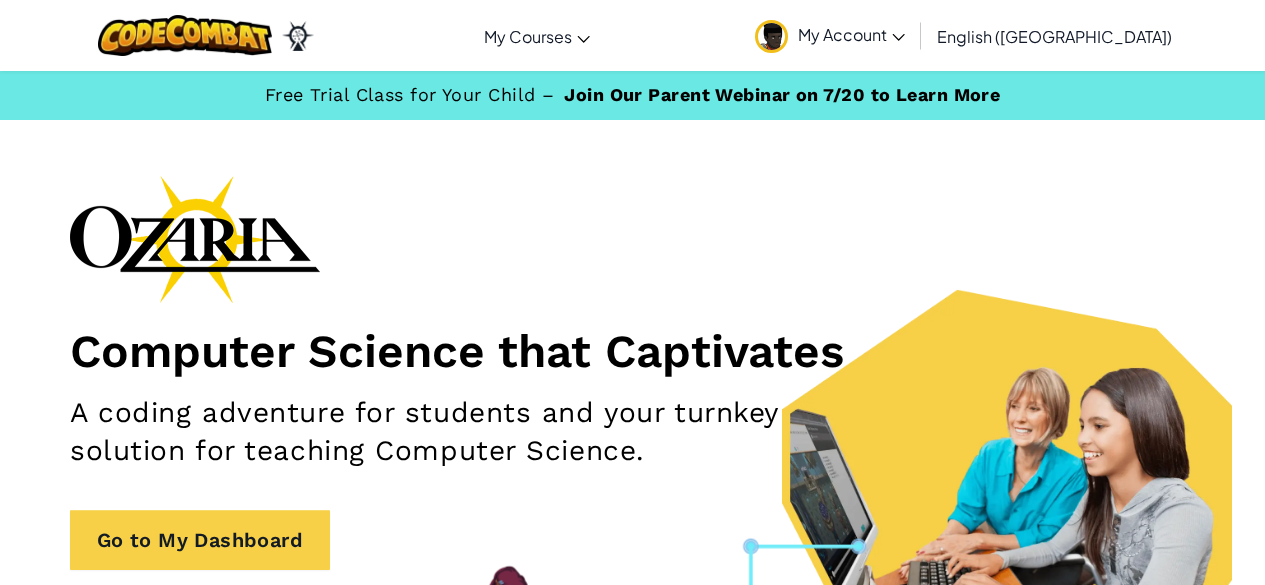 scroll, scrollTop: 0, scrollLeft: 0, axis: both 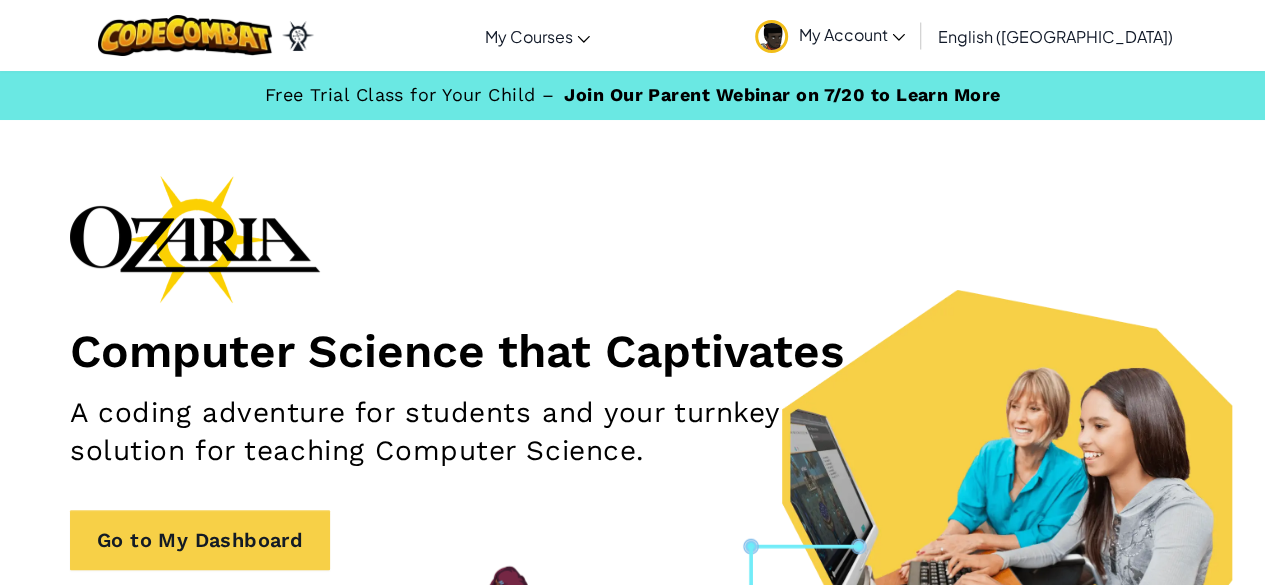 click on "Computer Science that Captivates A coding adventure for students and your turnkey solution for teaching Computer Science. Go to My Dashboard" at bounding box center [632, 400] 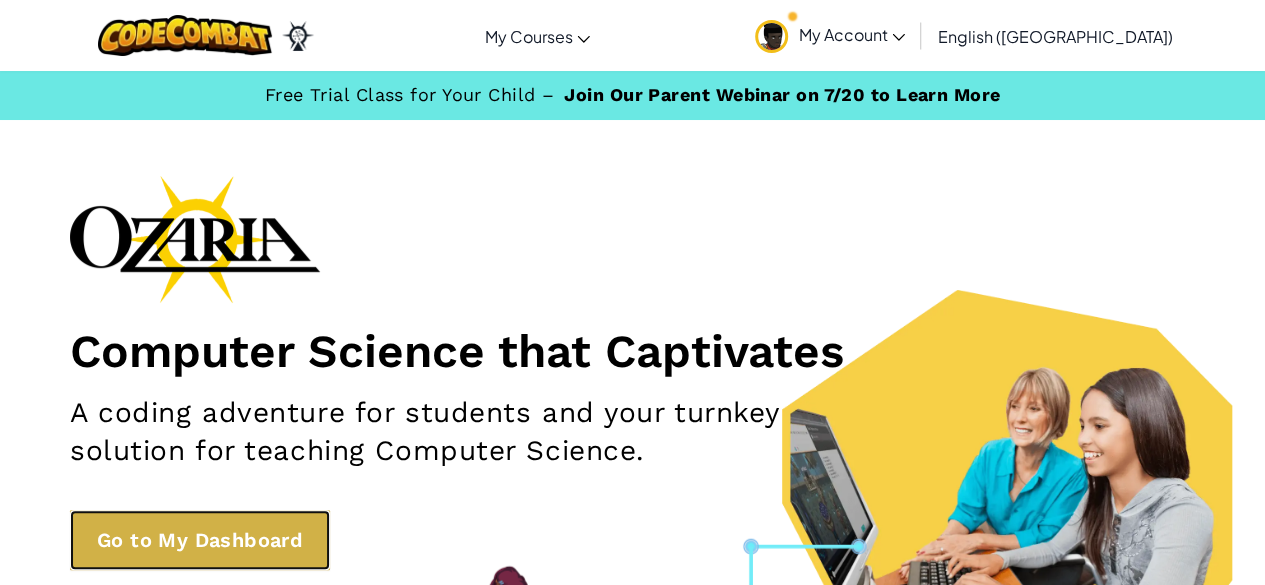 drag, startPoint x: 106, startPoint y: 520, endPoint x: 103, endPoint y: 549, distance: 29.15476 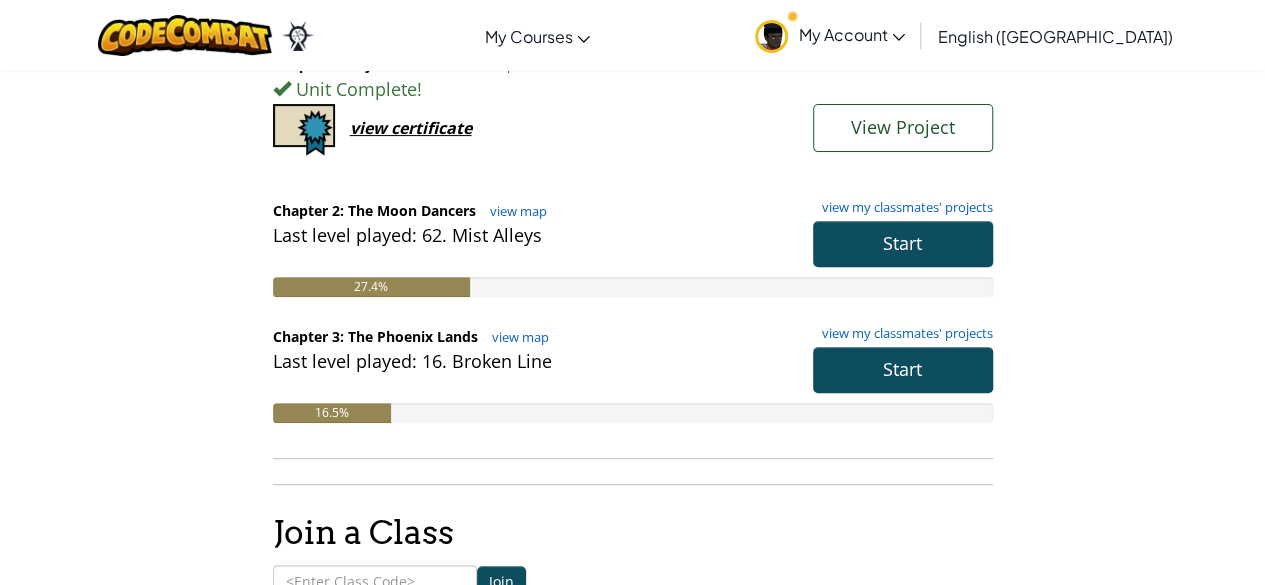 scroll, scrollTop: 300, scrollLeft: 0, axis: vertical 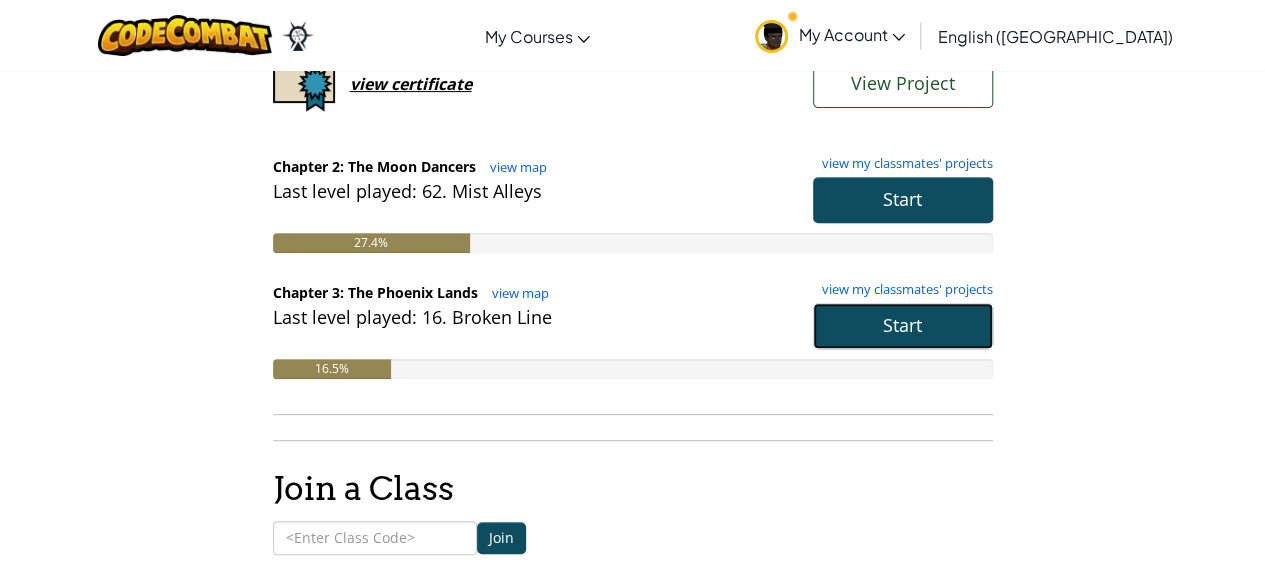 click on "Start" at bounding box center (903, 326) 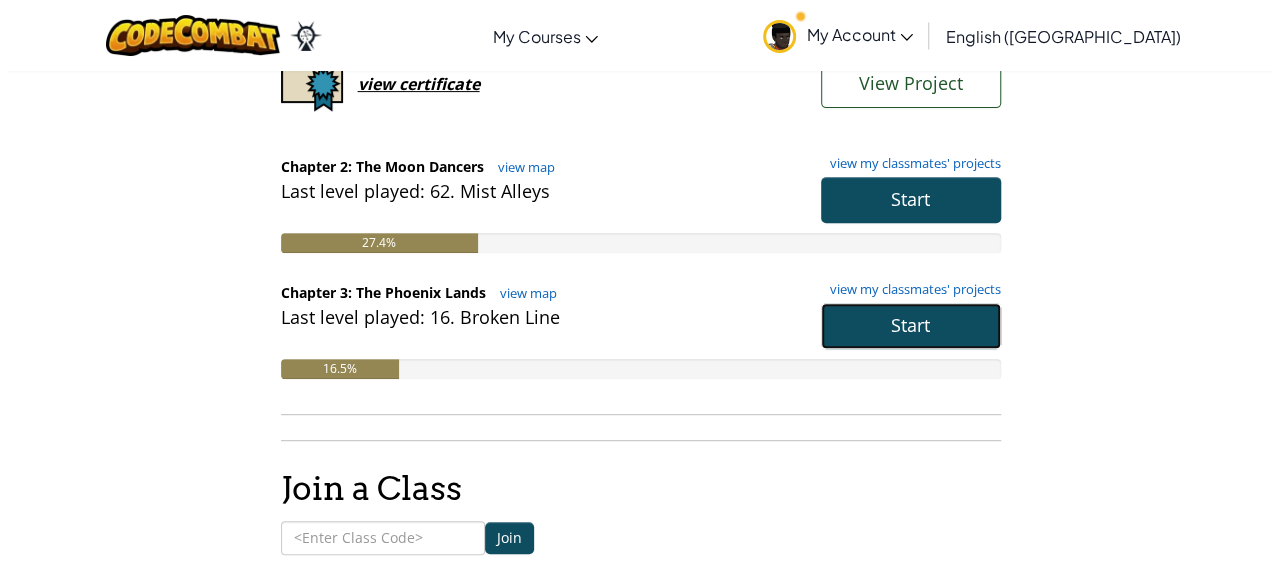 scroll, scrollTop: 0, scrollLeft: 0, axis: both 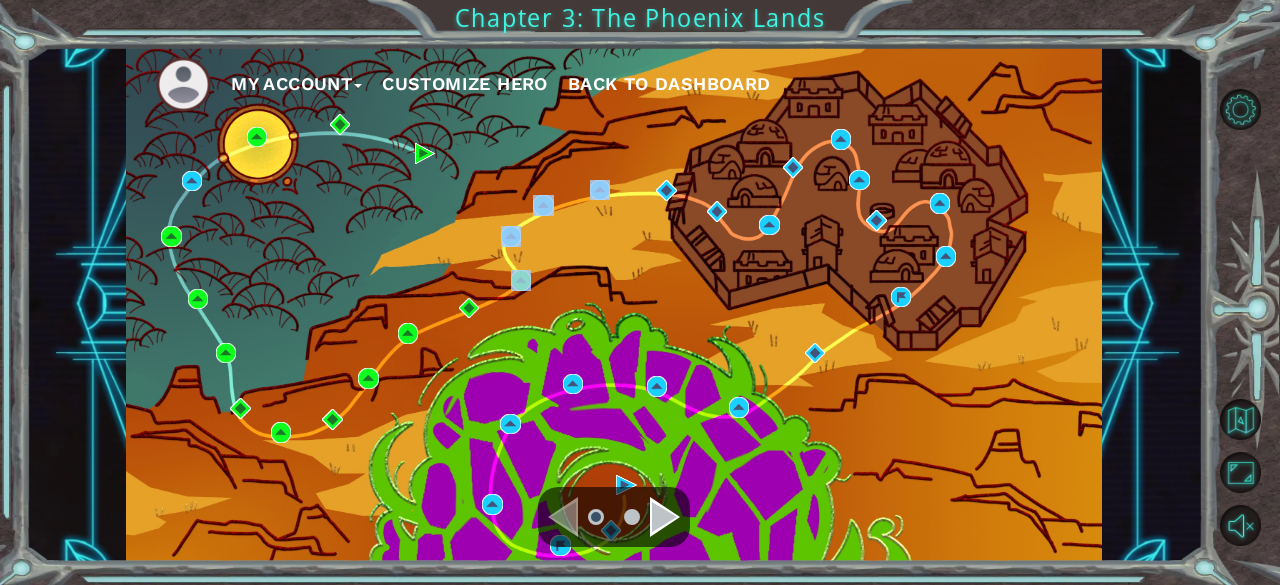 drag, startPoint x: 591, startPoint y: 279, endPoint x: 593, endPoint y: 235, distance: 44.04543 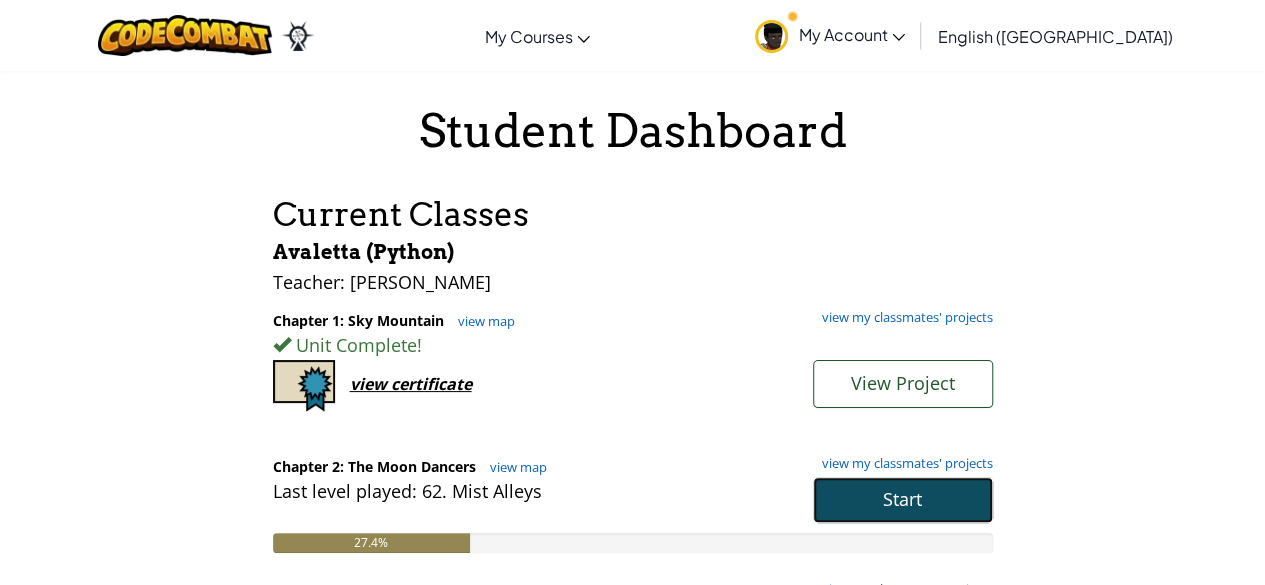 click on "Start" at bounding box center [902, 499] 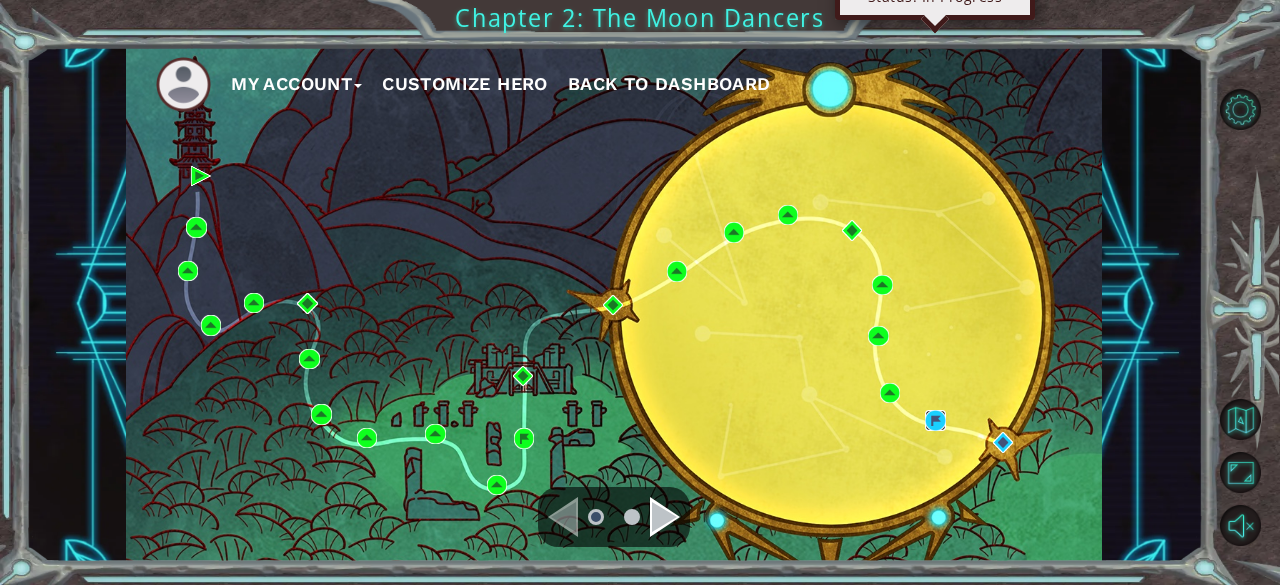click at bounding box center (935, 420) 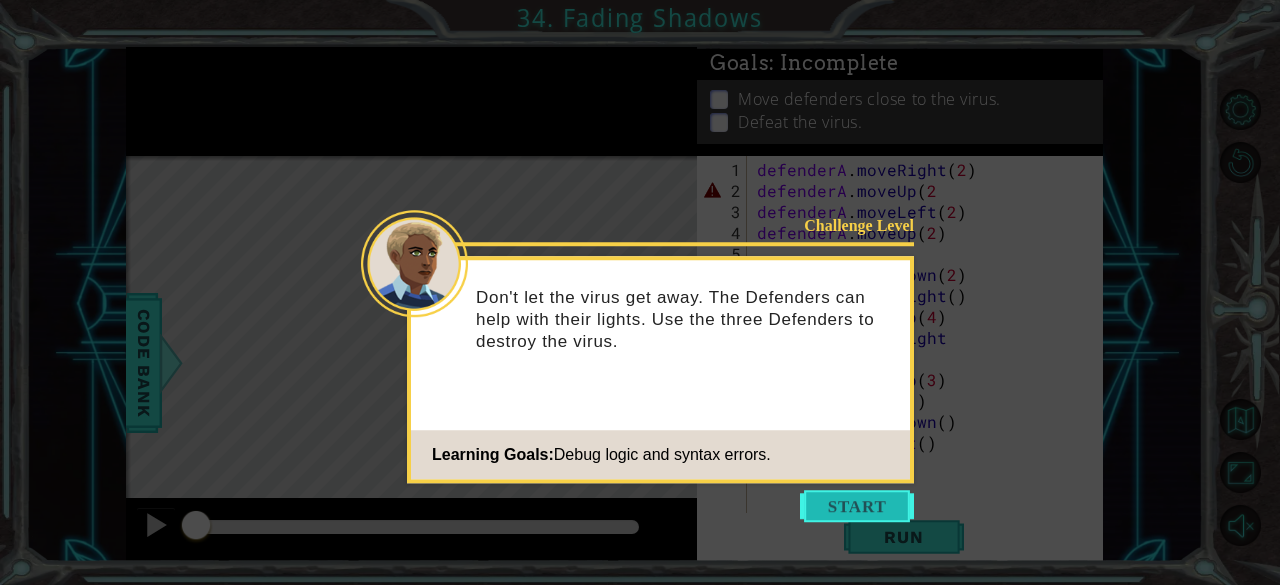 click at bounding box center (857, 506) 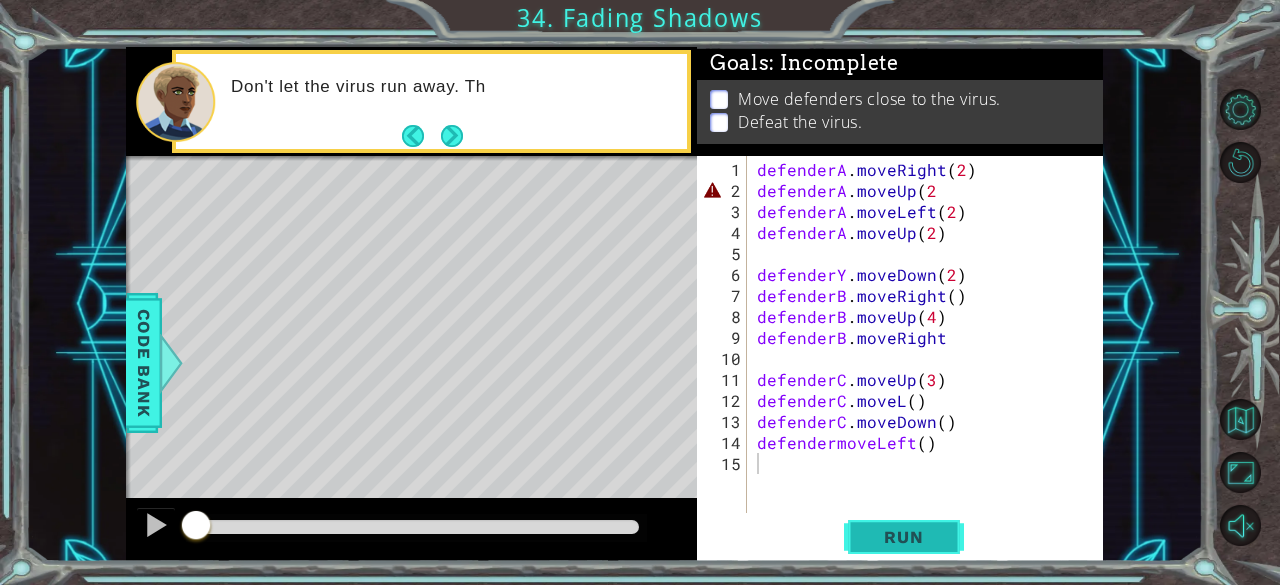 click on "Run" at bounding box center [903, 537] 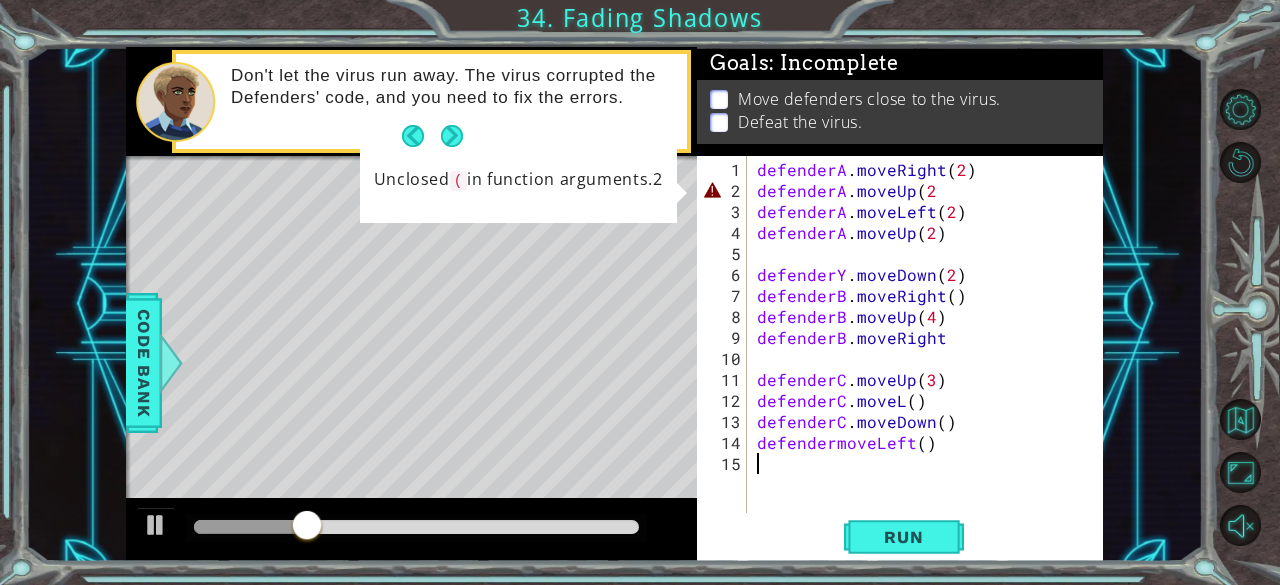 click on "defenderA . moveRight ( 2 ) defenderA . moveUp ( 2 defenderA . moveLeft ( 2 ) defenderA . moveUp ( 2 ) defenderY . moveDown ( 2 ) defenderB . moveRight ( ) defenderB . moveUp ( 4 ) defenderB . moveRight defenderC . moveUp ( 3 ) defenderC . moveL ( ) defenderC . moveDown ( ) defendermoveLeft ( )" at bounding box center [931, 358] 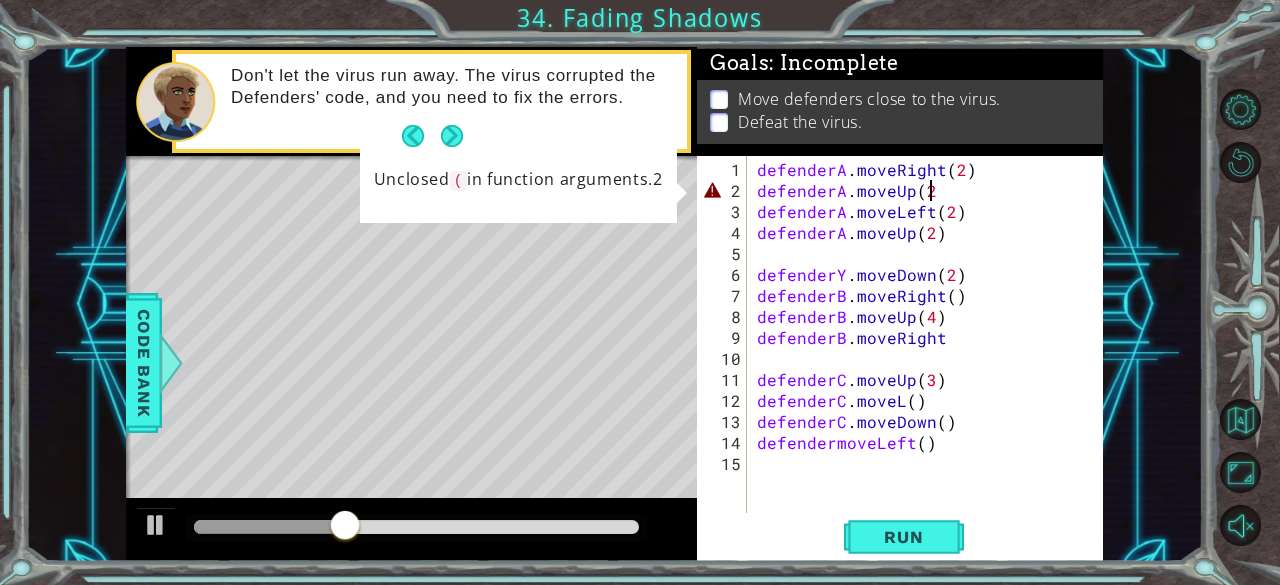 scroll, scrollTop: 0, scrollLeft: 10, axis: horizontal 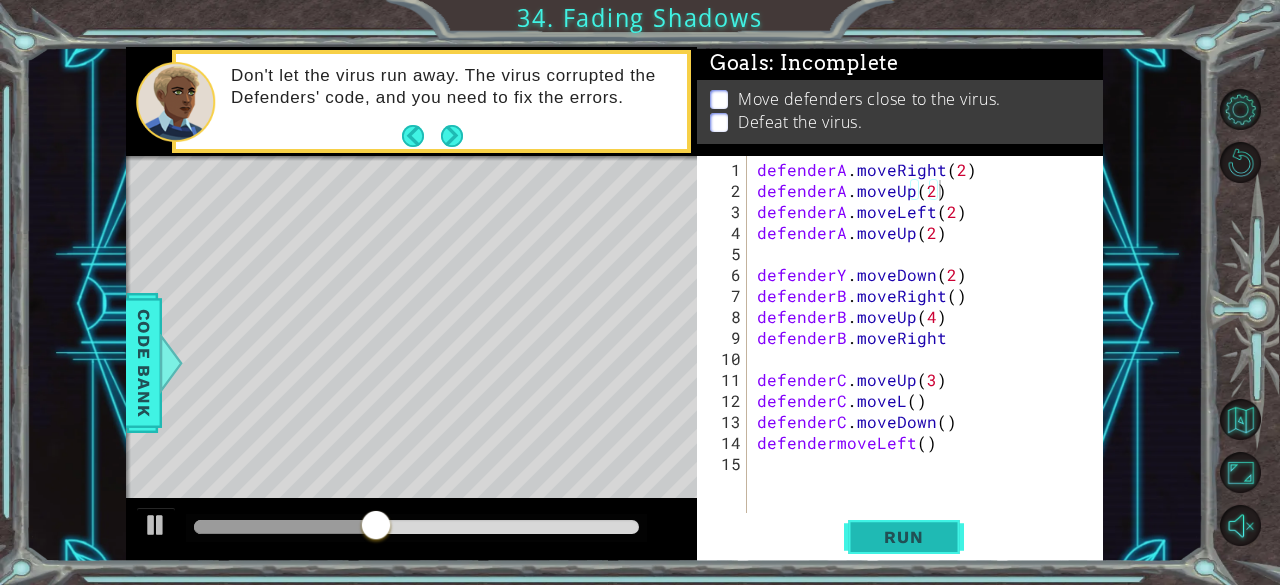 click on "Run" at bounding box center [903, 537] 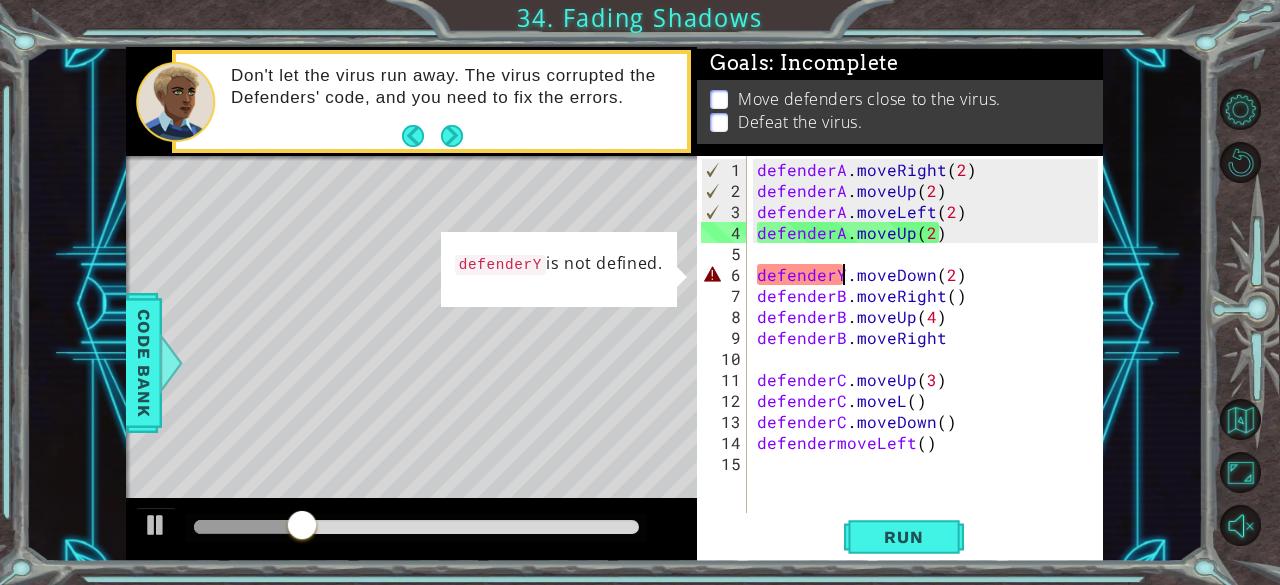 click on "defenderA . moveRight ( 2 ) defenderA . moveUp ( 2 ) defenderA . moveLeft ( 2 ) defenderA . moveUp ( 2 ) defenderY . moveDown ( 2 ) defenderB . moveRight ( ) defenderB . moveUp ( 4 ) defenderB . moveRight defenderC . moveUp ( 3 ) defenderC . moveL ( ) defenderC . moveDown ( ) defendermoveLeft ( )" at bounding box center (931, 358) 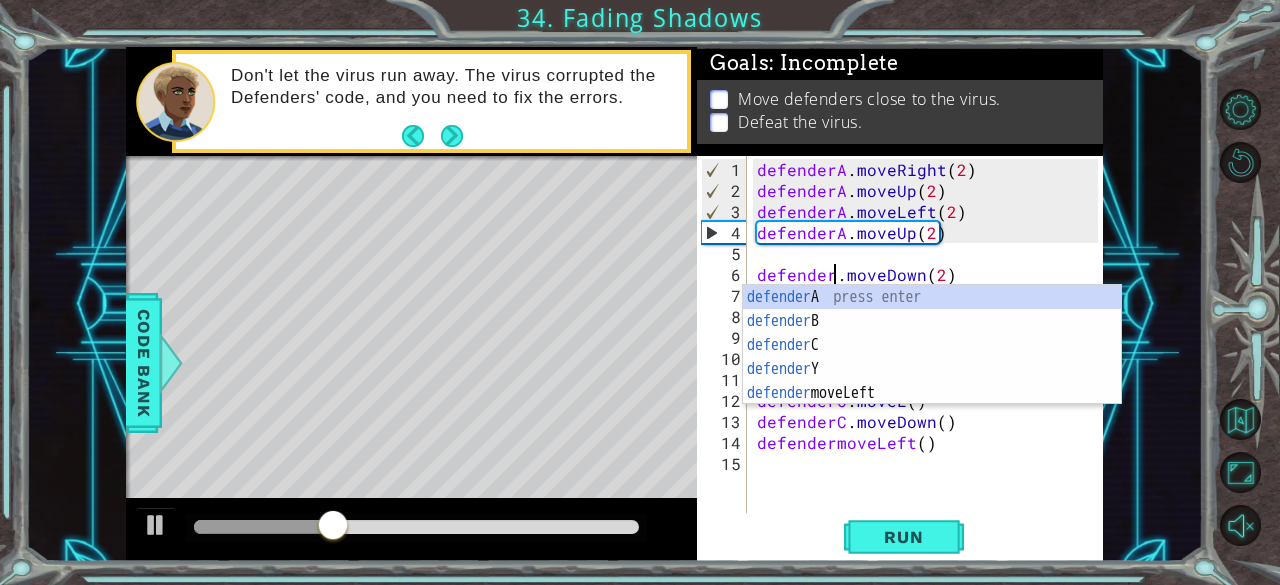 scroll, scrollTop: 0, scrollLeft: 5, axis: horizontal 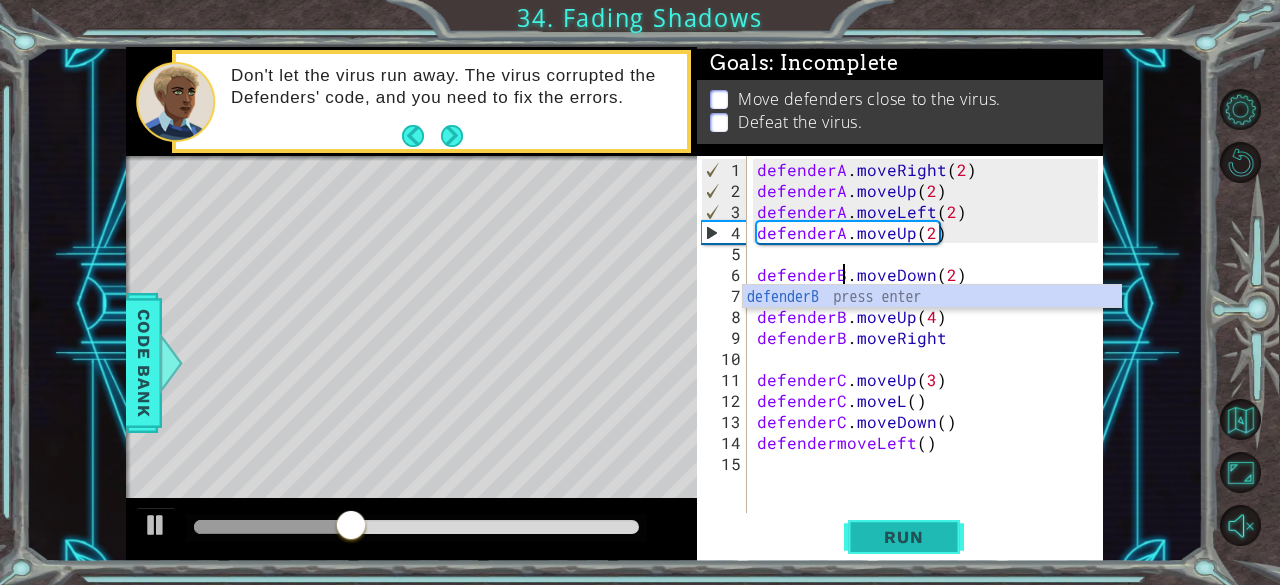 click on "Run" at bounding box center (903, 537) 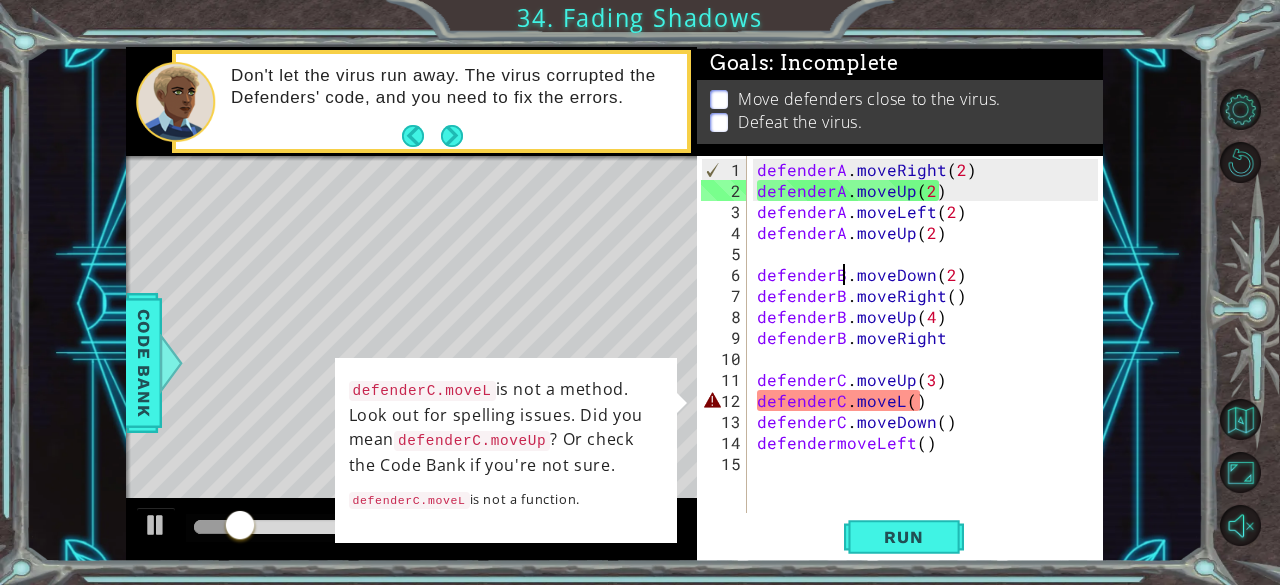 click on "defenderA . moveRight ( 2 ) defenderA . moveUp ( 2 ) defenderA . moveLeft ( 2 ) defenderA . moveUp ( 2 ) defenderB . moveDown ( 2 ) defenderB . moveRight ( ) defenderB . moveUp ( 4 ) defenderB . moveRight defenderC . moveUp ( 3 ) defenderC . moveL ( ) defenderC . moveDown ( ) defendermoveLeft ( )" at bounding box center [931, 358] 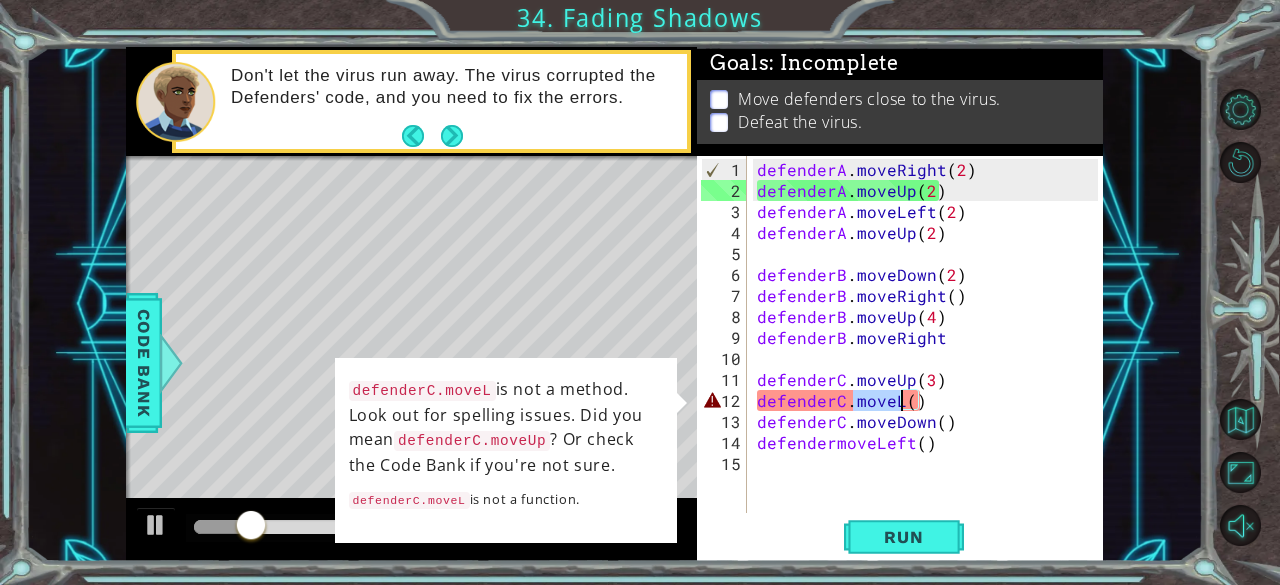 click on "defenderA . moveRight ( 2 ) defenderA . moveUp ( 2 ) defenderA . moveLeft ( 2 ) defenderA . moveUp ( 2 ) defenderB . moveDown ( 2 ) defenderB . moveRight ( ) defenderB . moveUp ( 4 ) defenderB . moveRight defenderC . moveUp ( 3 ) defenderC . moveL ( ) defenderC . moveDown ( ) defendermoveLeft ( )" at bounding box center (926, 334) 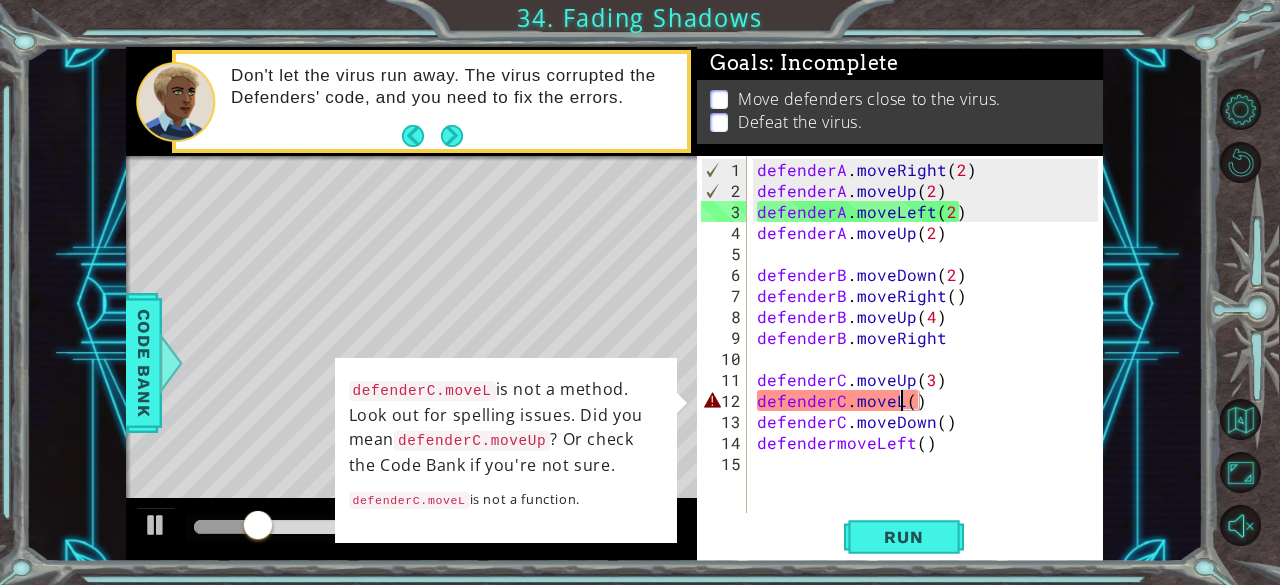 click on "defenderA . moveRight ( 2 ) defenderA . moveUp ( 2 ) defenderA . moveLeft ( 2 ) defenderA . moveUp ( 2 ) defenderB . moveDown ( 2 ) defenderB . moveRight ( ) defenderB . moveUp ( 4 ) defenderB . moveRight defenderC . moveUp ( 3 ) defenderC . moveL ( ) defenderC . moveDown ( ) defendermoveLeft ( )" at bounding box center [931, 358] 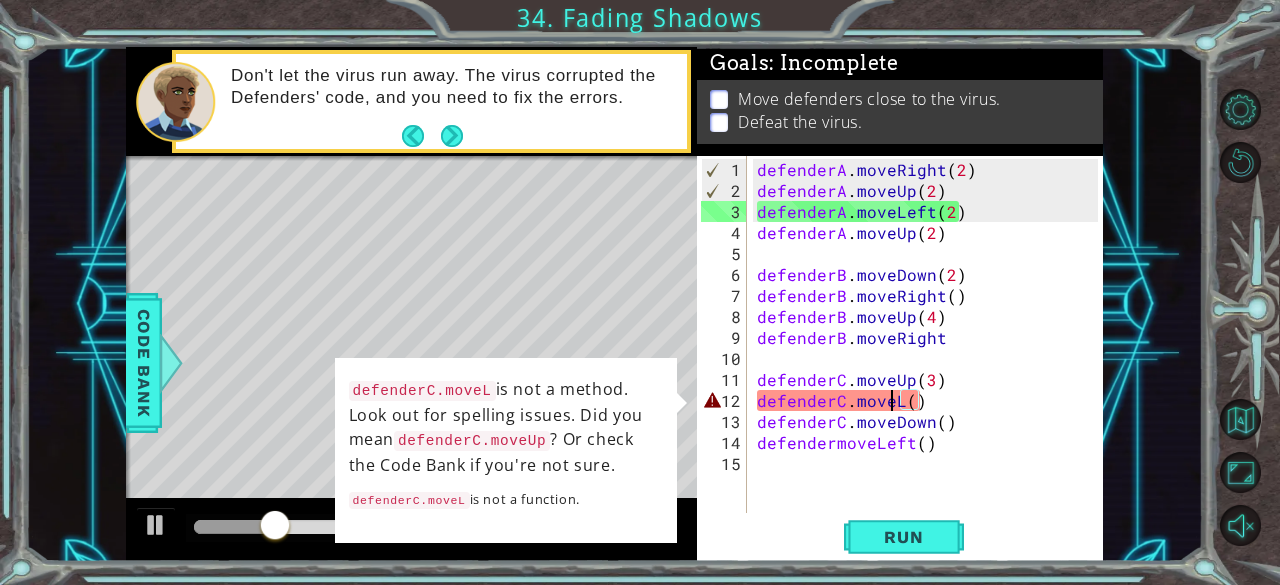 click on "defenderA . moveRight ( 2 ) defenderA . moveUp ( 2 ) defenderA . moveLeft ( 2 ) defenderA . moveUp ( 2 ) defenderB . moveDown ( 2 ) defenderB . moveRight ( ) defenderB . moveUp ( 4 ) defenderB . moveRight defenderC . moveUp ( 3 ) defenderC . moveL ( ) defenderC . moveDown ( ) defendermoveLeft ( )" at bounding box center (931, 358) 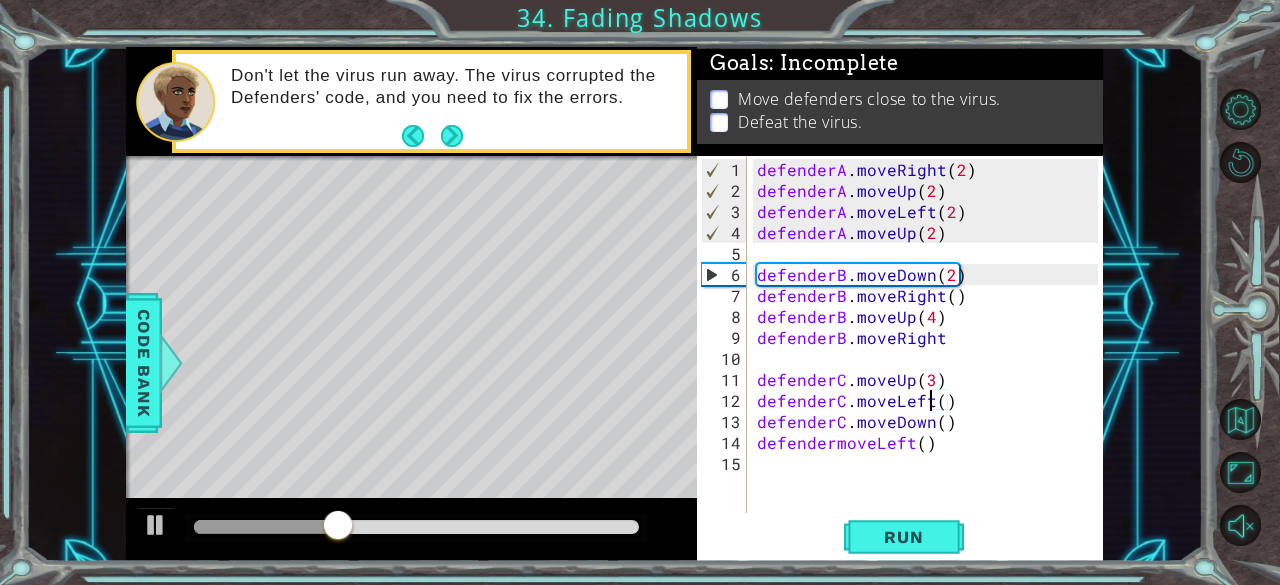 scroll, scrollTop: 0, scrollLeft: 10, axis: horizontal 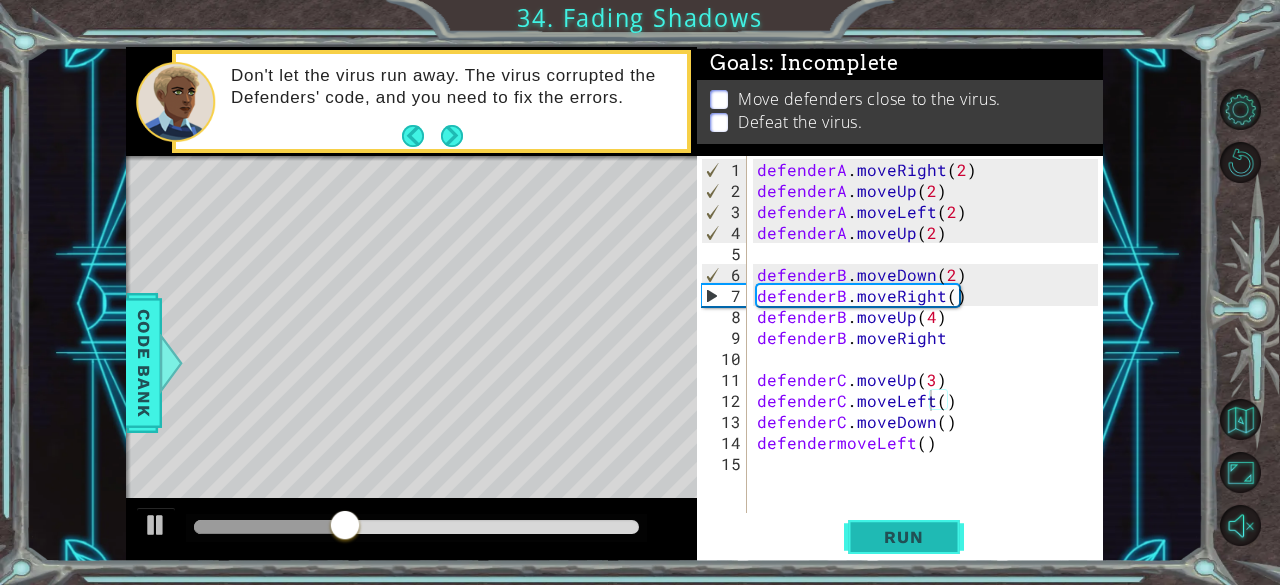 click on "Run" at bounding box center [903, 537] 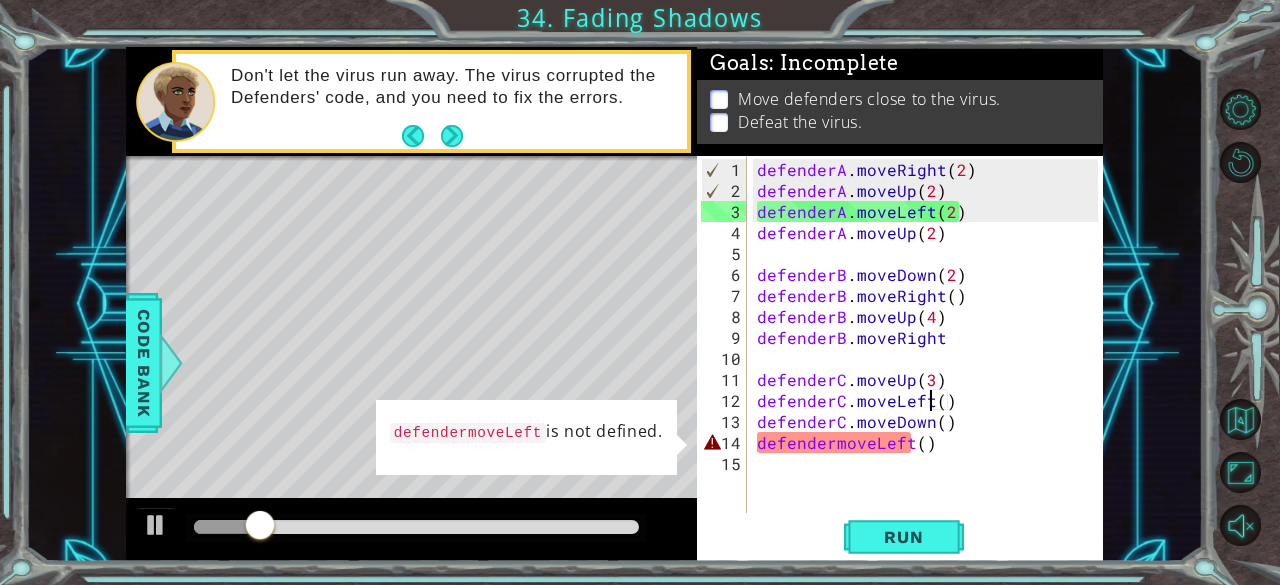 click on "defenderA . moveRight ( 2 ) defenderA . moveUp ( 2 ) defenderA . moveLeft ( 2 ) defenderA . moveUp ( 2 ) defenderB . moveDown ( 2 ) defenderB . moveRight ( ) defenderB . moveUp ( 4 ) defenderB . moveRight defenderC . moveUp ( 3 ) defenderC . moveLeft ( ) defenderC . moveDown ( ) defendermoveLeft ( )" at bounding box center (931, 358) 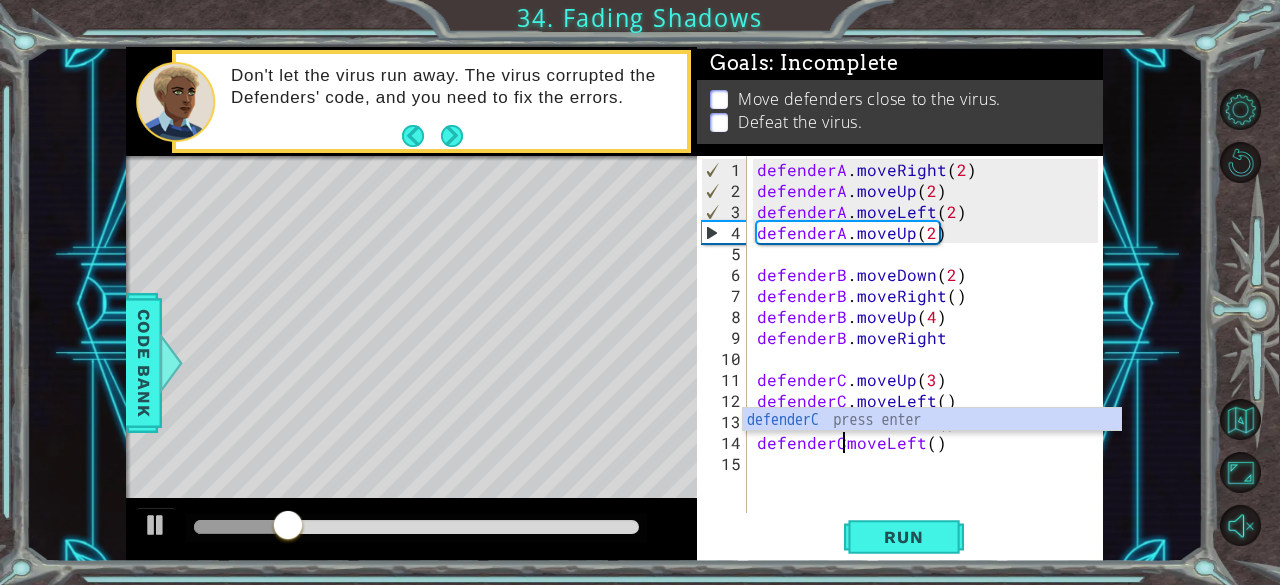 scroll, scrollTop: 0, scrollLeft: 5, axis: horizontal 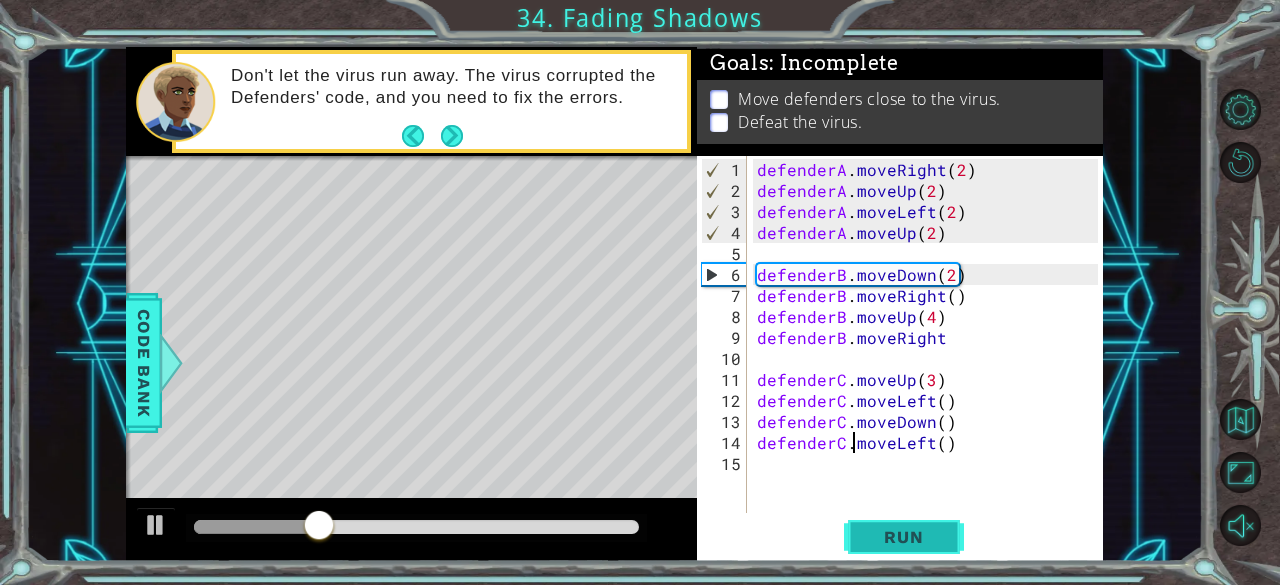 type on "defenderC.moveLeft()" 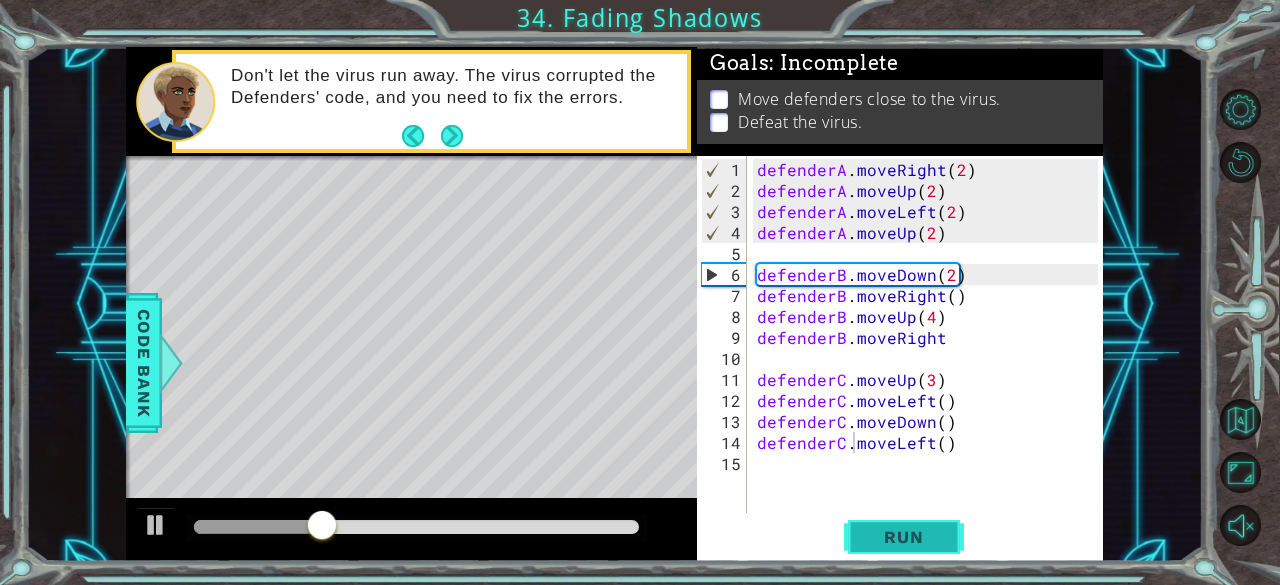 click on "Run" at bounding box center (903, 537) 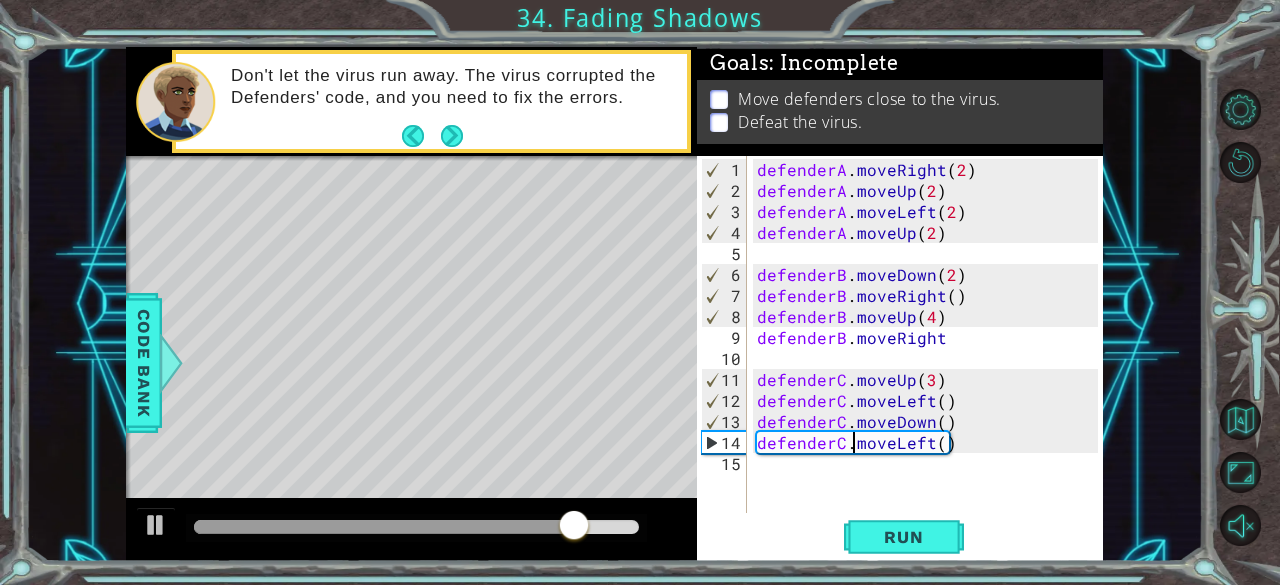 click on "defenderA . moveRight ( 2 ) defenderA . moveUp ( 2 ) defenderA . moveLeft ( 2 ) defenderA . moveUp ( 2 ) defenderB . moveDown ( 2 ) defenderB . moveRight ( ) defenderB . moveUp ( 4 ) defenderB . moveRight defenderC . moveUp ( 3 ) defenderC . moveLeft ( ) defenderC . moveDown ( ) defenderC . moveLeft ( )" at bounding box center [931, 358] 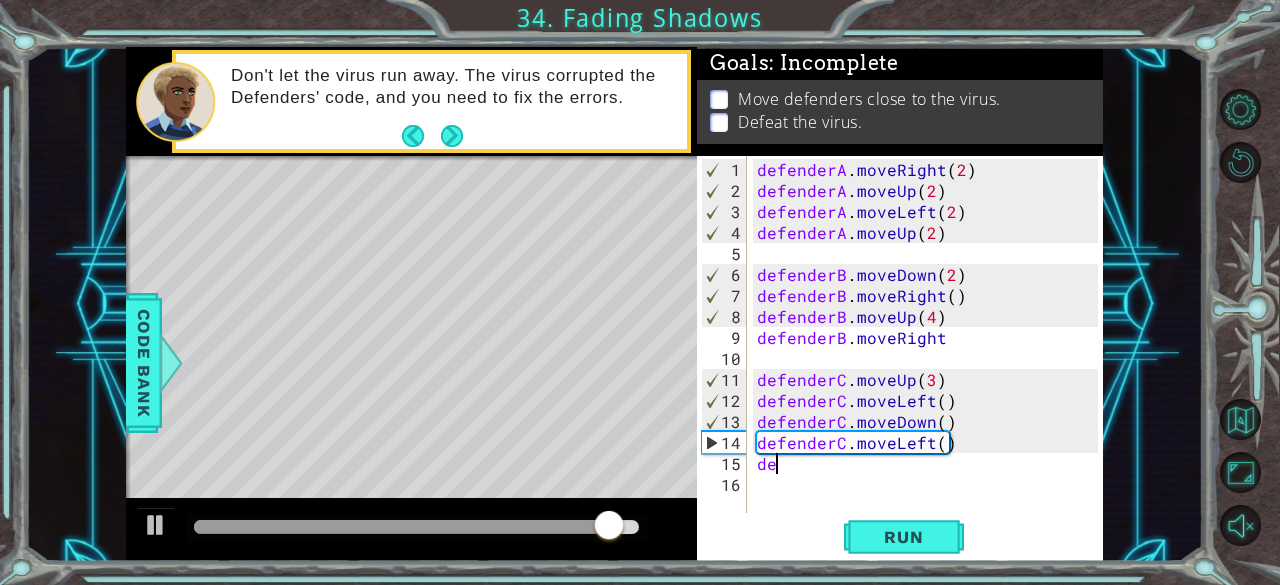 click on "defenderA . moveRight ( 2 ) defenderA . moveUp ( 2 ) defenderA . moveLeft ( 2 ) defenderA . moveUp ( 2 ) defenderB . moveDown ( 2 ) defenderB . moveRight ( ) defenderB . moveUp ( 4 ) defenderB . moveRight defenderC . moveUp ( 3 ) defenderC . moveLeft ( ) defenderC . moveDown ( ) defenderC . moveLeft ( ) de" at bounding box center (931, 358) 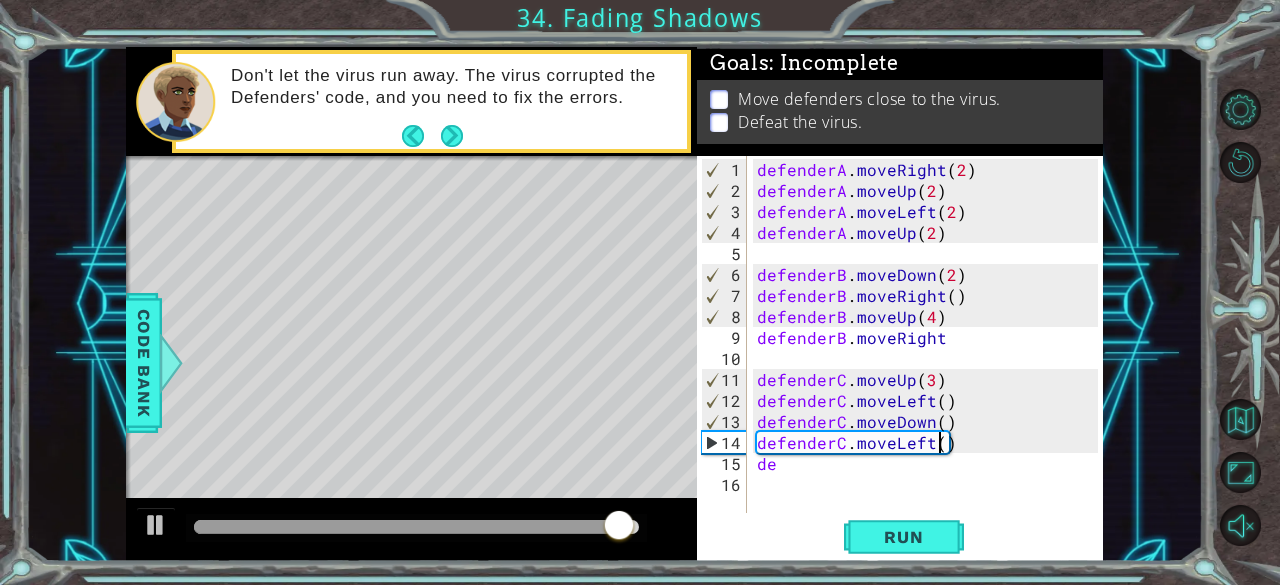 click on "defenderA . moveRight ( 2 ) defenderA . moveUp ( 2 ) defenderA . moveLeft ( 2 ) defenderA . moveUp ( 2 ) defenderB . moveDown ( 2 ) defenderB . moveRight ( ) defenderB . moveUp ( 4 ) defenderB . moveRight defenderC . moveUp ( 3 ) defenderC . moveLeft ( ) defenderC . moveDown ( ) defenderC . moveLeft ( ) de" at bounding box center (931, 358) 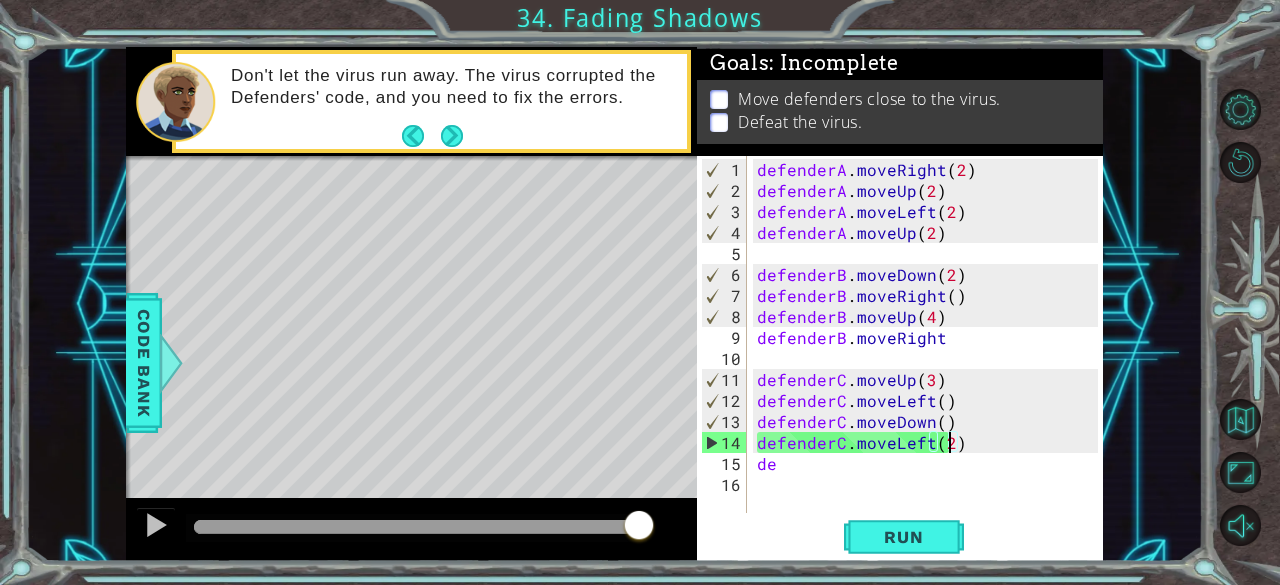 click on "defenderA . moveRight ( 2 ) defenderA . moveUp ( 2 ) defenderA . moveLeft ( 2 ) defenderA . moveUp ( 2 ) defenderB . moveDown ( 2 ) defenderB . moveRight ( ) defenderB . moveUp ( 4 ) defenderB . moveRight defenderC . moveUp ( 3 ) defenderC . moveLeft ( ) defenderC . moveDown ( ) defenderC . moveLeft ( 2 ) de" at bounding box center (931, 358) 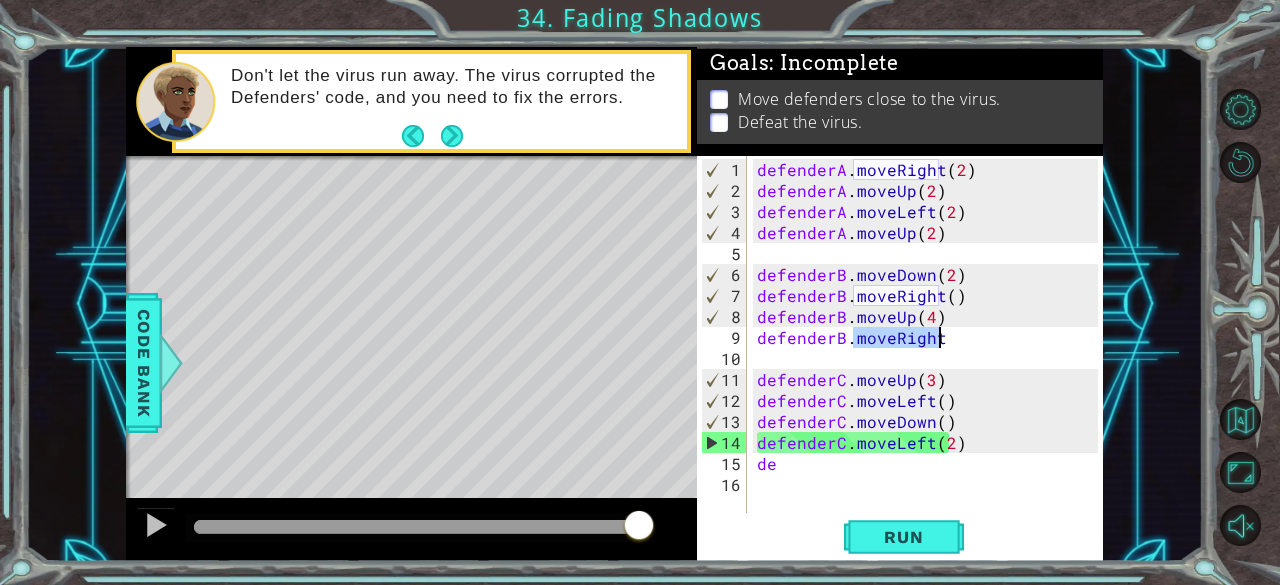 scroll, scrollTop: 0, scrollLeft: 10, axis: horizontal 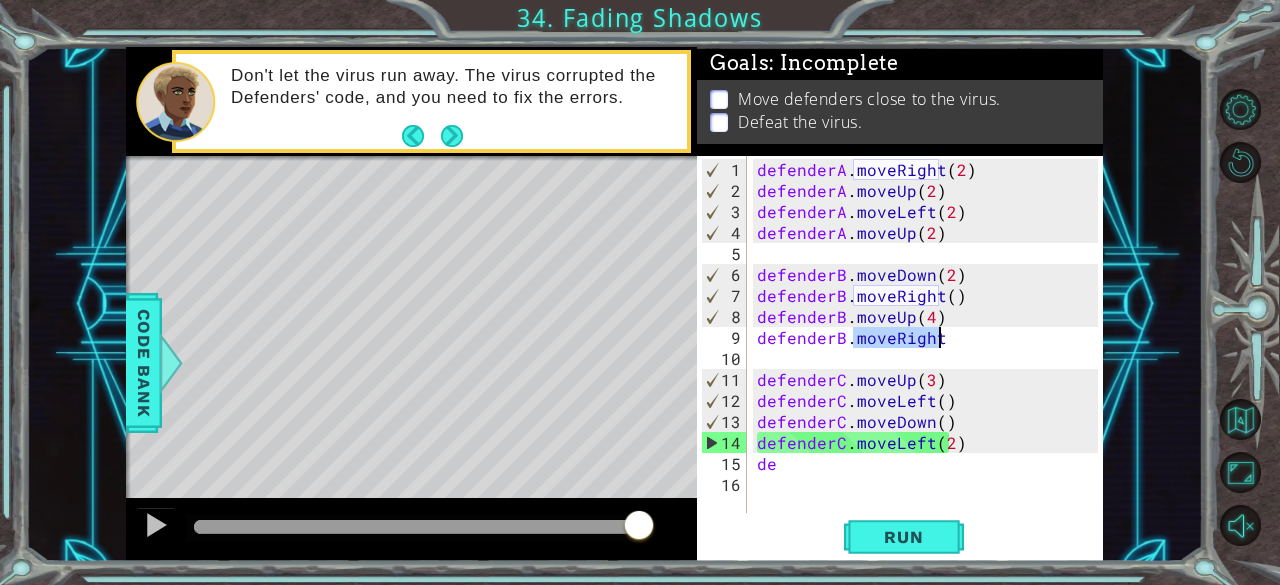 click on "defenderA . moveRight ( 2 ) defenderA . moveUp ( 2 ) defenderA . moveLeft ( 2 ) defenderA . moveUp ( 2 ) defenderB . moveDown ( 2 ) defenderB . moveRight ( ) defenderB . moveUp ( 4 ) defenderB . moveRight defenderC . moveUp ( 3 ) defenderC . moveLeft ( ) defenderC . moveDown ( ) defenderC . moveLeft ( 2 ) de" at bounding box center (926, 334) 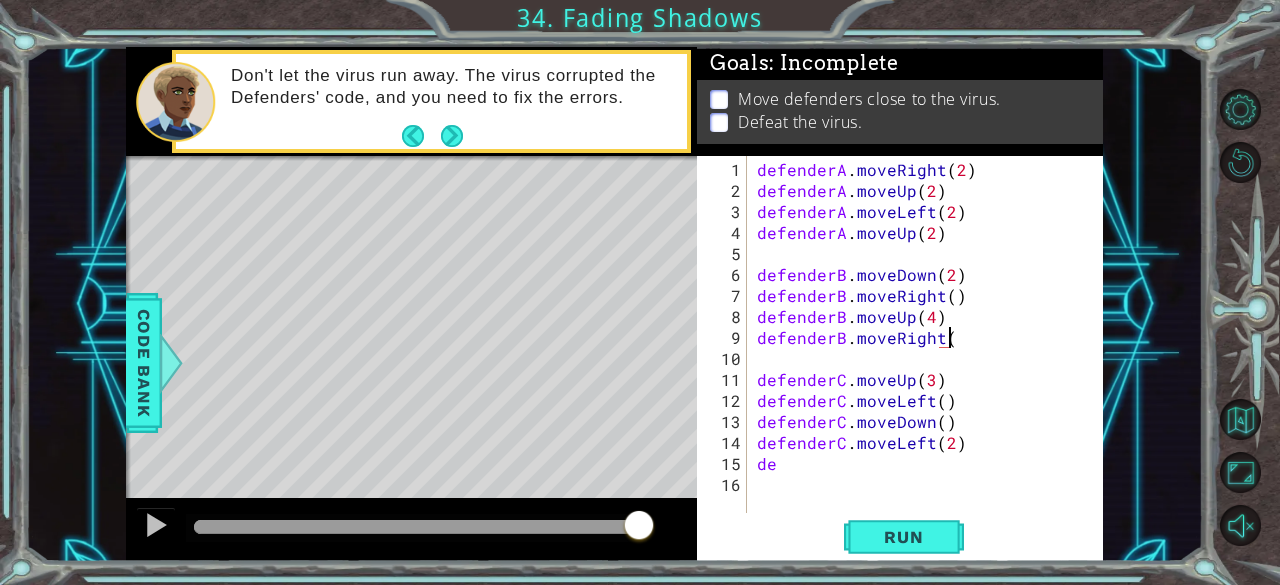 scroll, scrollTop: 0, scrollLeft: 11, axis: horizontal 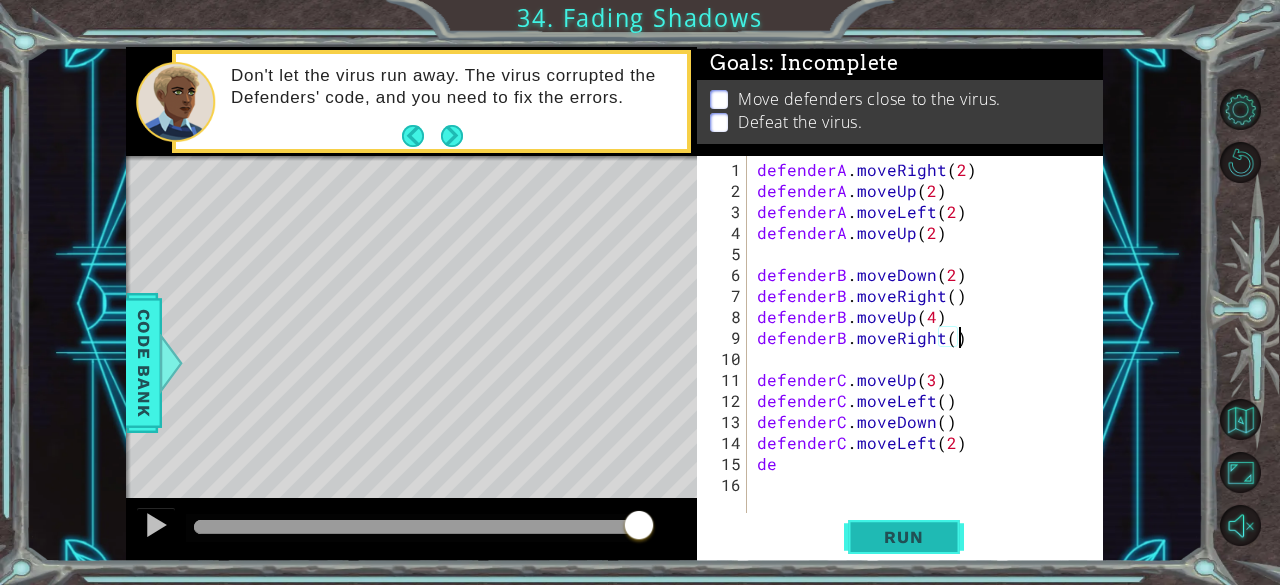 type on "defenderB.moveRight()" 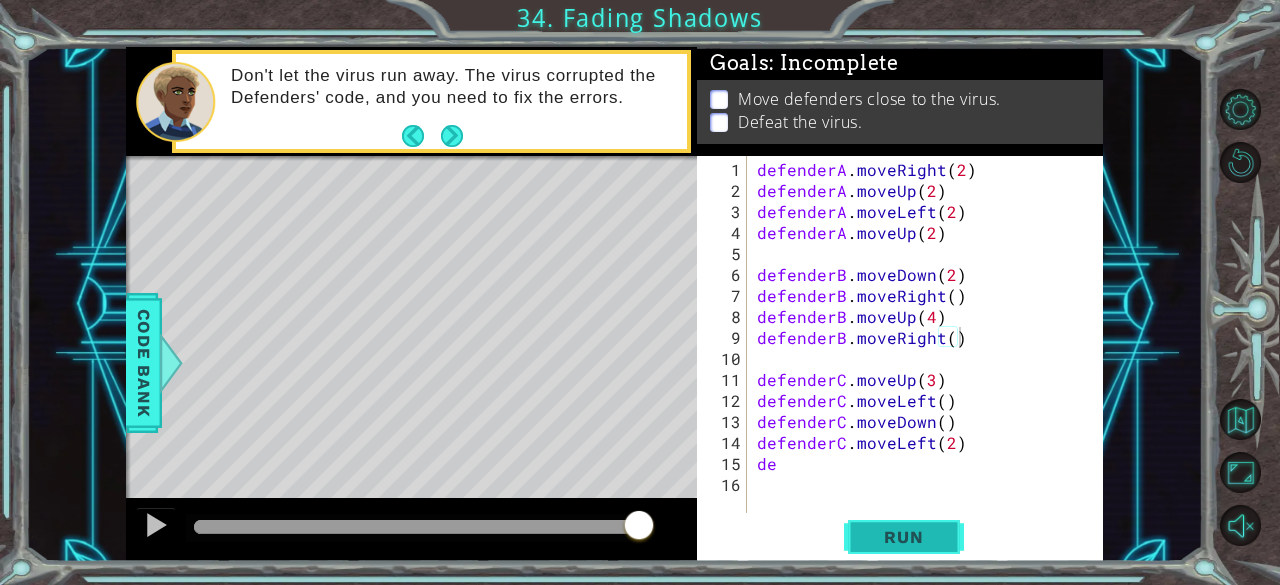 click on "Run" at bounding box center (903, 537) 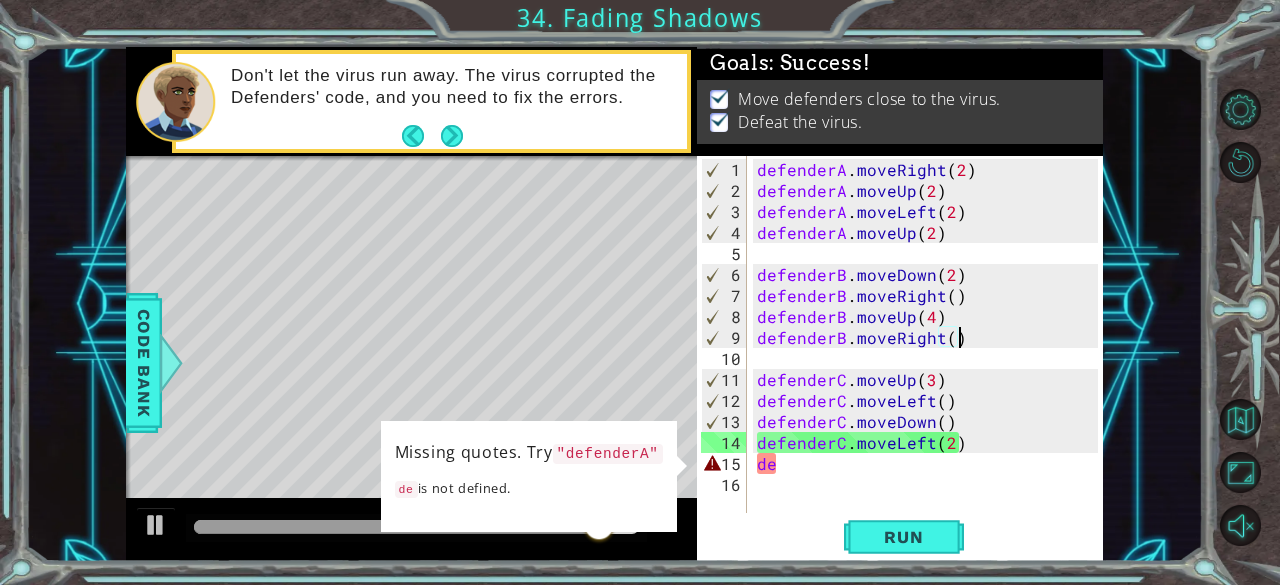 click on "defenderA . moveRight ( 2 ) defenderA . moveUp ( 2 ) defenderA . moveLeft ( 2 ) defenderA . moveUp ( 2 ) defenderB . moveDown ( 2 ) defenderB . moveRight ( ) defenderB . moveUp ( 4 ) defenderB . moveRight ( ) defenderC . moveUp ( 3 ) defenderC . moveLeft ( ) defenderC . moveDown ( ) defenderC . moveLeft ( 2 ) de" at bounding box center (931, 358) 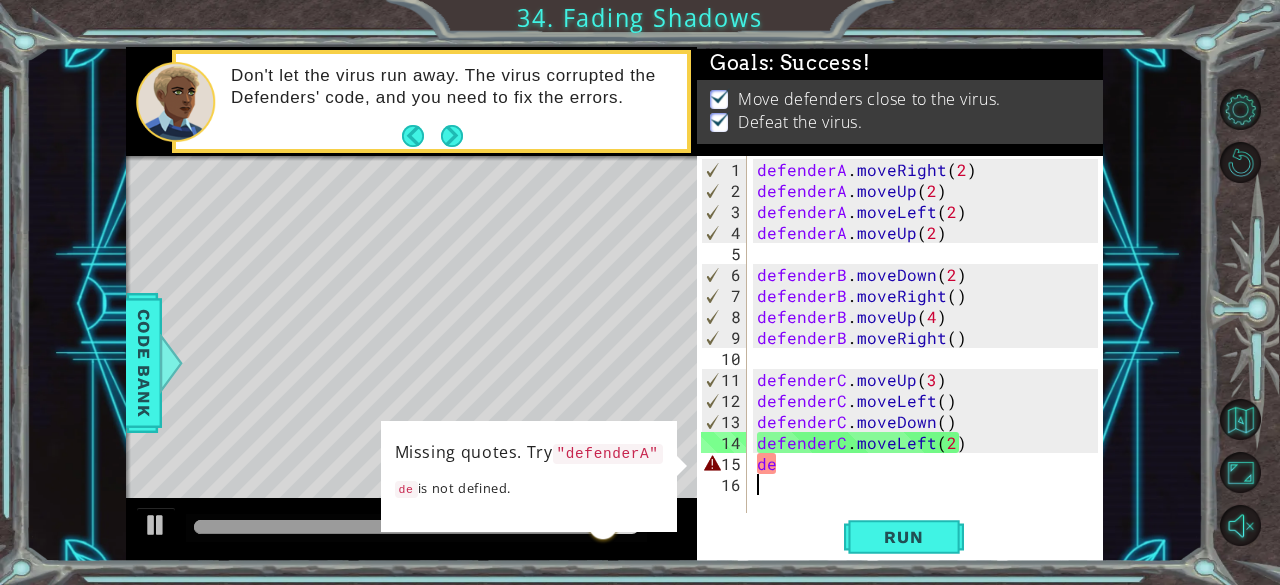 scroll, scrollTop: 0, scrollLeft: 0, axis: both 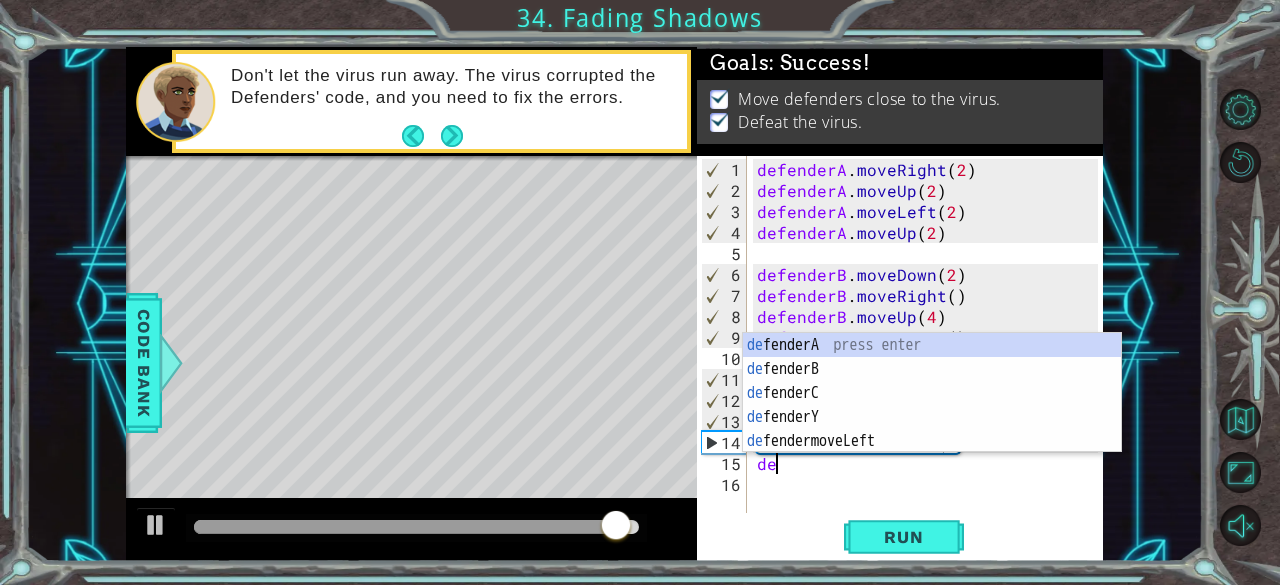 type on "d" 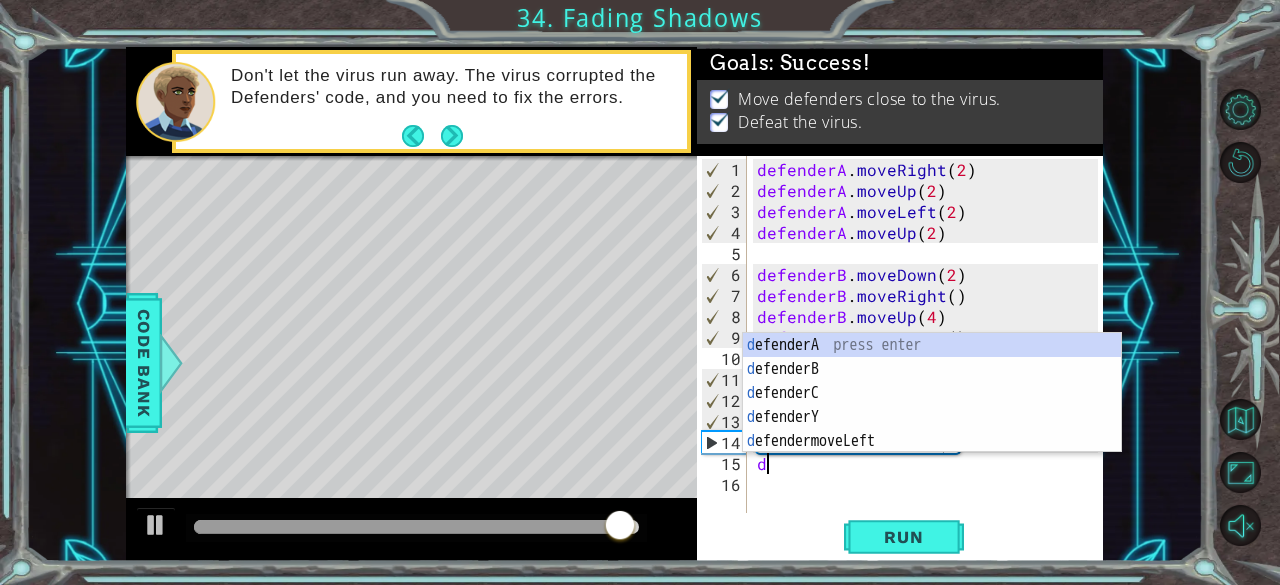 type 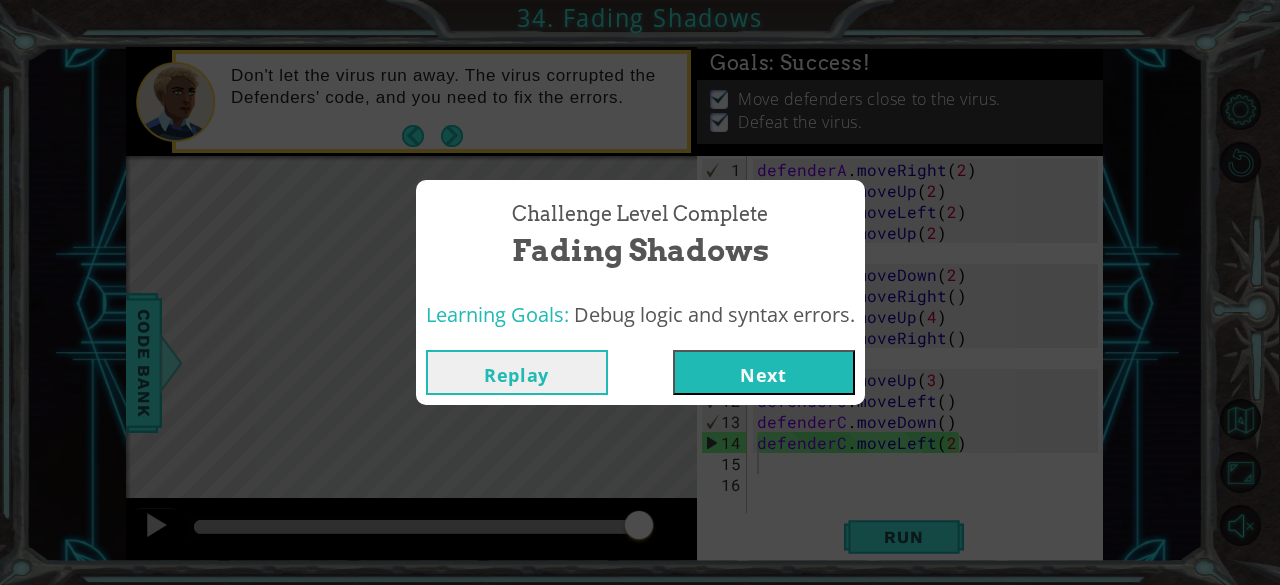 click on "Next" at bounding box center (764, 372) 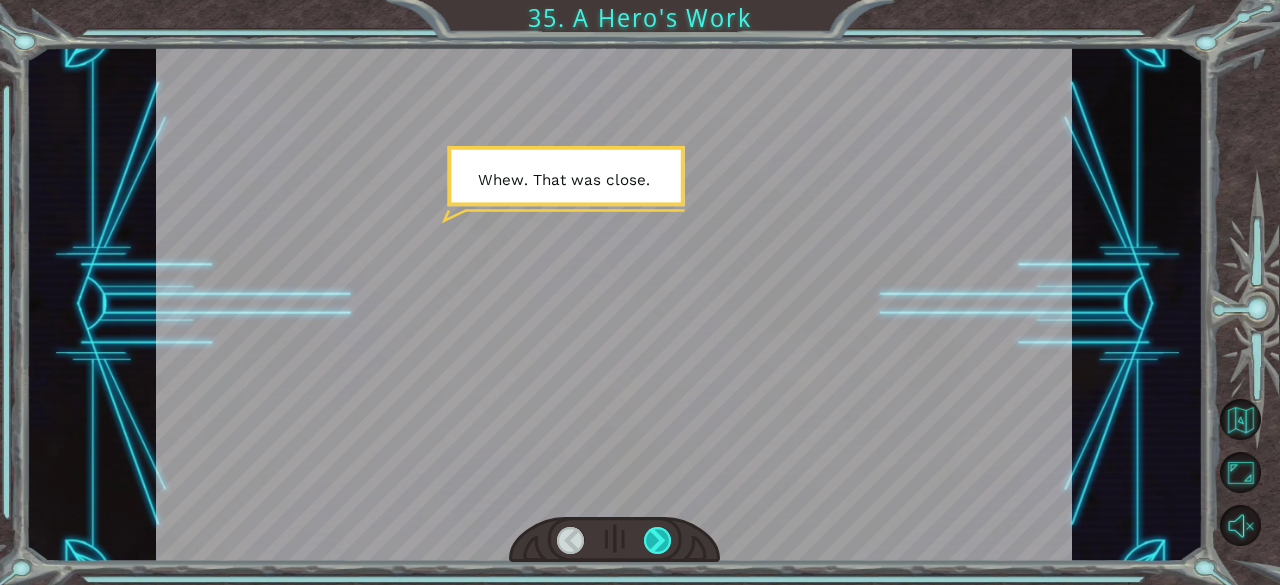 click at bounding box center (658, 541) 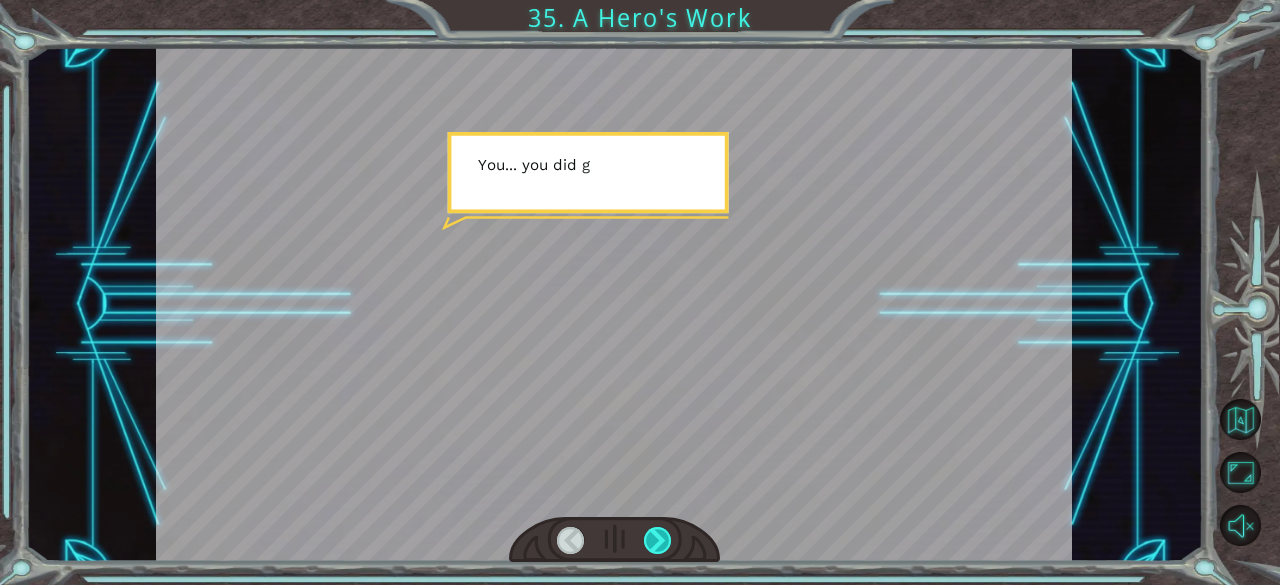 click at bounding box center [658, 541] 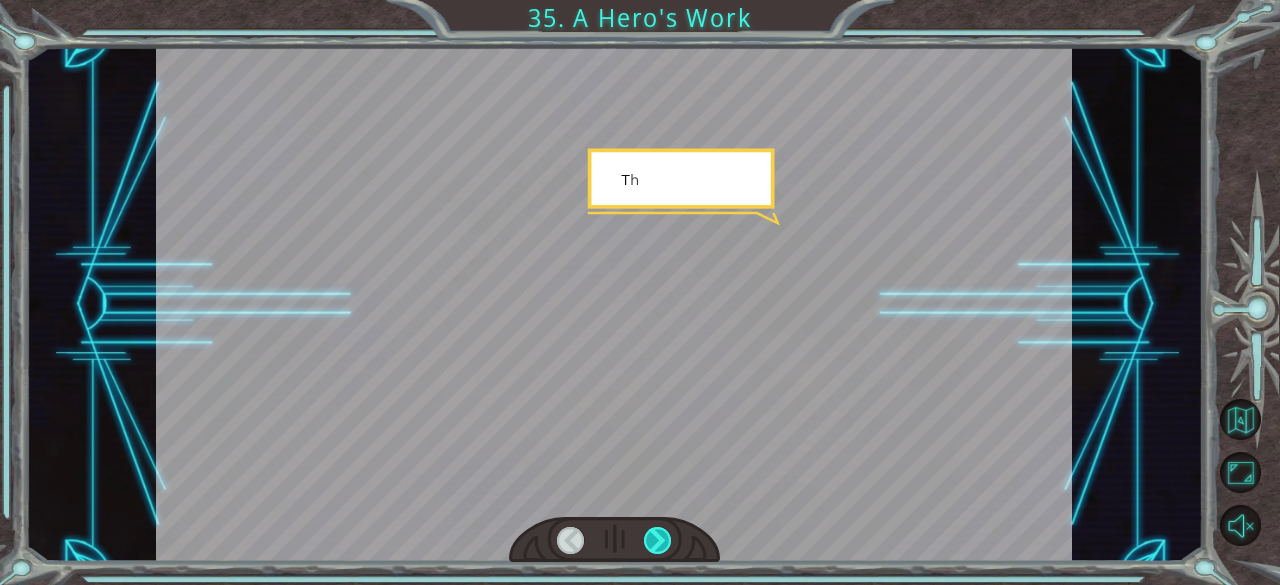 click at bounding box center [658, 541] 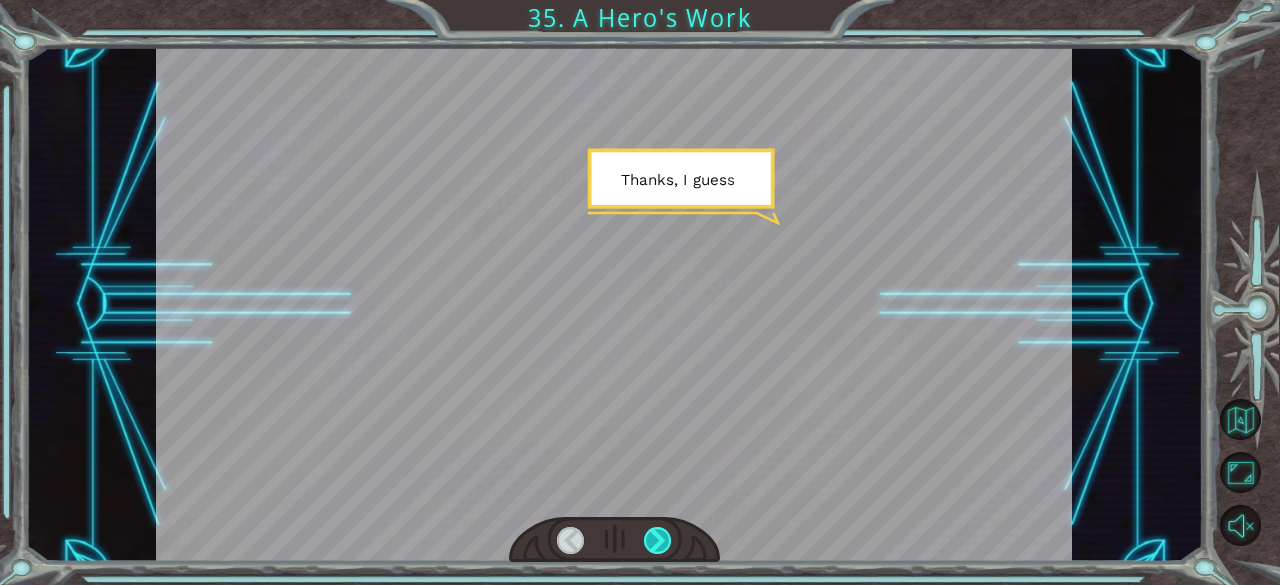 click at bounding box center [658, 541] 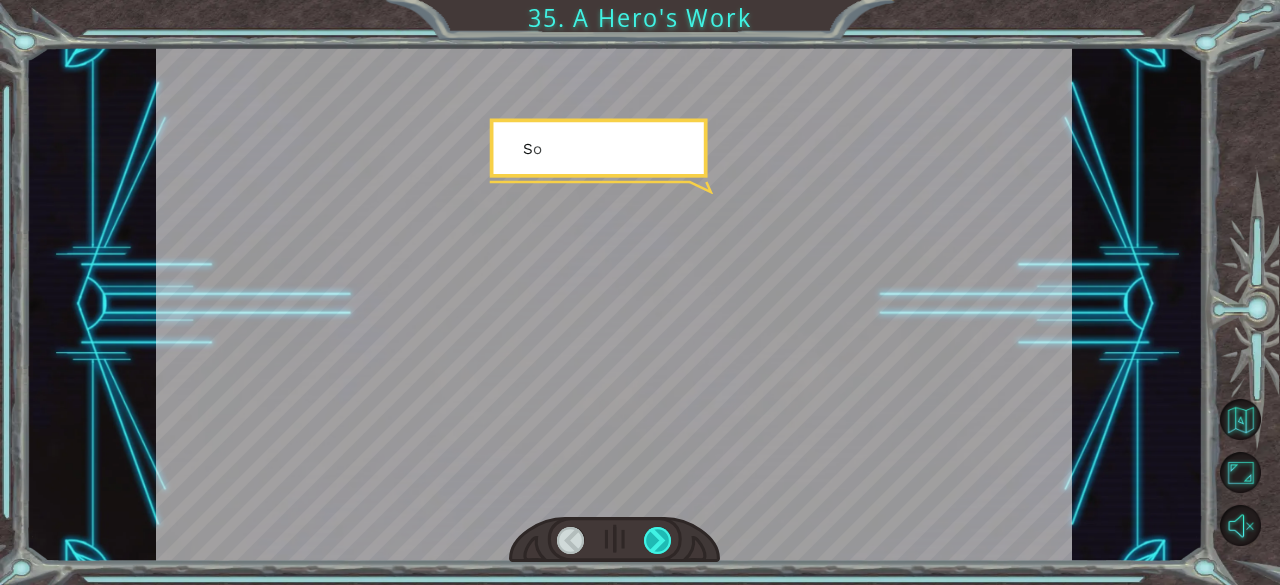 click at bounding box center [658, 541] 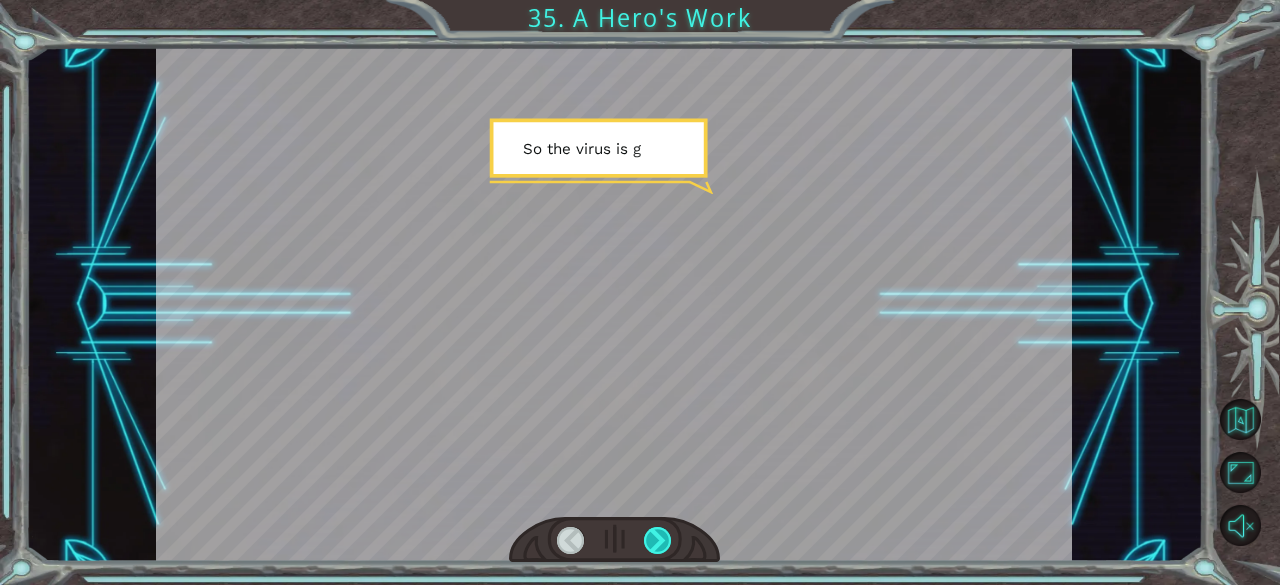 click at bounding box center [658, 541] 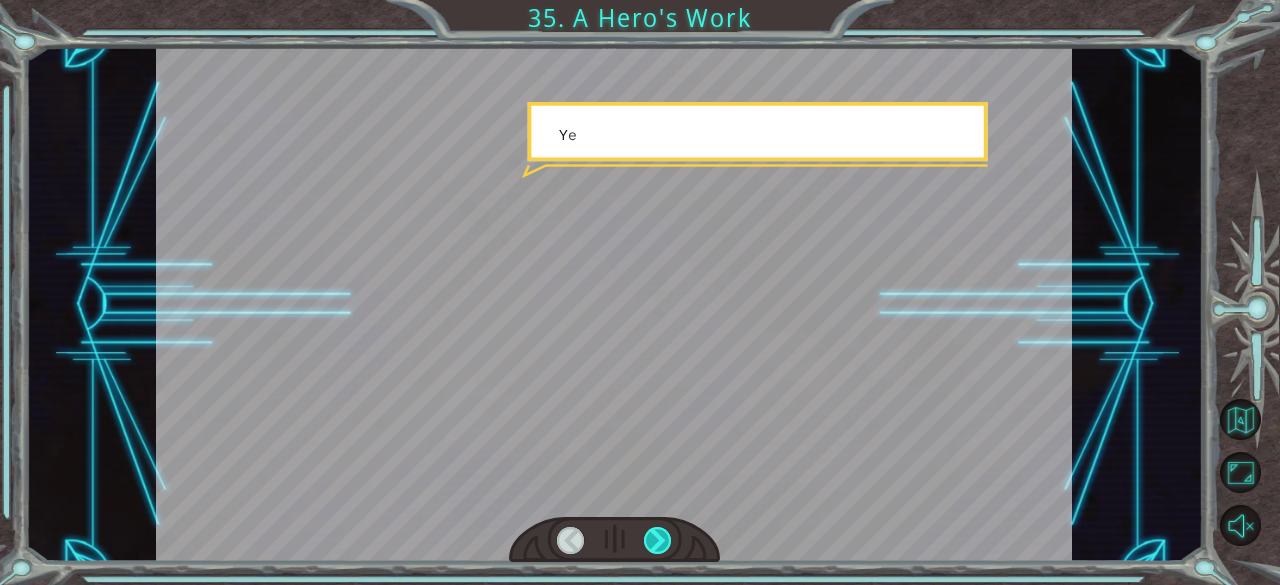 click at bounding box center (658, 541) 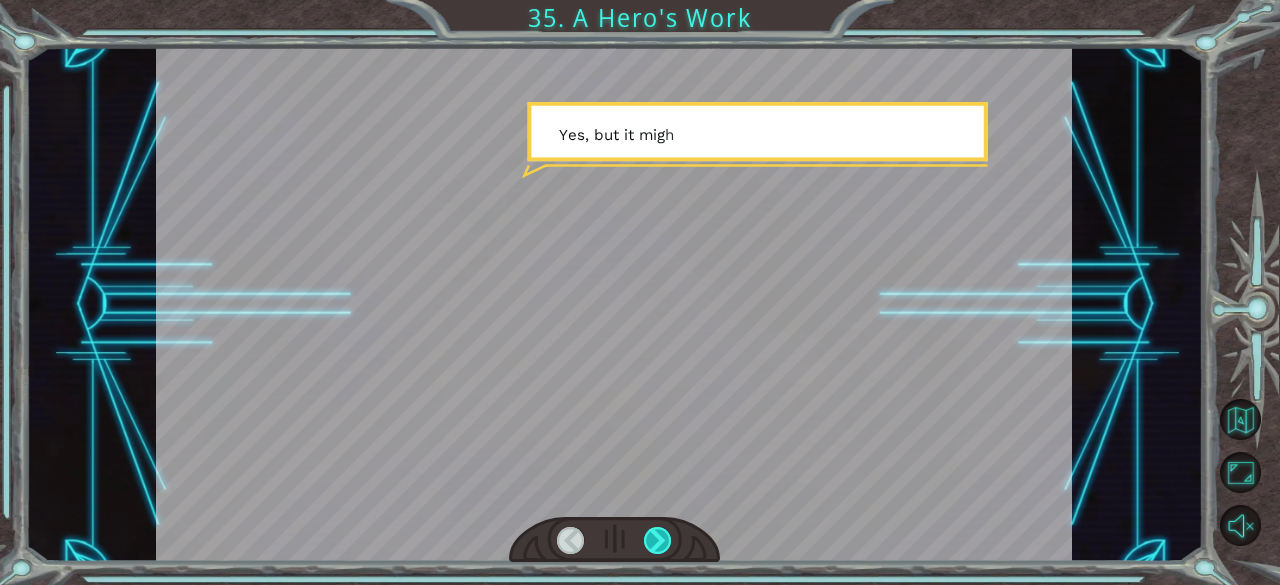 click at bounding box center [658, 541] 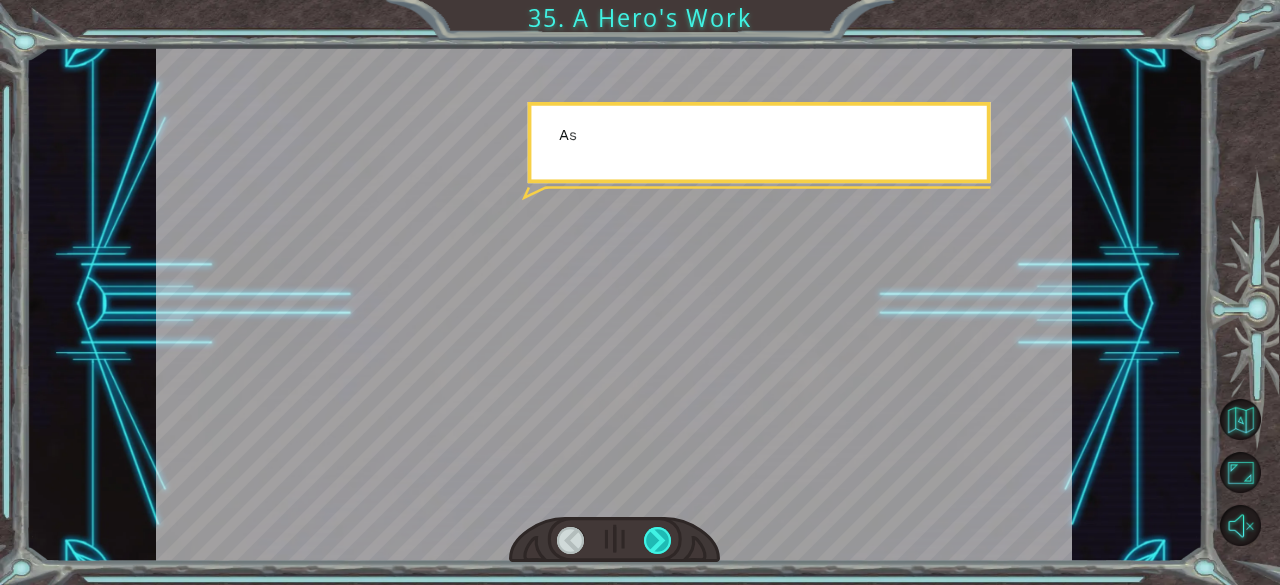 click at bounding box center [658, 541] 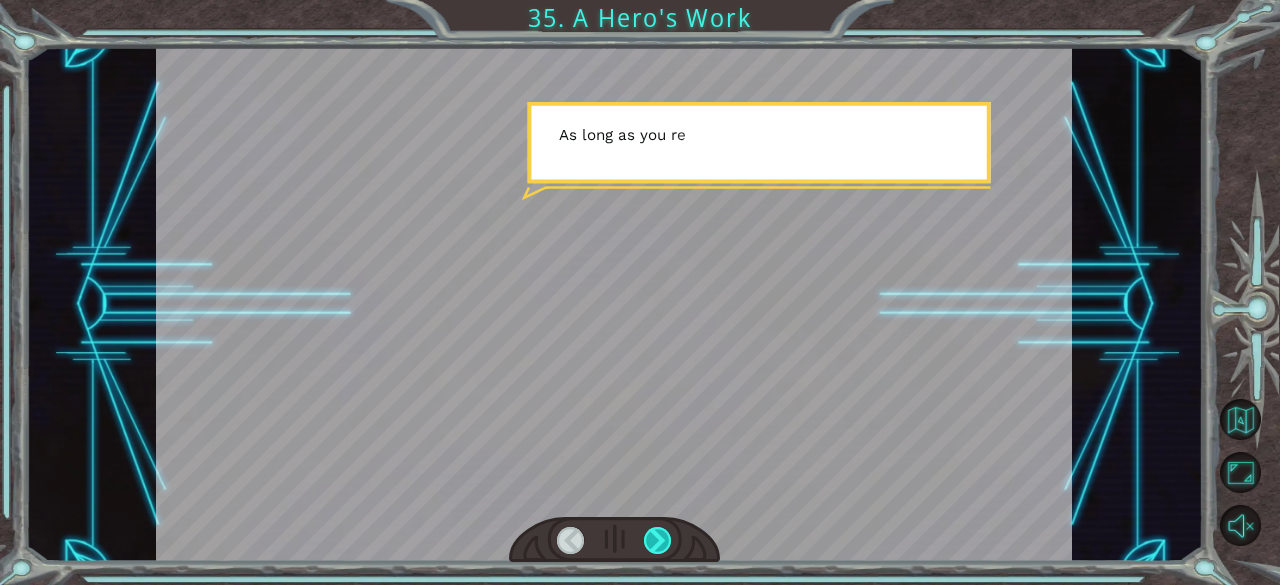 click at bounding box center (658, 541) 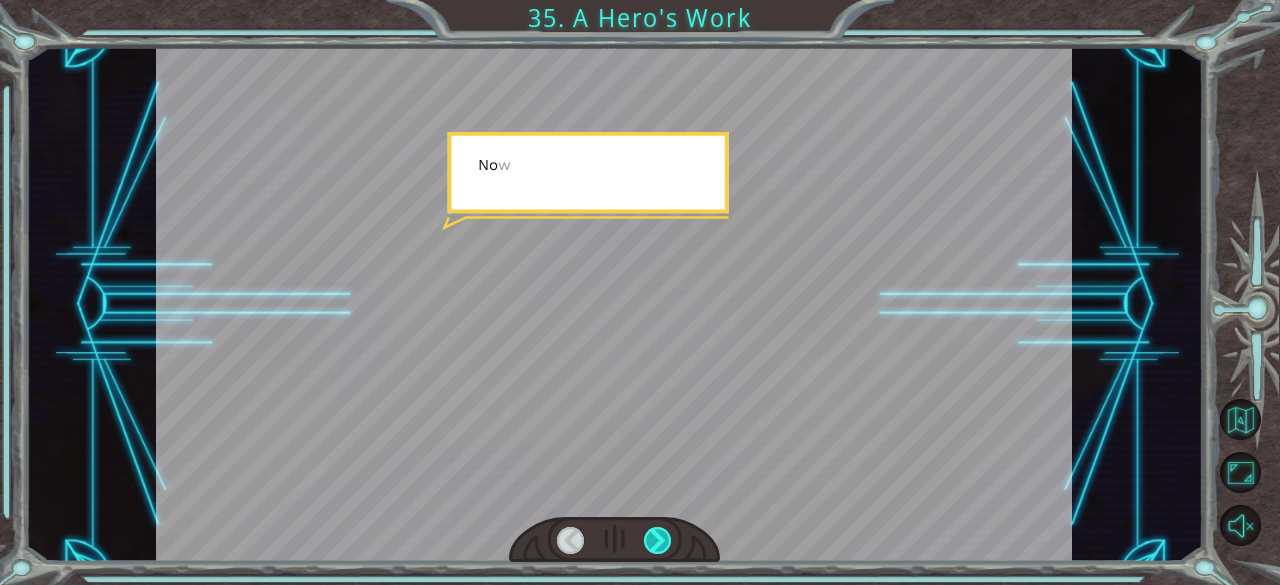 click at bounding box center [658, 541] 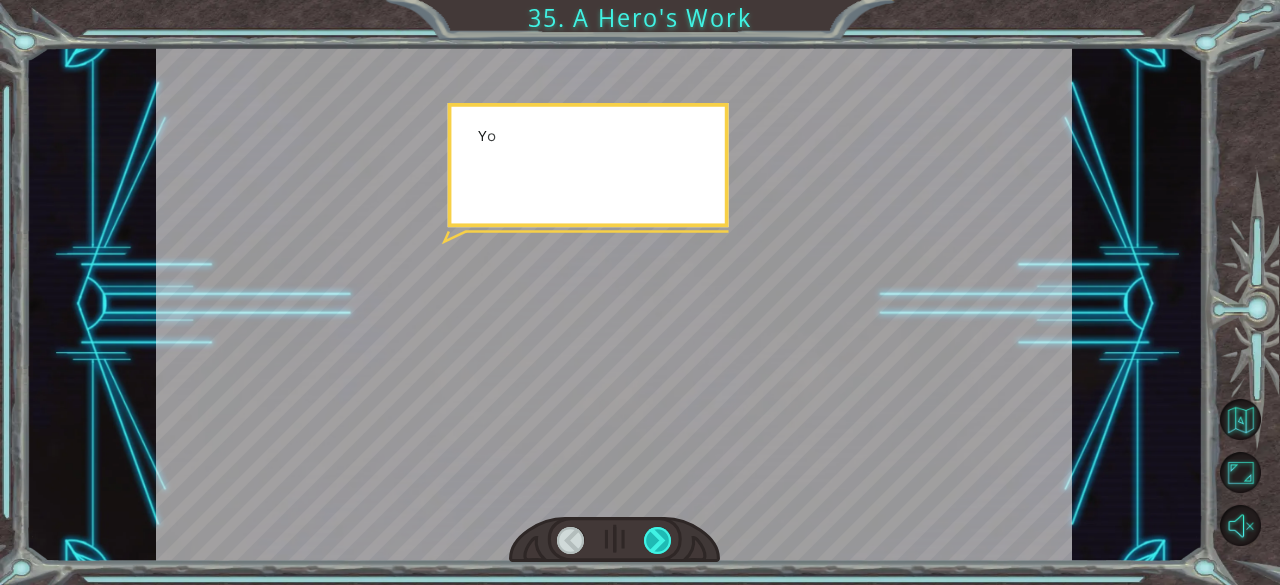 click at bounding box center (658, 541) 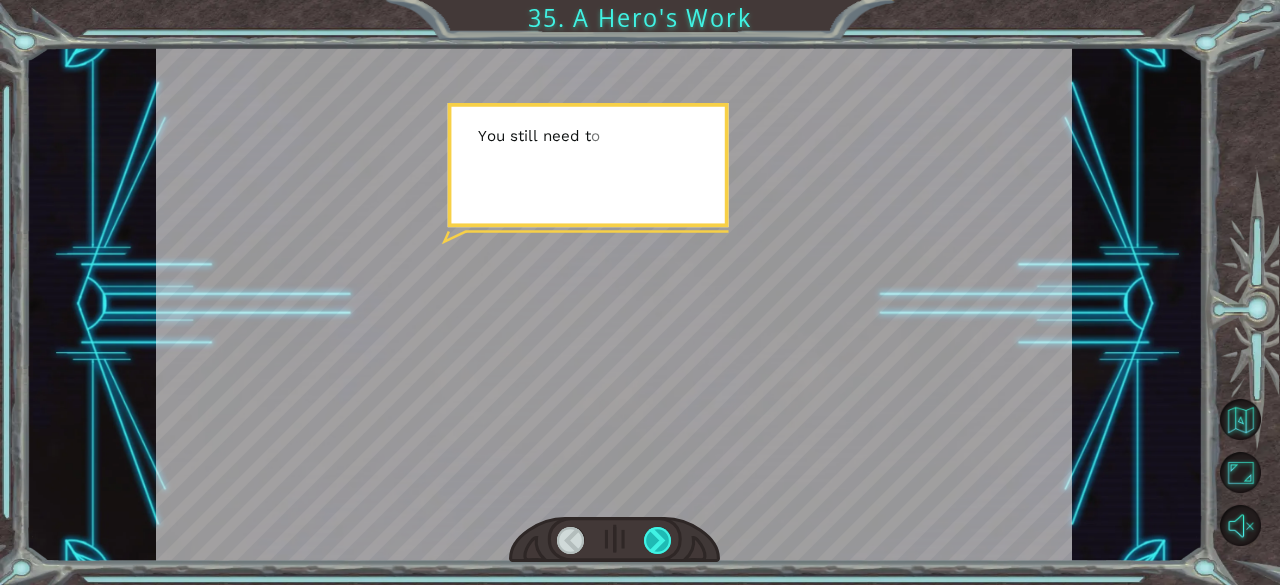 click at bounding box center (658, 541) 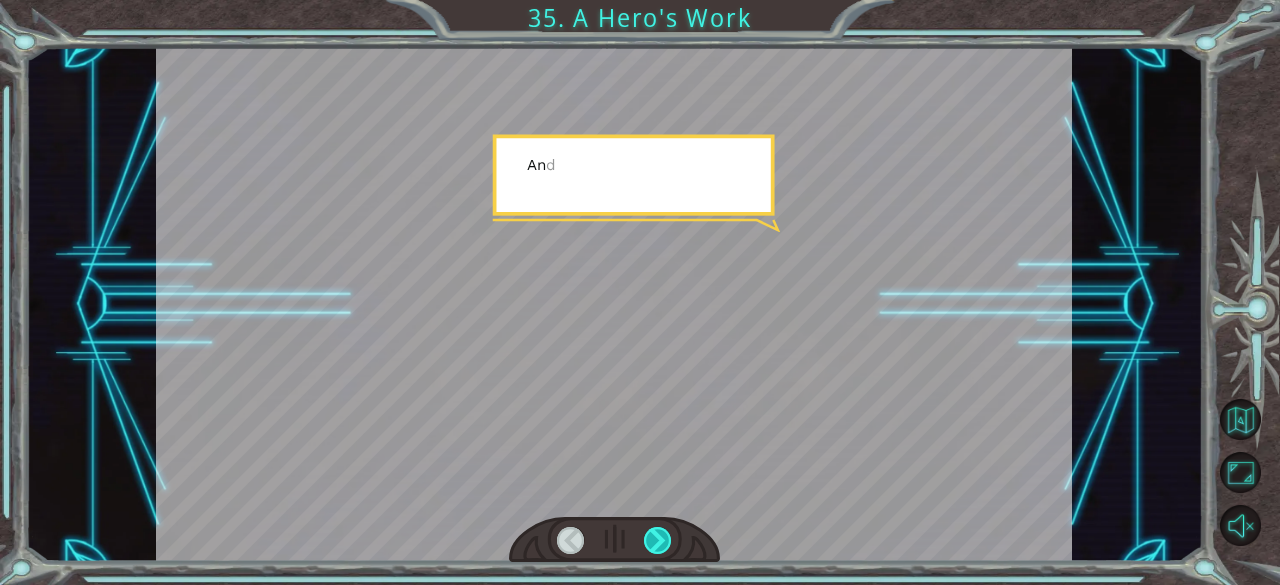 click at bounding box center (658, 541) 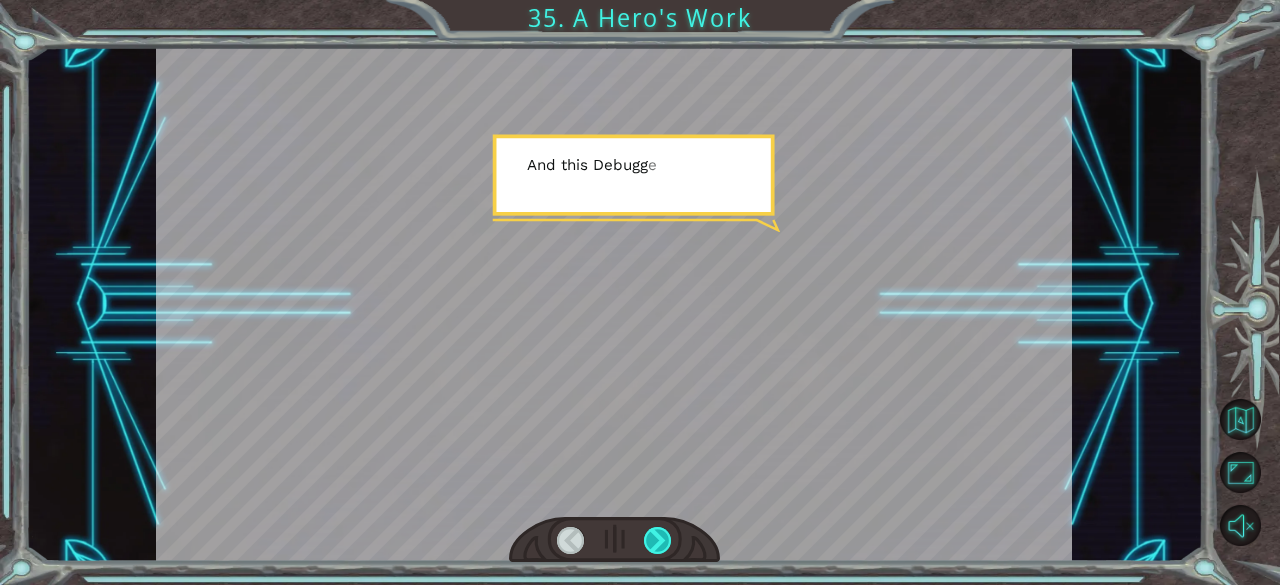 click at bounding box center (658, 541) 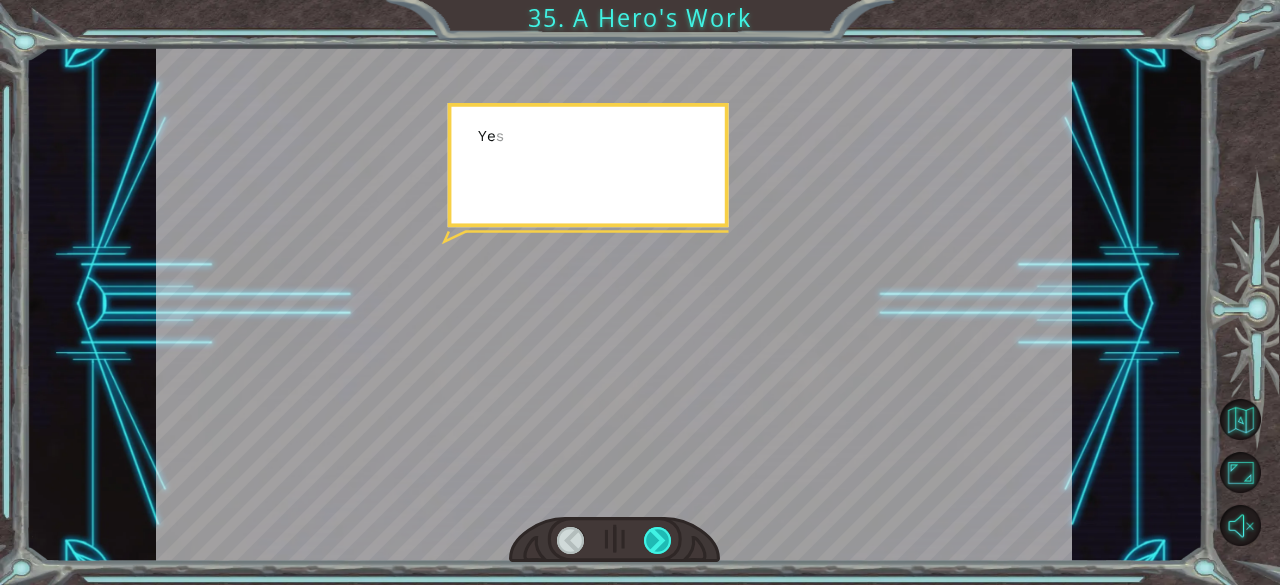 click at bounding box center [658, 541] 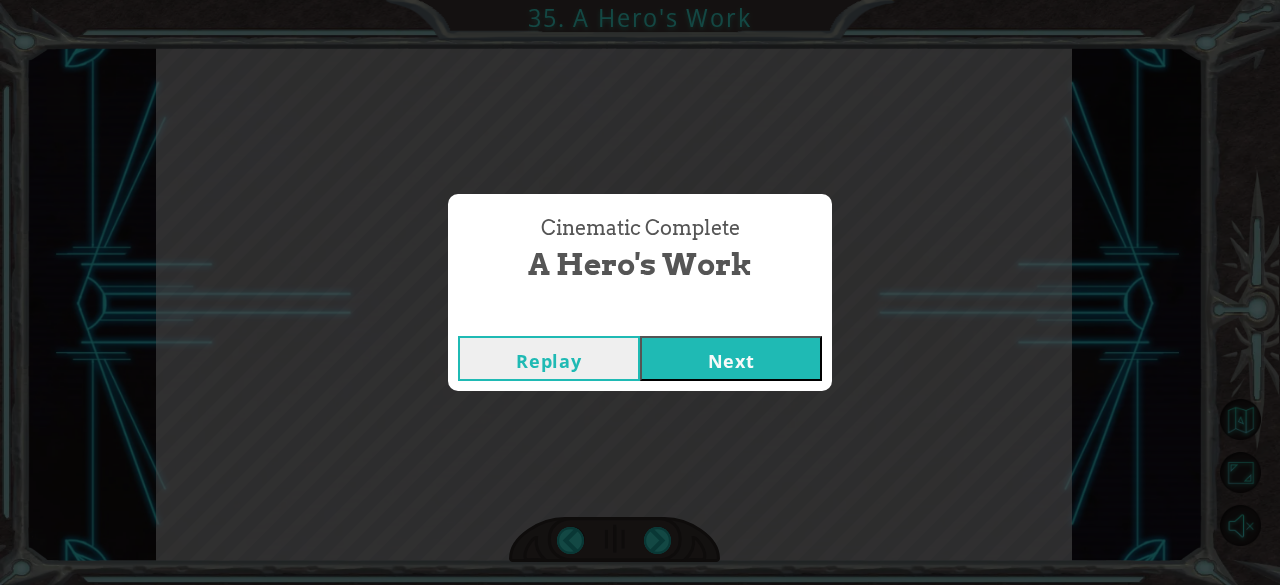 click on "Next" at bounding box center (731, 358) 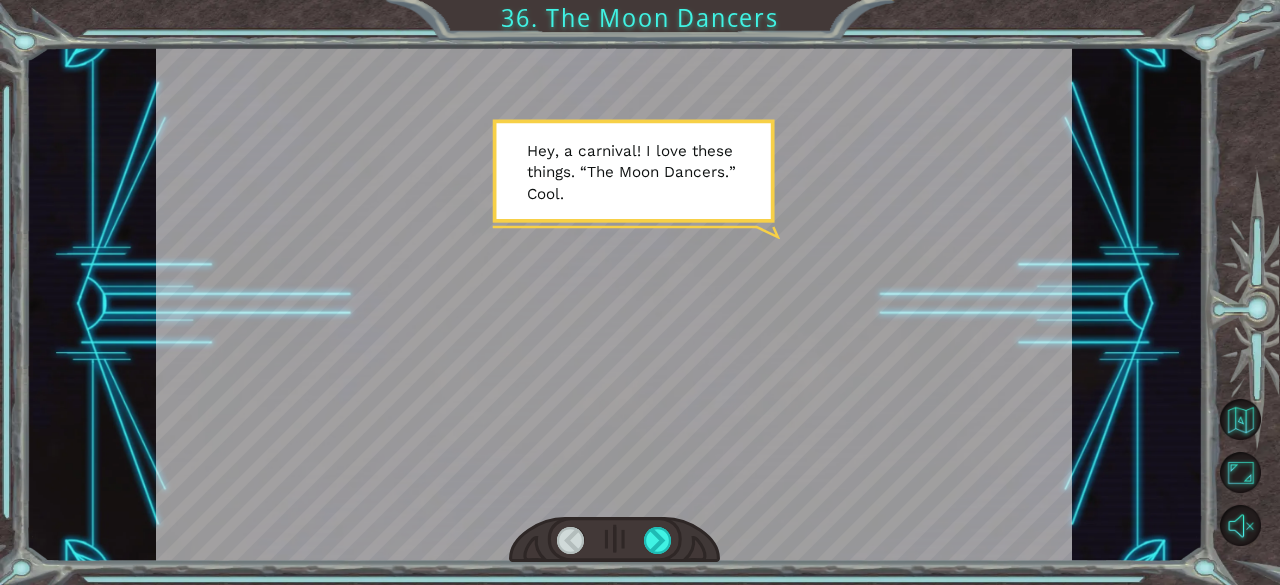 click at bounding box center (614, 540) 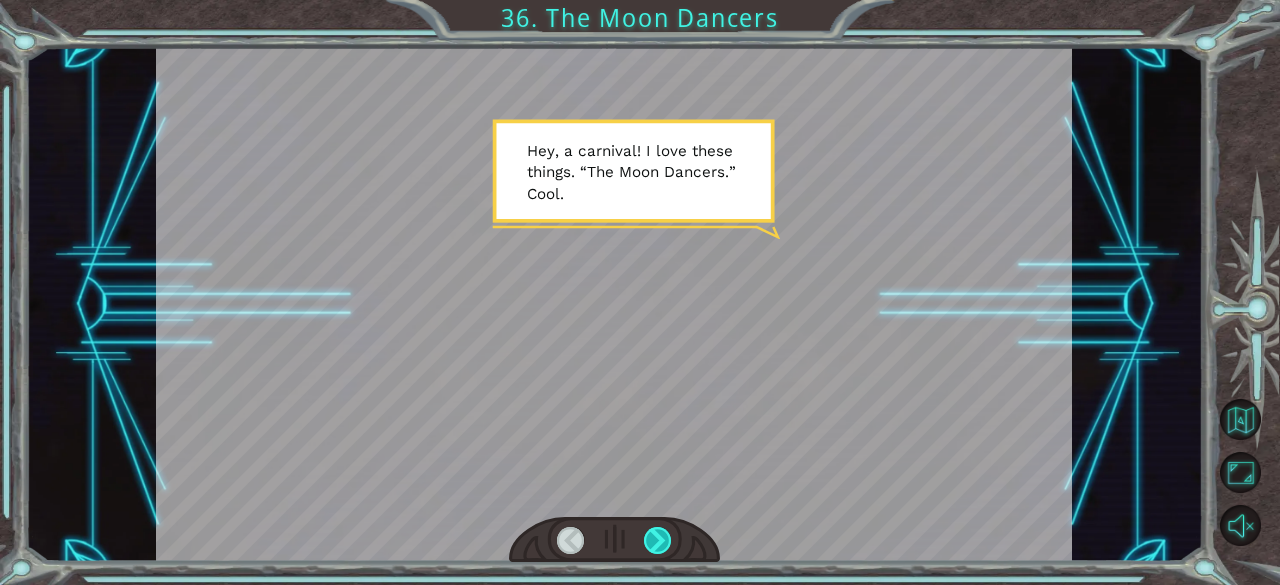 click at bounding box center [658, 541] 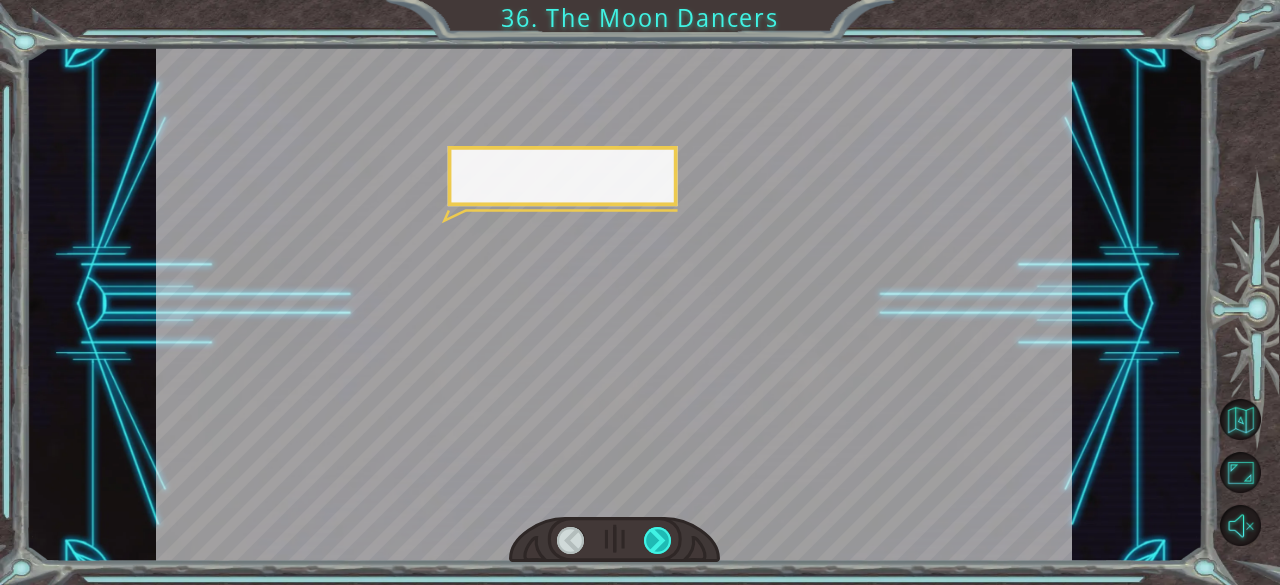 click at bounding box center (658, 541) 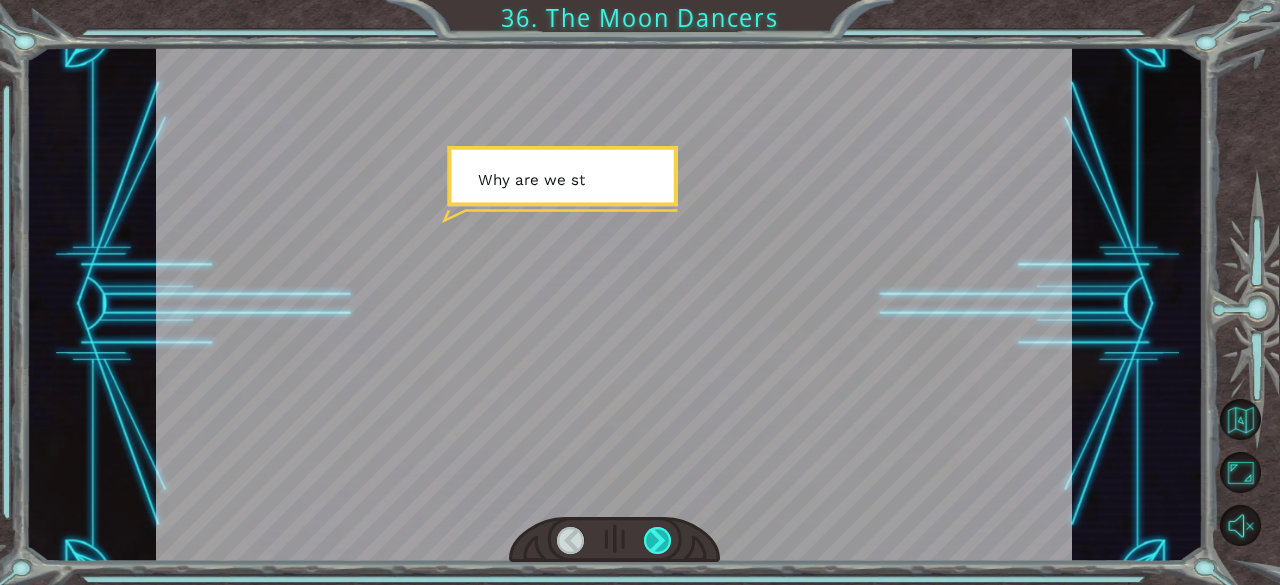 click at bounding box center [658, 541] 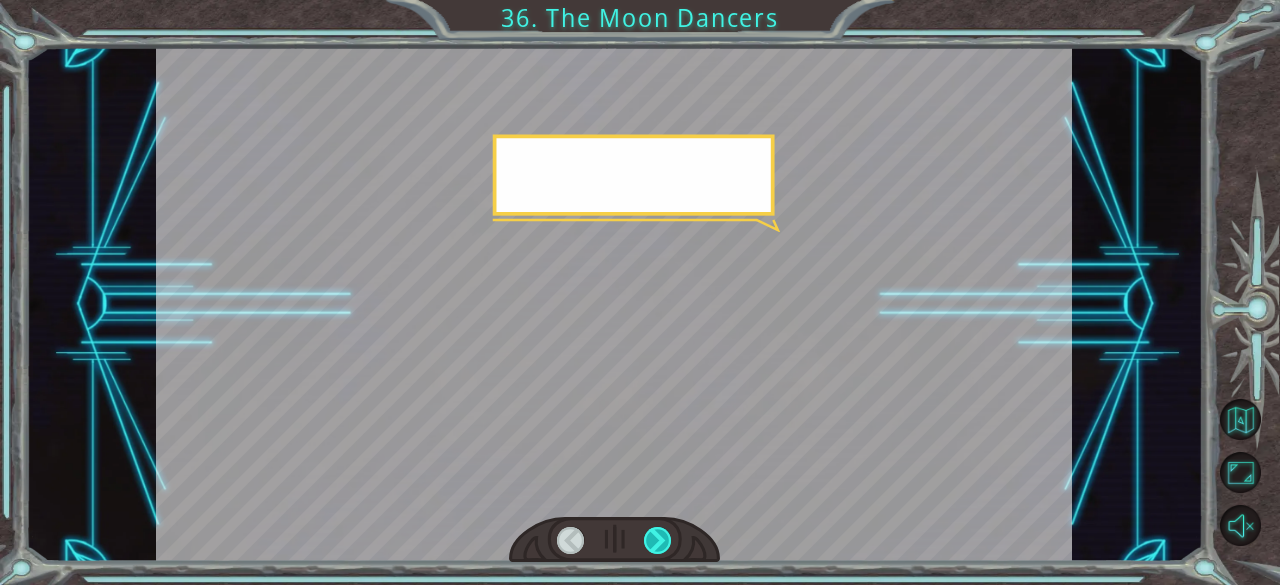 click at bounding box center [658, 541] 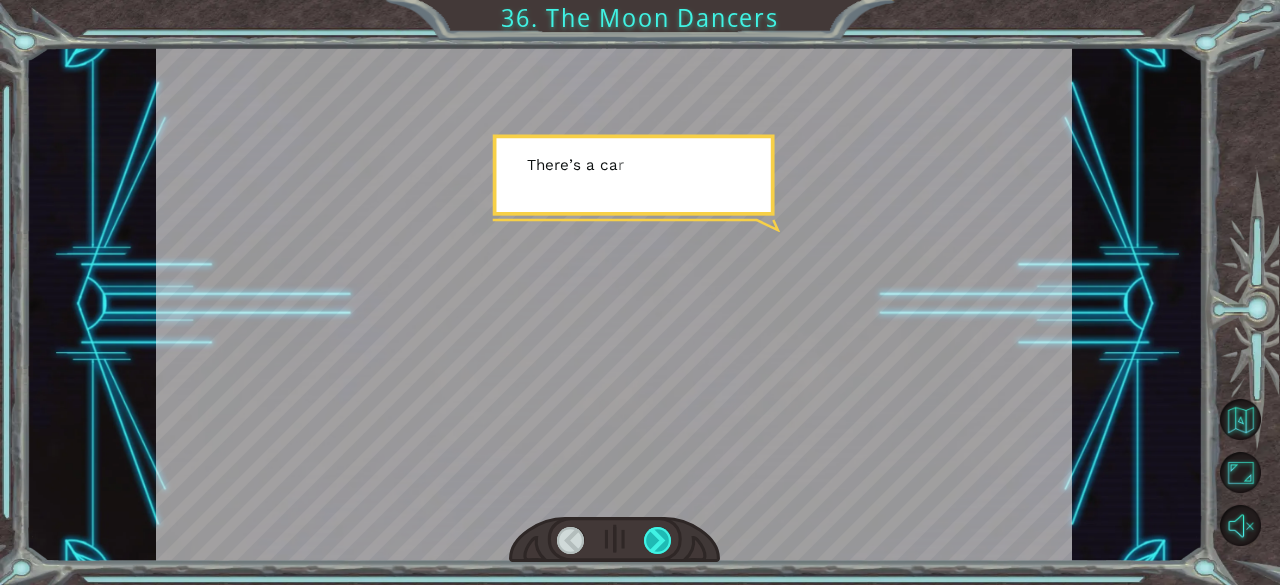 click at bounding box center [658, 541] 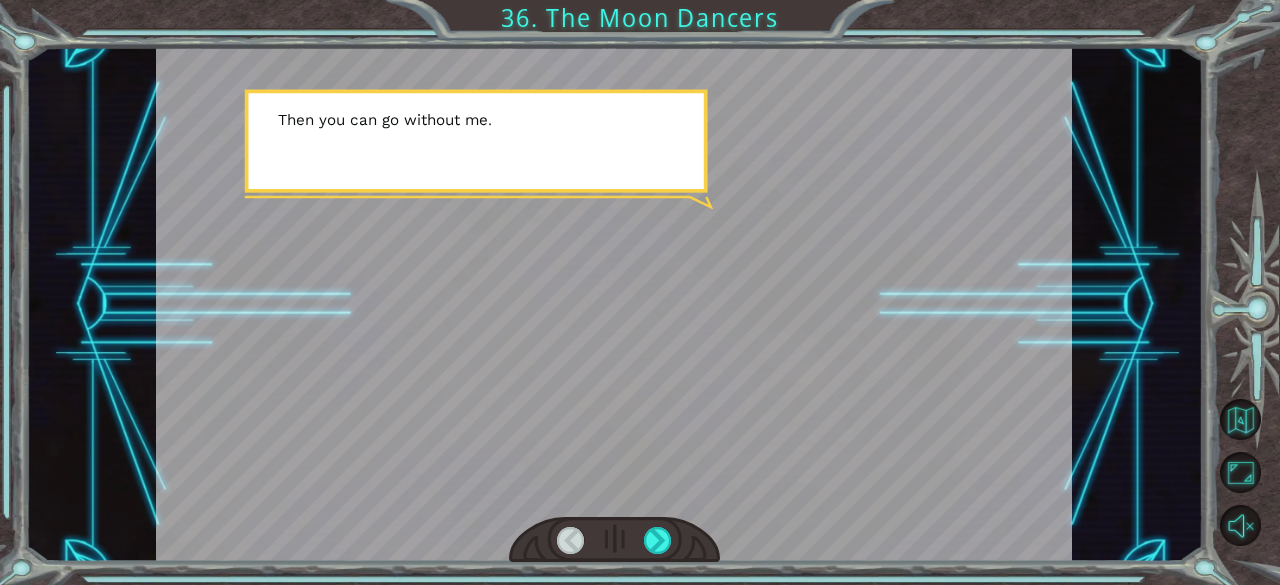 click at bounding box center (614, 304) 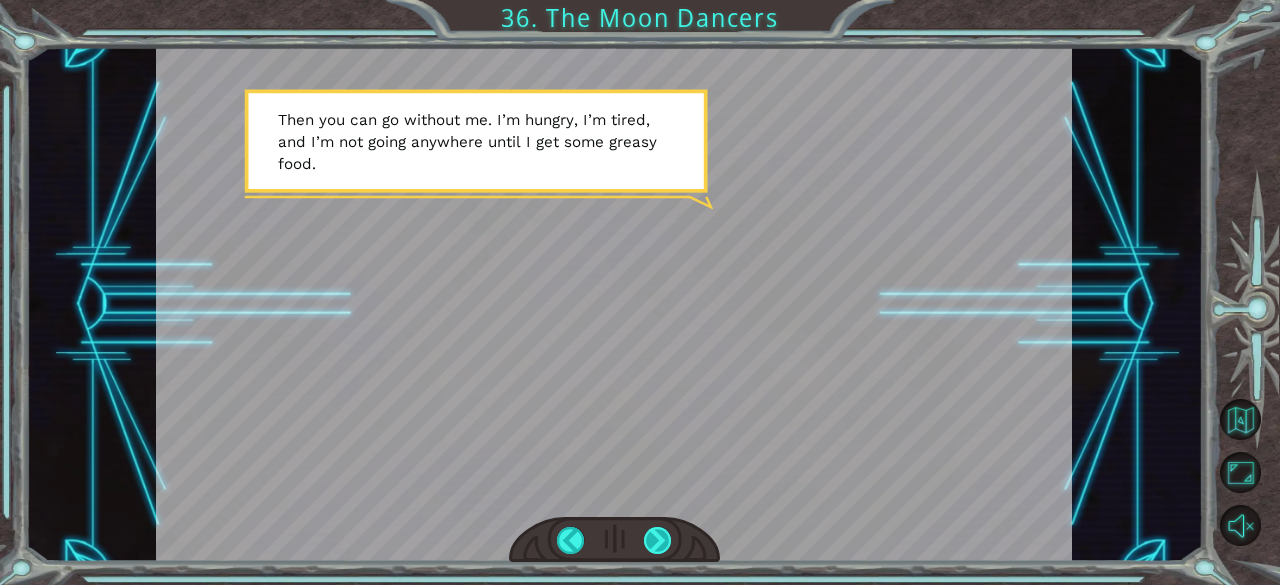 click at bounding box center [658, 541] 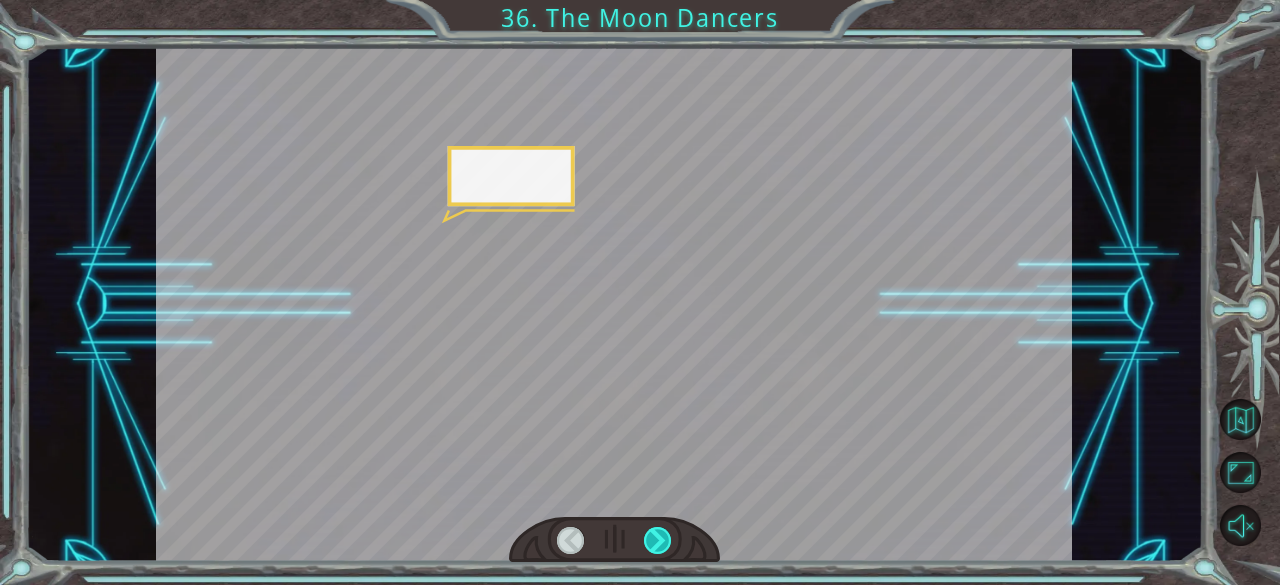 click at bounding box center (658, 541) 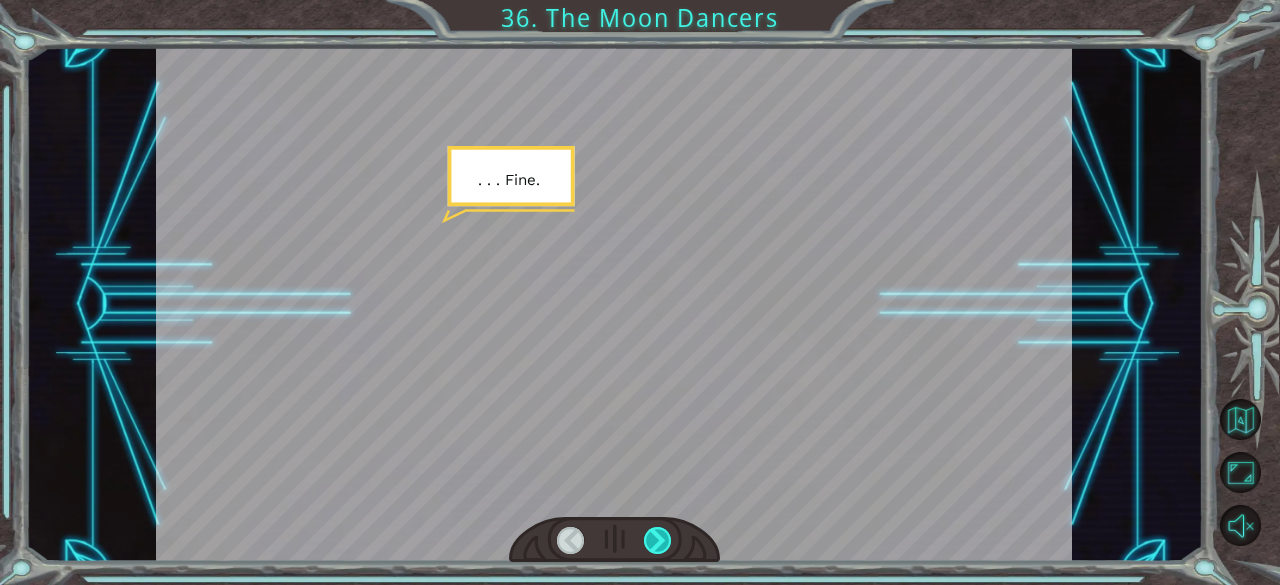 click at bounding box center [658, 541] 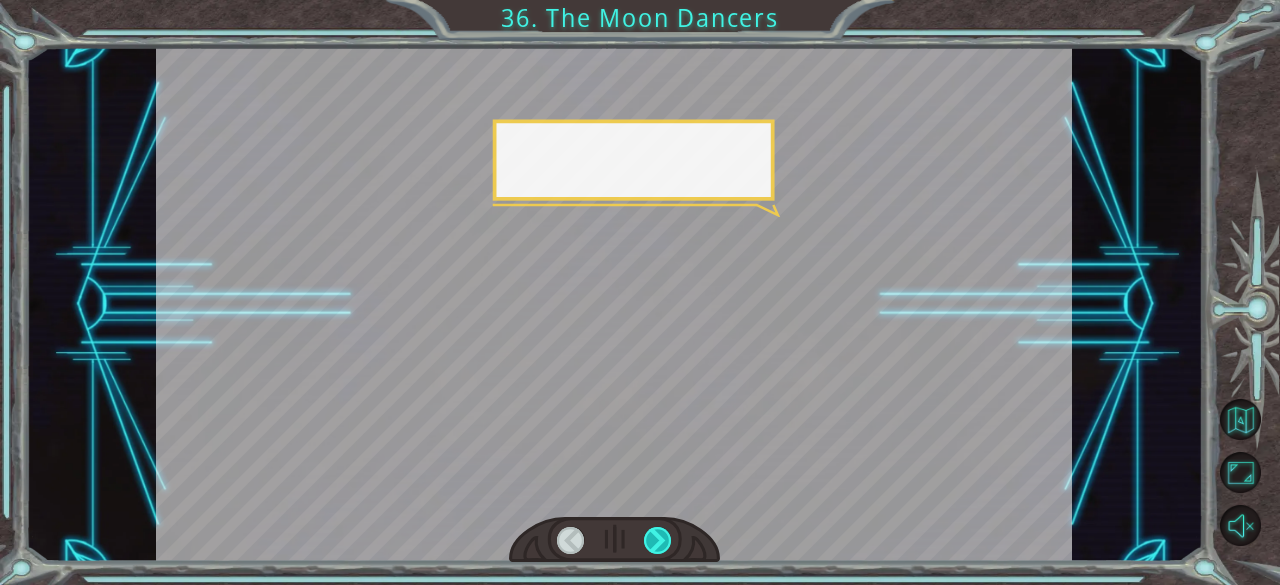 click at bounding box center [658, 541] 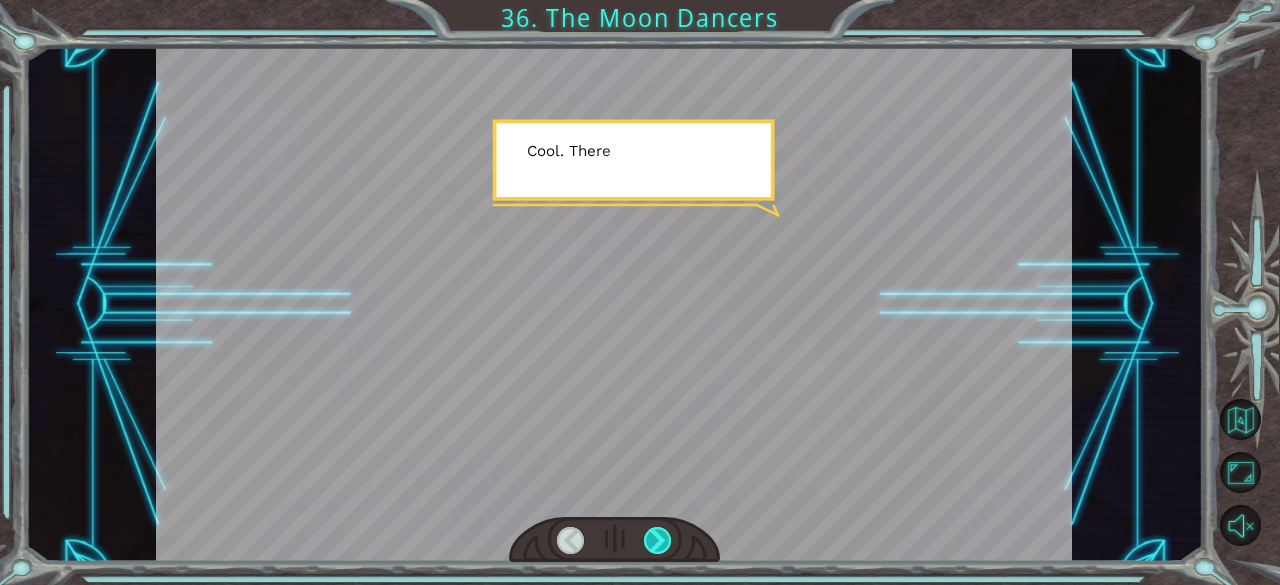 click at bounding box center [658, 541] 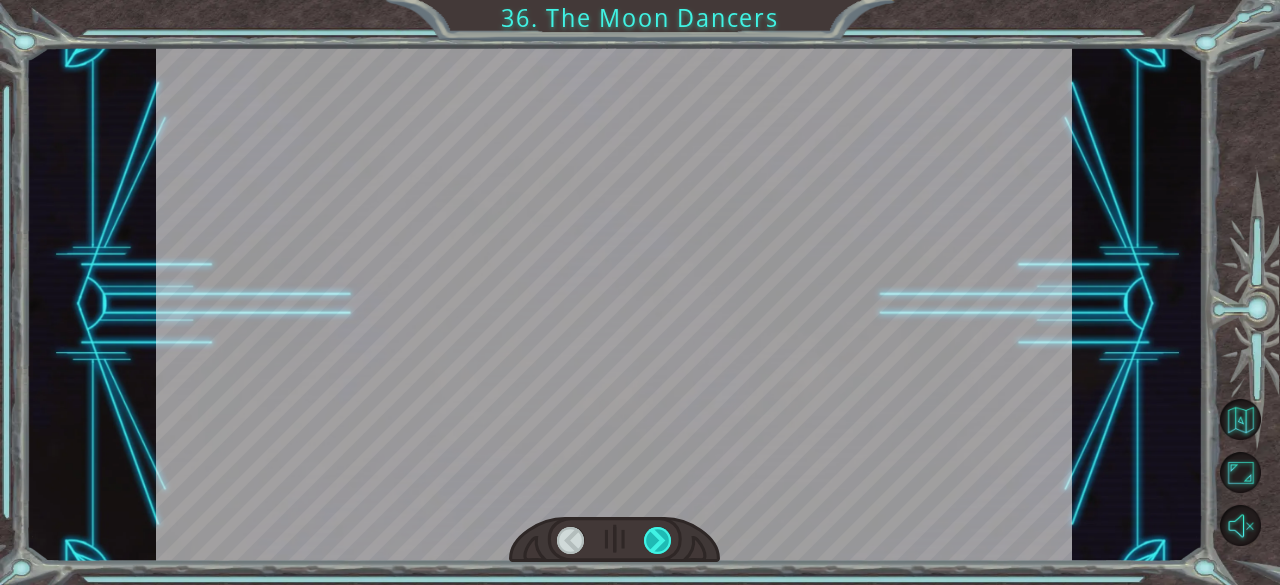 click at bounding box center [658, 541] 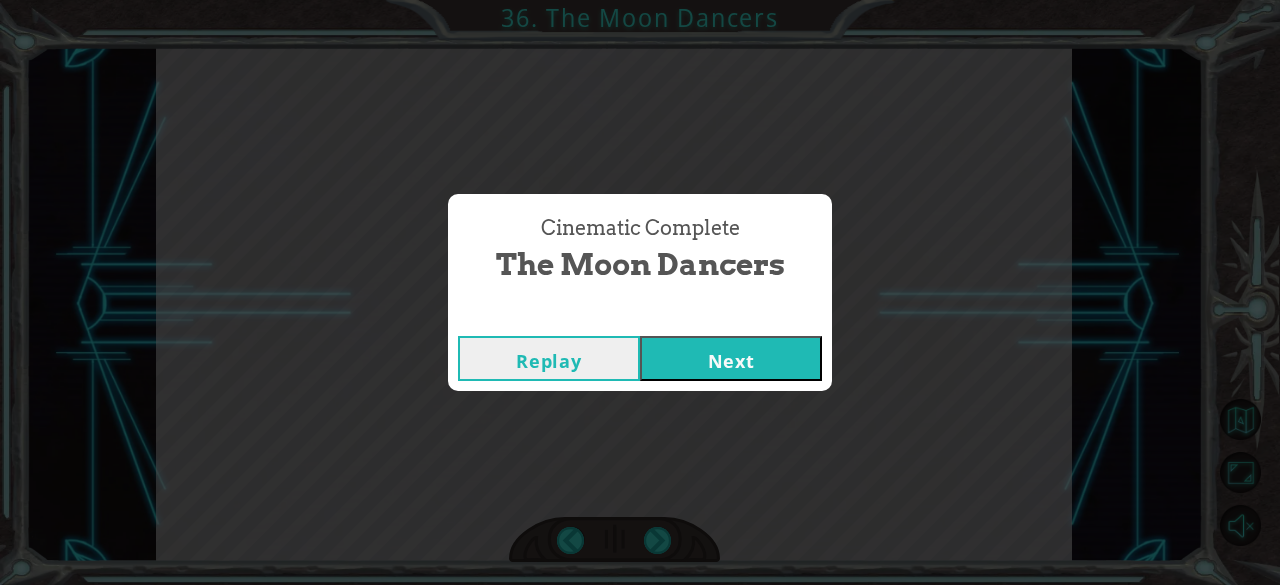 click on "Next" at bounding box center (731, 358) 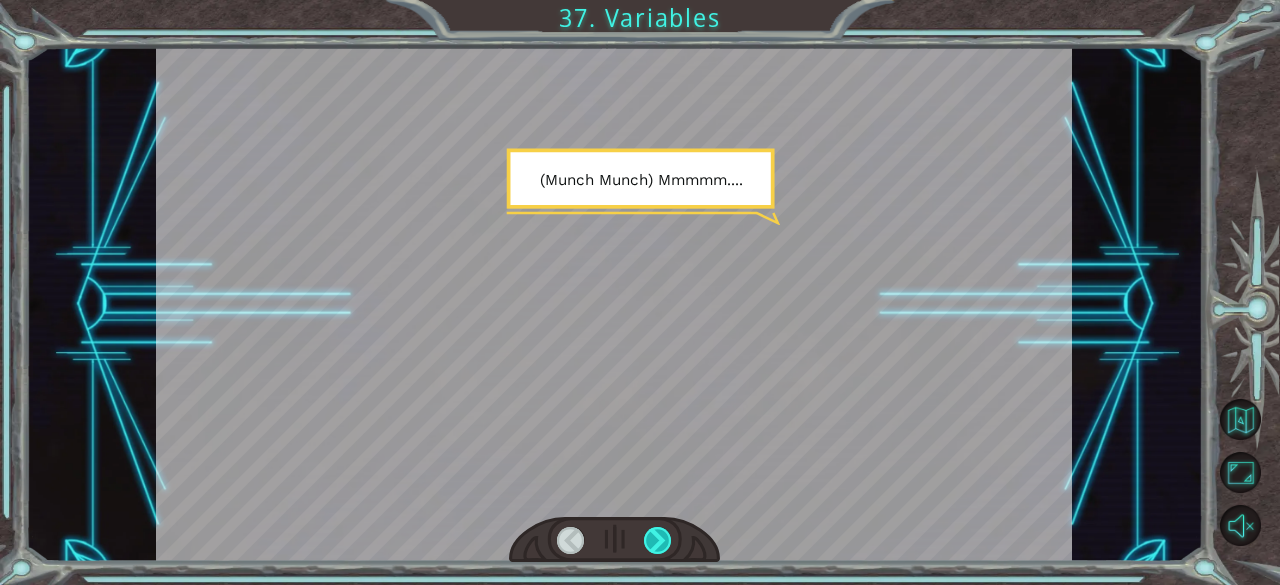 click at bounding box center (658, 541) 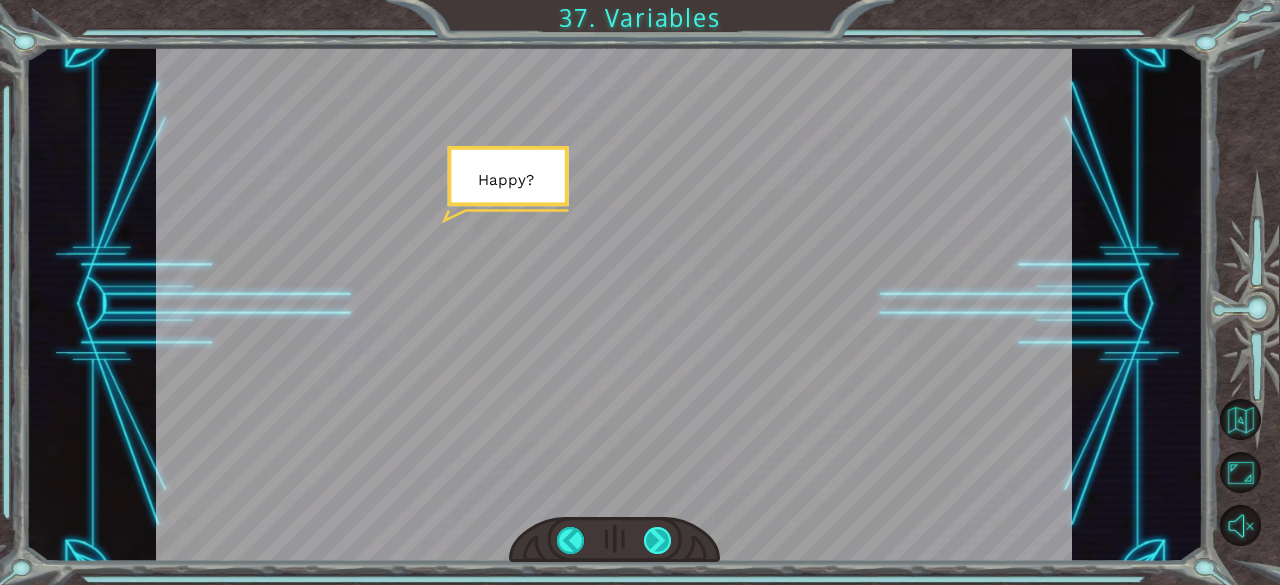 click at bounding box center (658, 541) 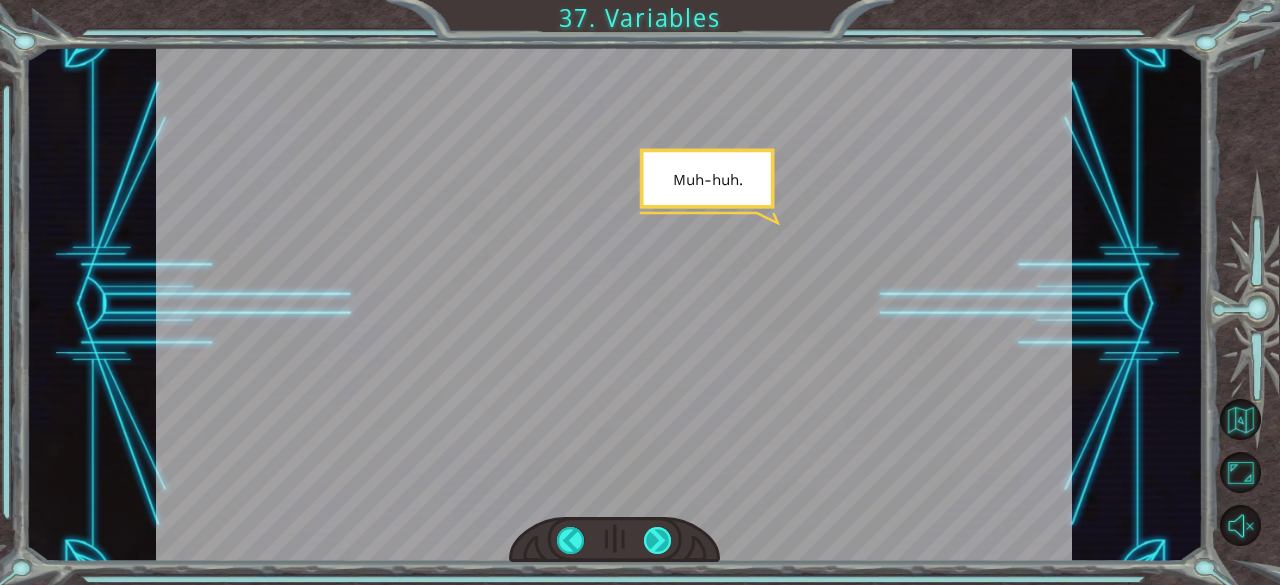 click at bounding box center [658, 541] 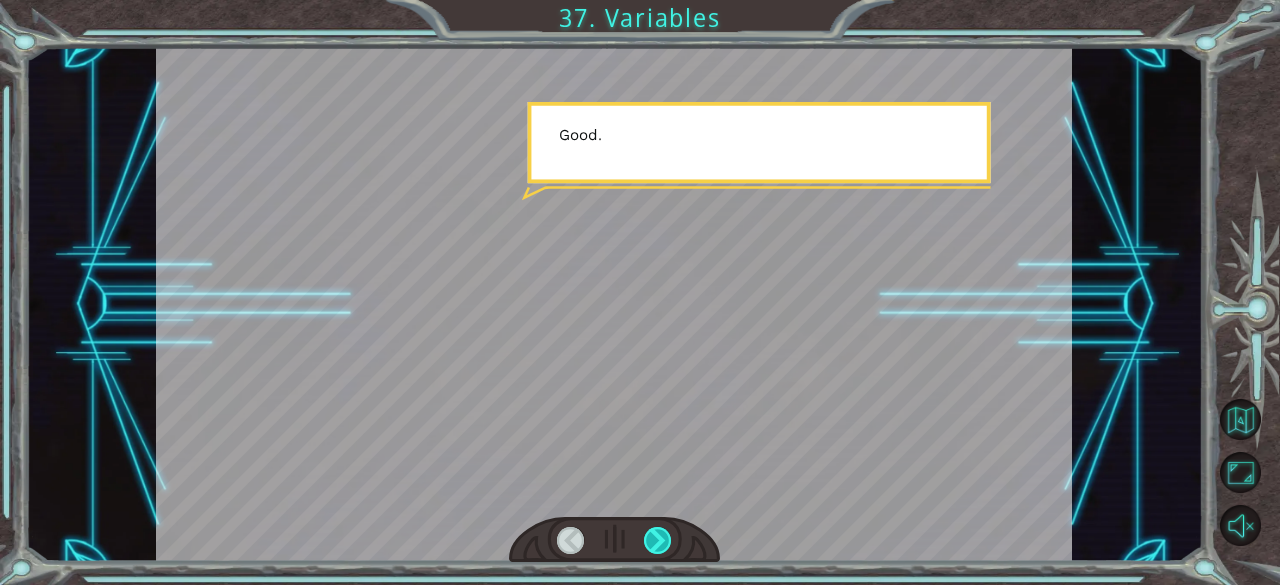 click at bounding box center (658, 541) 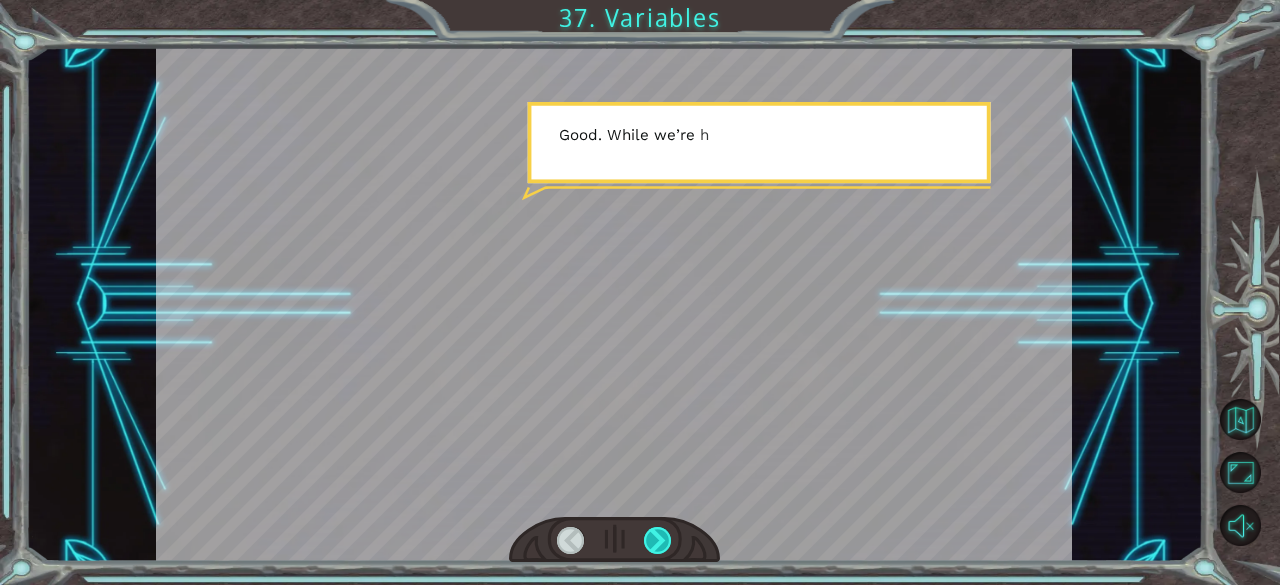 click at bounding box center (658, 541) 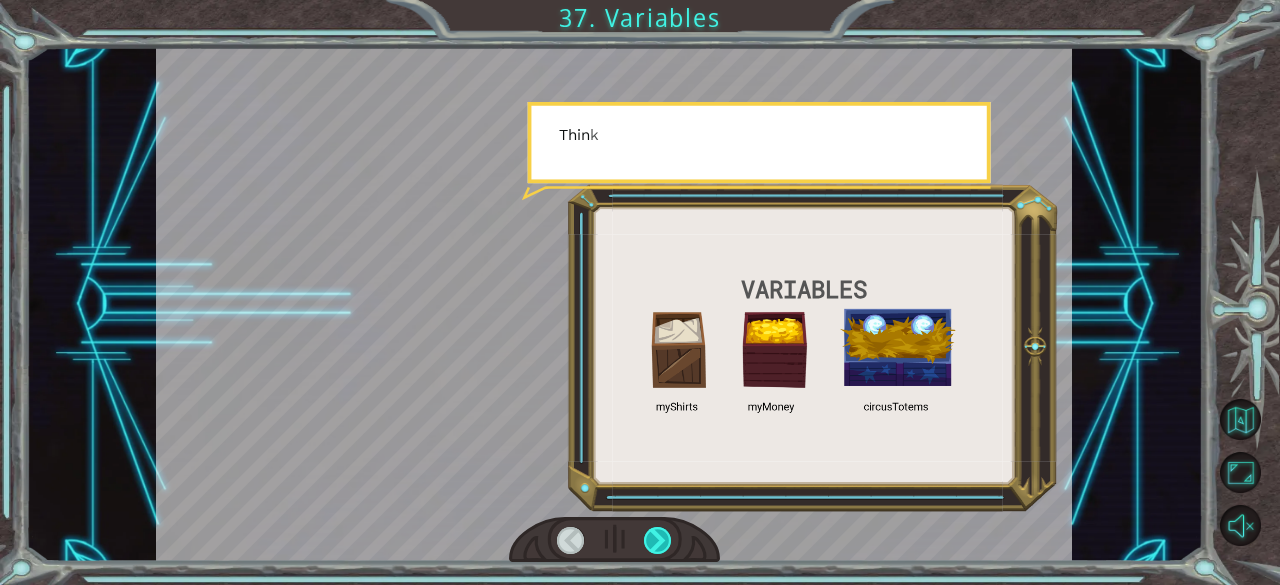 click at bounding box center (658, 541) 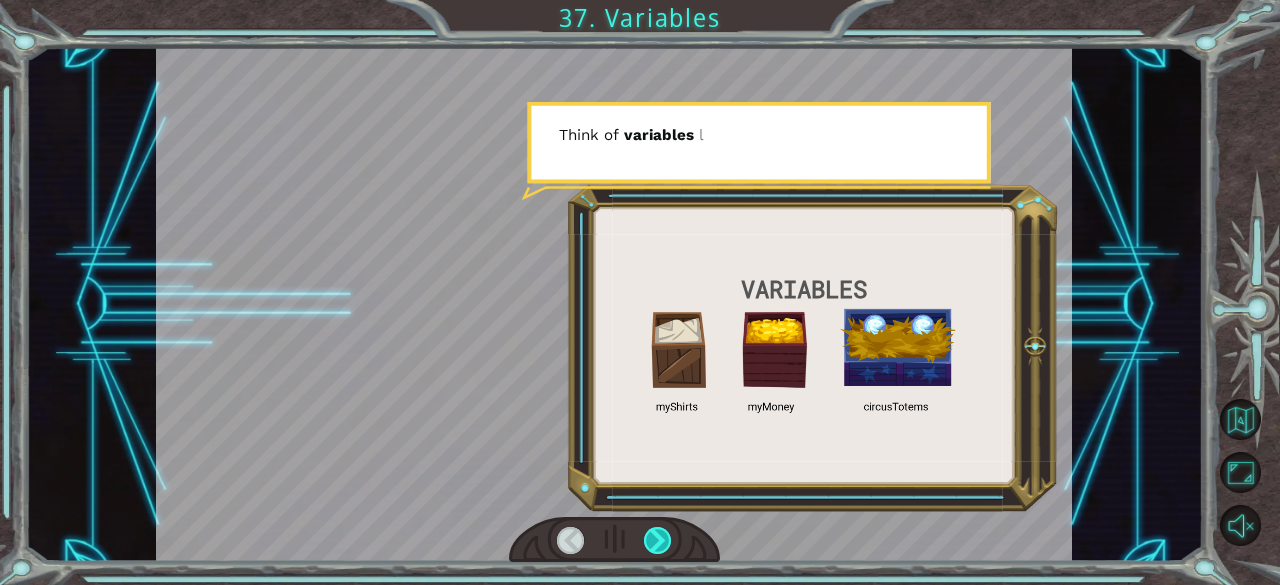 click at bounding box center (658, 541) 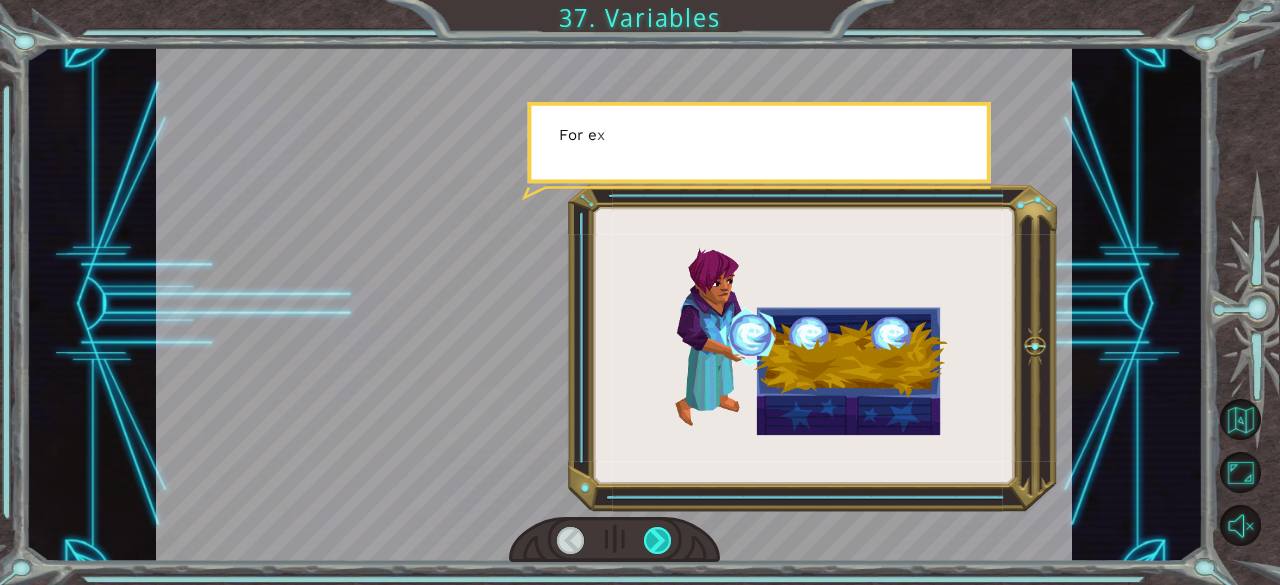 click at bounding box center (658, 541) 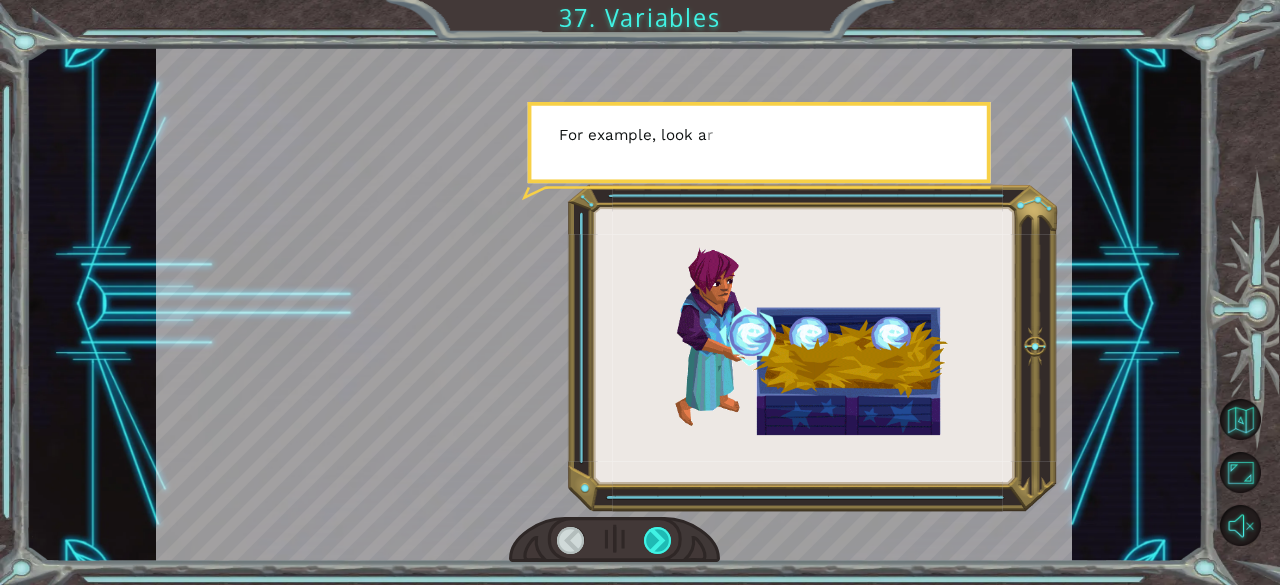 click at bounding box center (658, 541) 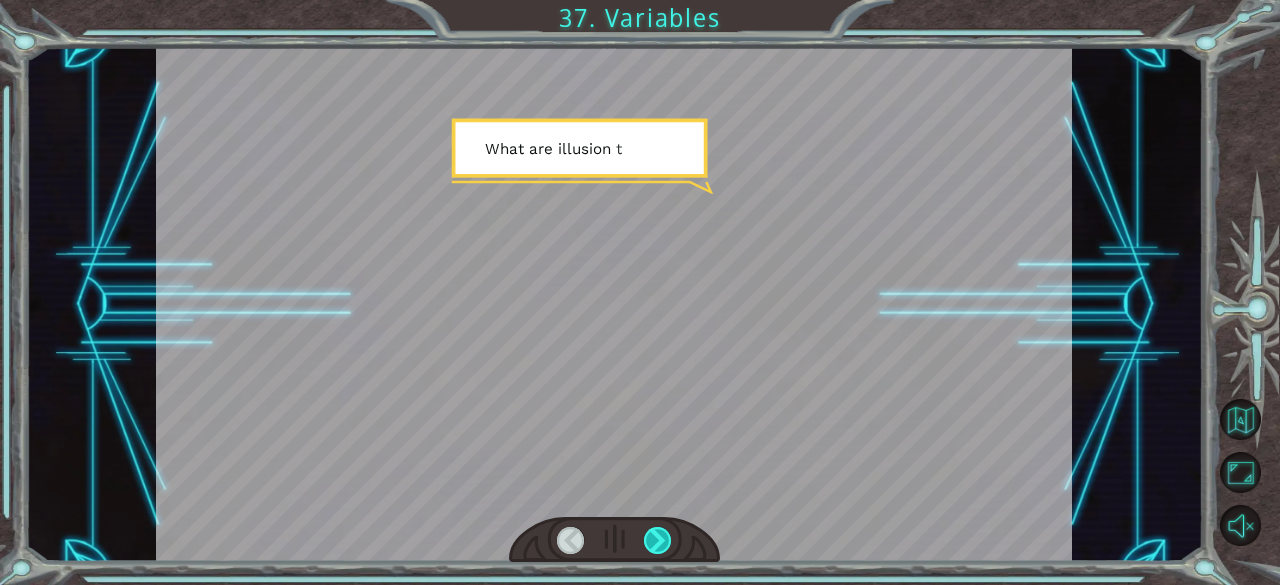 click at bounding box center [658, 541] 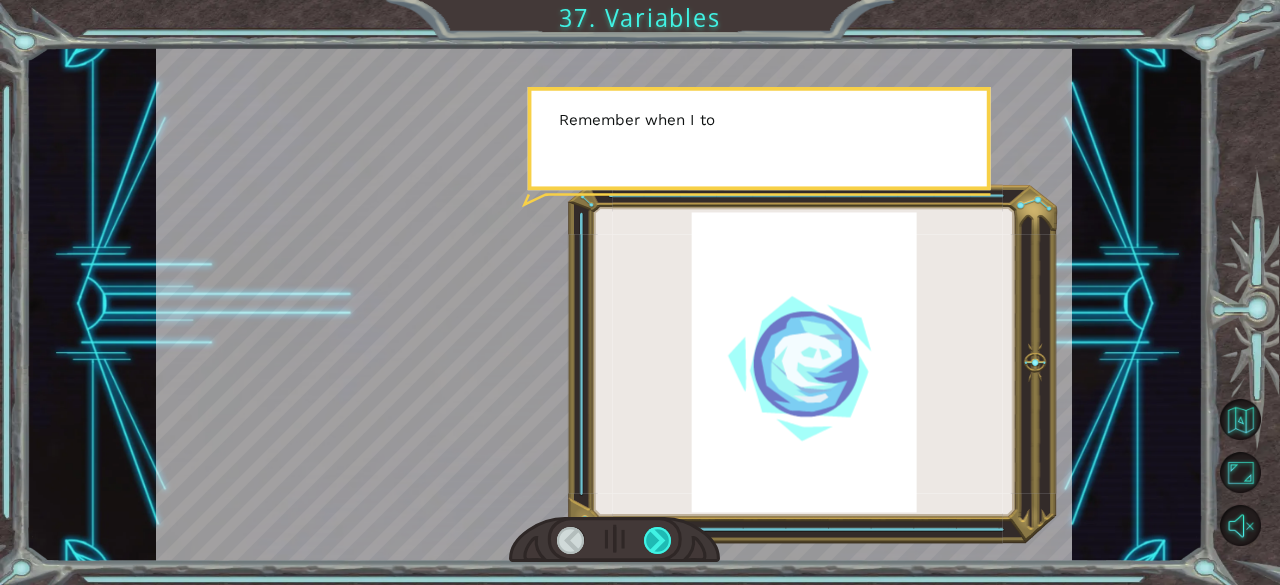 click at bounding box center (658, 541) 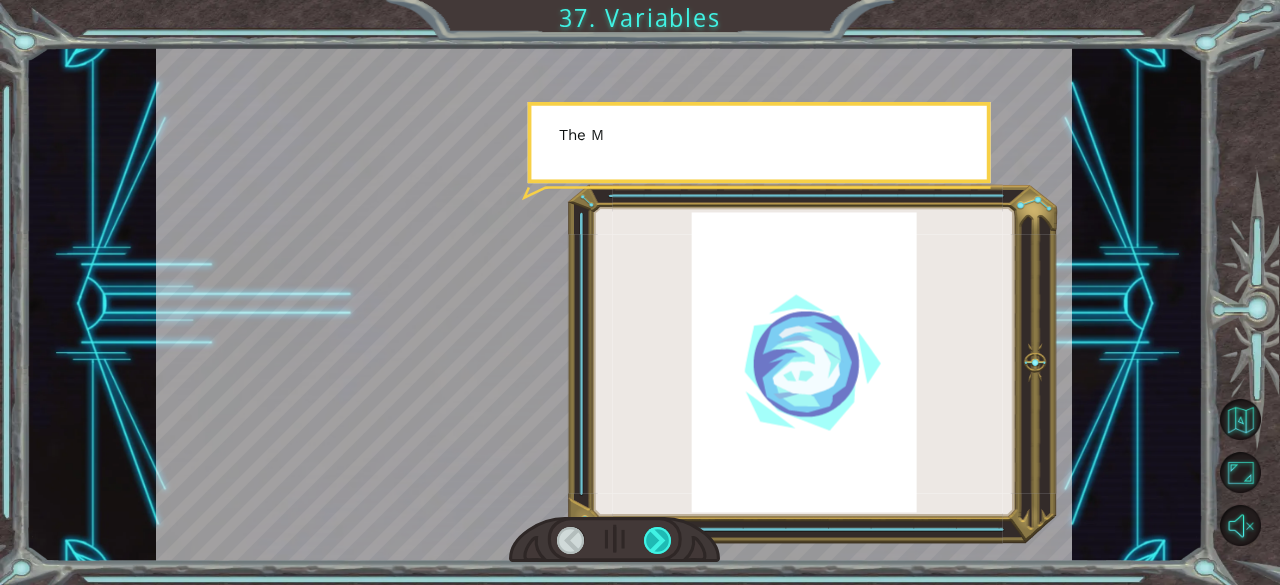 click at bounding box center [658, 541] 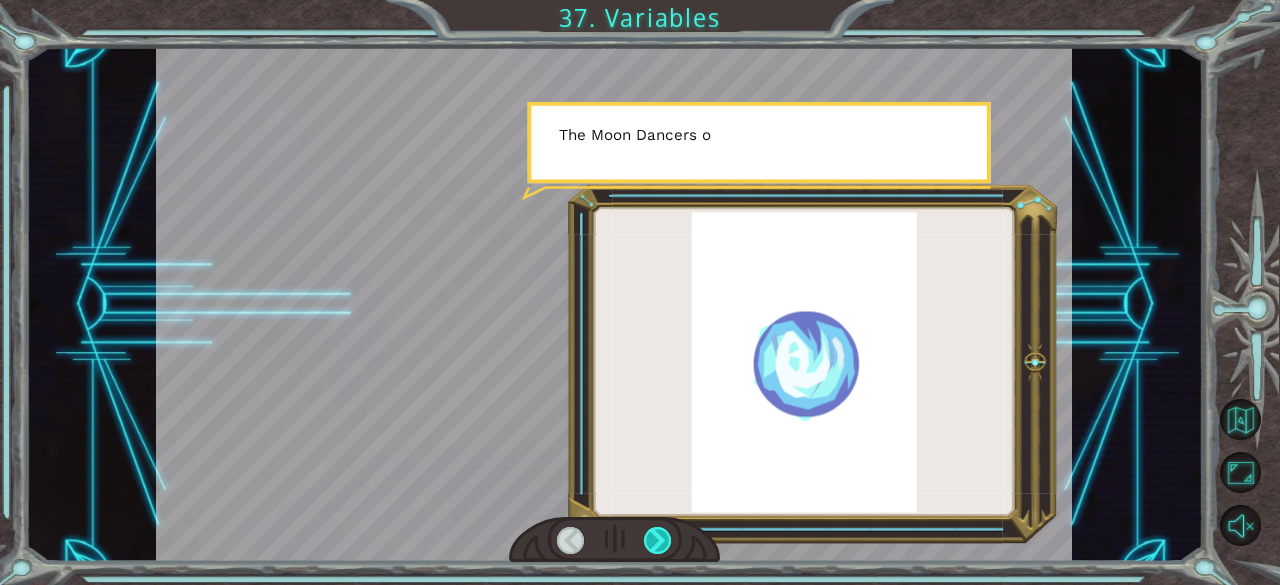 click at bounding box center (658, 541) 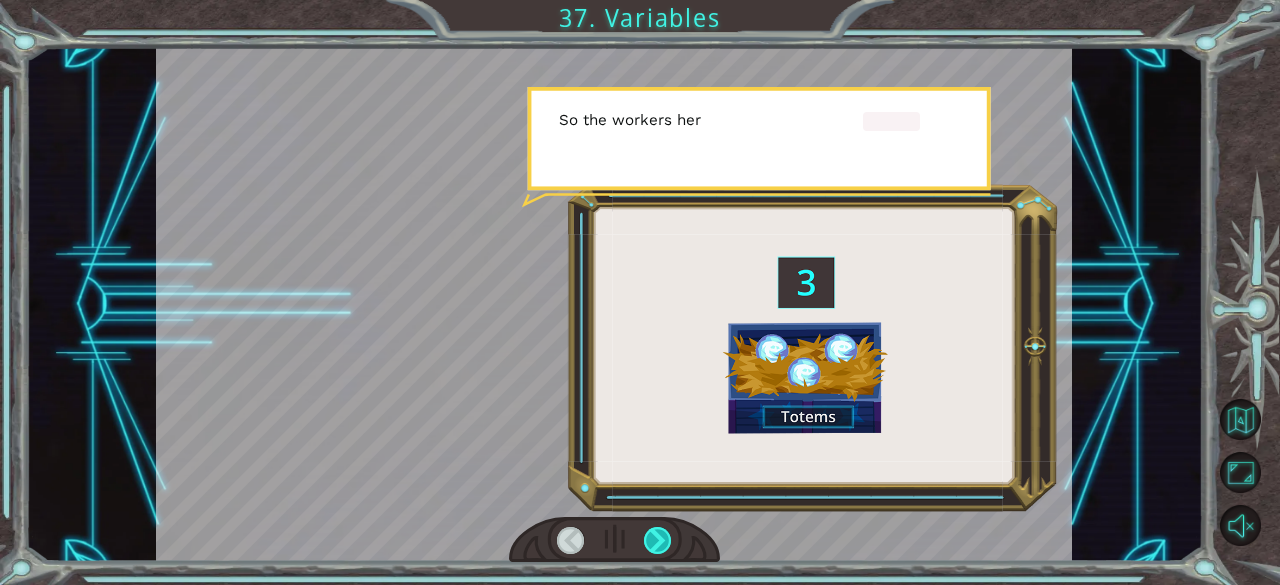 click at bounding box center (658, 541) 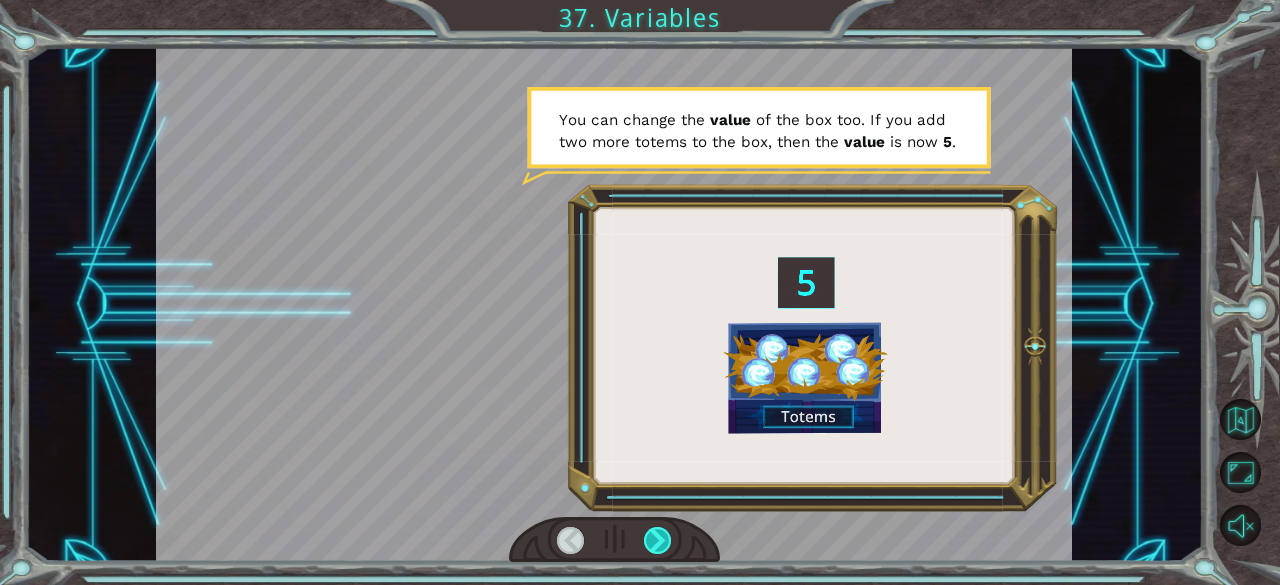 click at bounding box center [658, 541] 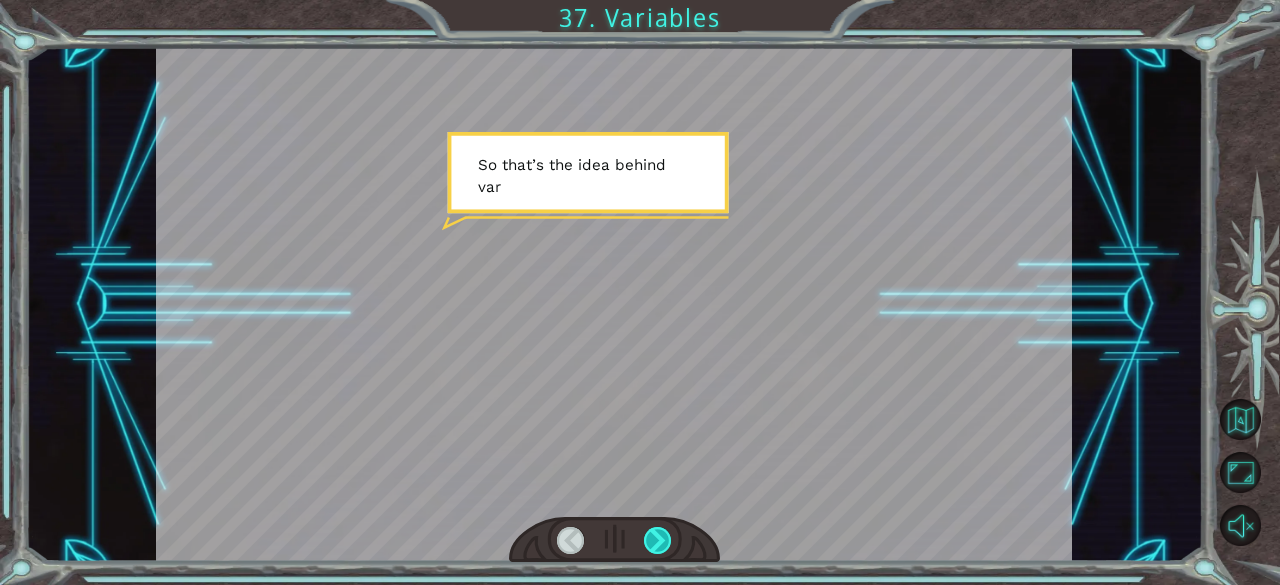 click at bounding box center [658, 541] 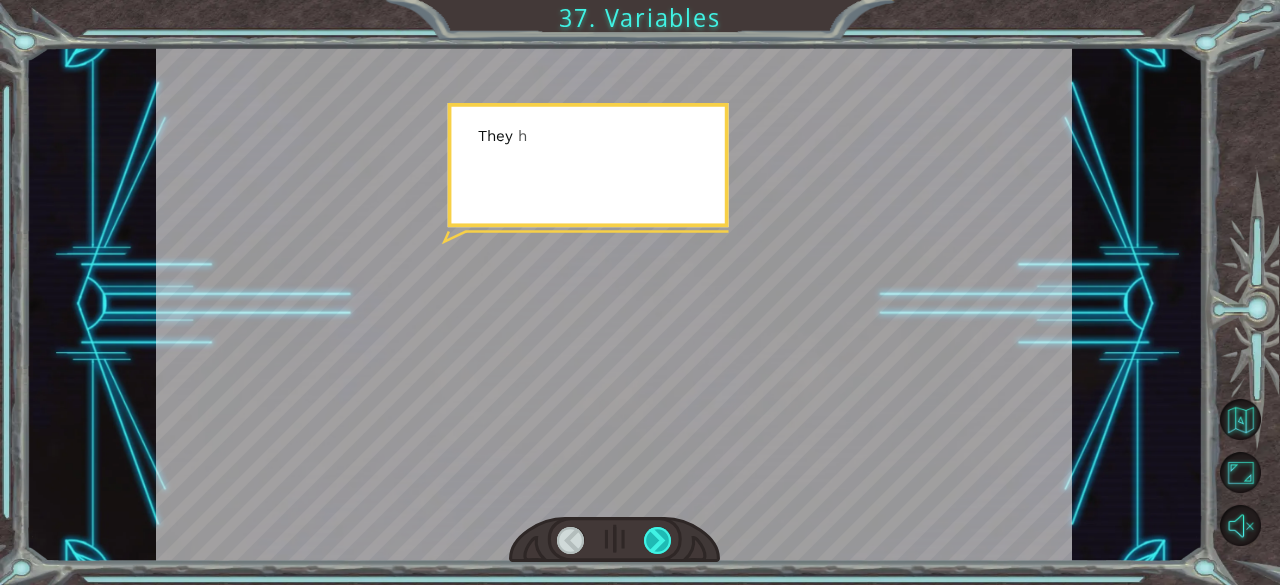 click at bounding box center (658, 541) 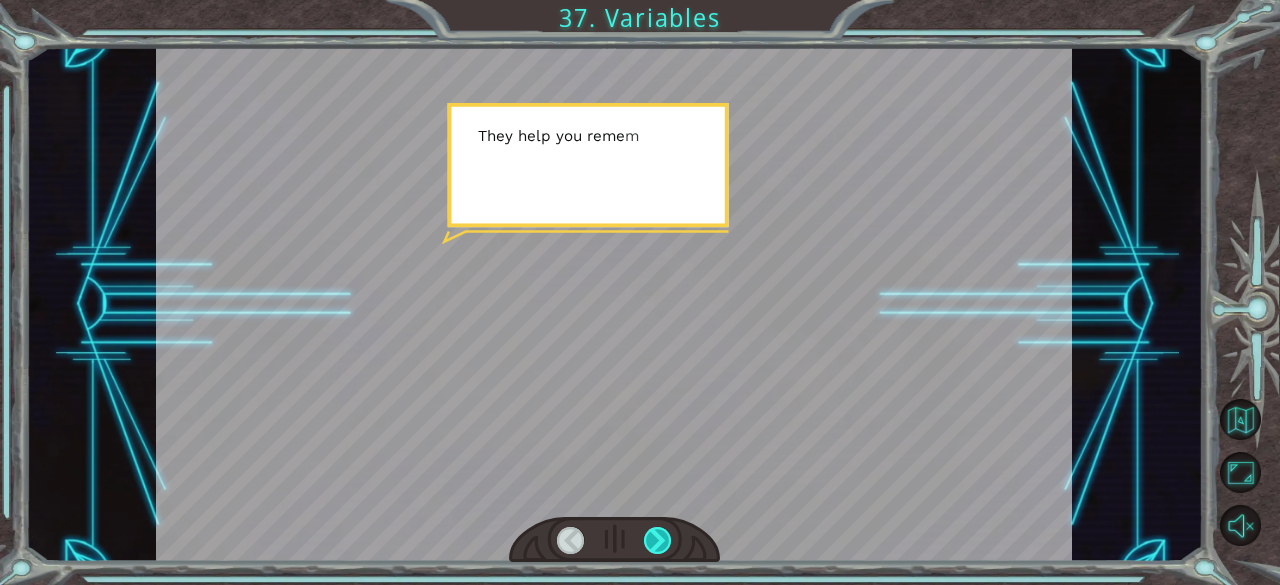 click at bounding box center (658, 541) 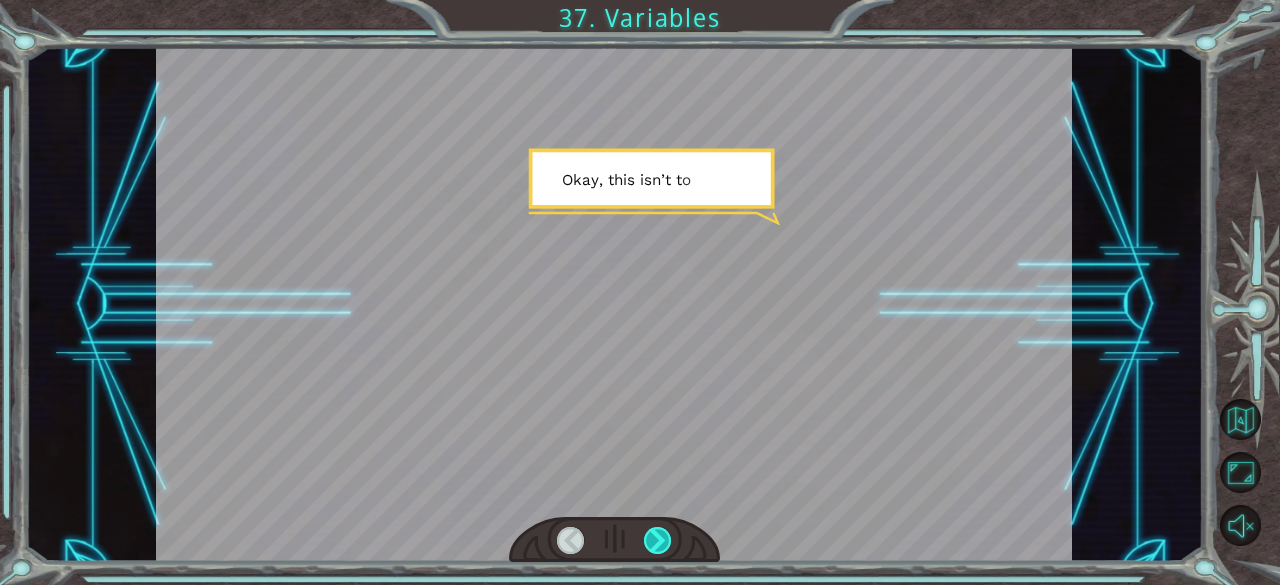 click at bounding box center [658, 541] 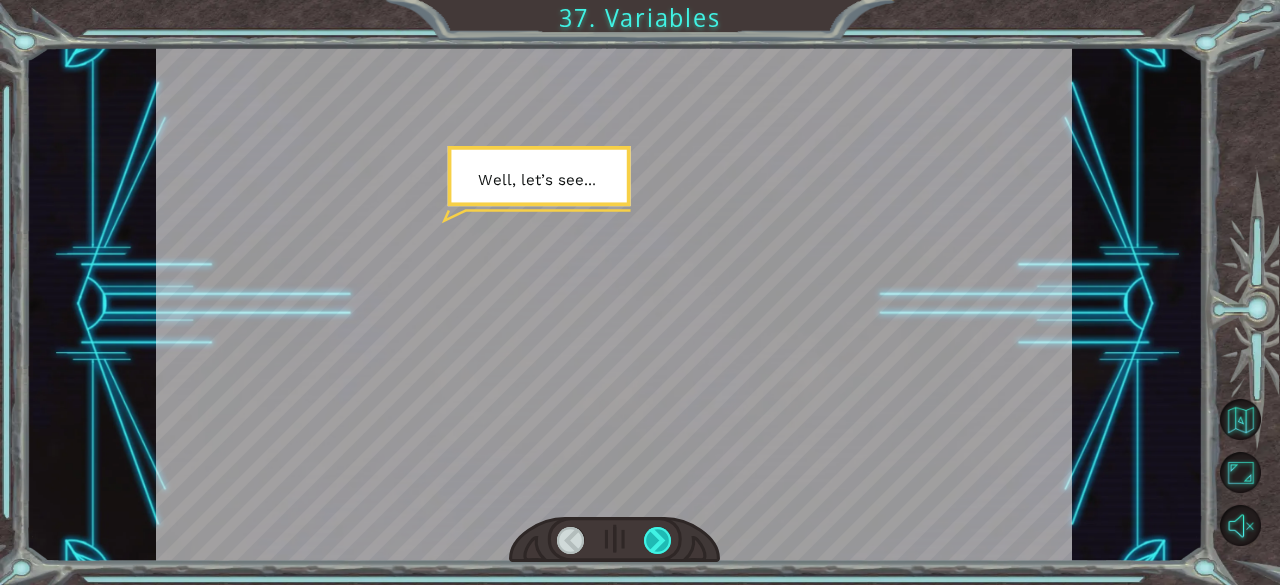 click at bounding box center (658, 541) 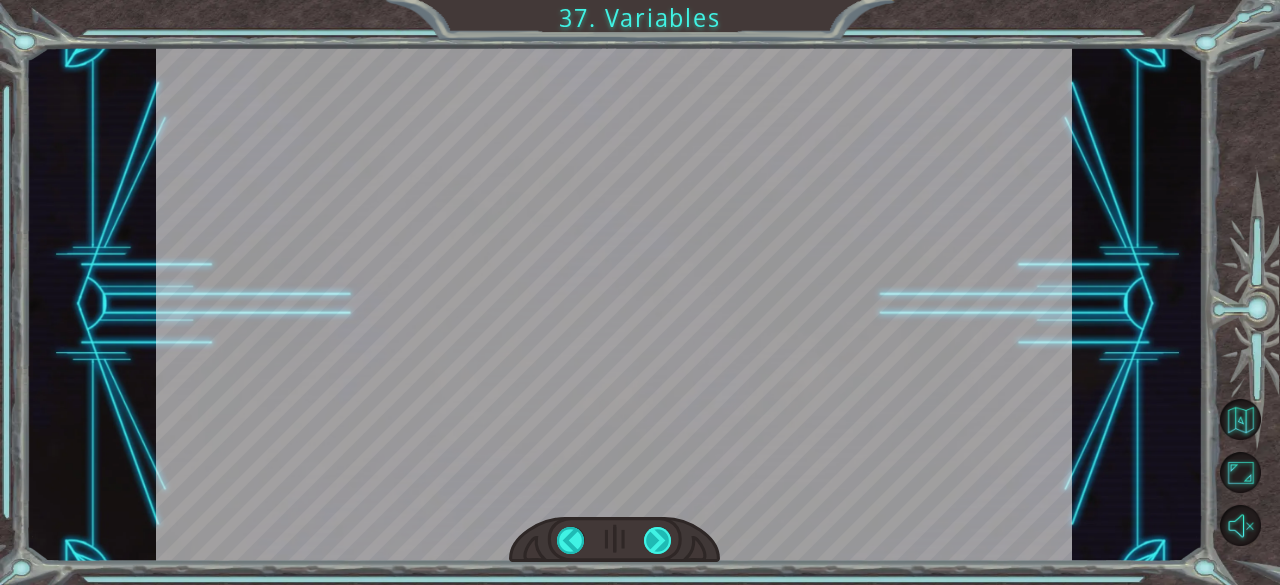 click at bounding box center [658, 541] 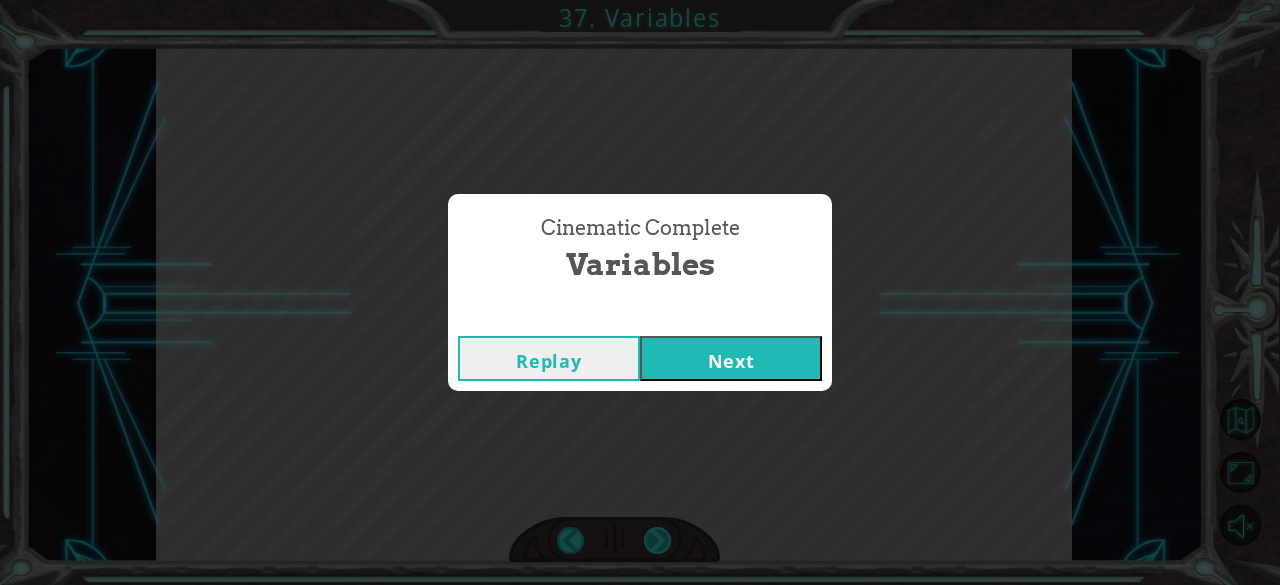 click on "Cinematic Complete     Variables
Replay
Next" at bounding box center (640, 292) 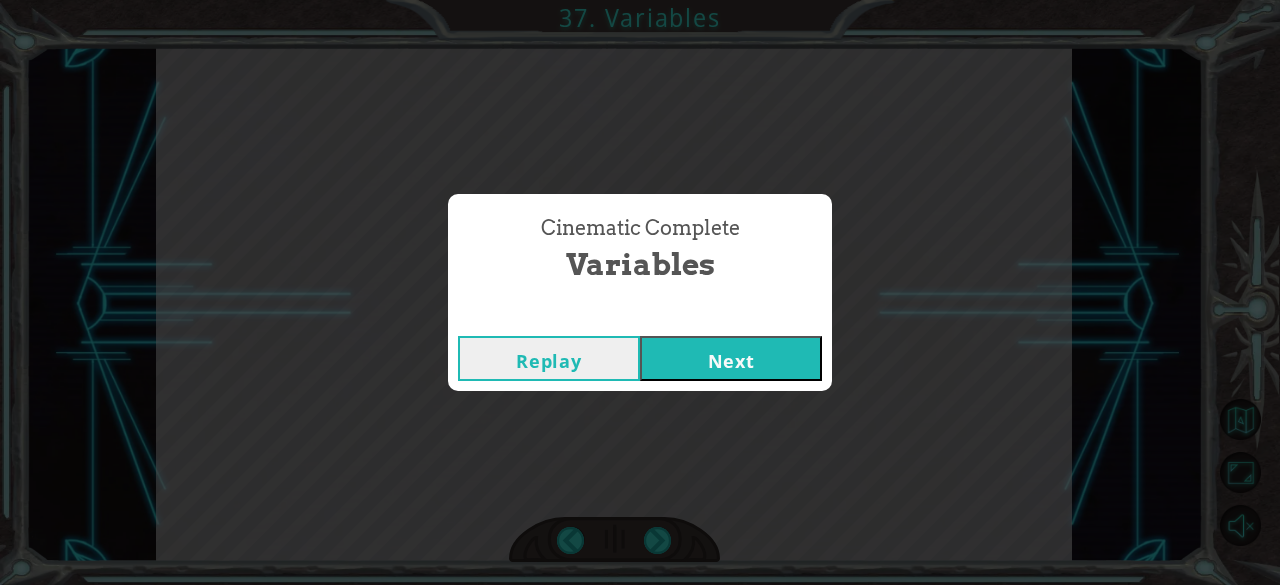 click on "Next" at bounding box center (731, 358) 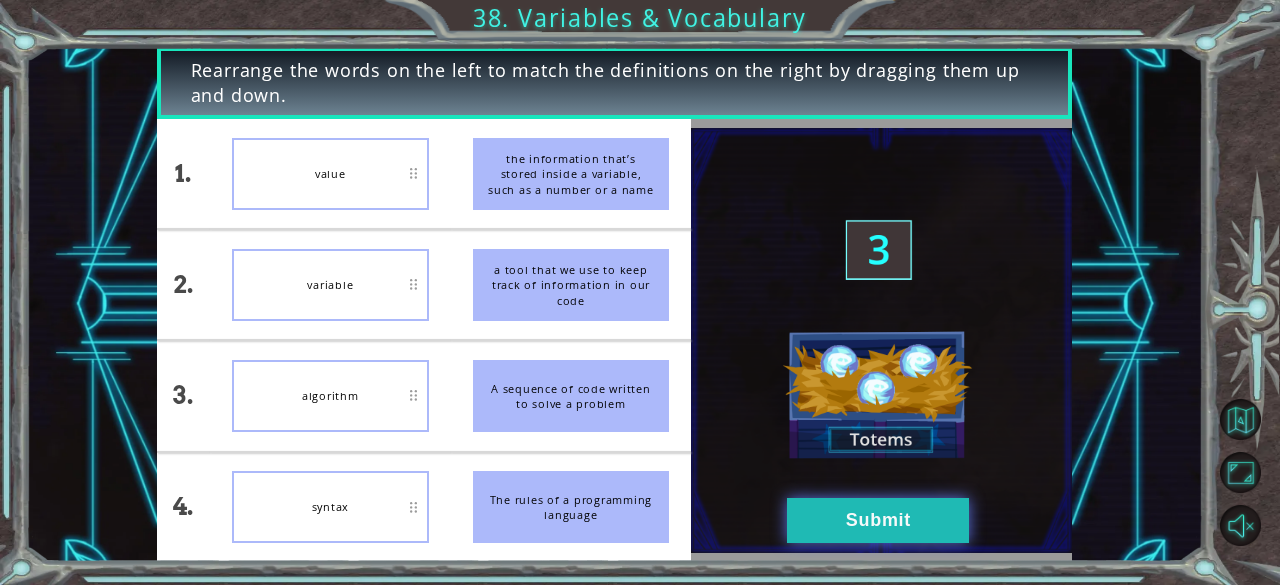 click on "Submit" at bounding box center [878, 520] 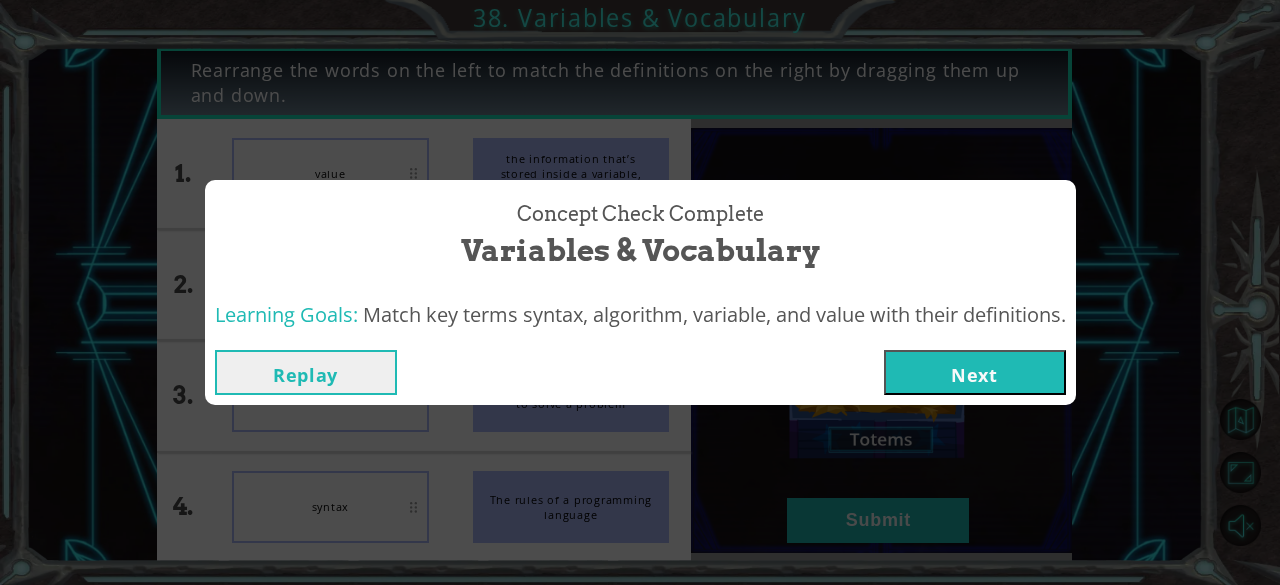 click on "Next" at bounding box center [975, 372] 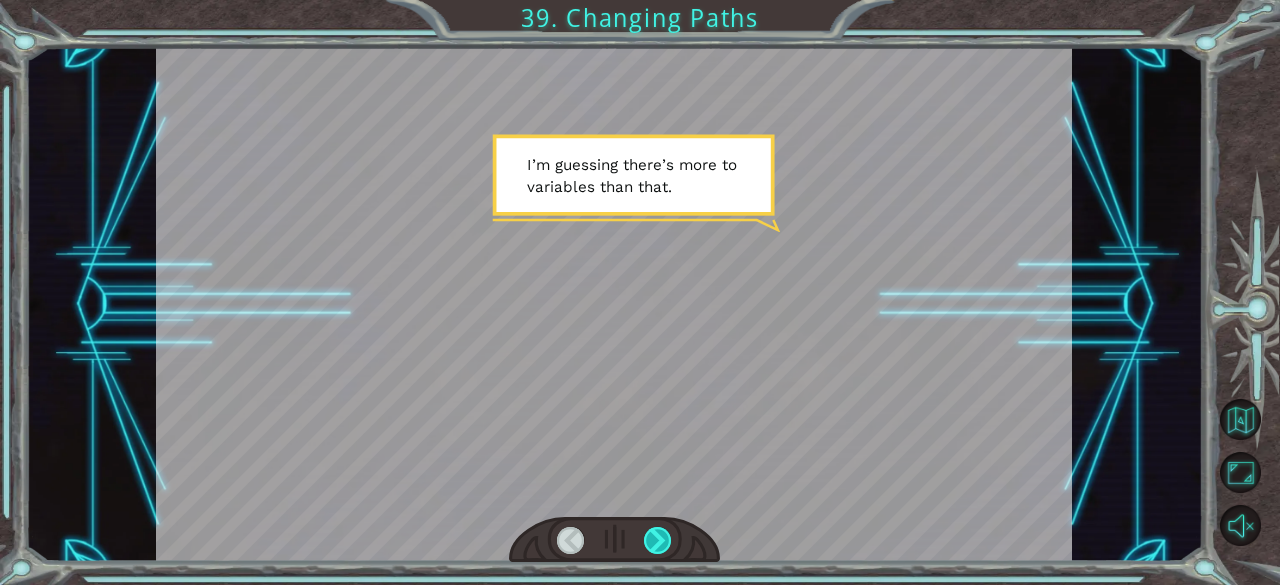 click at bounding box center [658, 541] 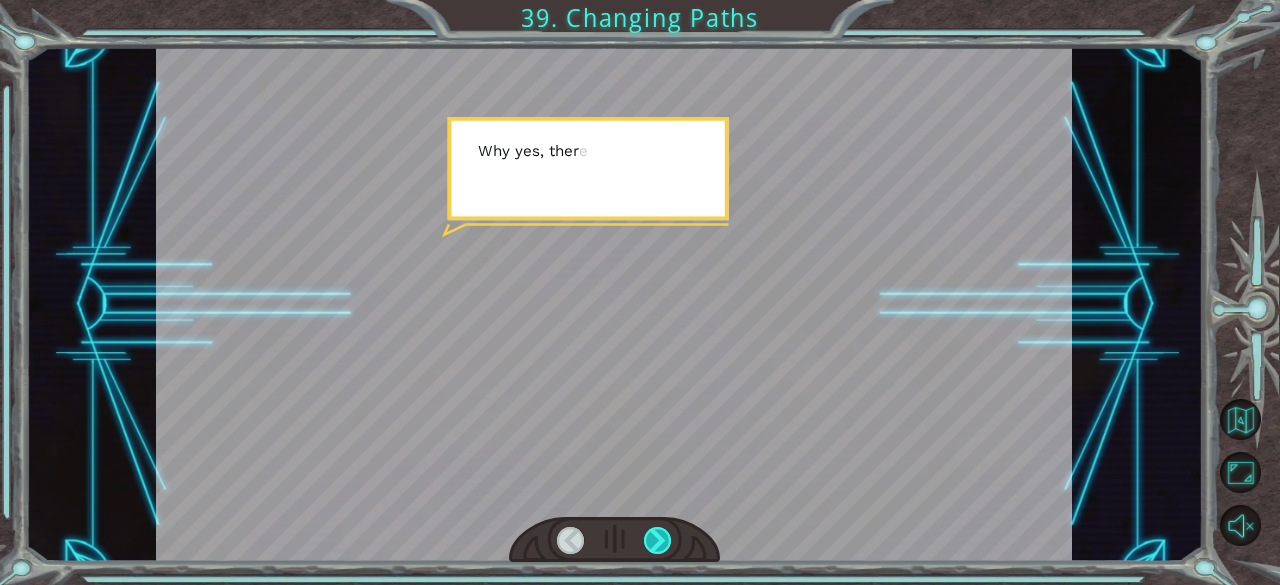 click at bounding box center [658, 541] 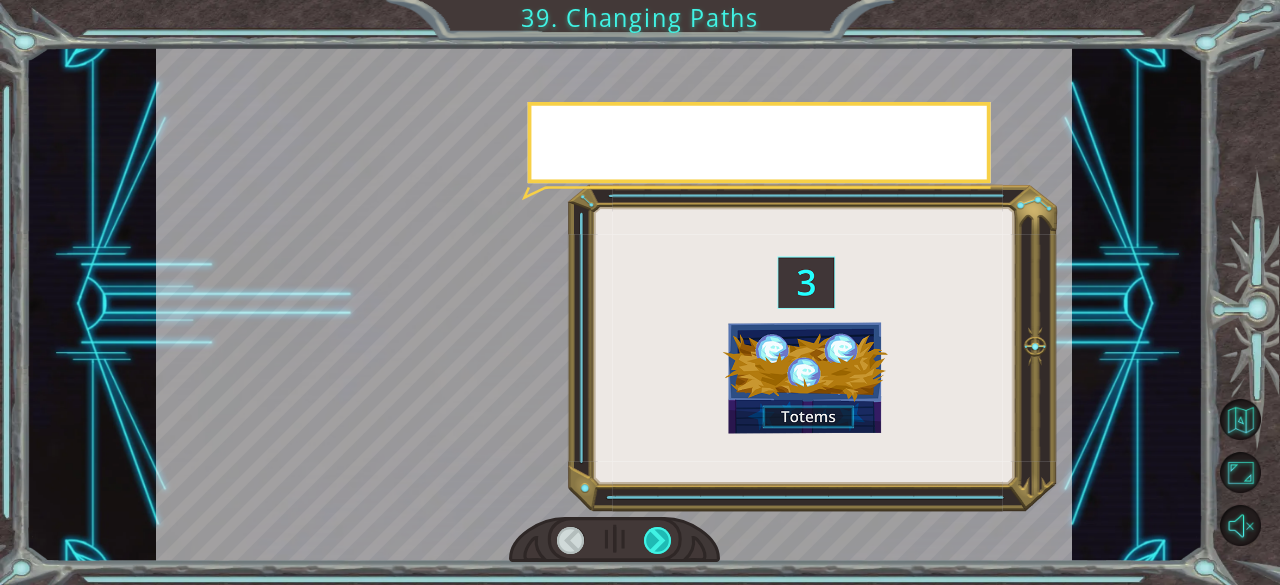 click at bounding box center (658, 541) 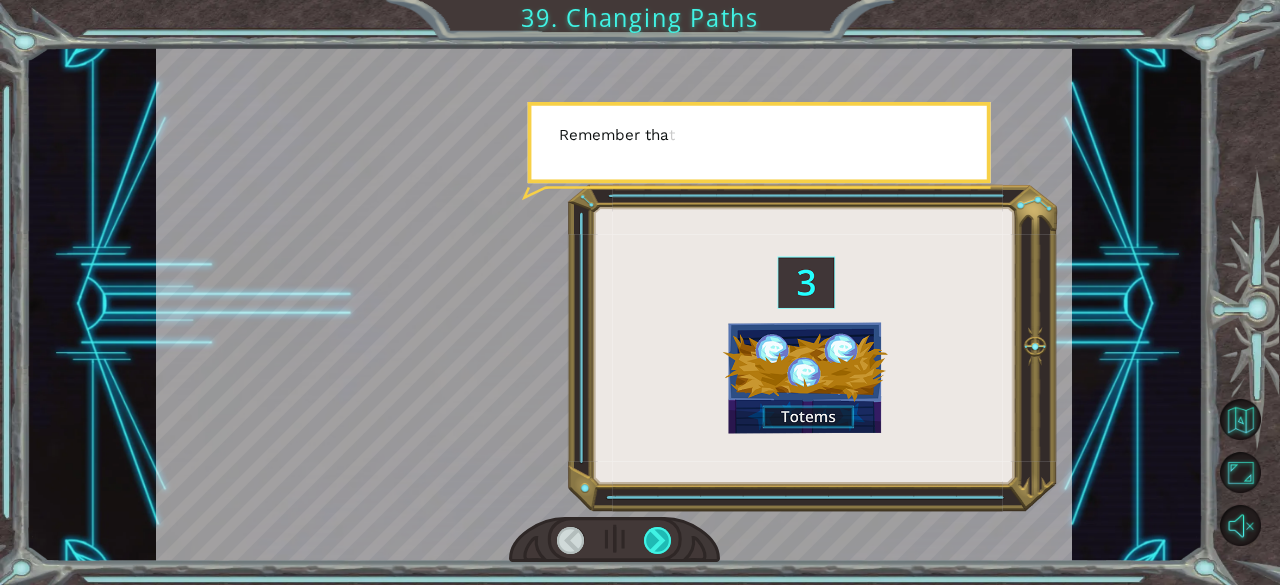 click at bounding box center [658, 541] 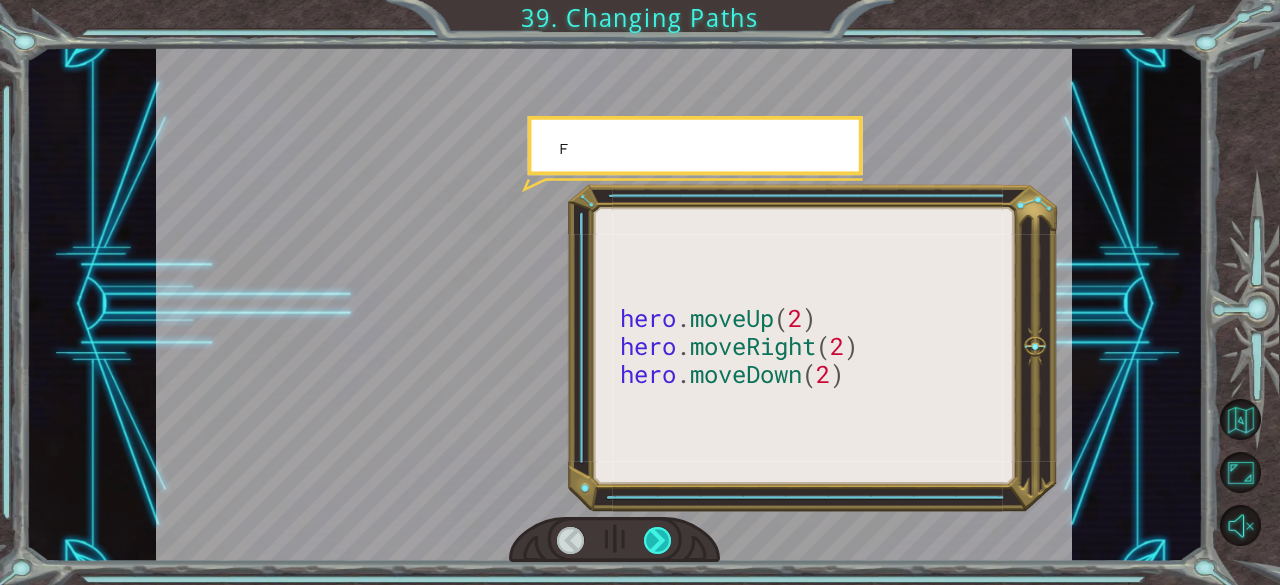 click at bounding box center (658, 541) 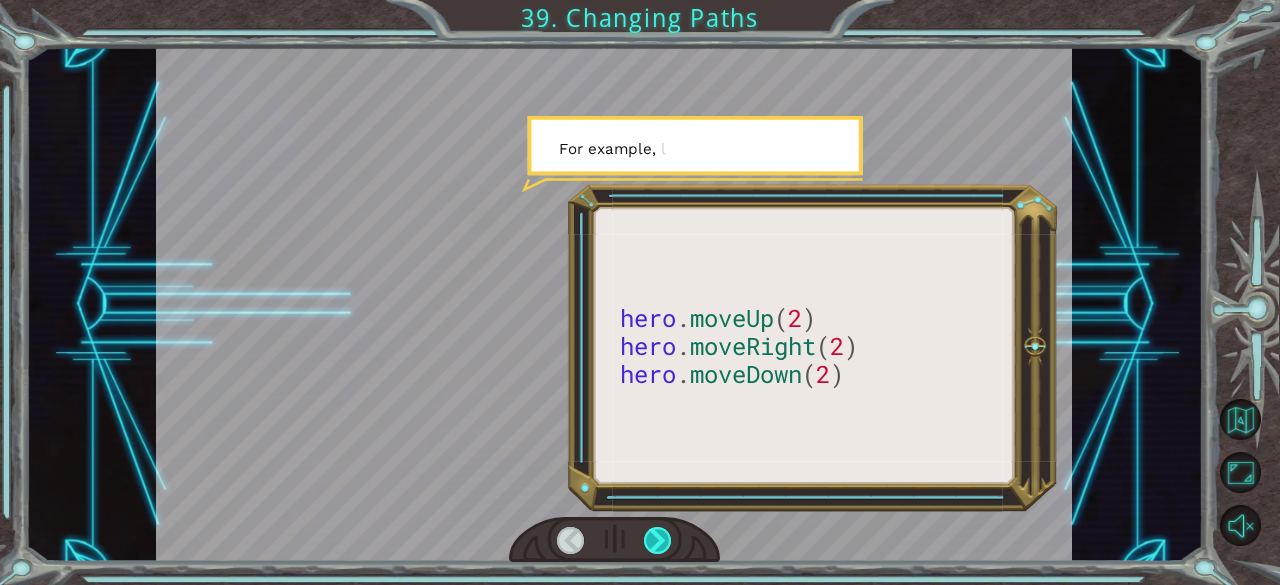 click at bounding box center [658, 541] 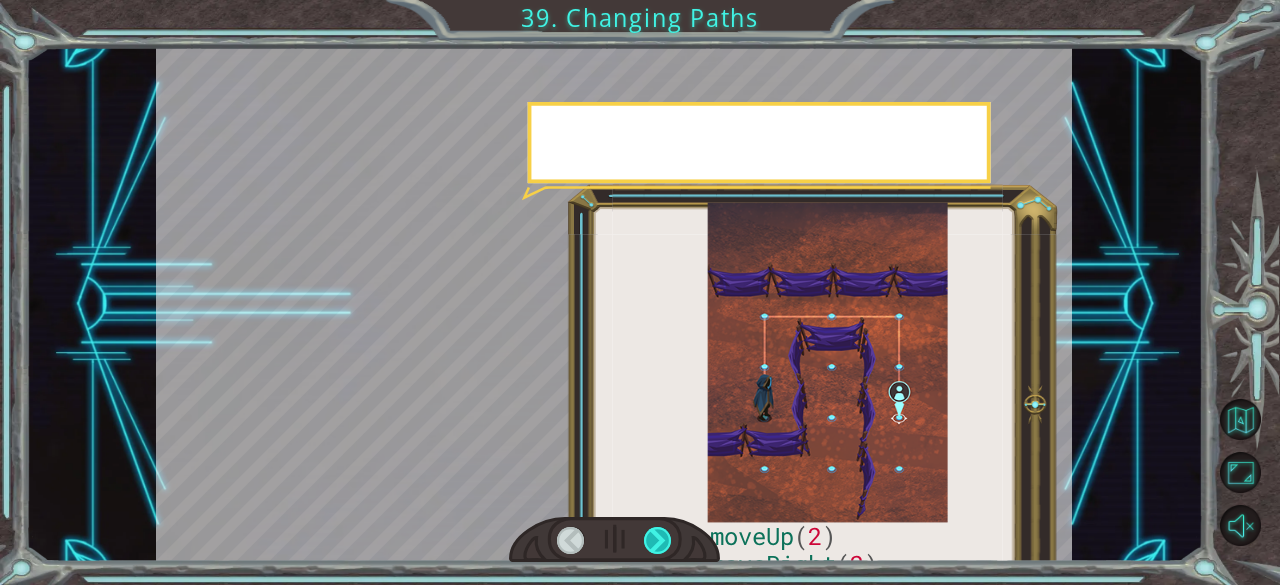click at bounding box center [658, 541] 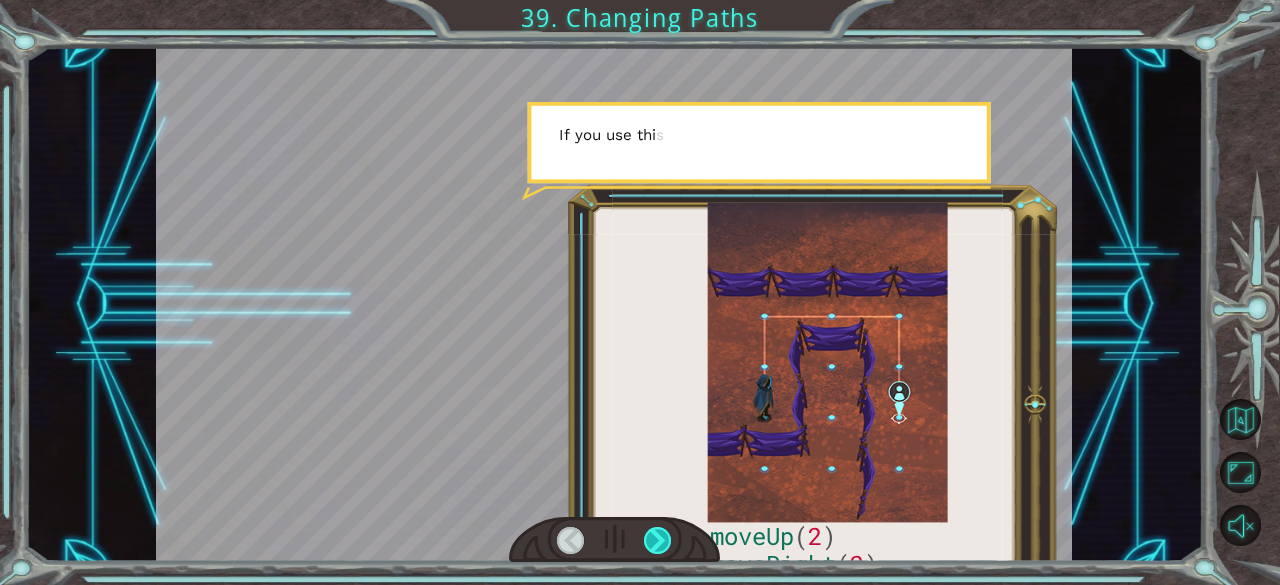 click at bounding box center [658, 541] 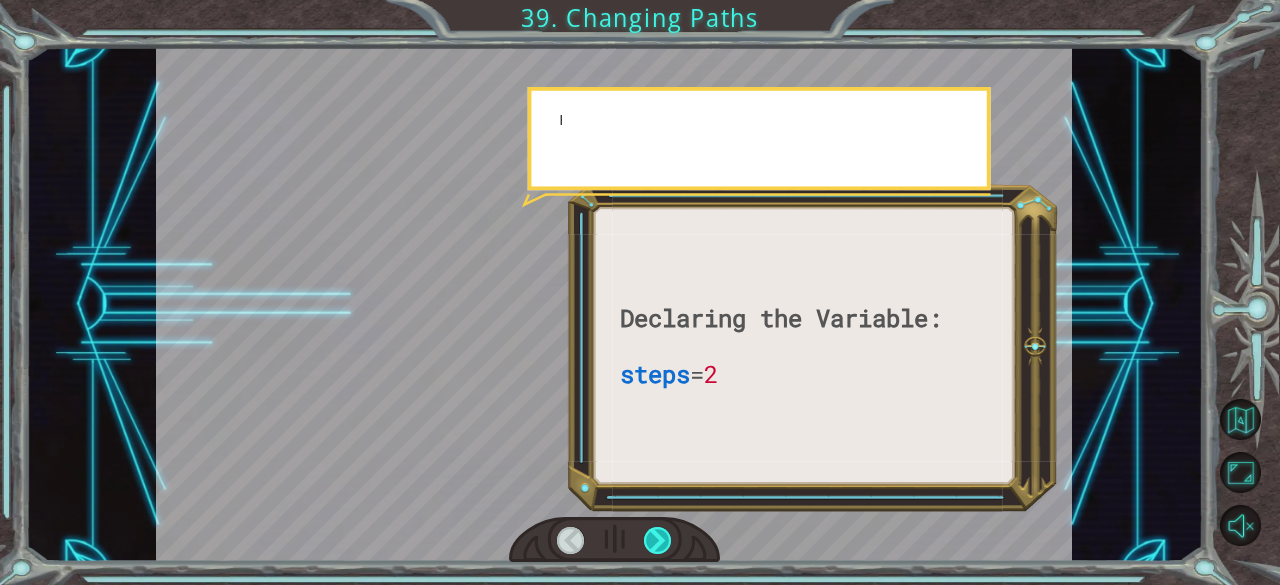 click at bounding box center [658, 541] 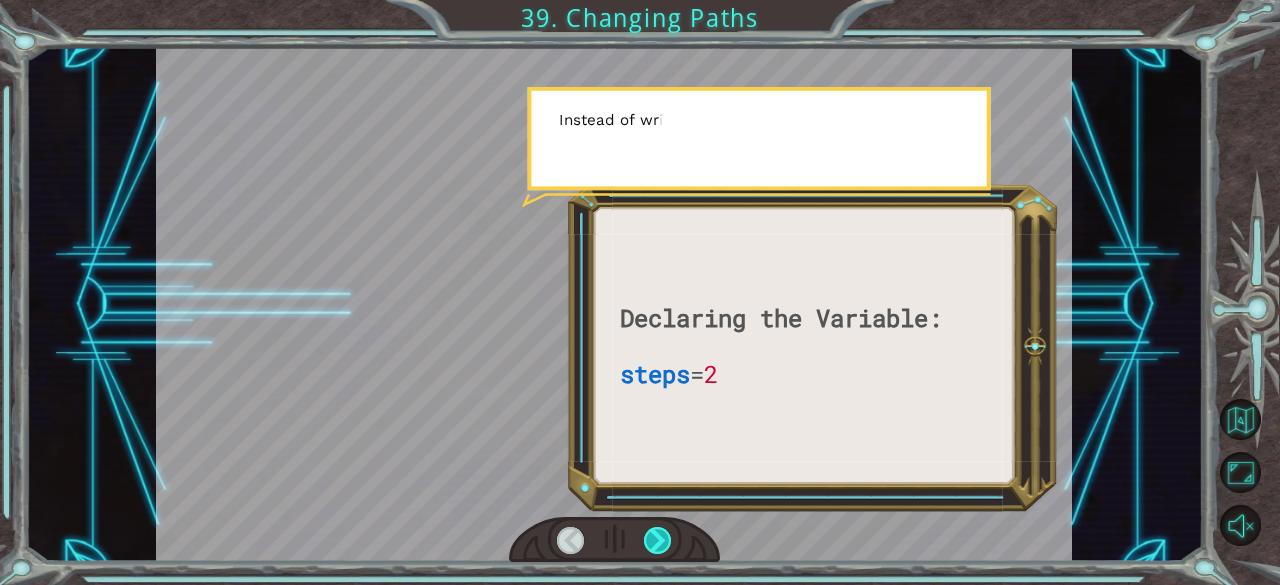 click at bounding box center [658, 541] 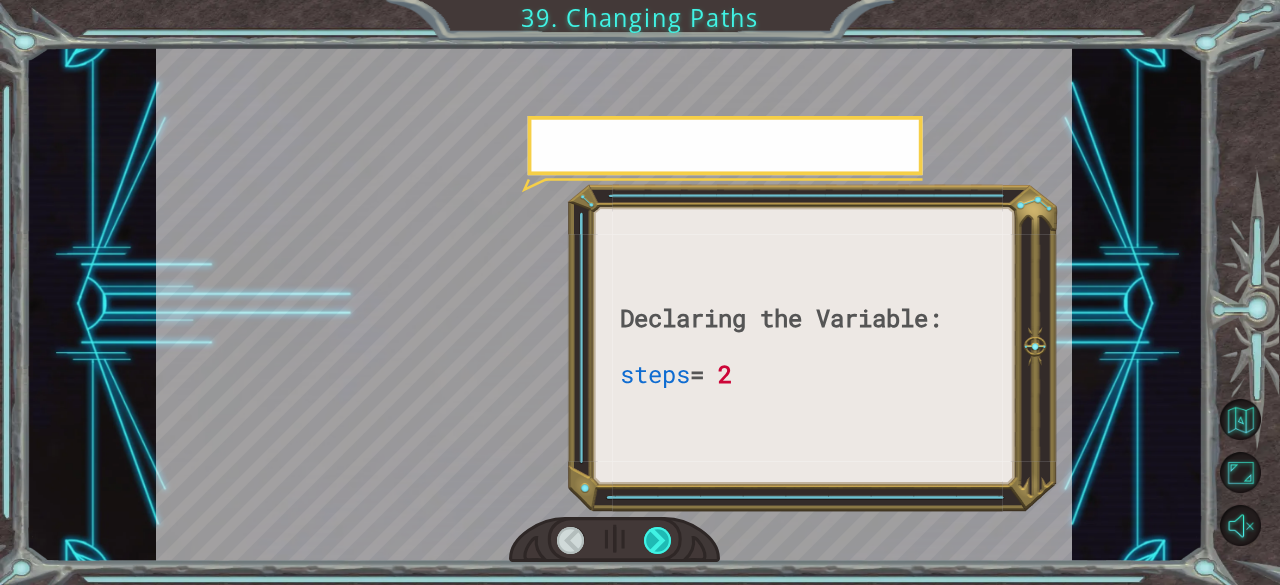 click at bounding box center (658, 541) 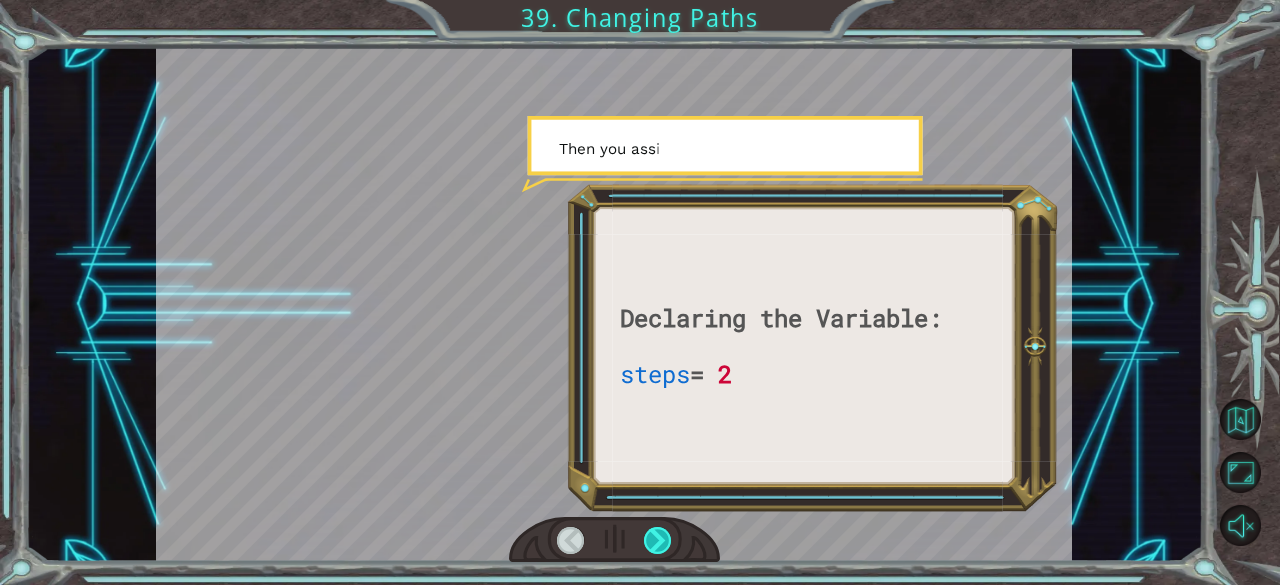 click at bounding box center (658, 541) 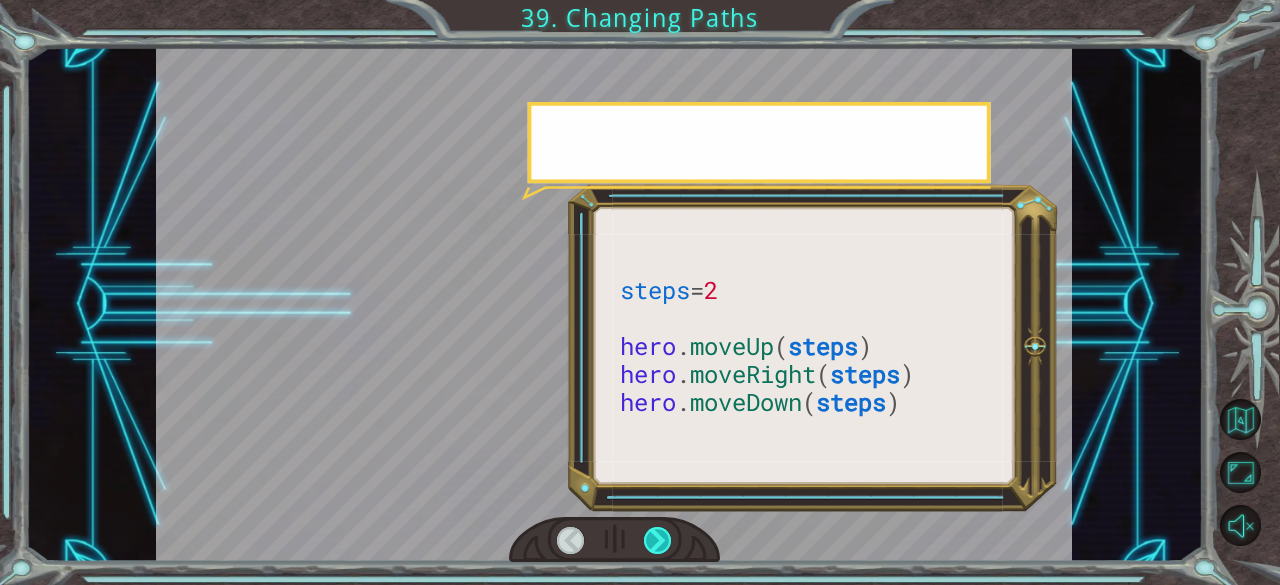 click at bounding box center (658, 541) 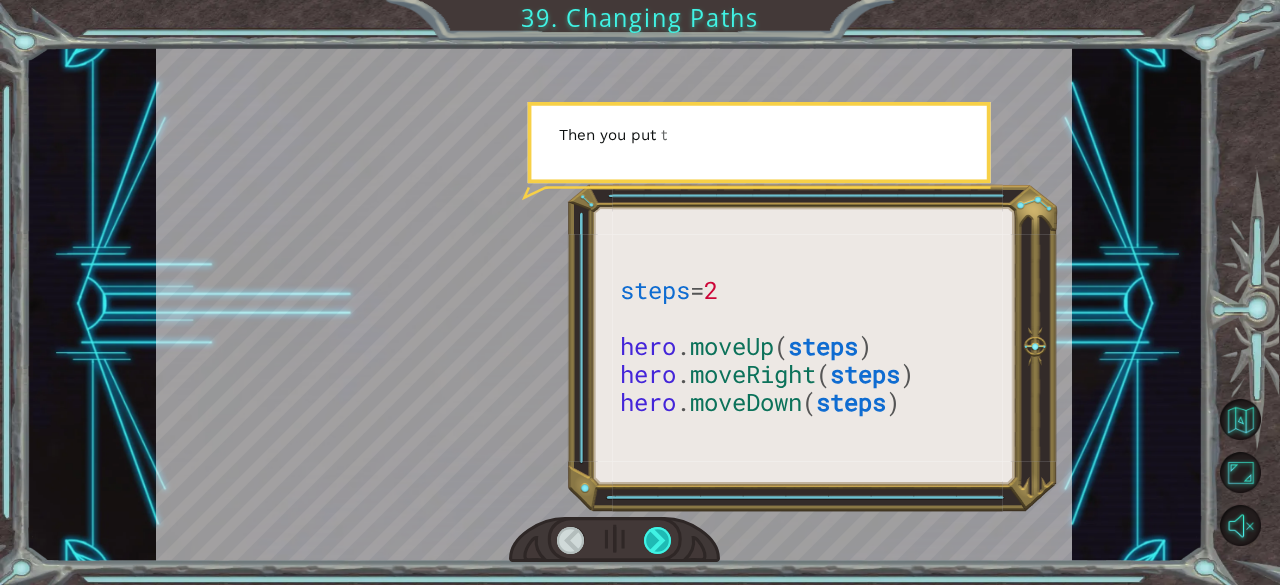 click at bounding box center [658, 541] 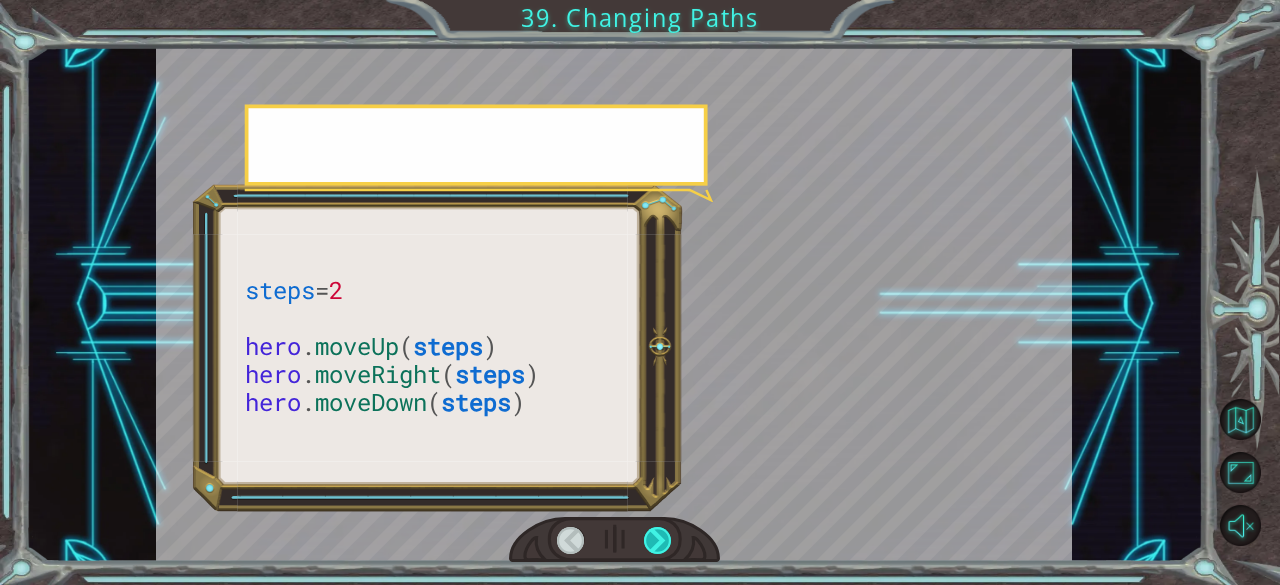 click at bounding box center (658, 541) 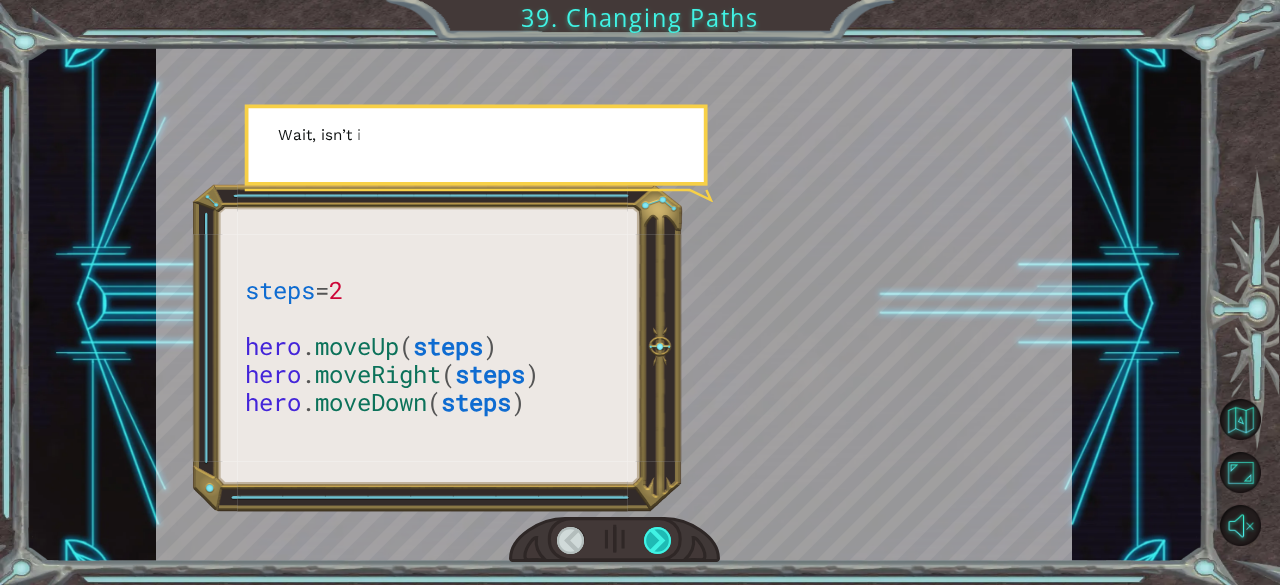 click at bounding box center (658, 541) 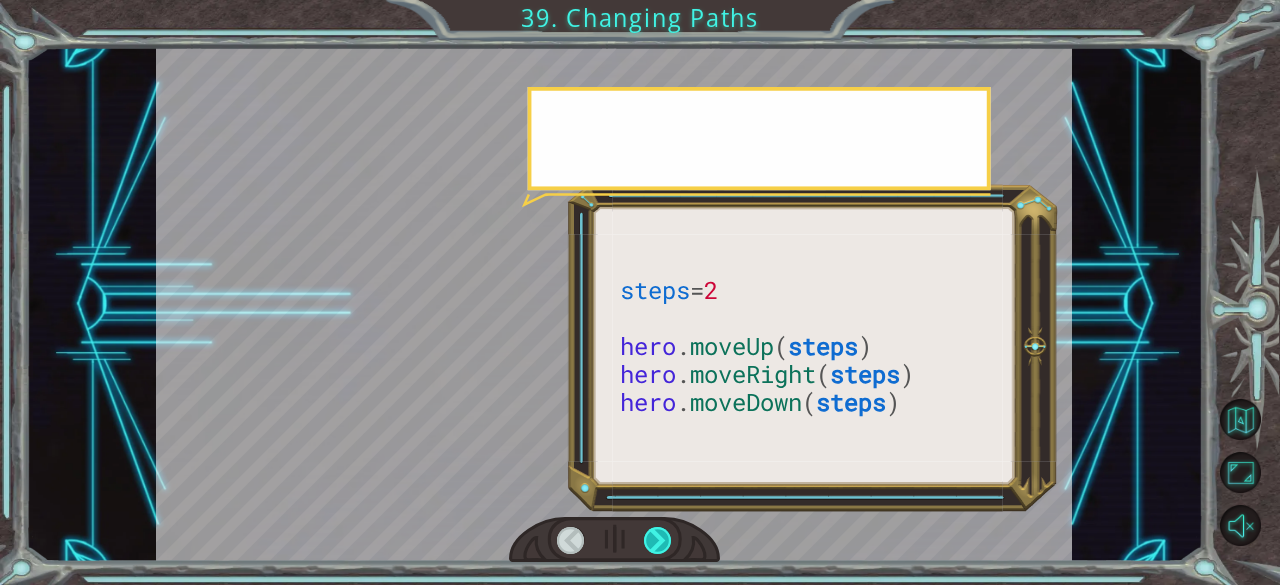 click at bounding box center [658, 541] 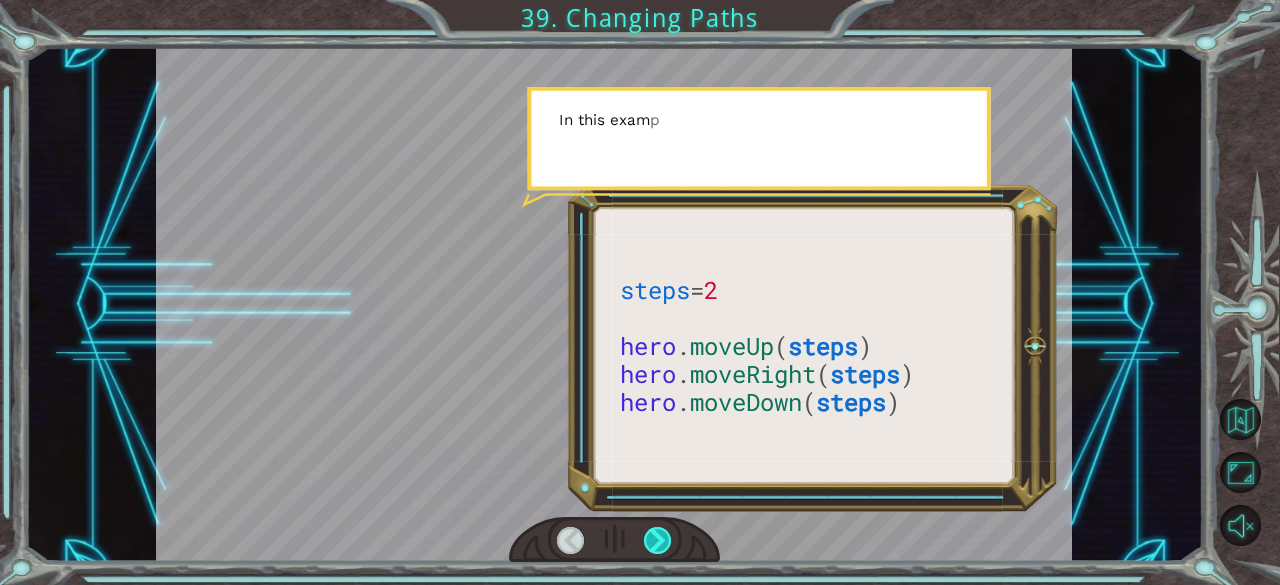 click at bounding box center [658, 541] 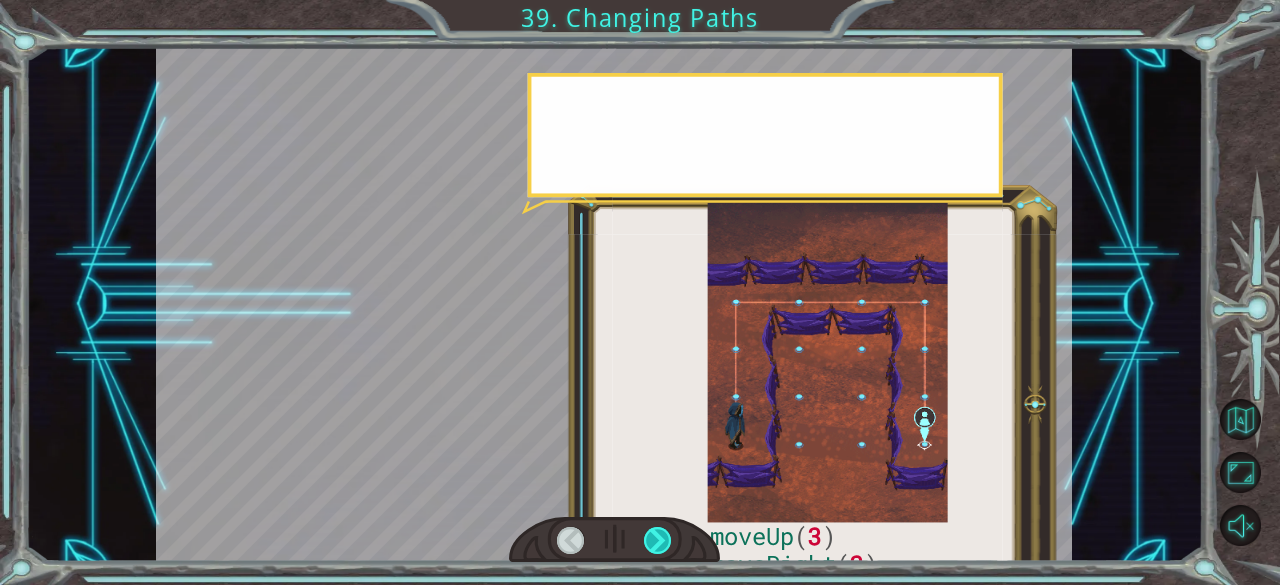 click at bounding box center (658, 541) 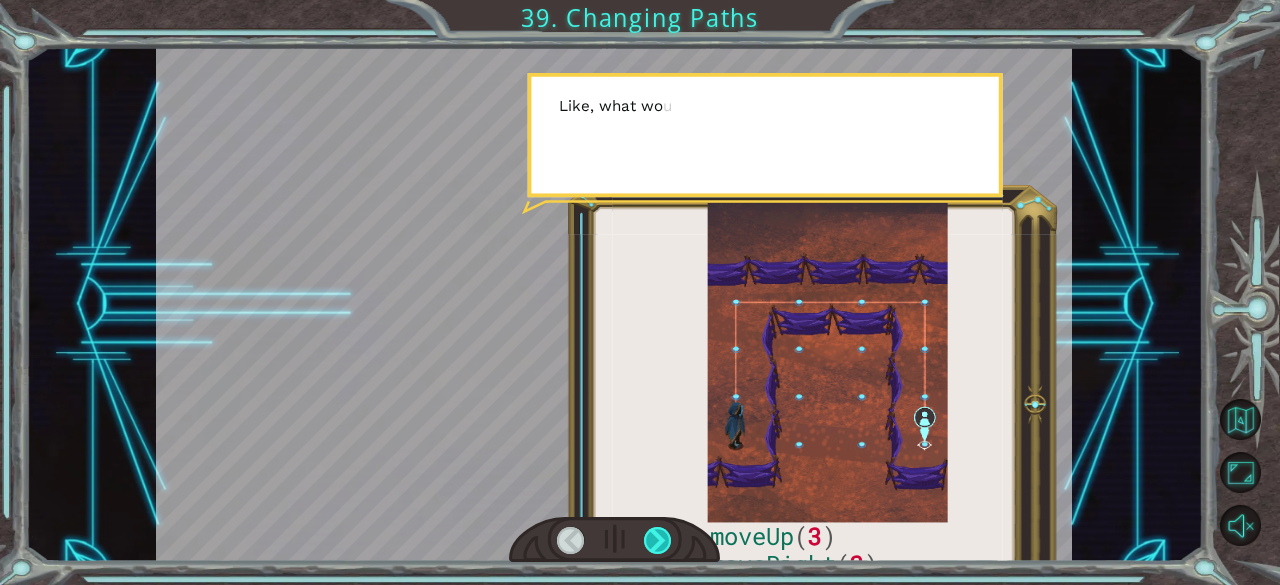 click at bounding box center (658, 541) 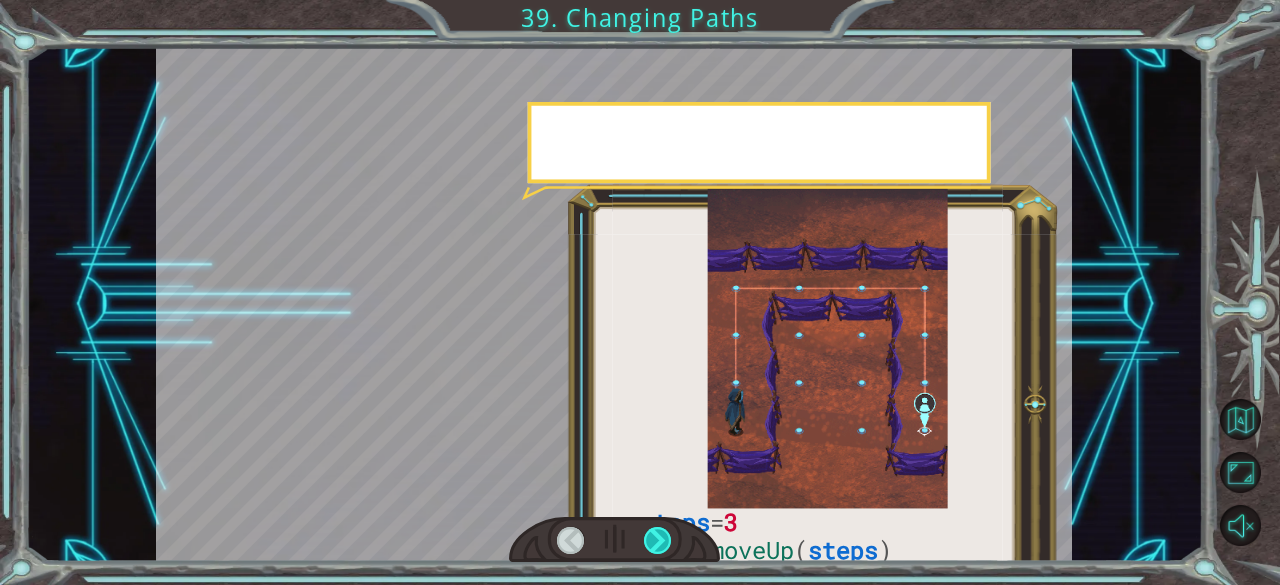 click at bounding box center [658, 541] 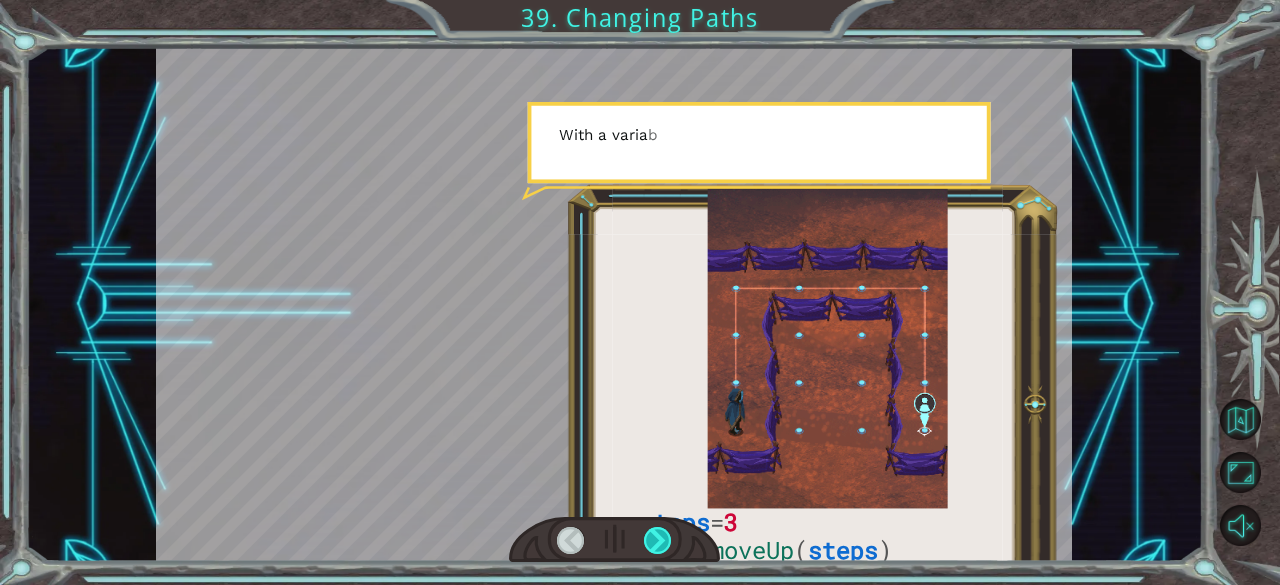 click at bounding box center (658, 541) 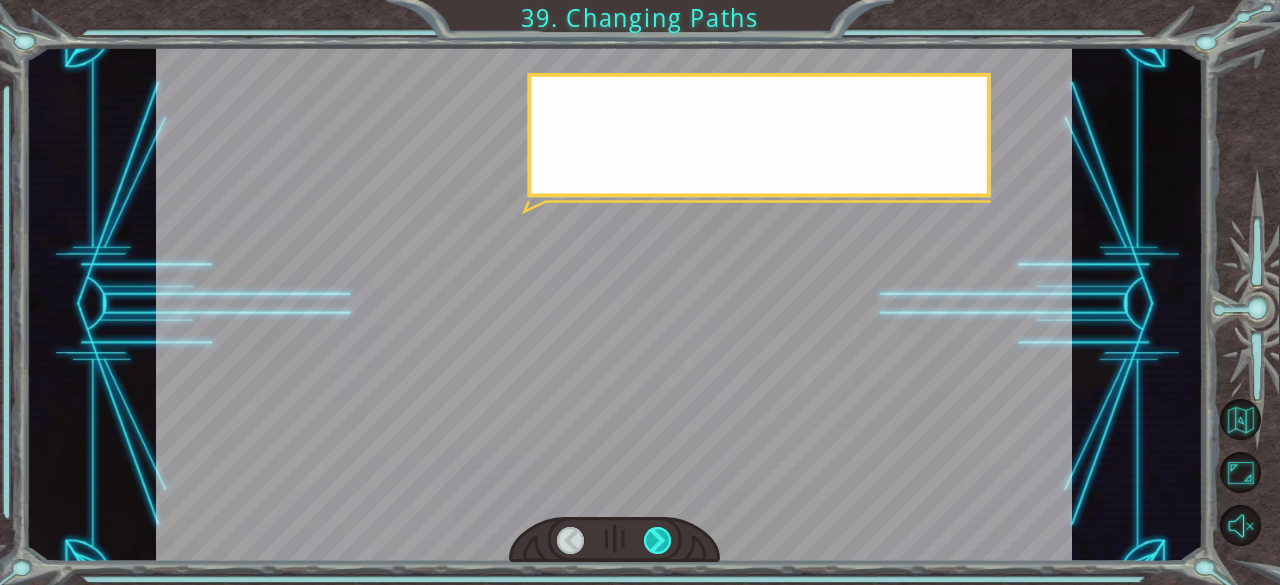 click at bounding box center [658, 541] 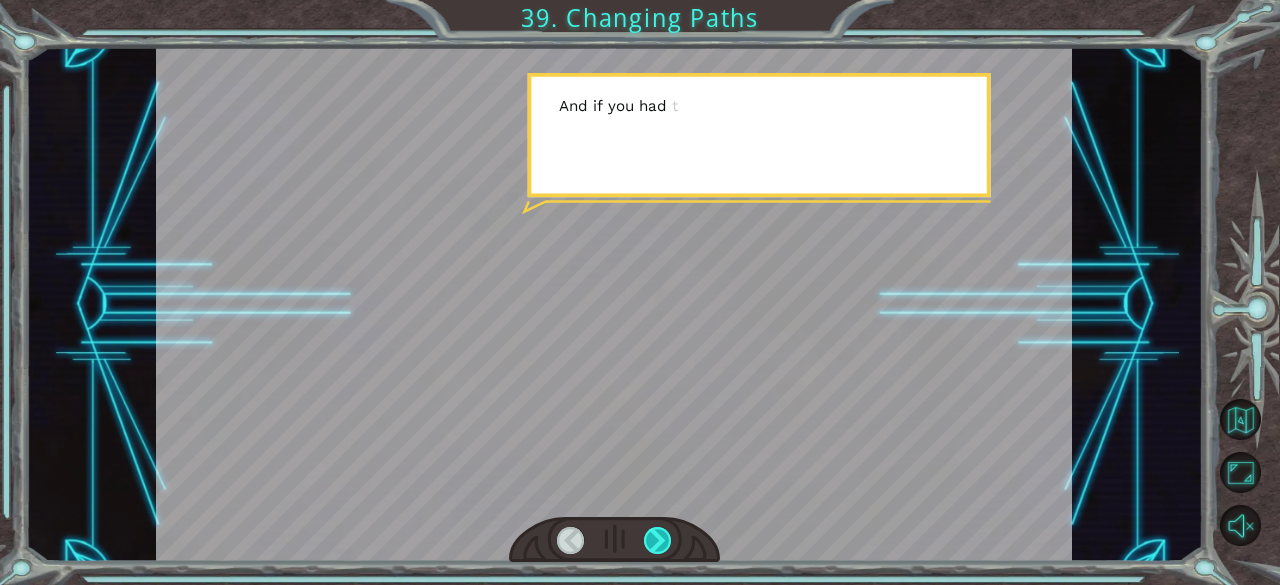 click at bounding box center (658, 541) 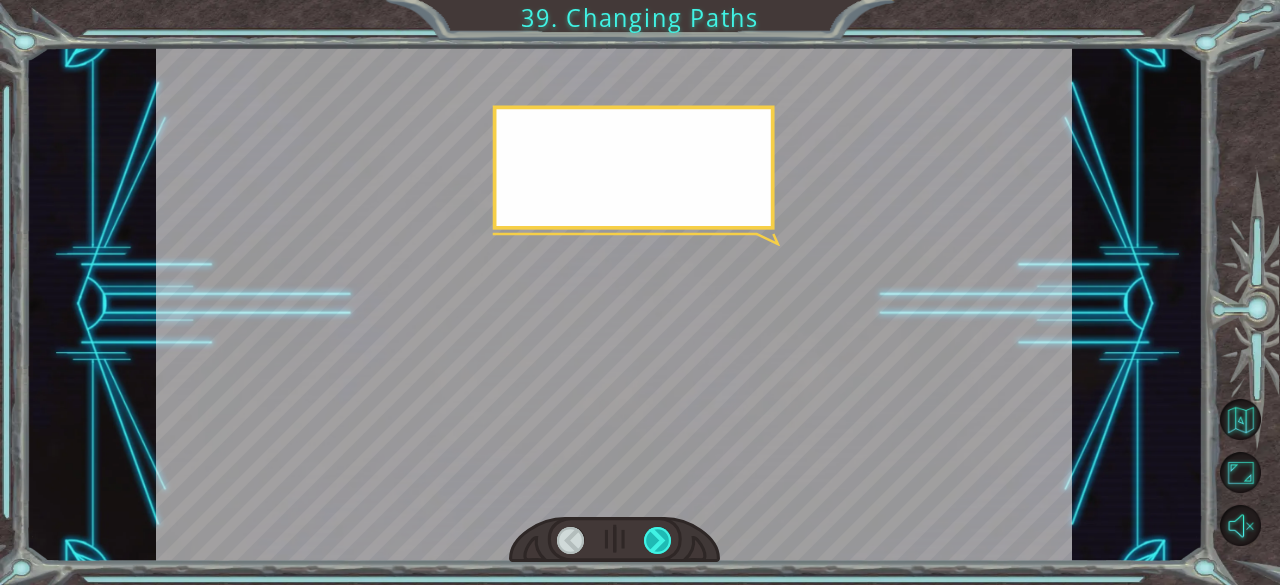 click at bounding box center [658, 541] 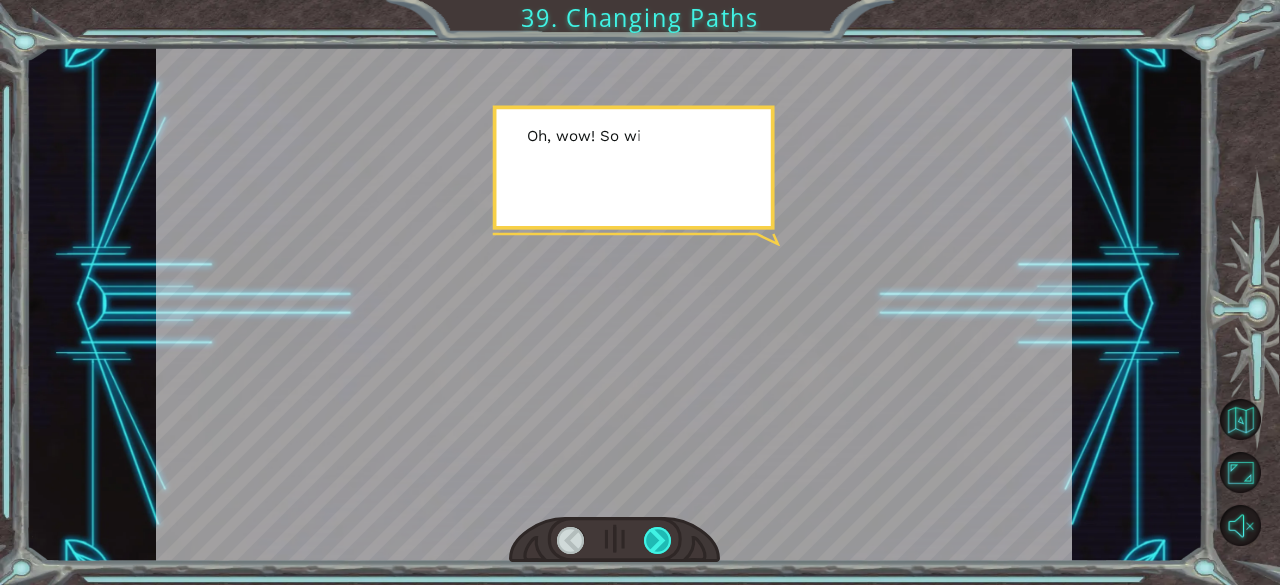 click at bounding box center (658, 541) 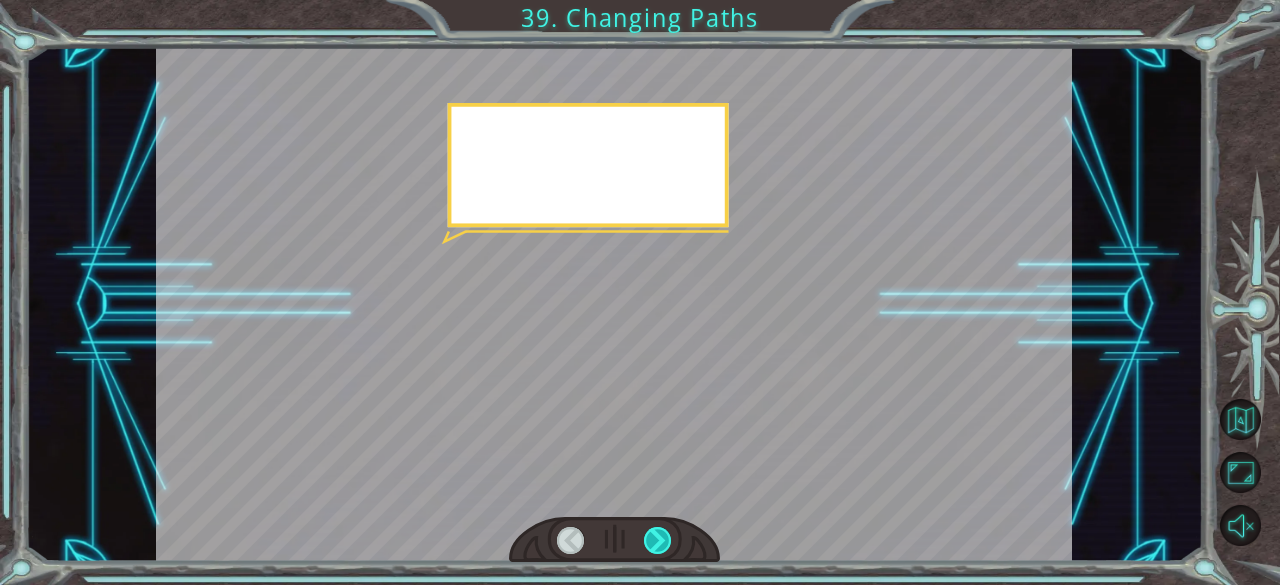 click at bounding box center (658, 541) 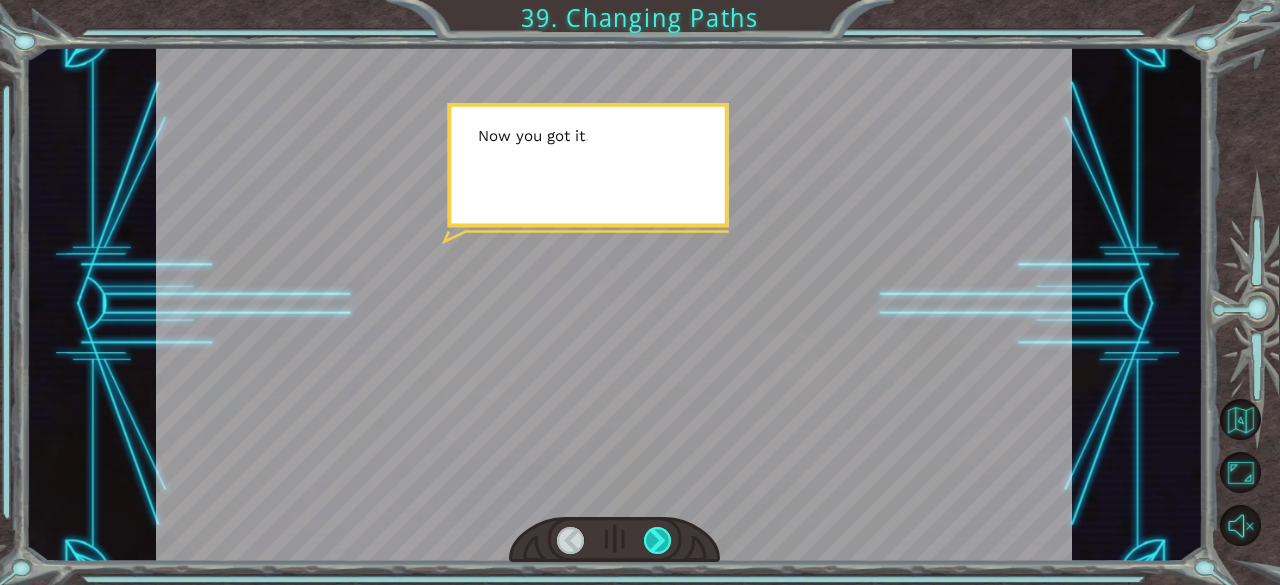 click at bounding box center (658, 541) 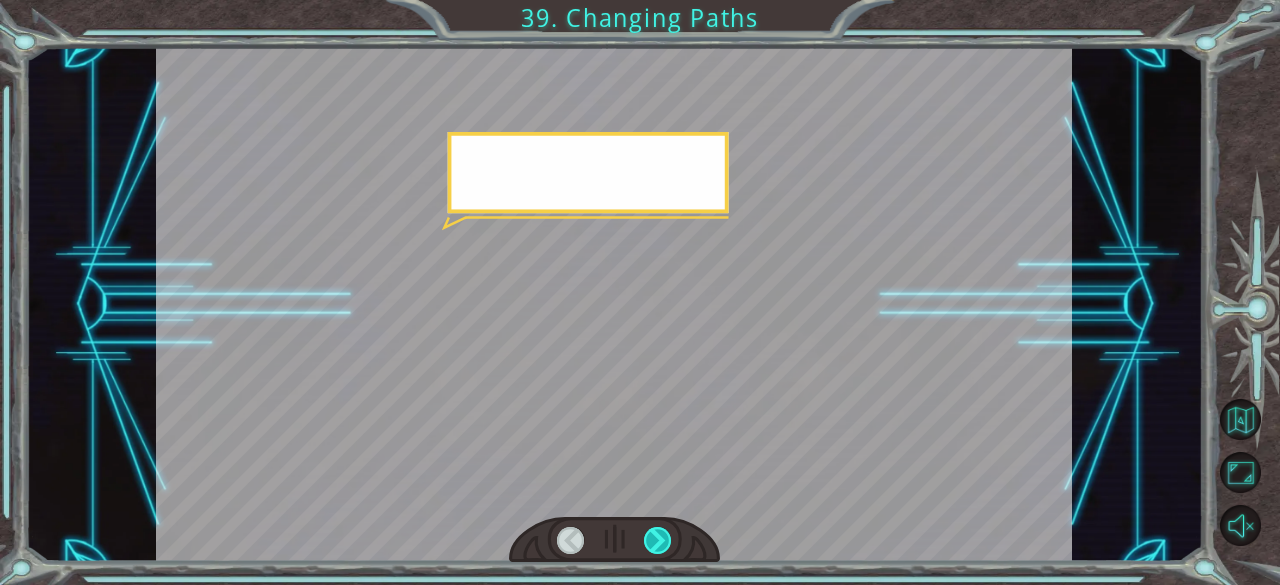 click at bounding box center (658, 541) 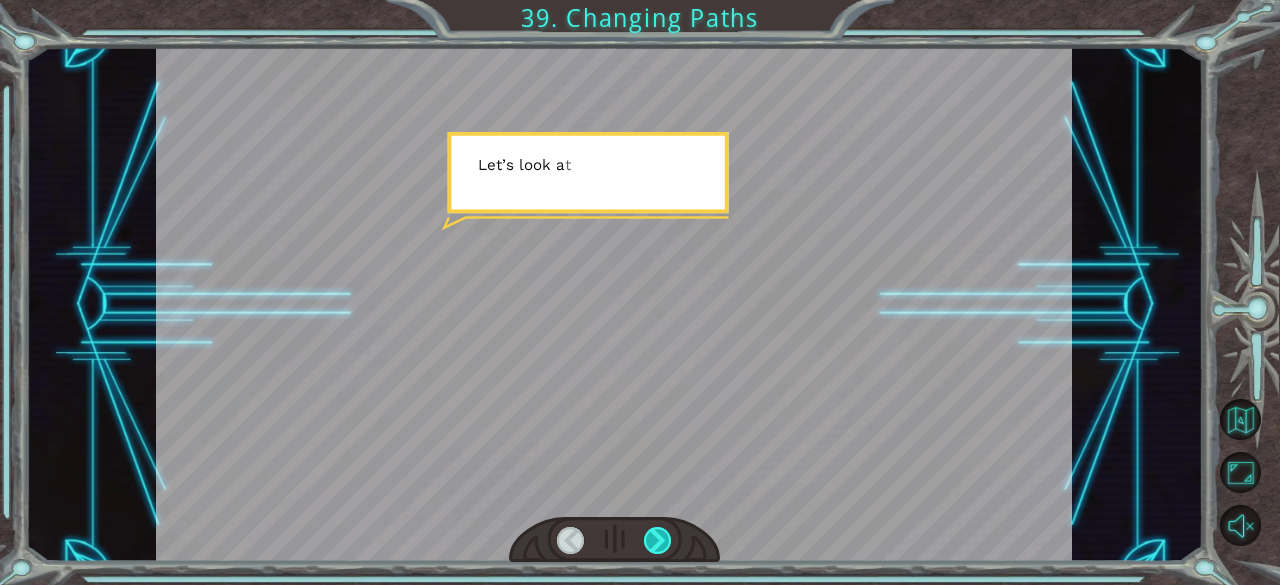 click at bounding box center (658, 541) 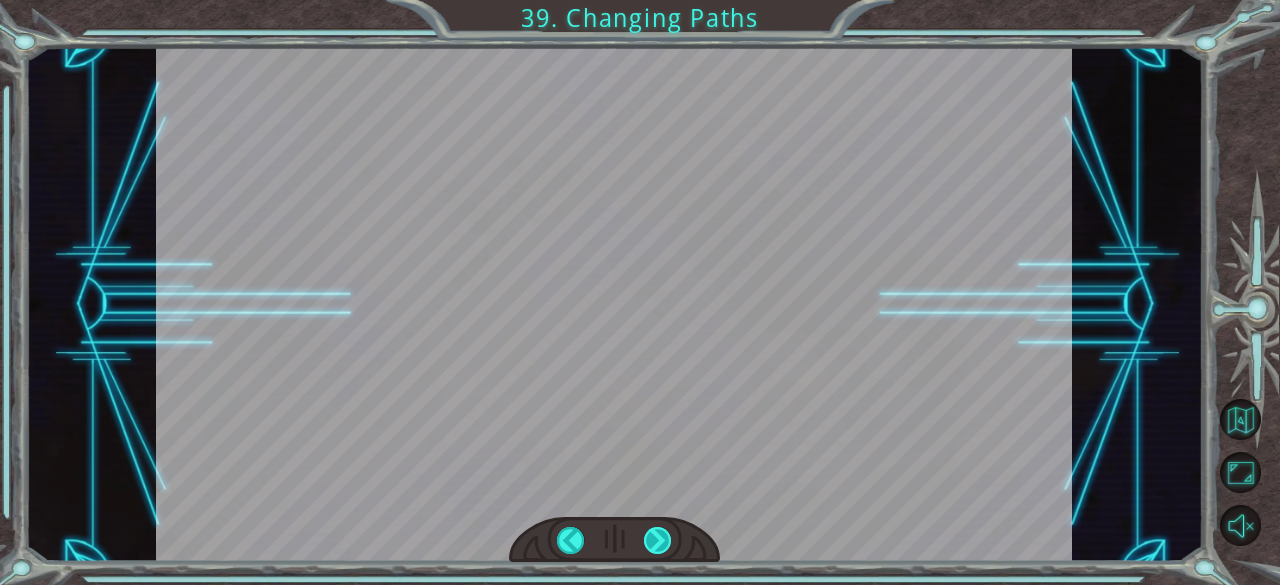 click at bounding box center (658, 541) 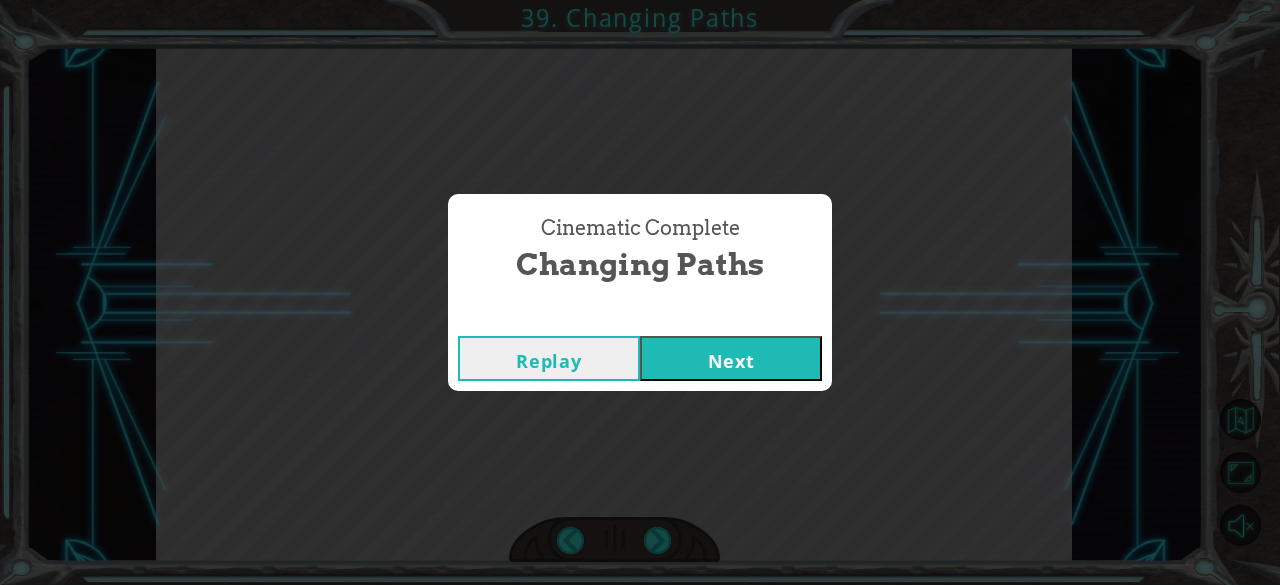 click on "Next" at bounding box center [731, 358] 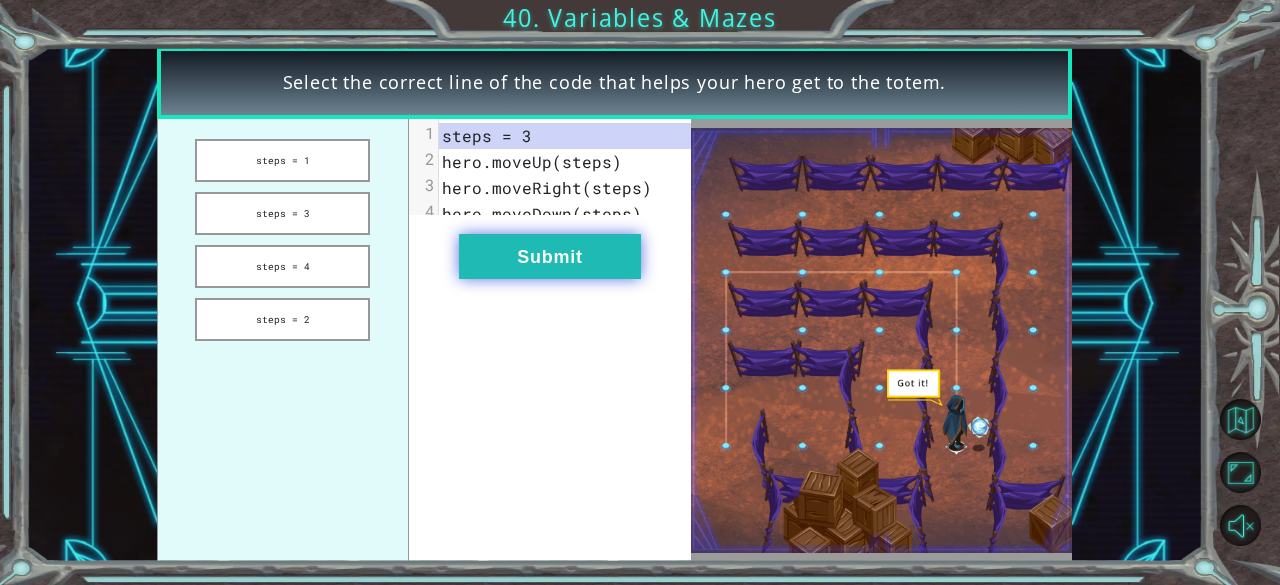 click on "Submit" at bounding box center [550, 256] 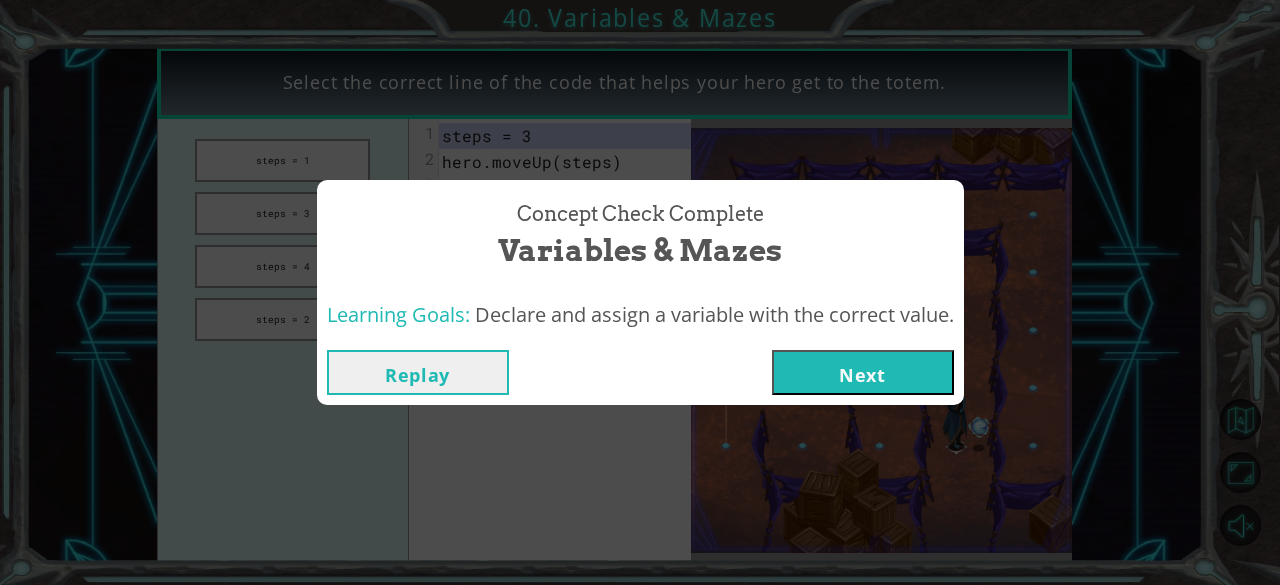 click on "Next" at bounding box center (863, 372) 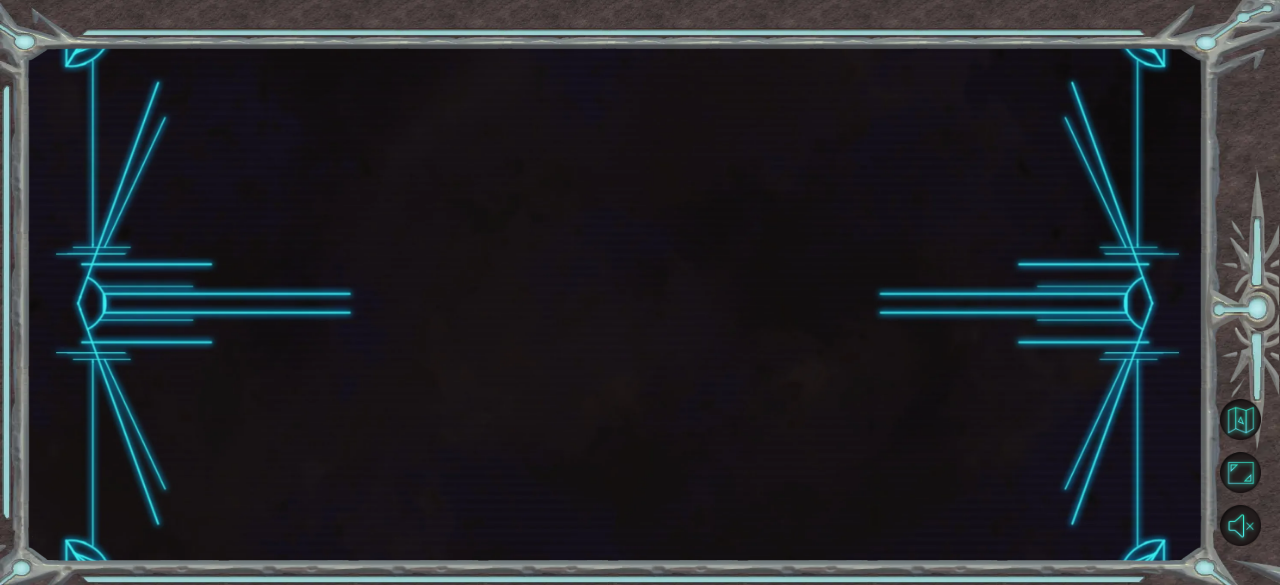 click on "Next" at bounding box center (863, 372) 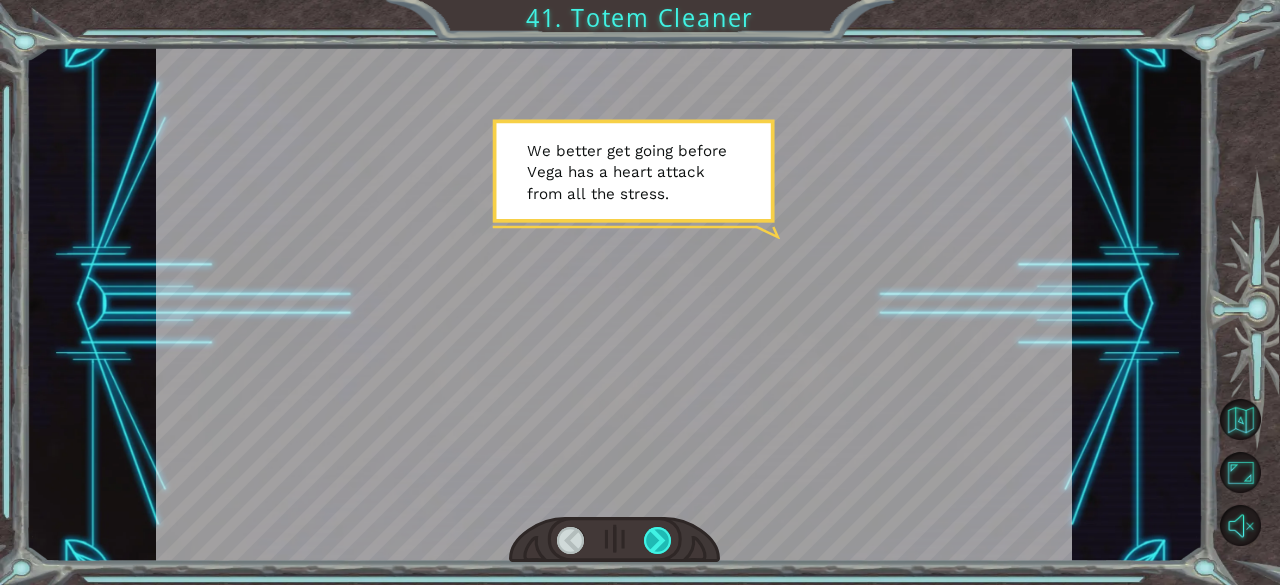 click at bounding box center [658, 541] 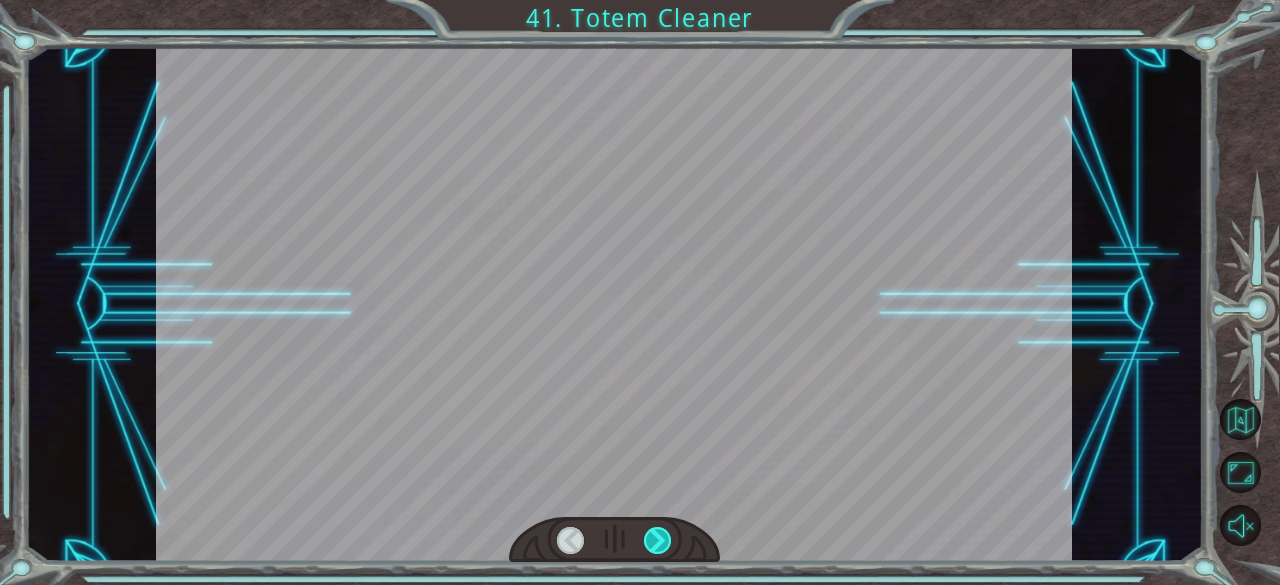 click at bounding box center (658, 541) 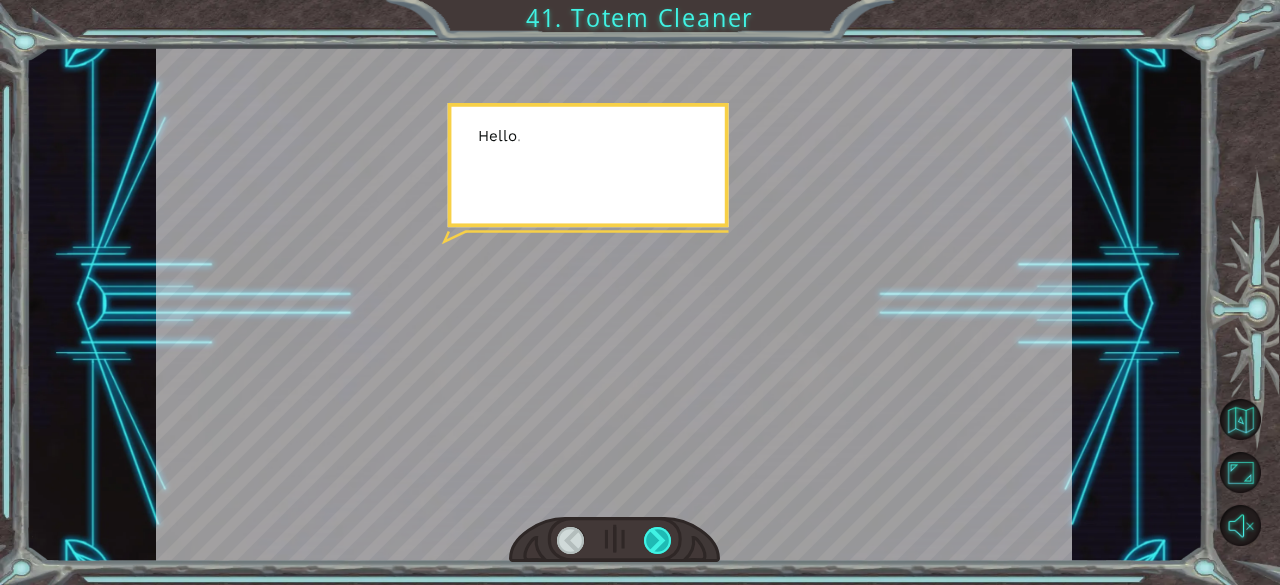 click at bounding box center [658, 541] 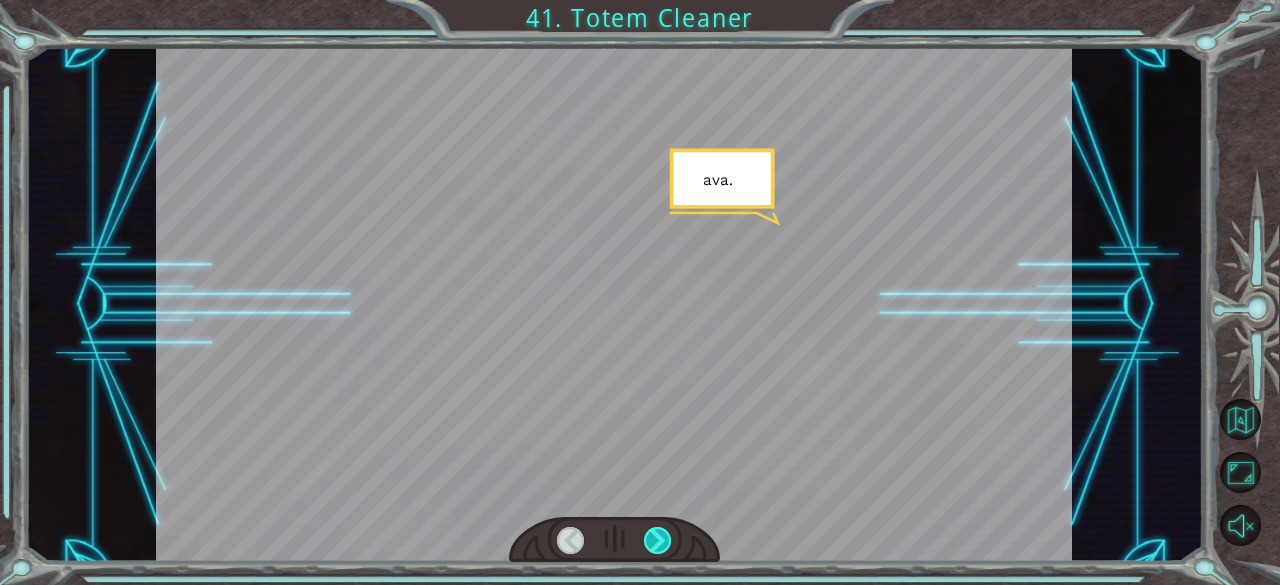 click at bounding box center (658, 541) 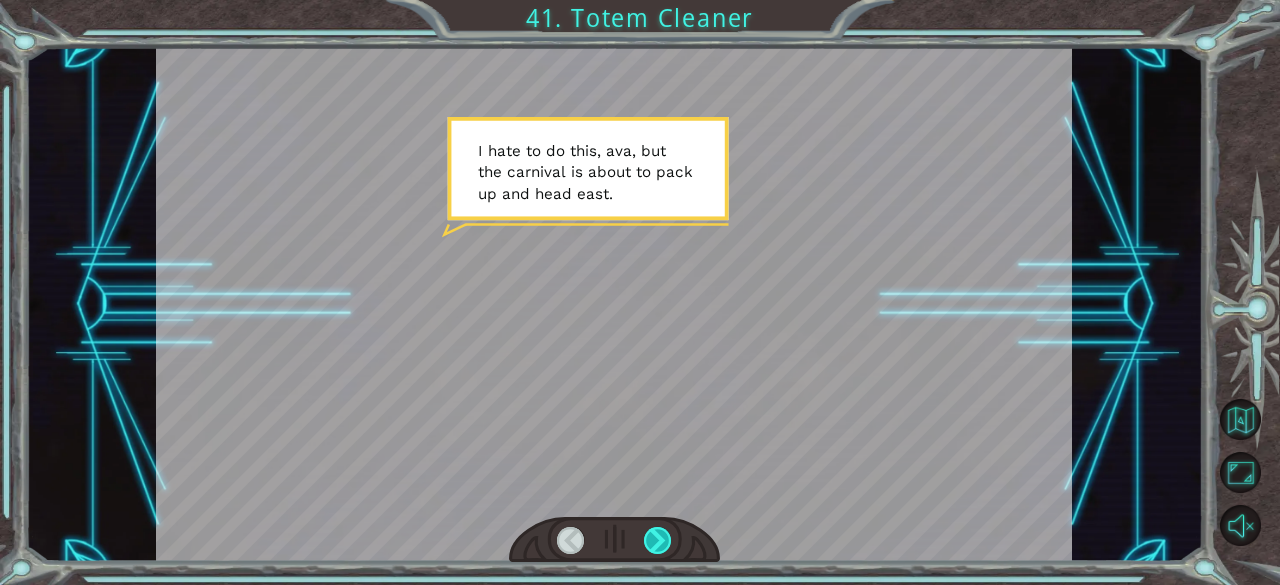 click at bounding box center [658, 541] 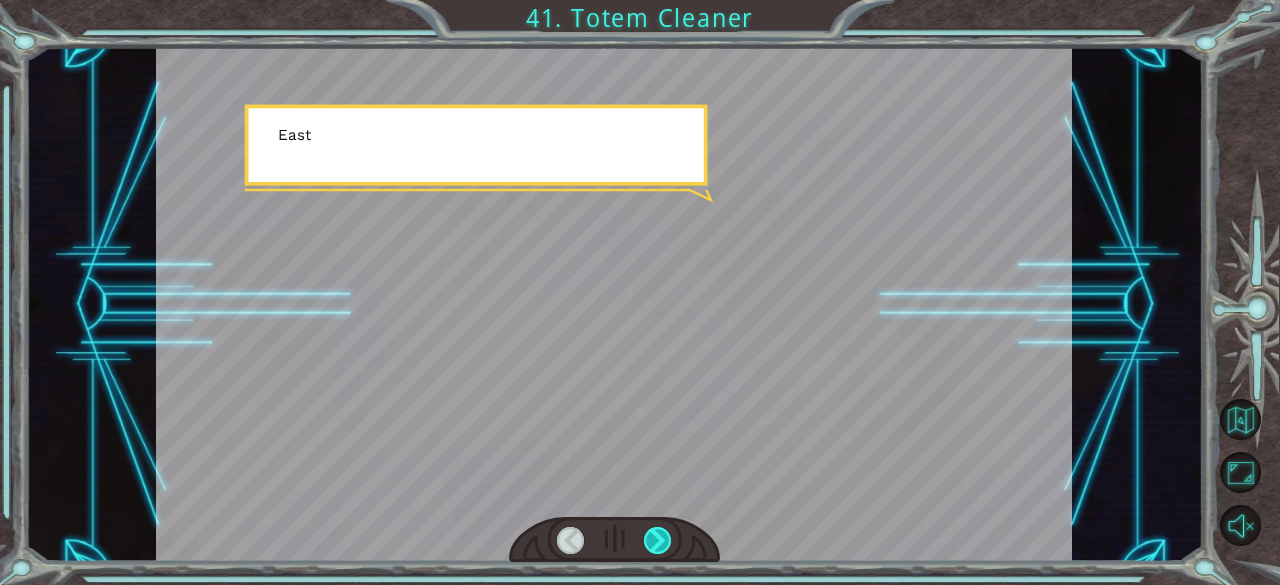click at bounding box center [658, 541] 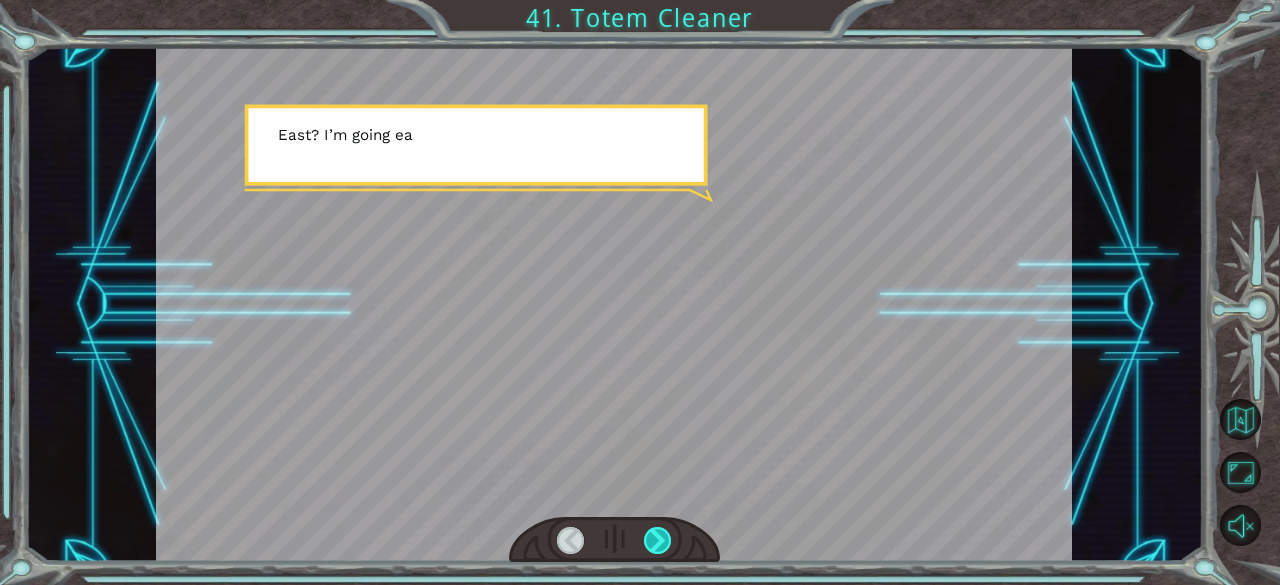 click at bounding box center (658, 541) 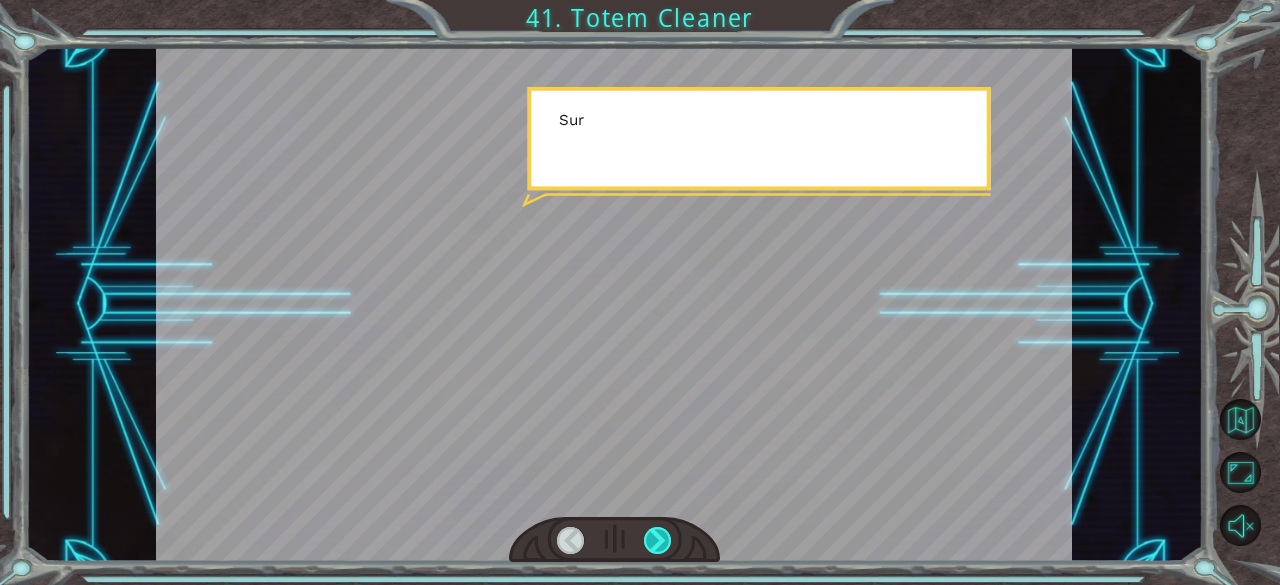 click at bounding box center [658, 541] 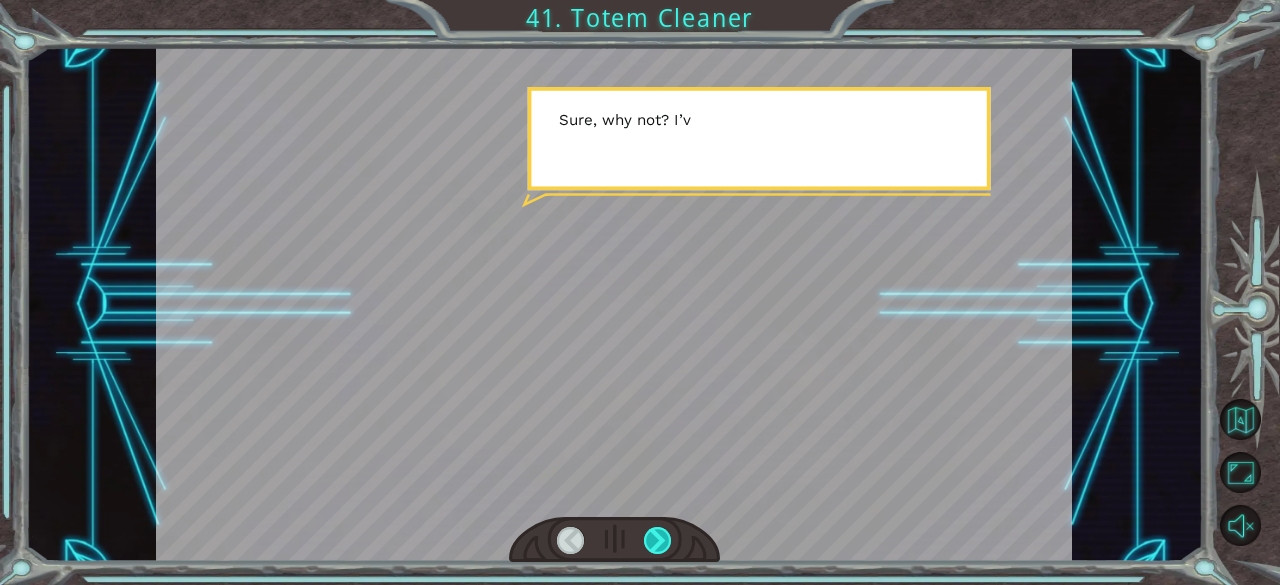 click at bounding box center [658, 541] 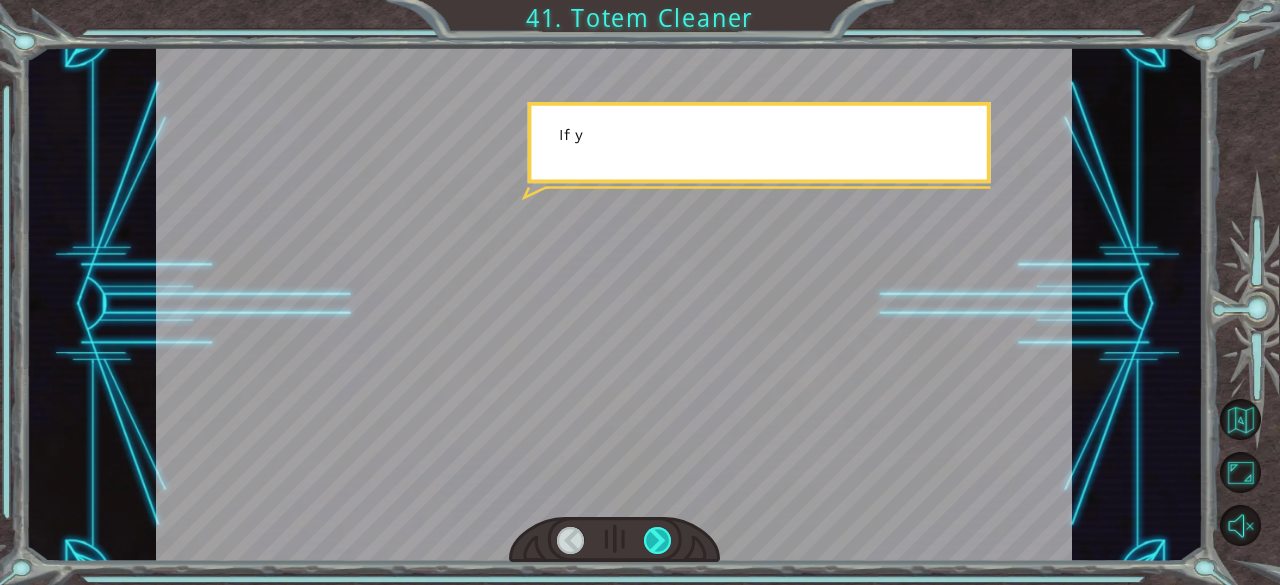 click at bounding box center (658, 541) 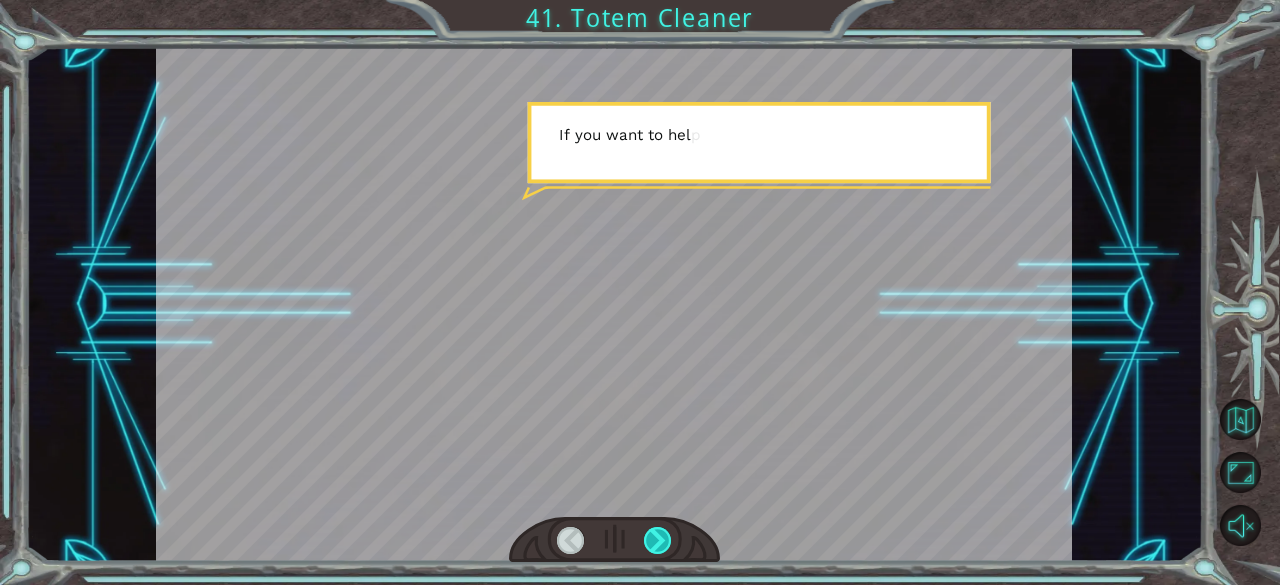 click at bounding box center (658, 541) 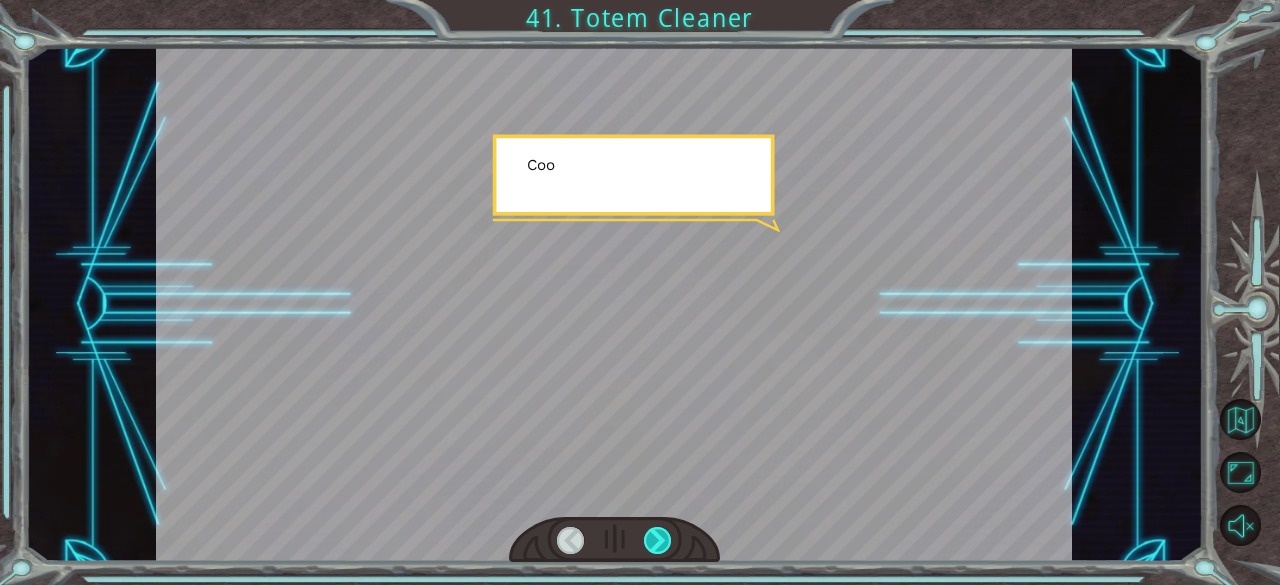 click at bounding box center (658, 541) 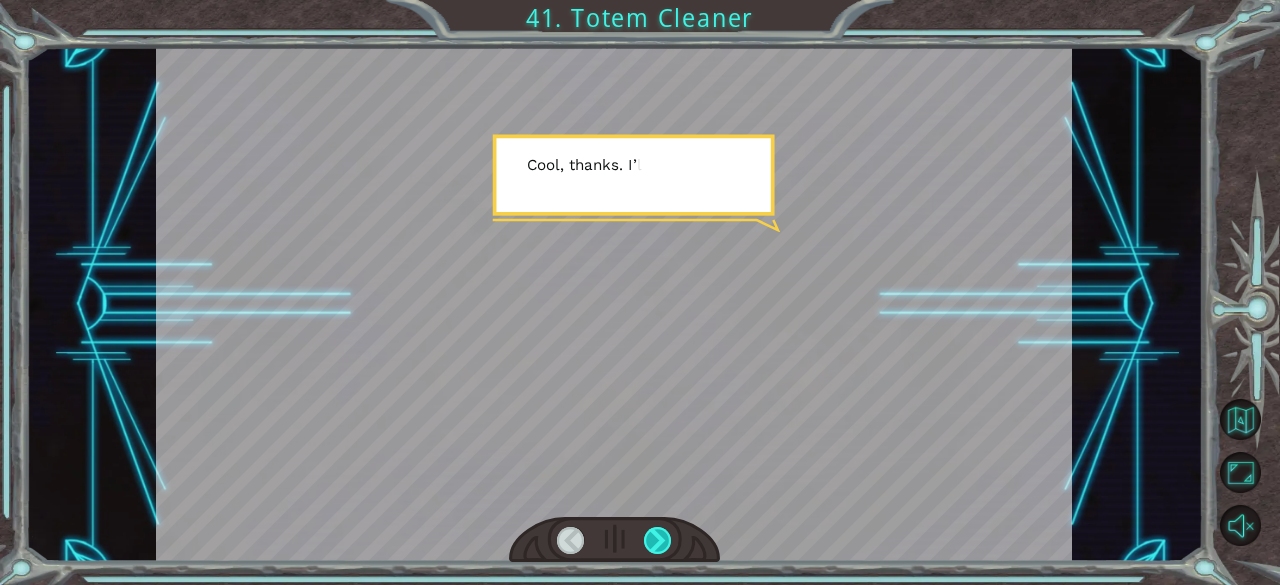 click at bounding box center [658, 541] 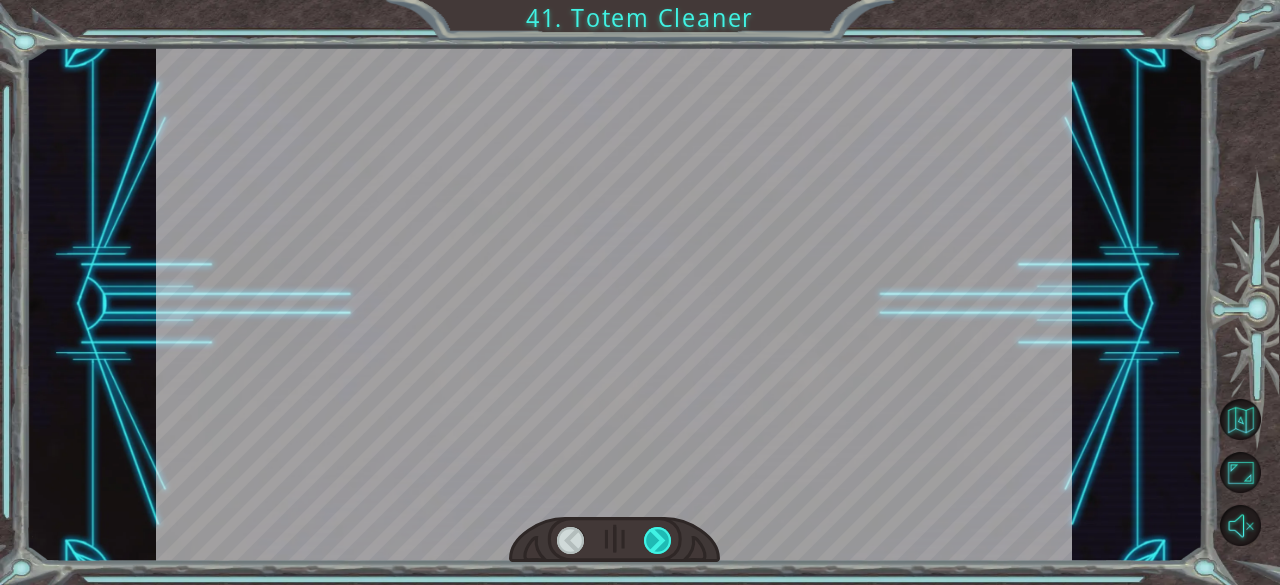 click at bounding box center (658, 541) 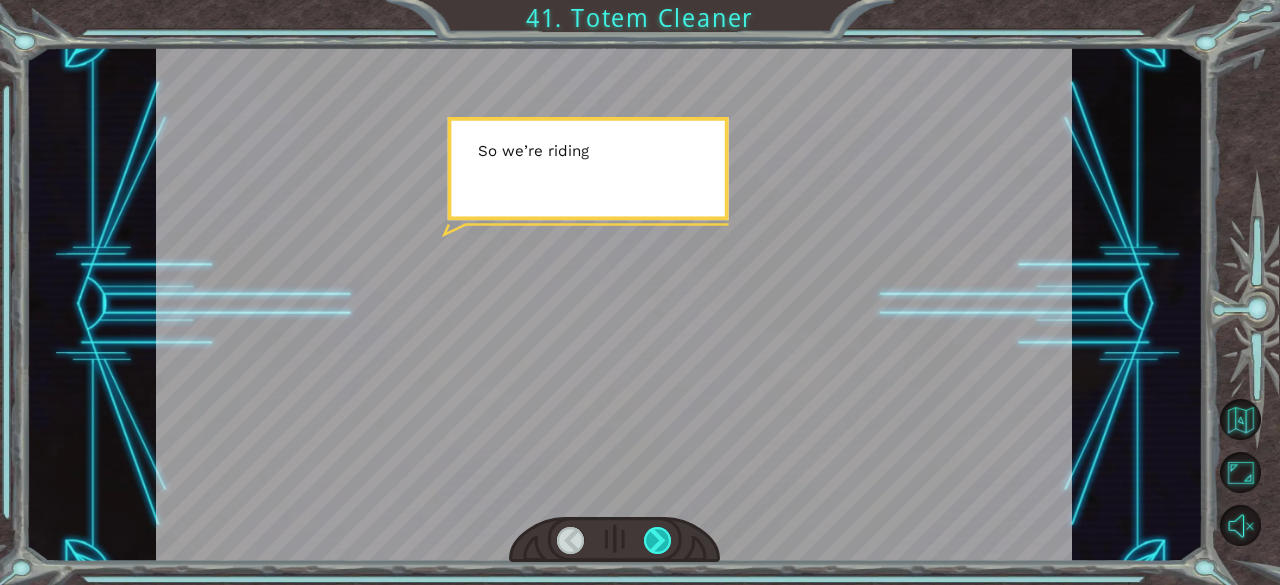 click at bounding box center (658, 541) 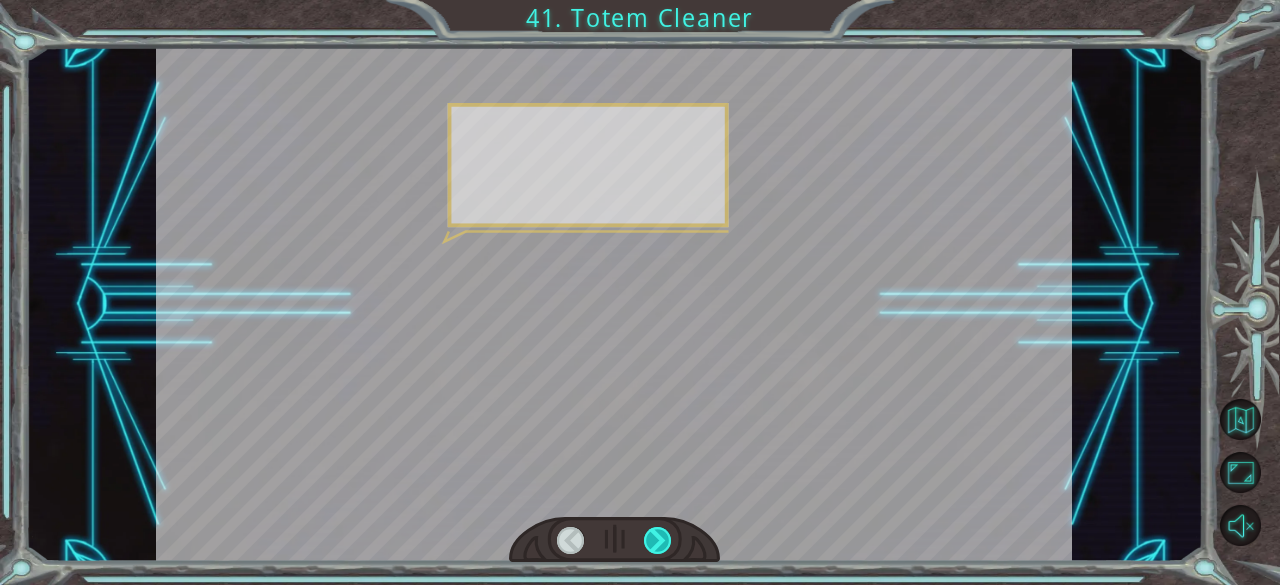 click at bounding box center [658, 541] 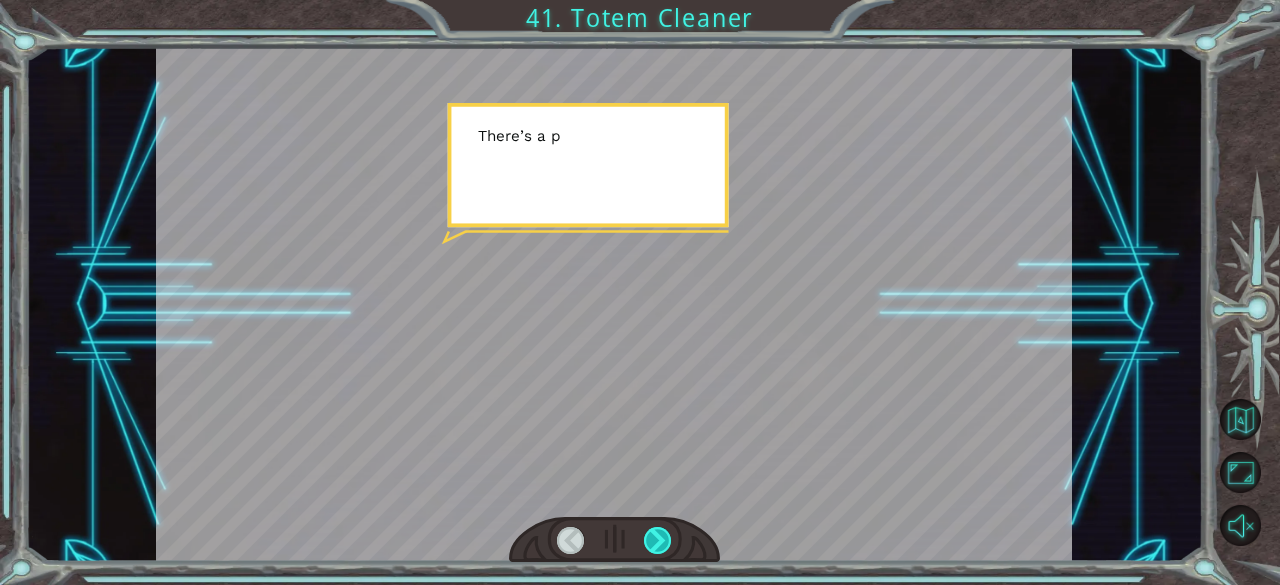click at bounding box center [658, 541] 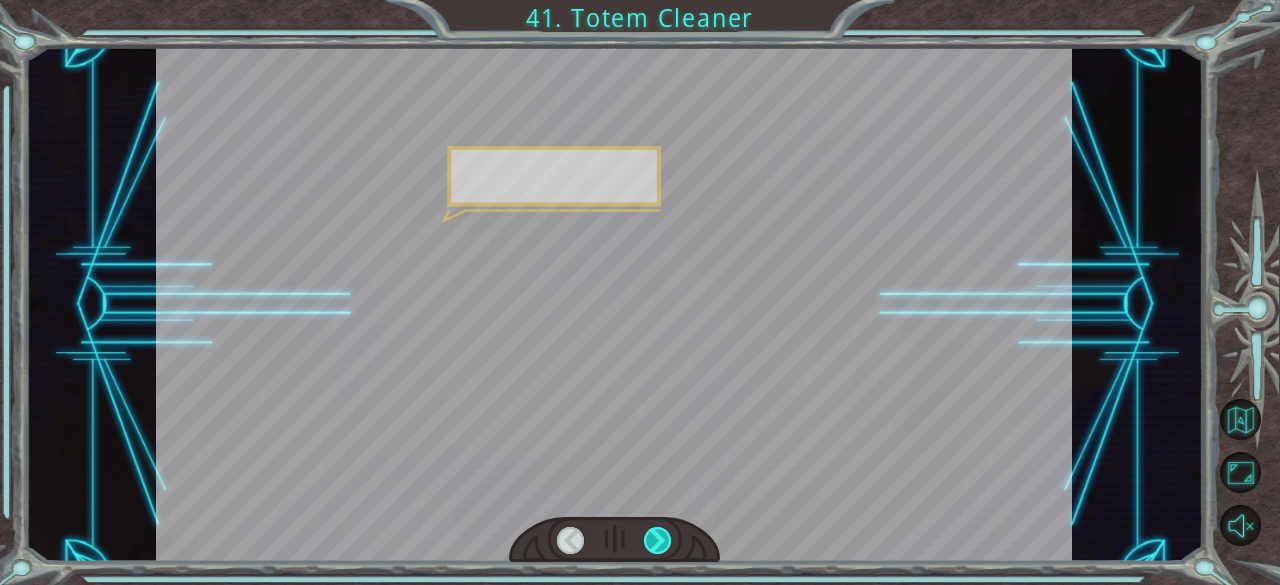 click at bounding box center [658, 541] 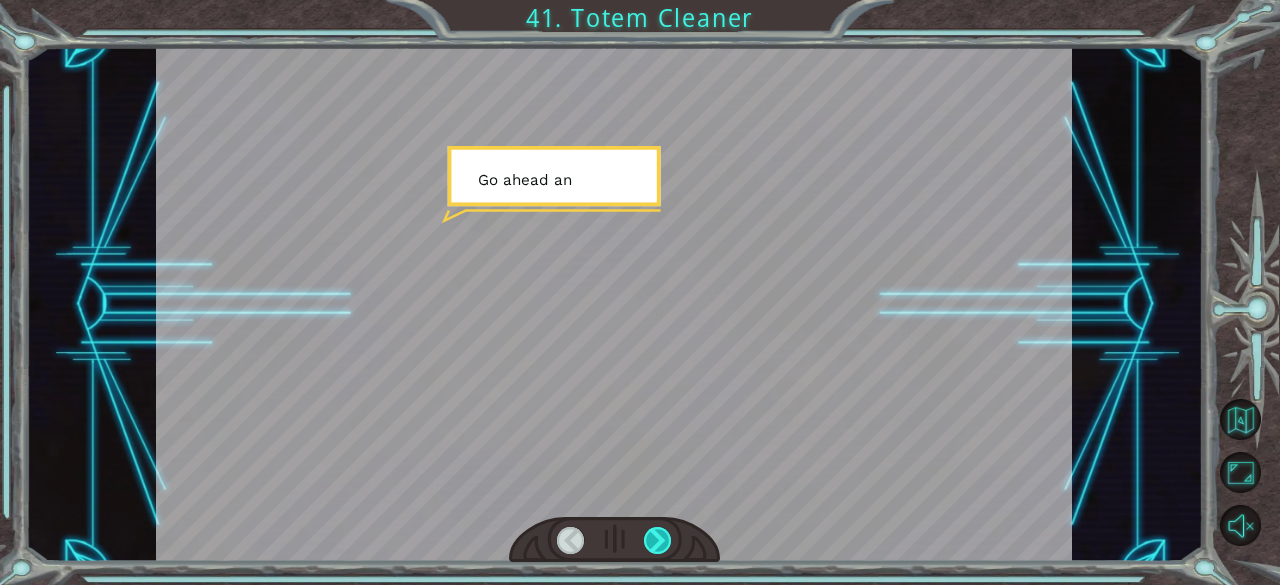 click at bounding box center [658, 541] 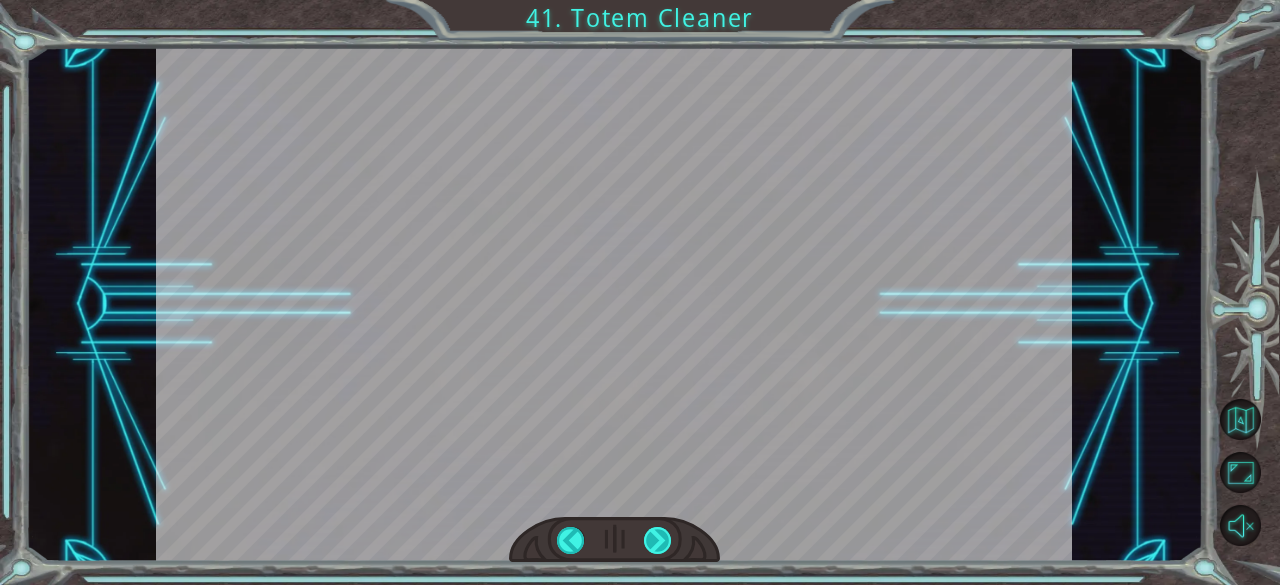 click at bounding box center [658, 541] 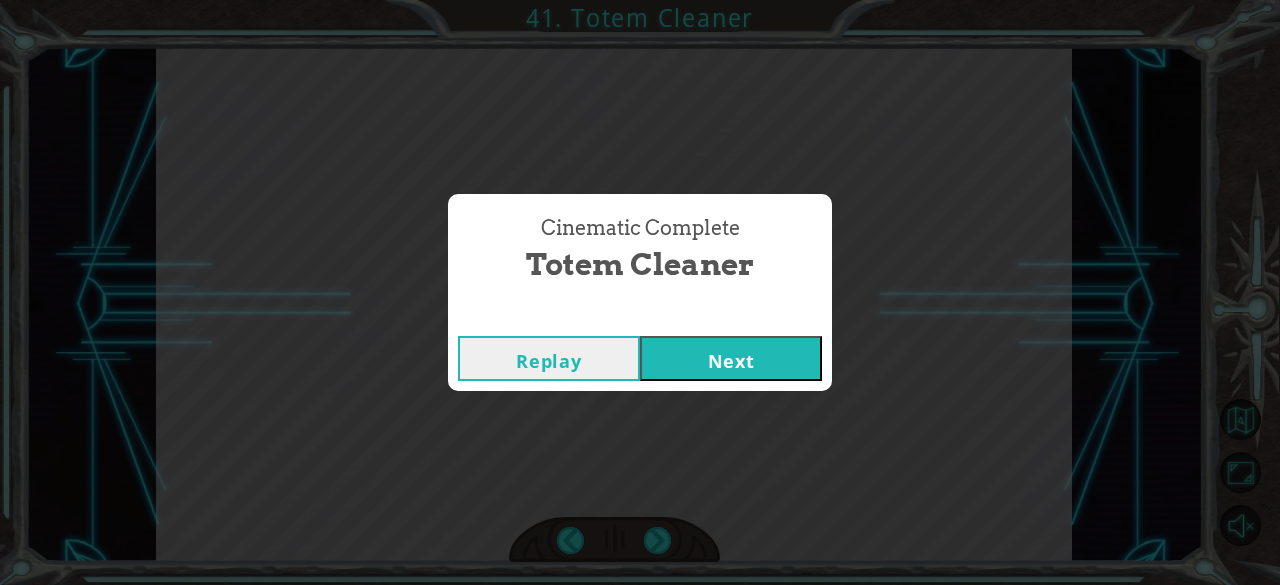 click on "Next" at bounding box center (731, 358) 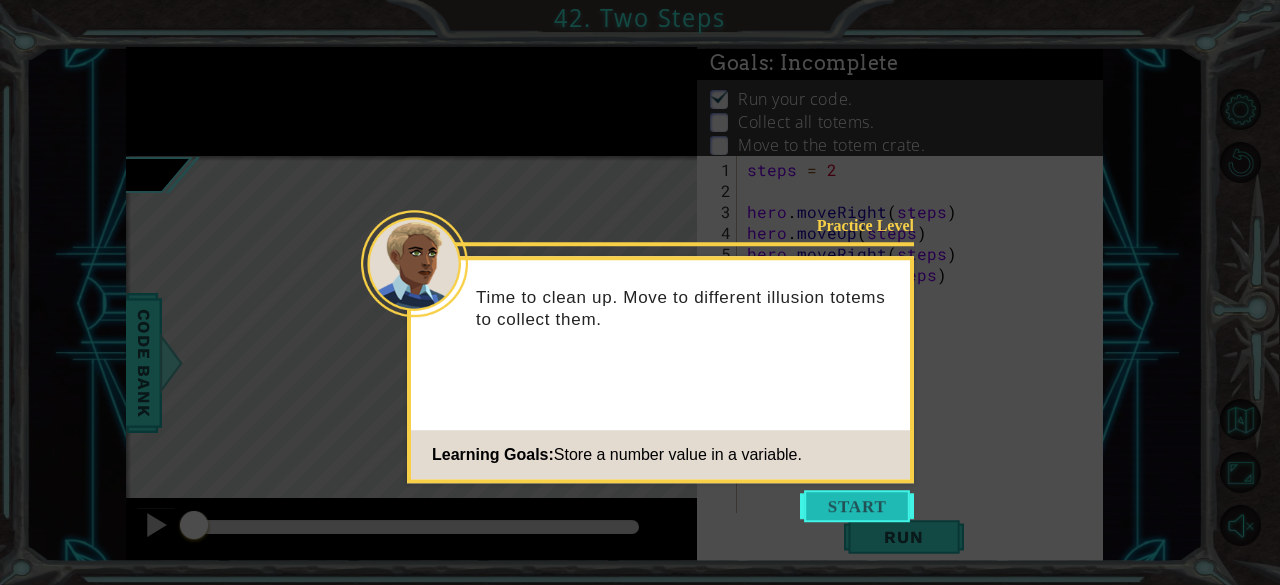 click at bounding box center [857, 506] 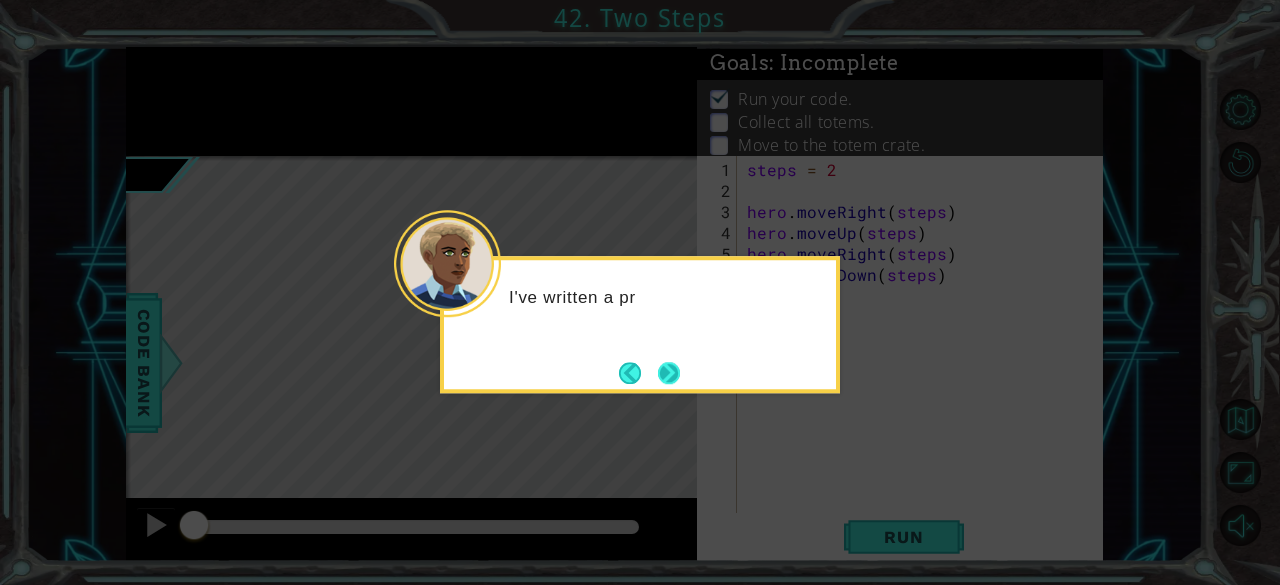 click at bounding box center (669, 373) 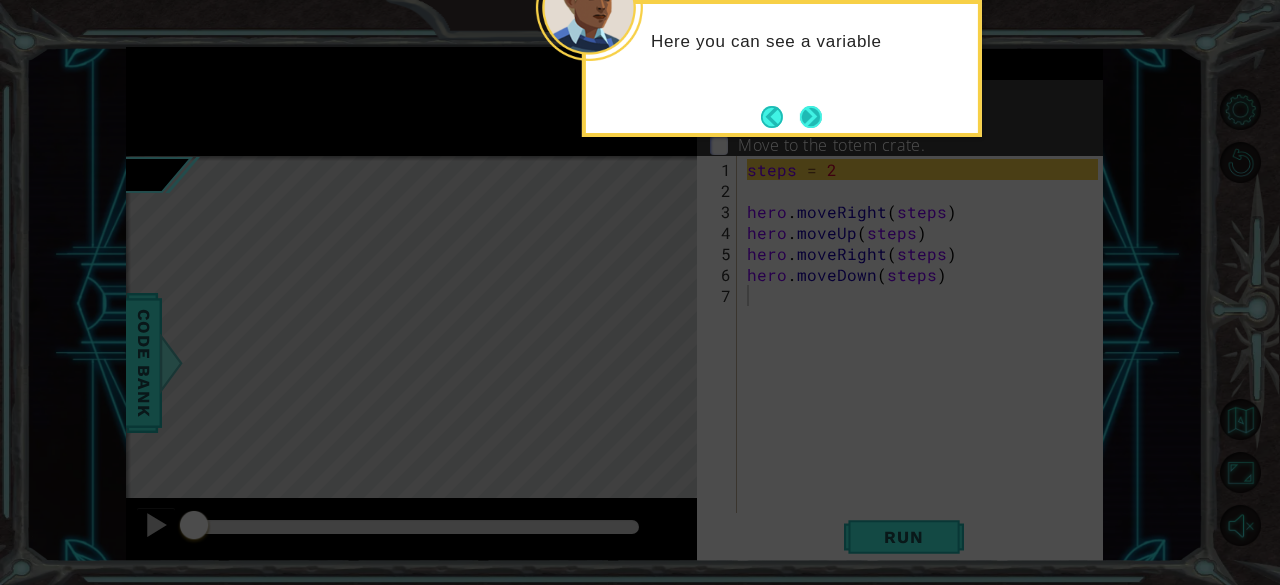 click at bounding box center (811, 117) 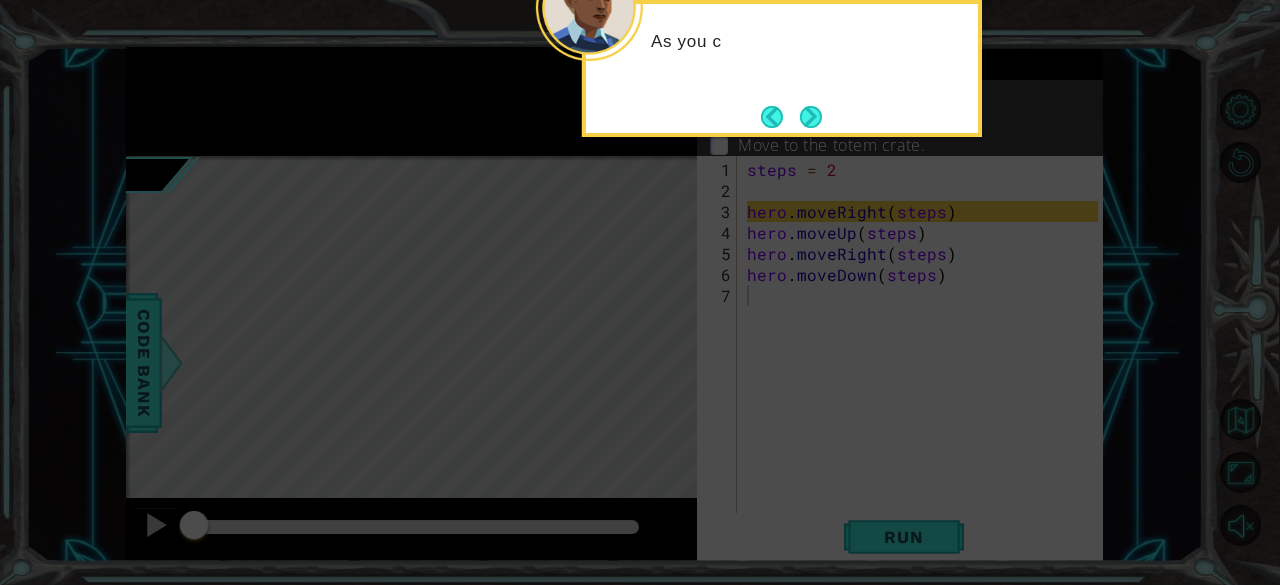 click at bounding box center [811, 117] 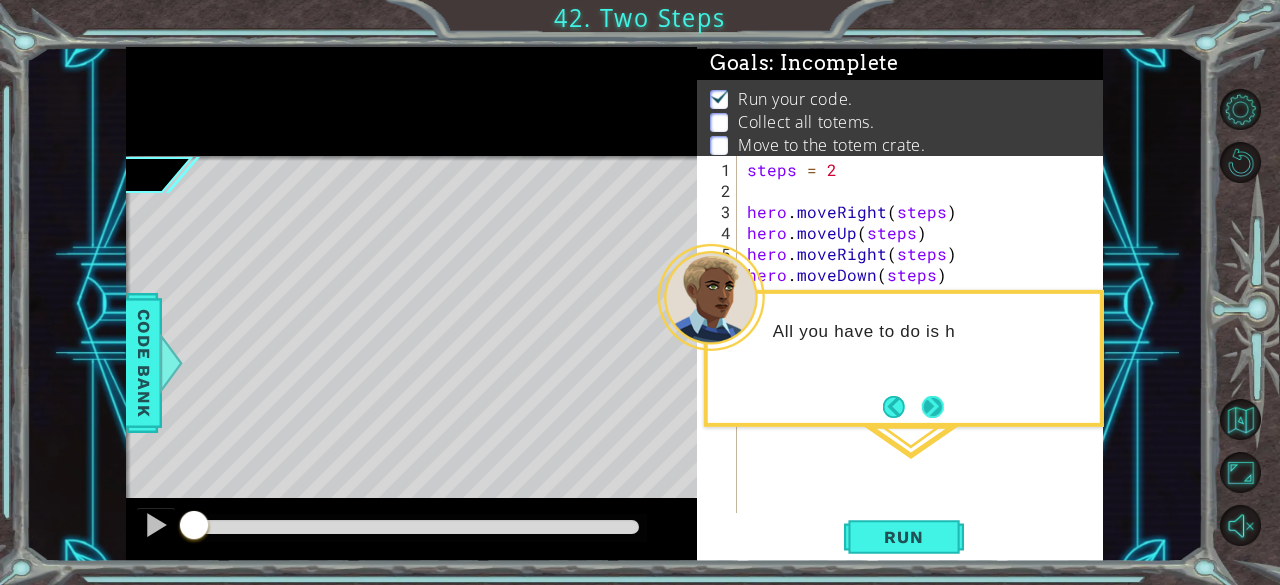 click at bounding box center [933, 407] 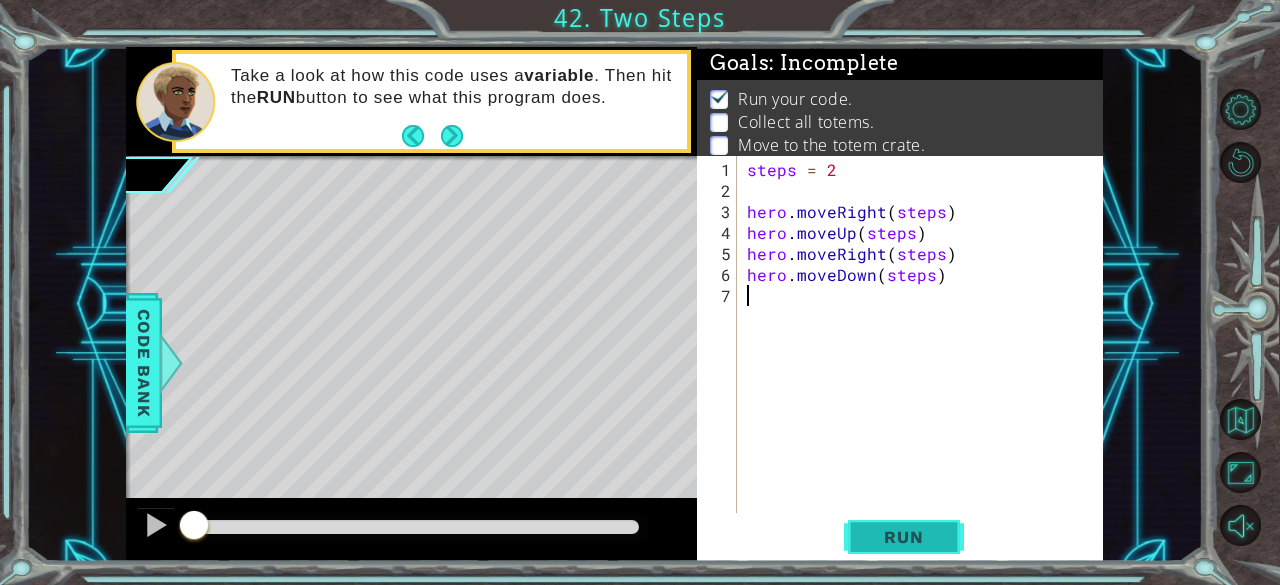 click on "Run" at bounding box center (904, 537) 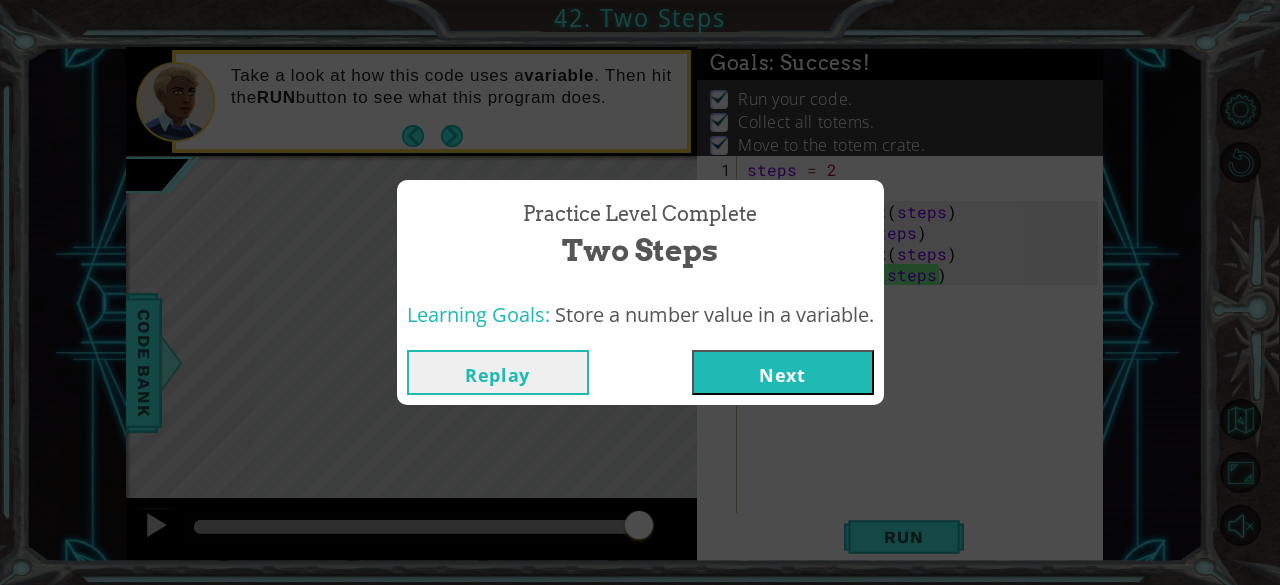 click on "Replay
Next" at bounding box center [640, 372] 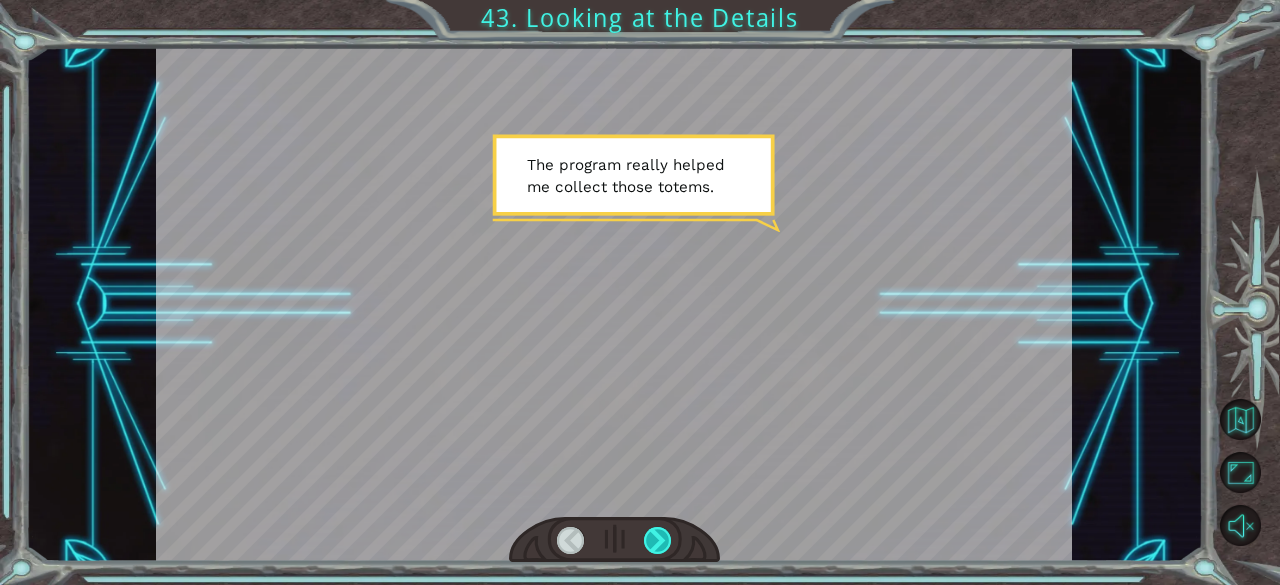 click at bounding box center [658, 541] 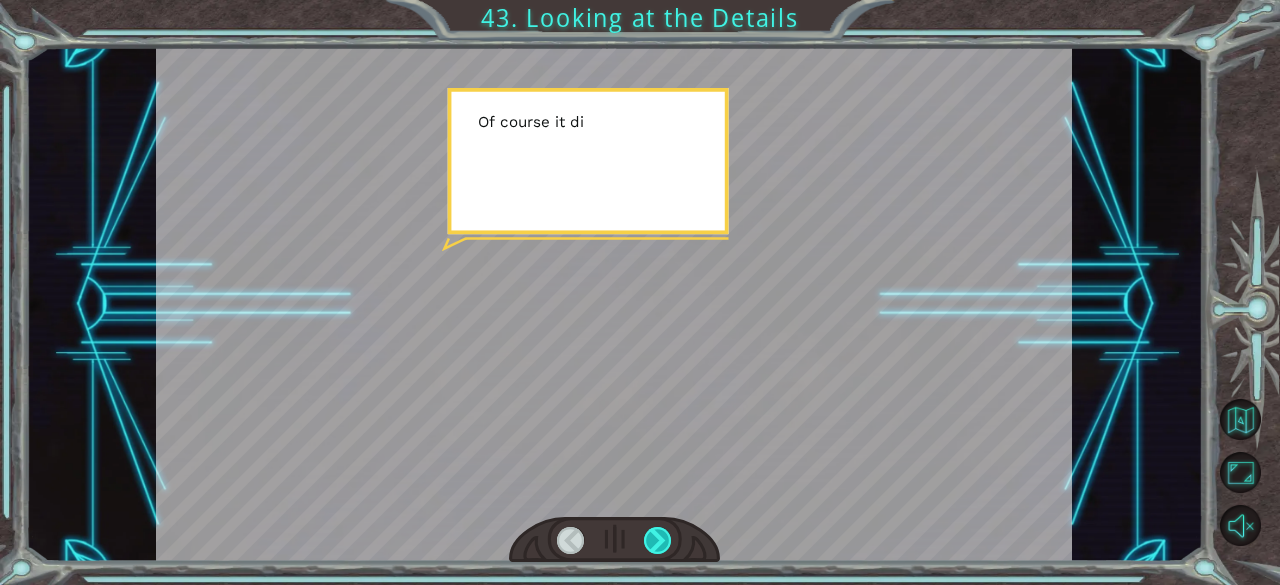 click at bounding box center [658, 541] 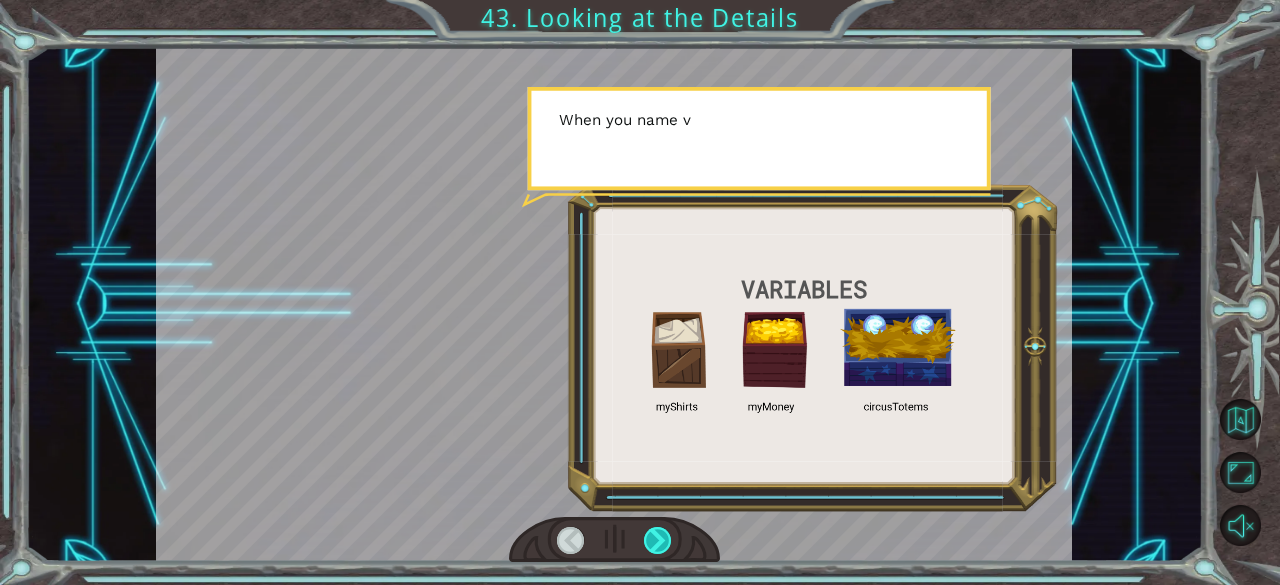 click at bounding box center [658, 541] 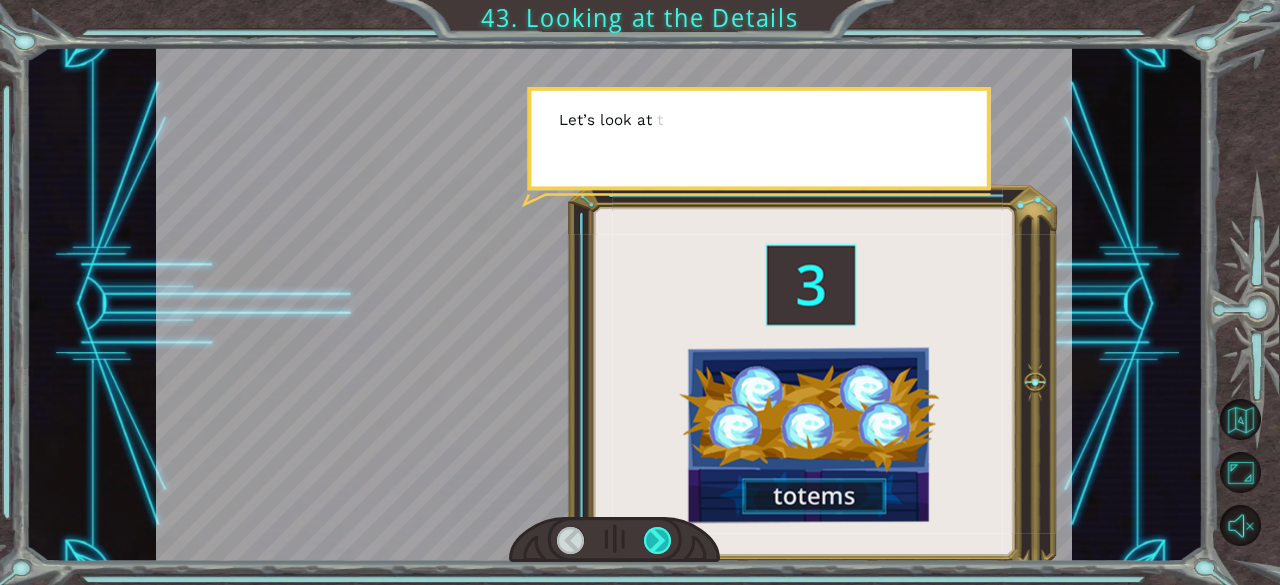 click at bounding box center [658, 541] 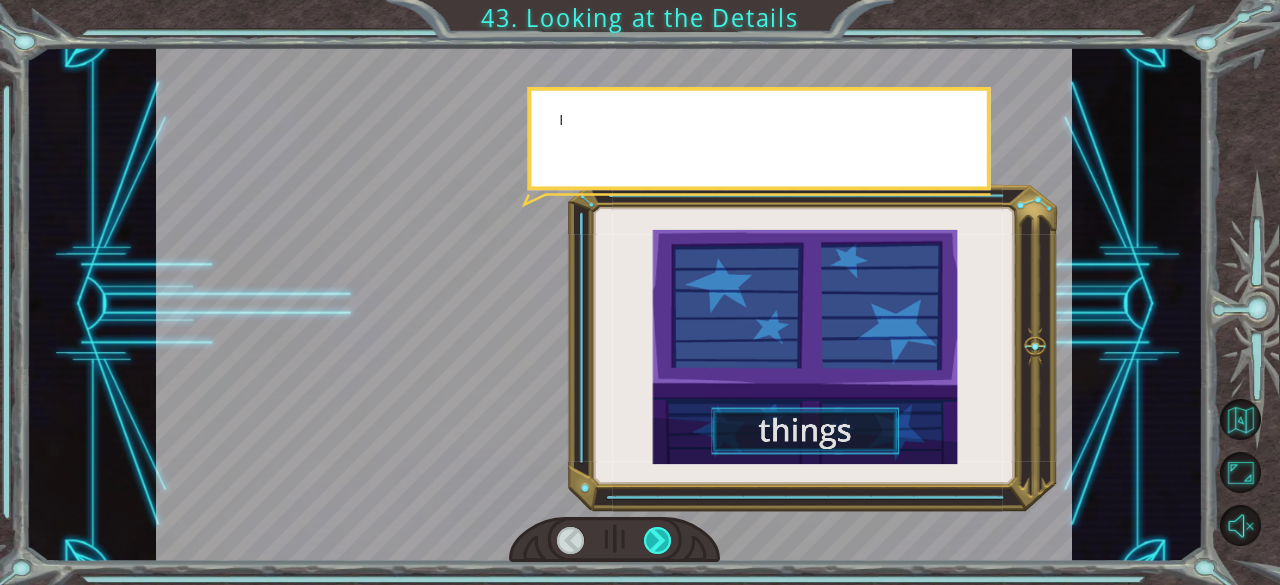 click at bounding box center [658, 541] 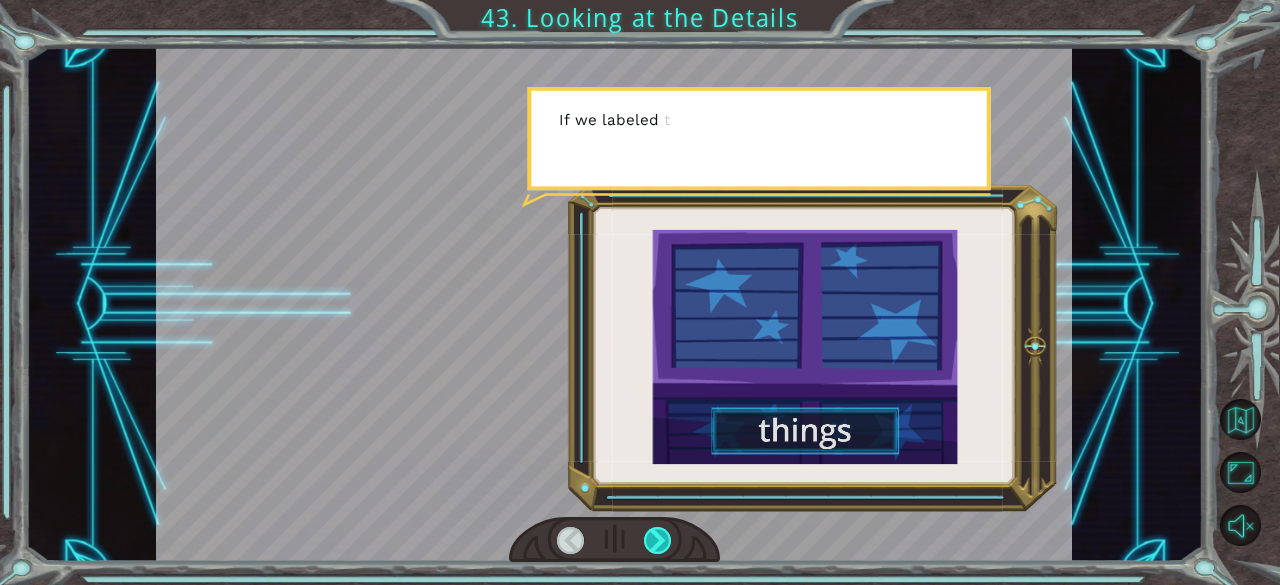 click at bounding box center (658, 541) 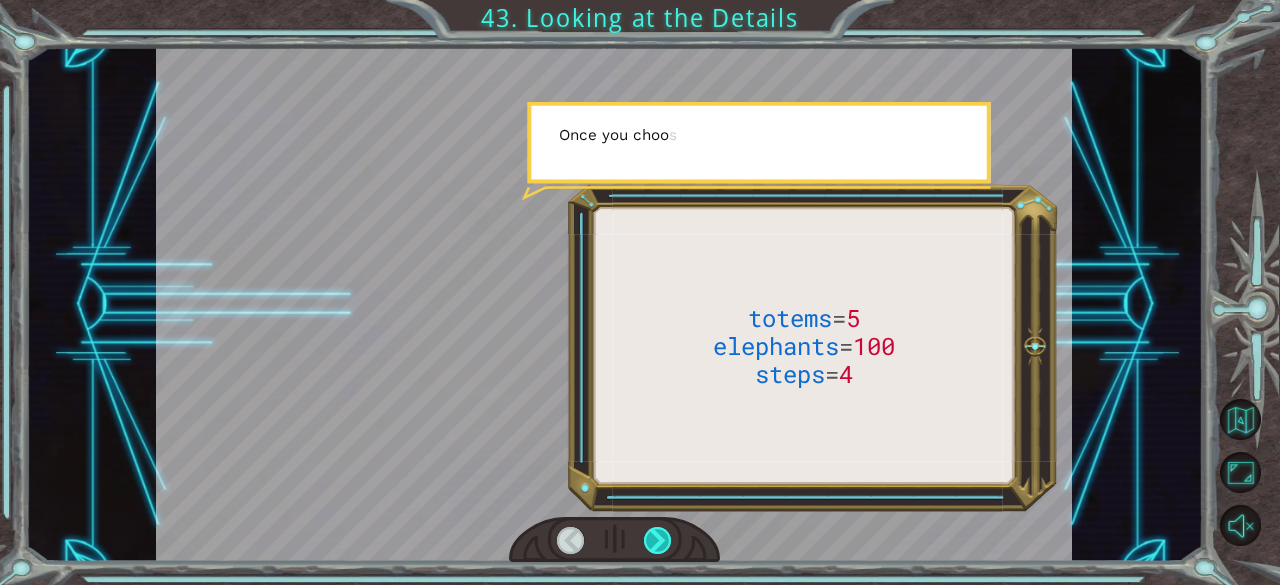 click at bounding box center [658, 541] 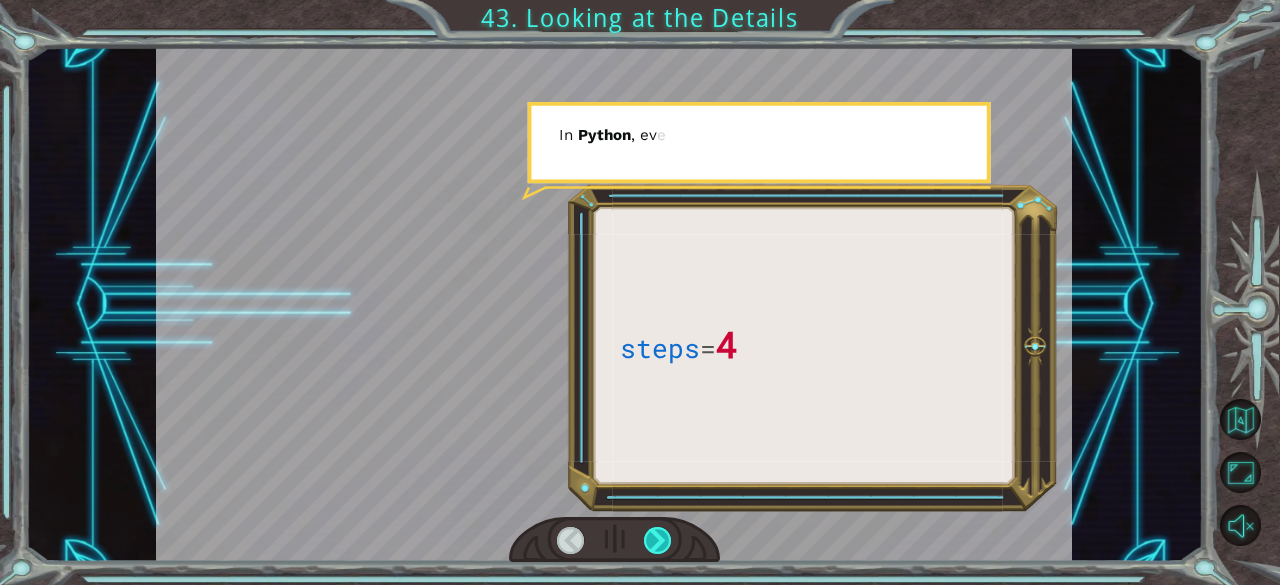 click at bounding box center [658, 541] 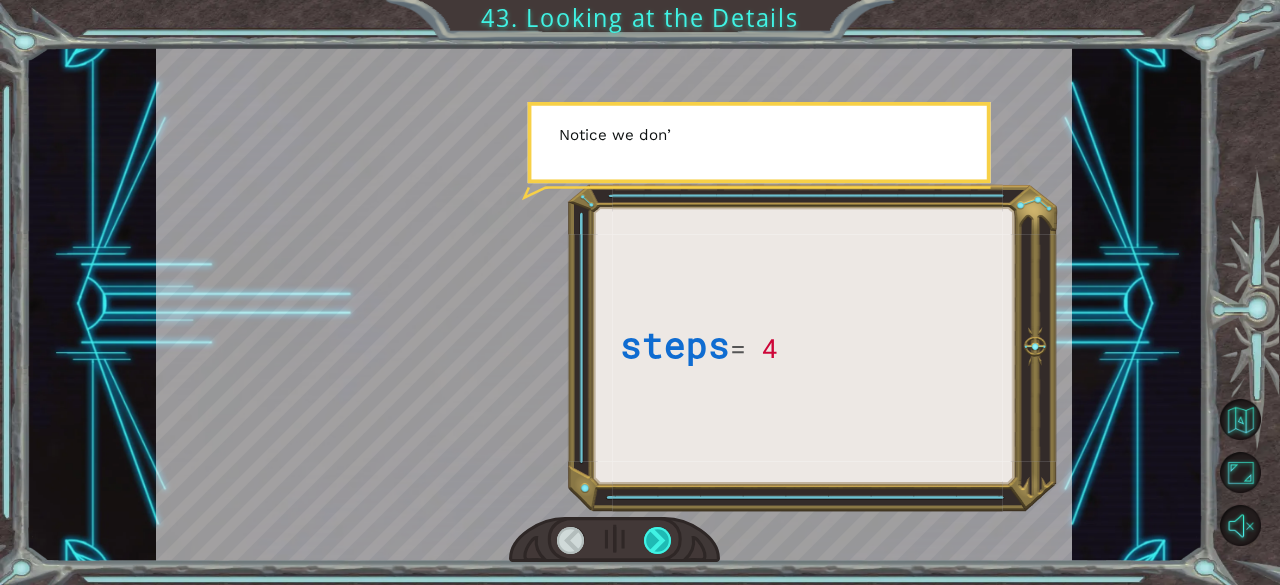 click at bounding box center (658, 541) 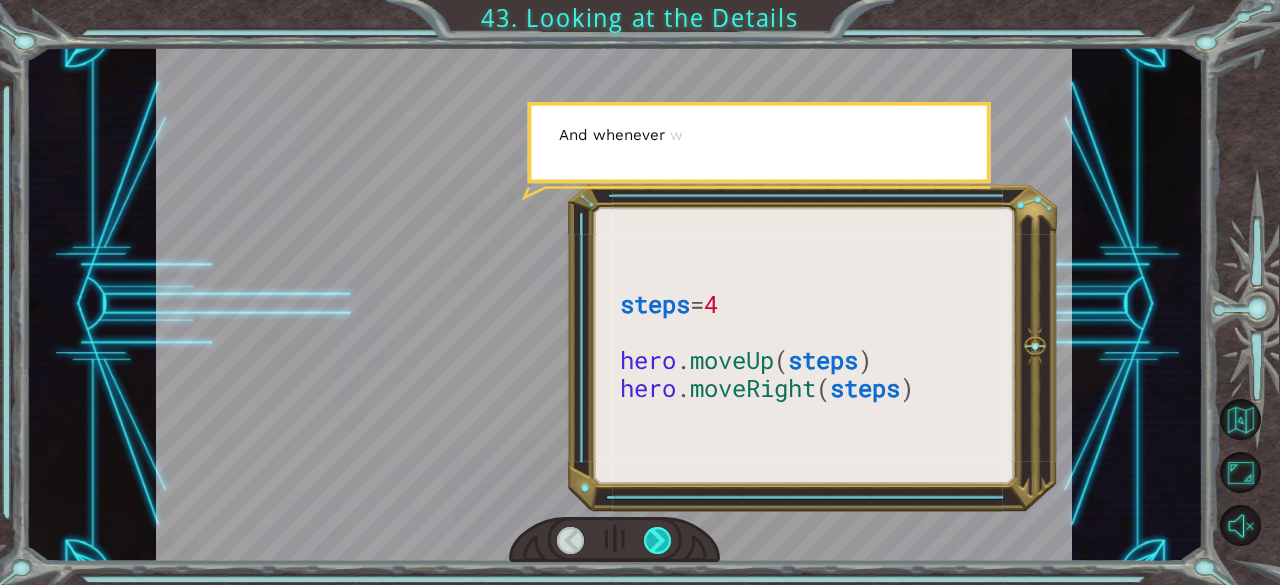 click at bounding box center [658, 541] 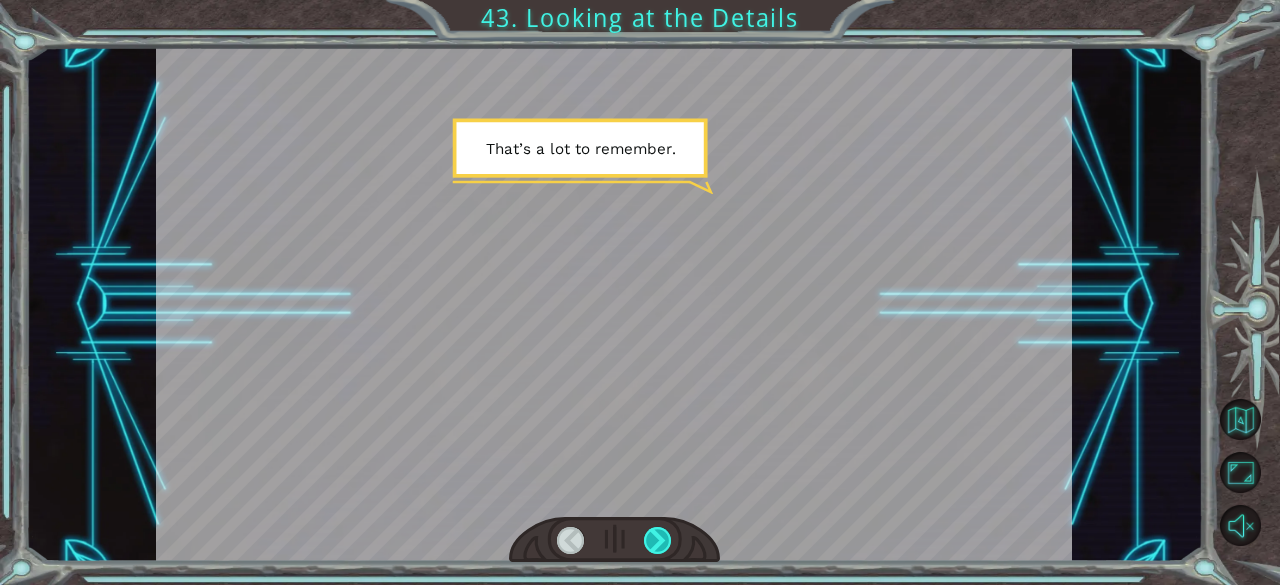 click at bounding box center (658, 541) 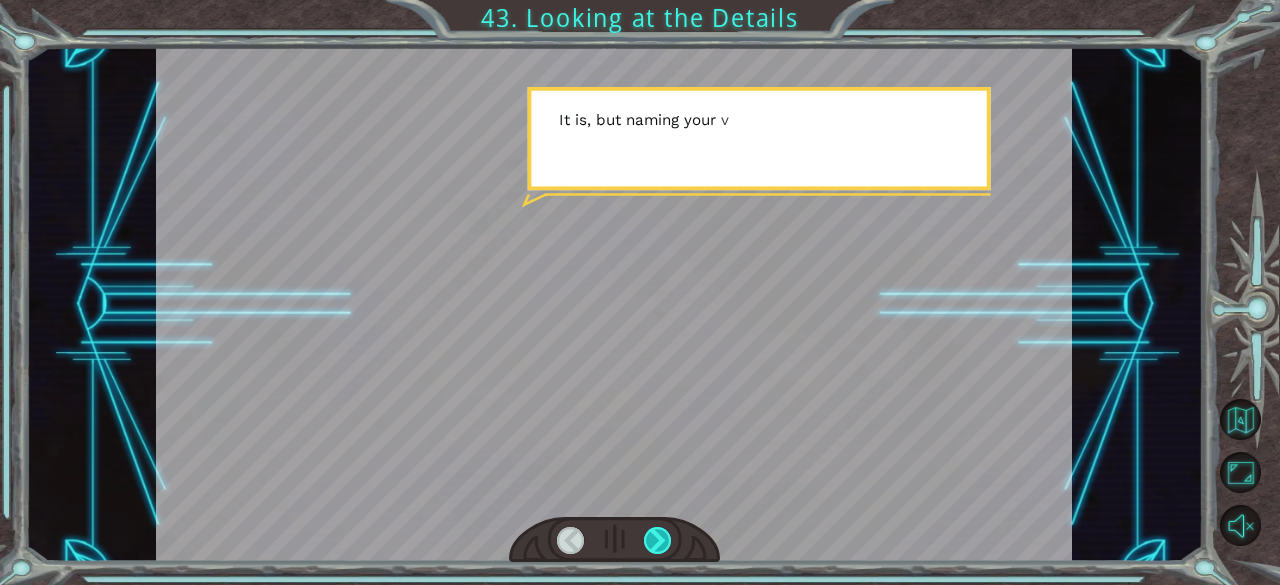 click at bounding box center [658, 541] 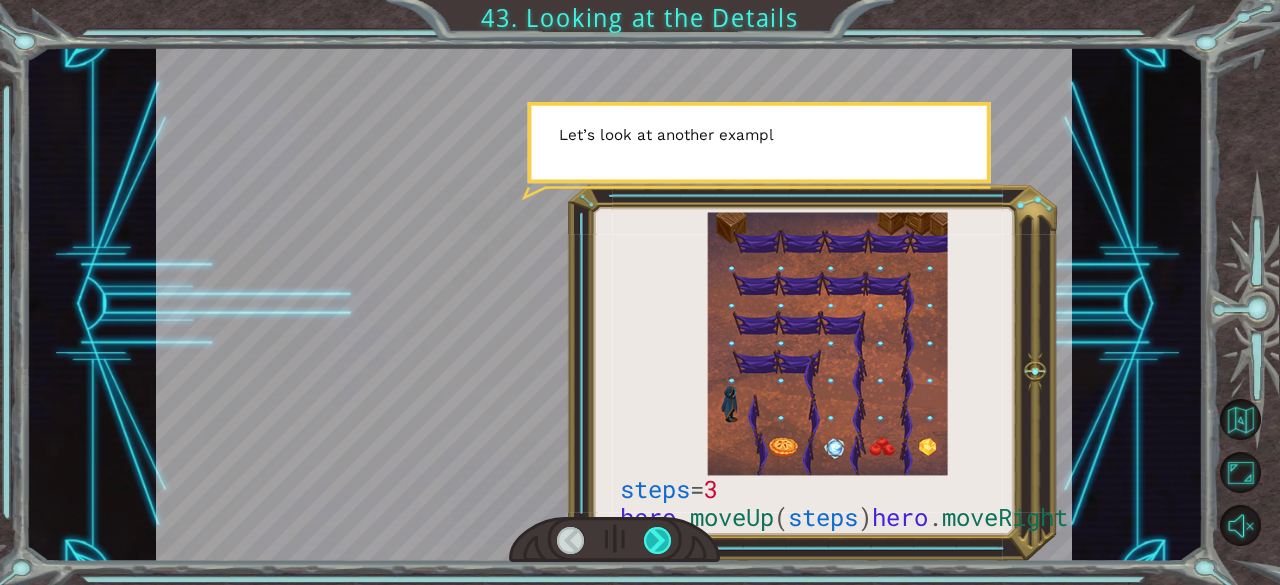 click at bounding box center [658, 541] 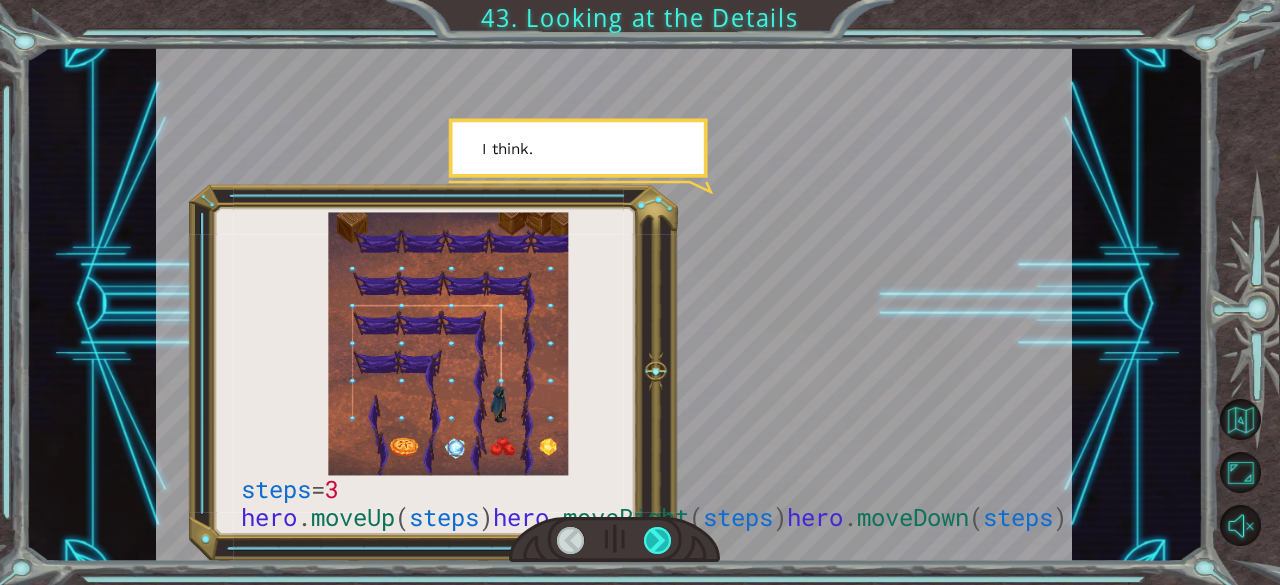 click at bounding box center (658, 541) 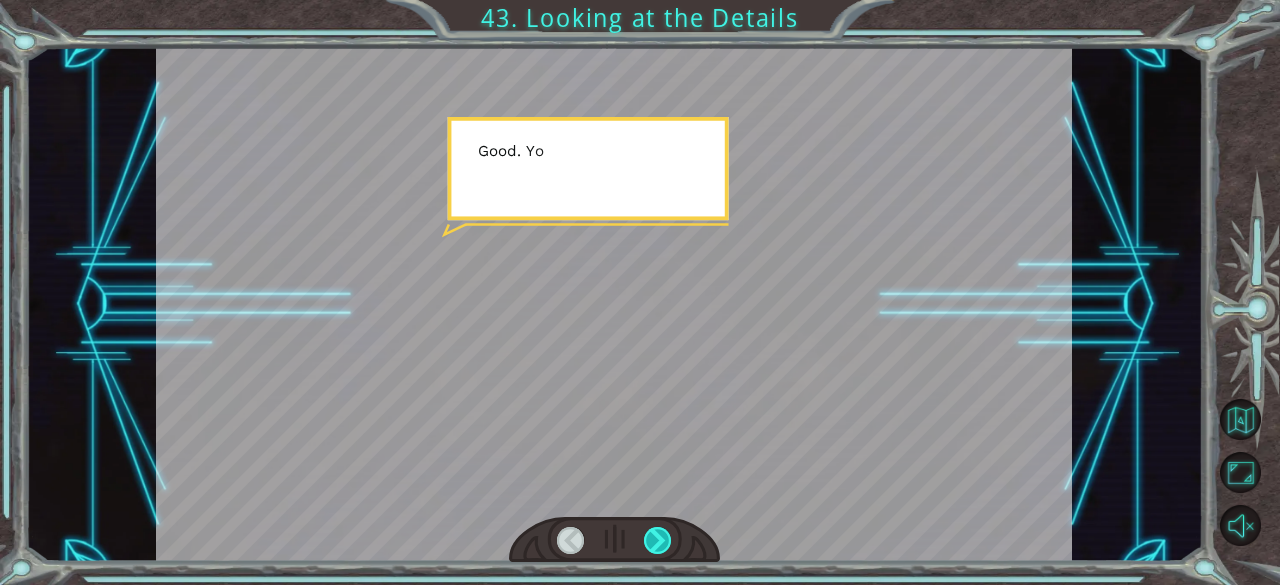 click at bounding box center [658, 541] 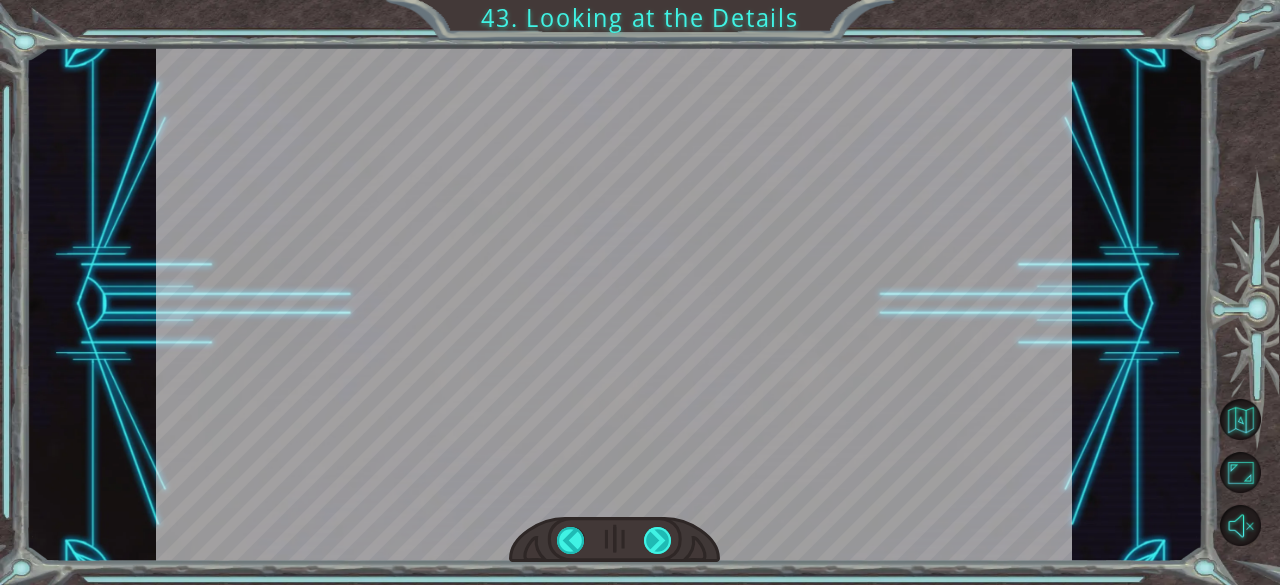 click at bounding box center (658, 541) 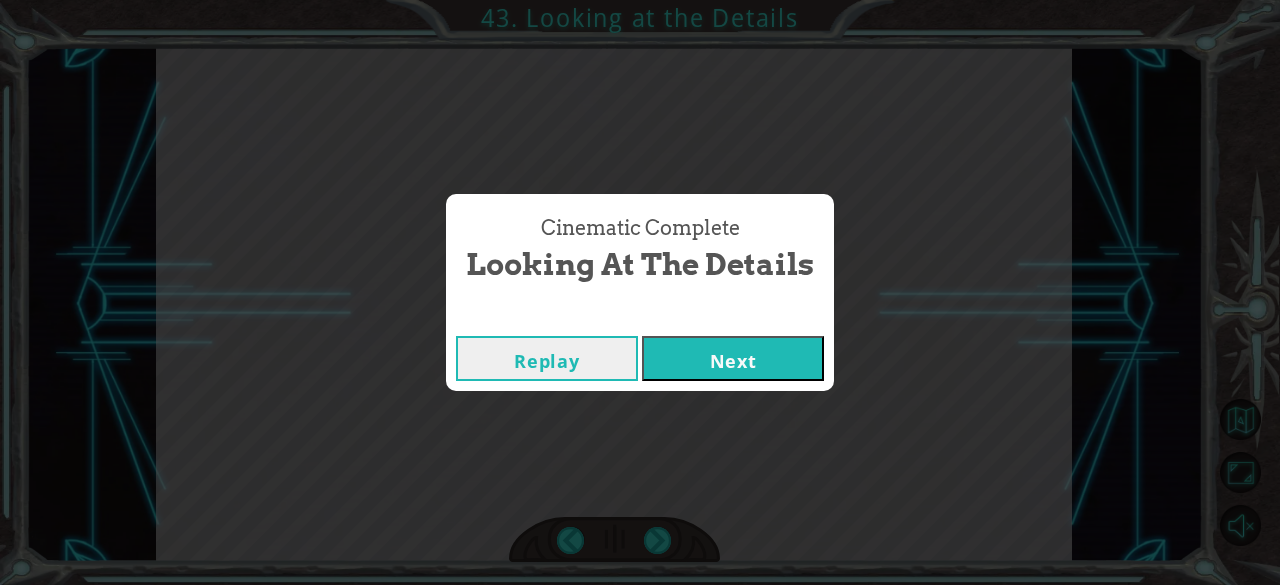 click on "Next" at bounding box center (733, 358) 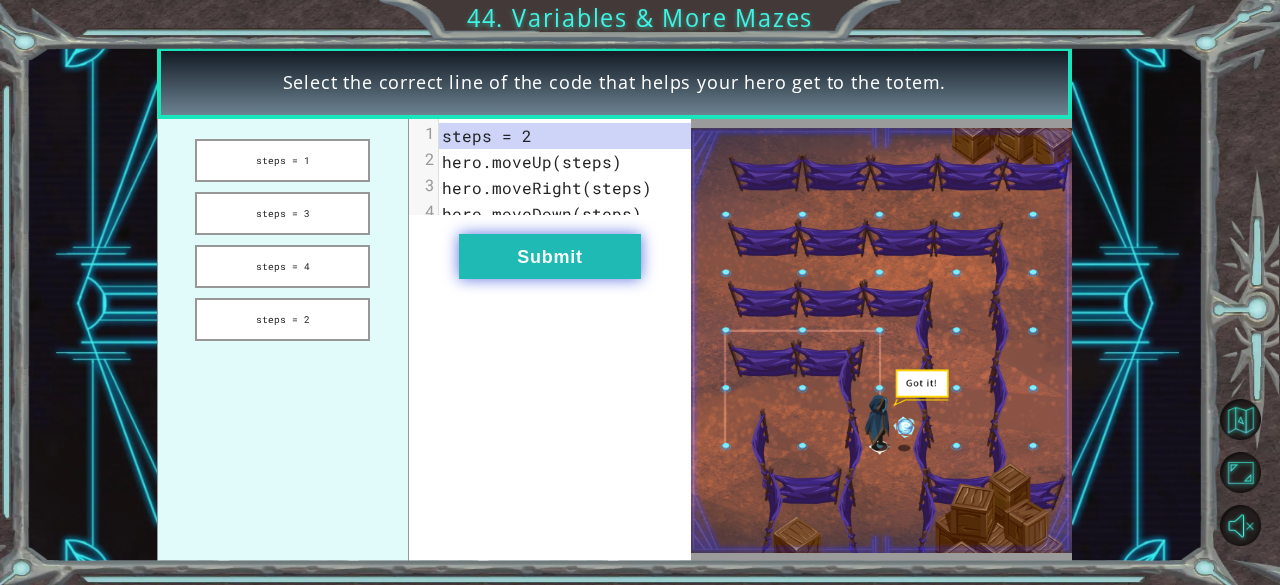 click on "Submit" at bounding box center [550, 256] 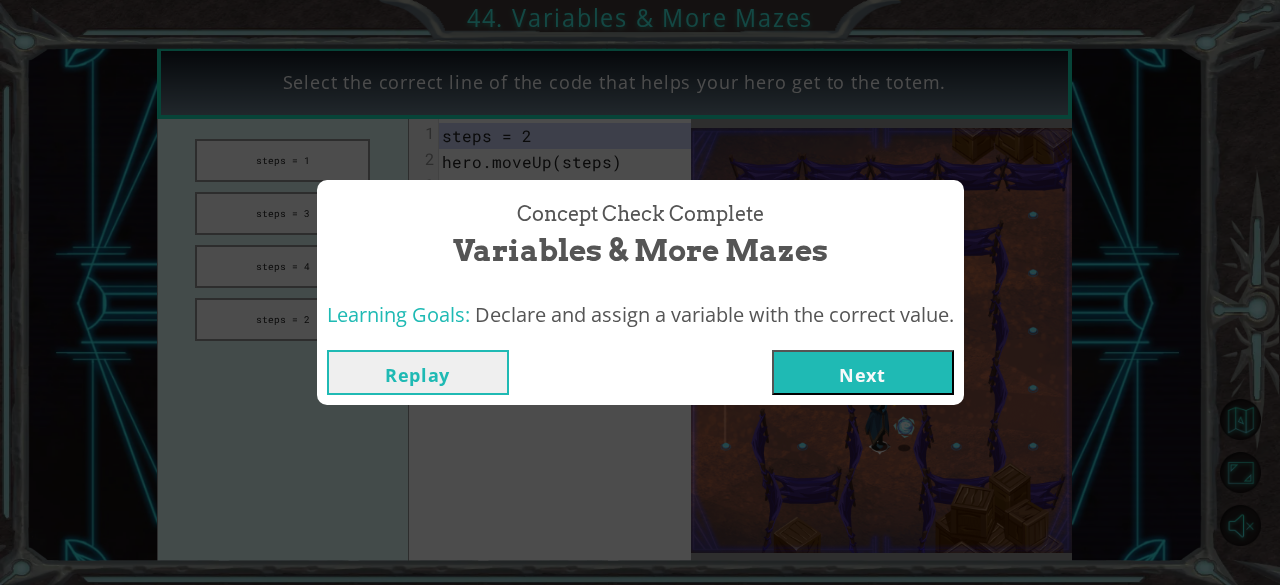 click on "Replay
Next" at bounding box center (640, 372) 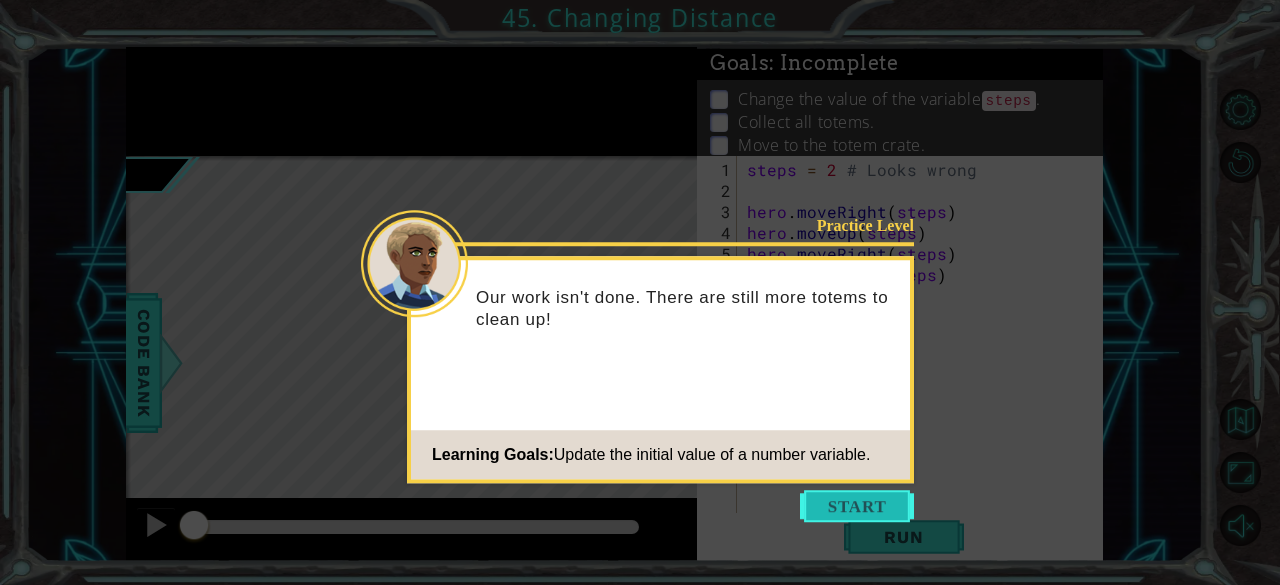 click at bounding box center (857, 506) 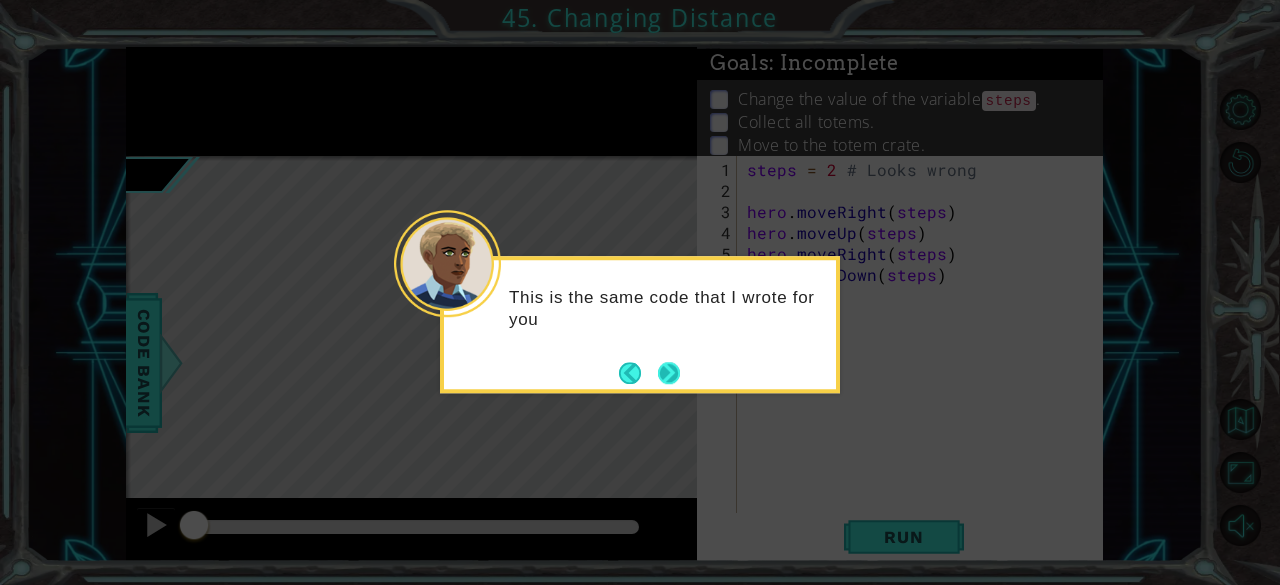 click at bounding box center (669, 373) 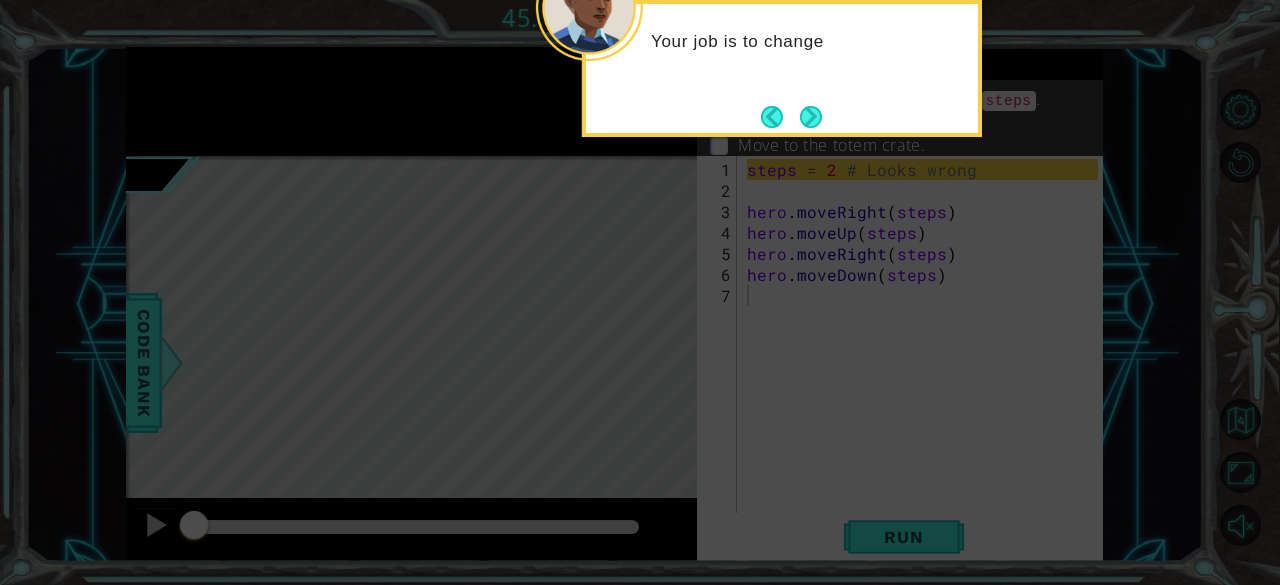 click 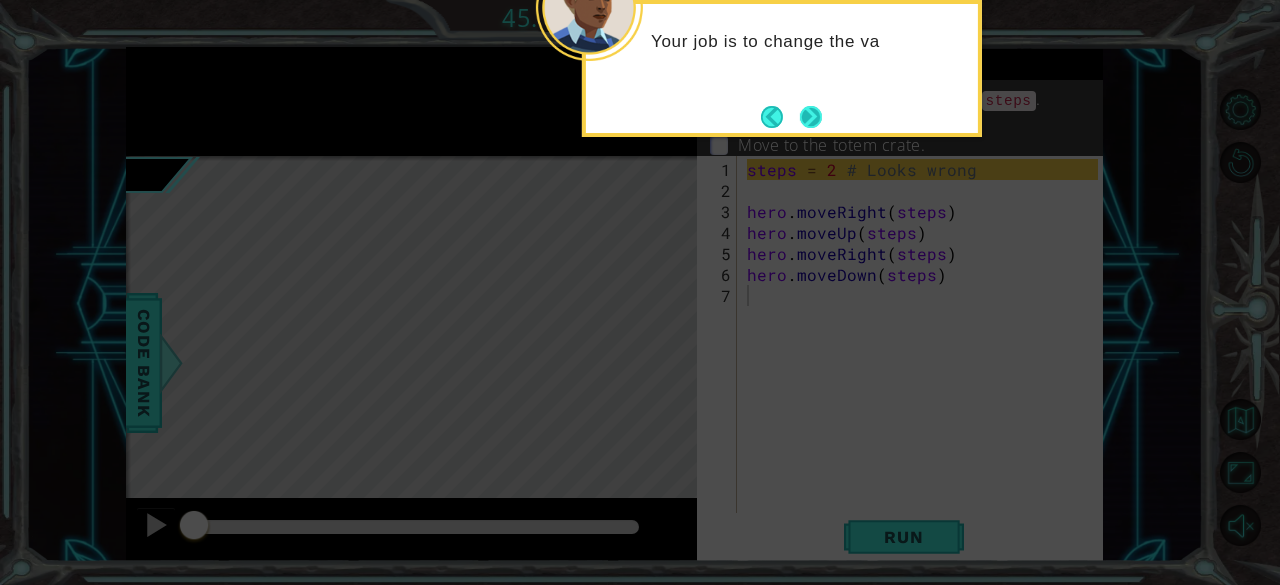 click at bounding box center [811, 117] 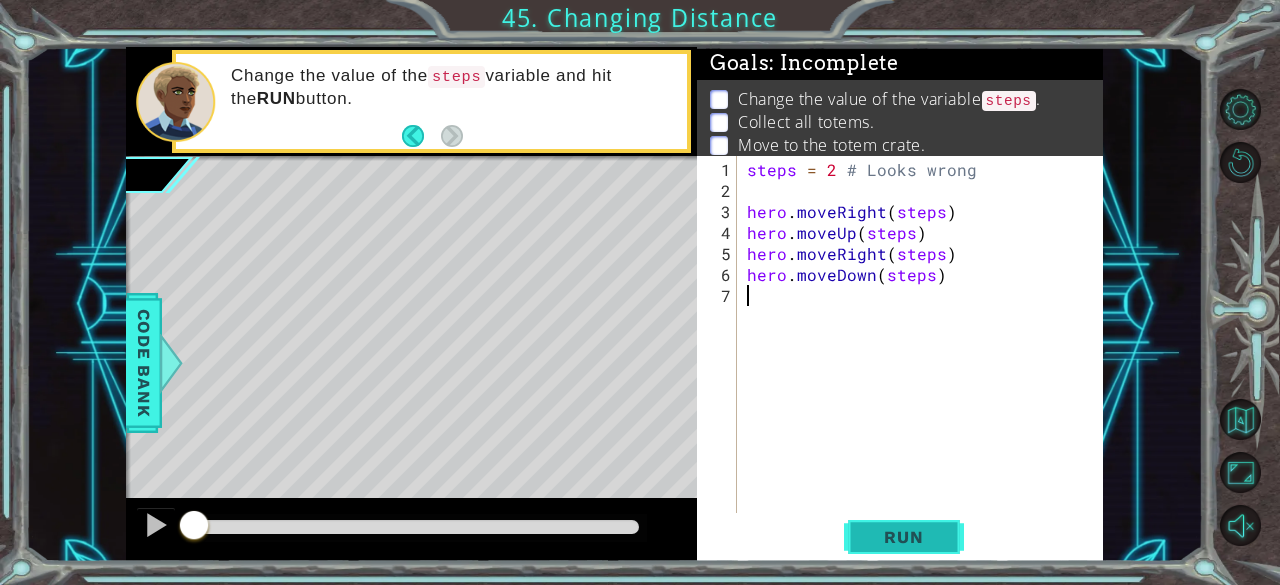 click on "Run" at bounding box center (904, 537) 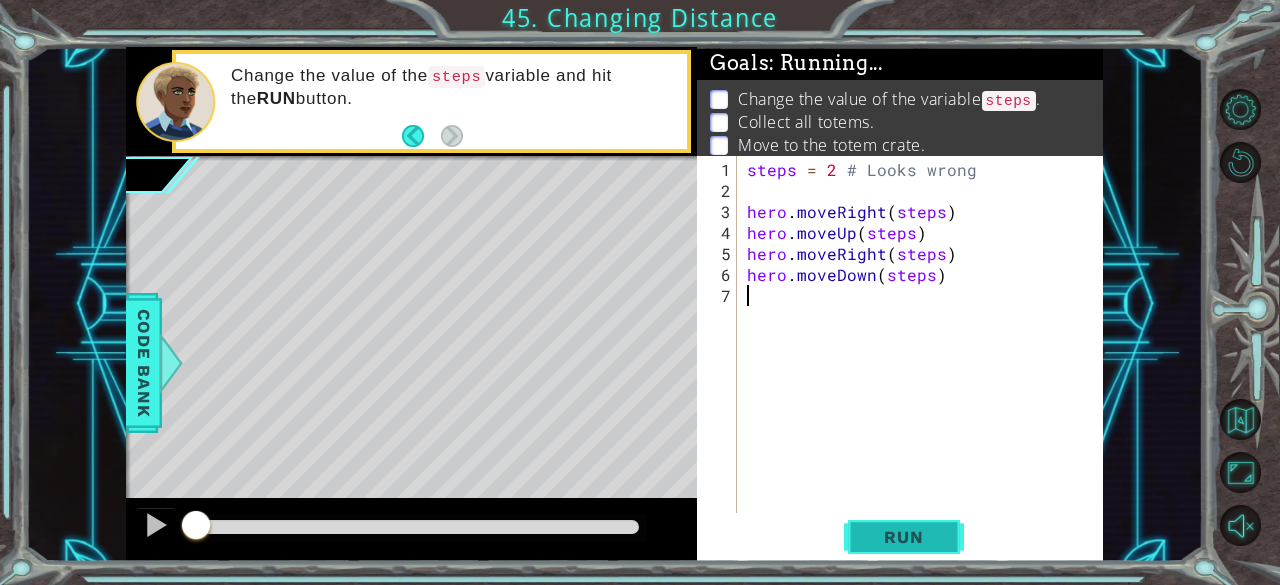 click on "Run" at bounding box center (904, 537) 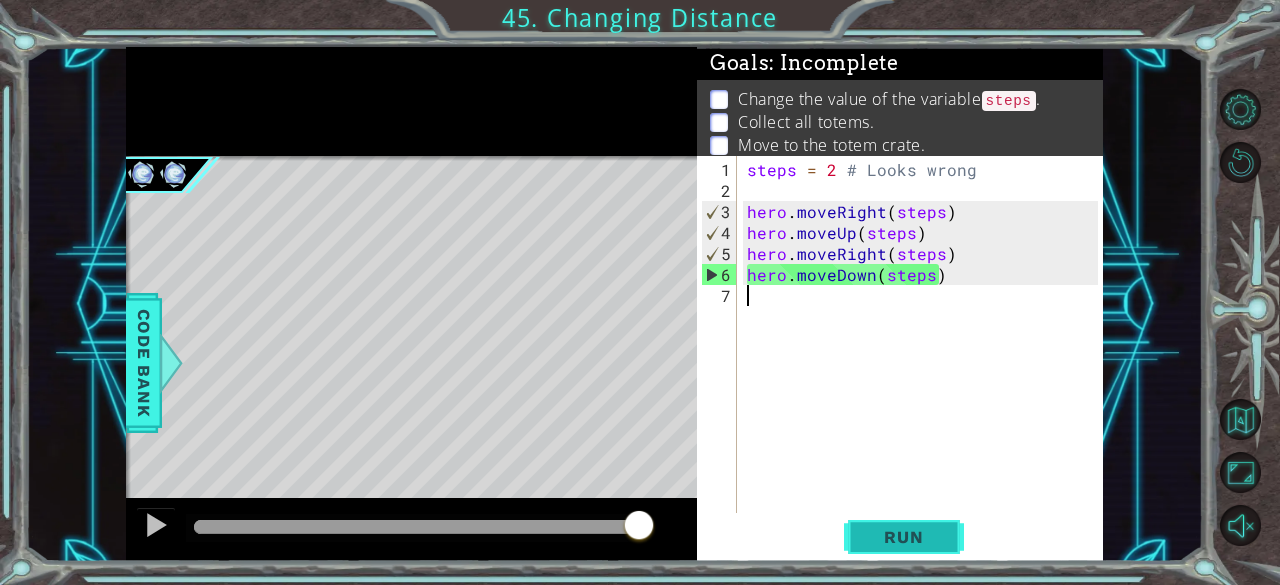 click on "Run" at bounding box center (904, 537) 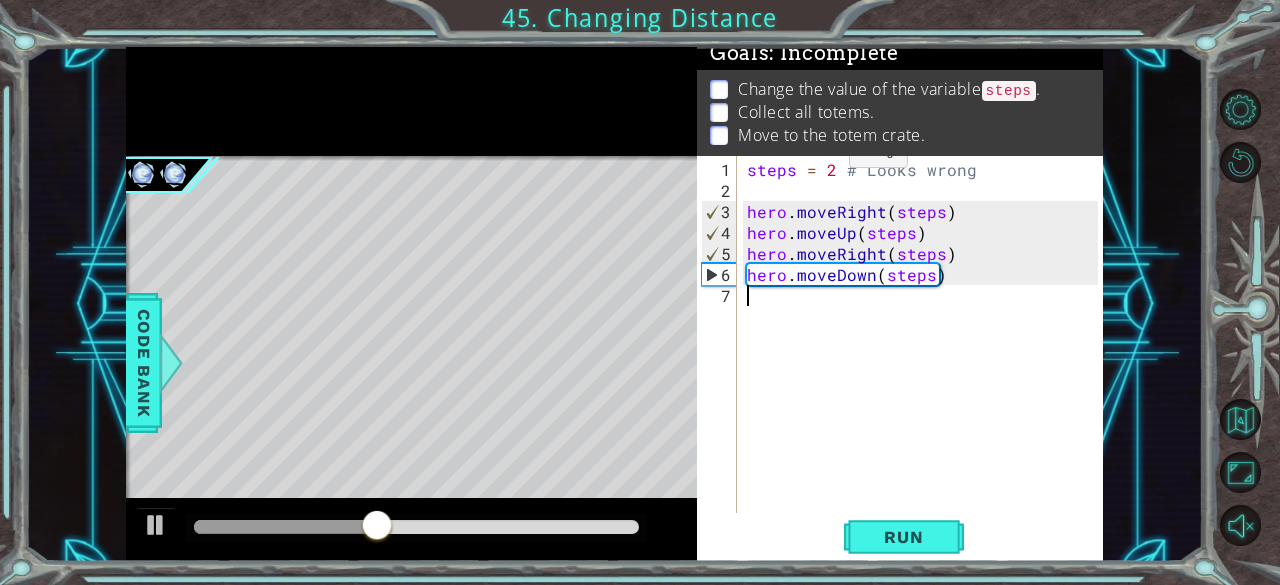scroll, scrollTop: 36, scrollLeft: 0, axis: vertical 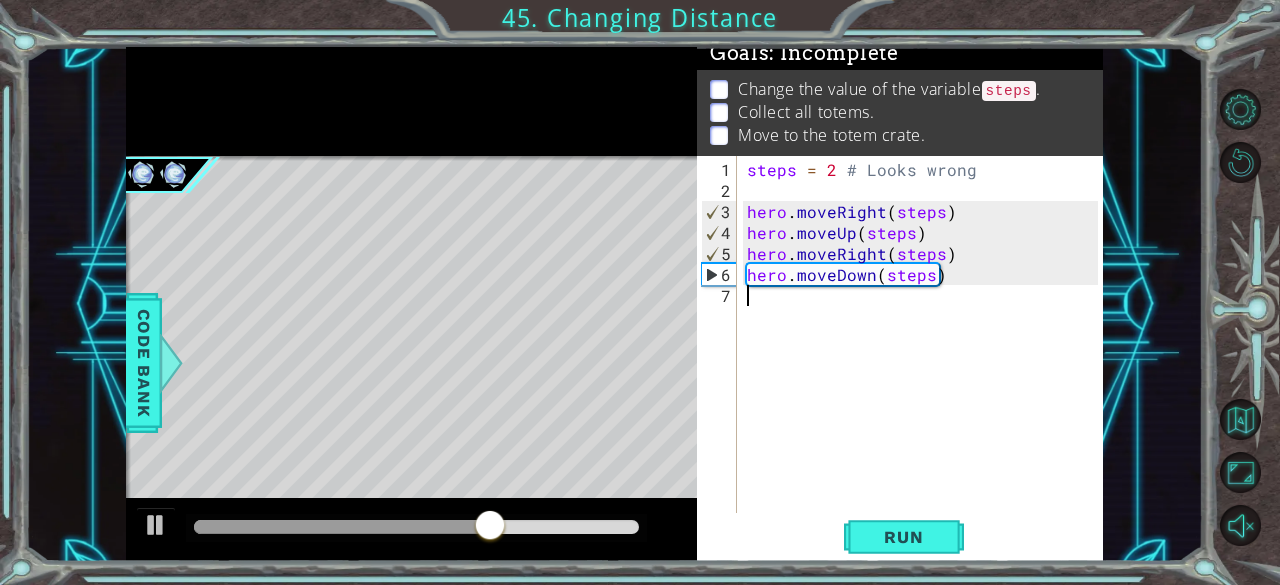click on "steps   =   2   # Looks wrong hero . moveRight ( steps ) hero . moveUp ( steps ) hero . moveRight ( steps ) hero . moveDown ( steps )" at bounding box center [926, 358] 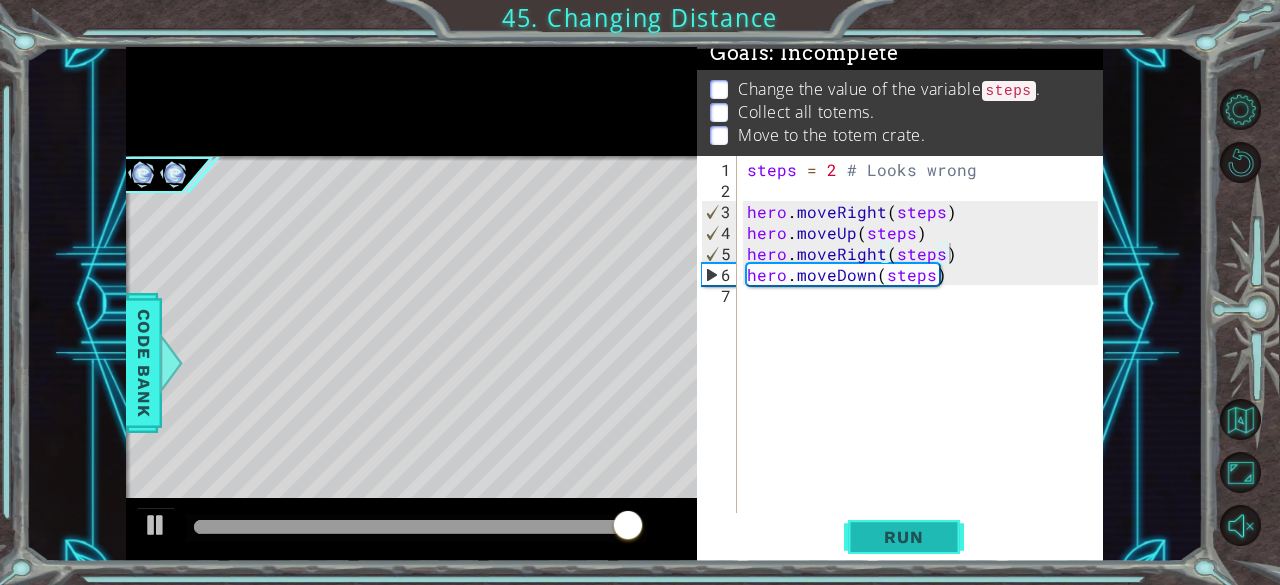 click on "Run" at bounding box center [904, 537] 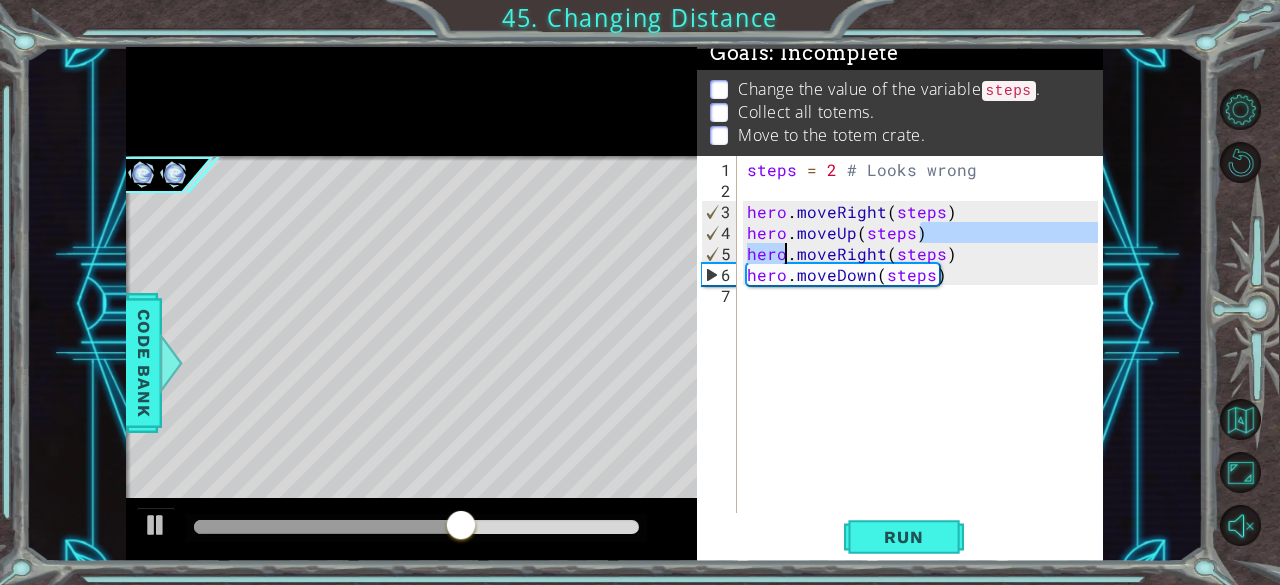 drag, startPoint x: 913, startPoint y: 233, endPoint x: 752, endPoint y: 233, distance: 161 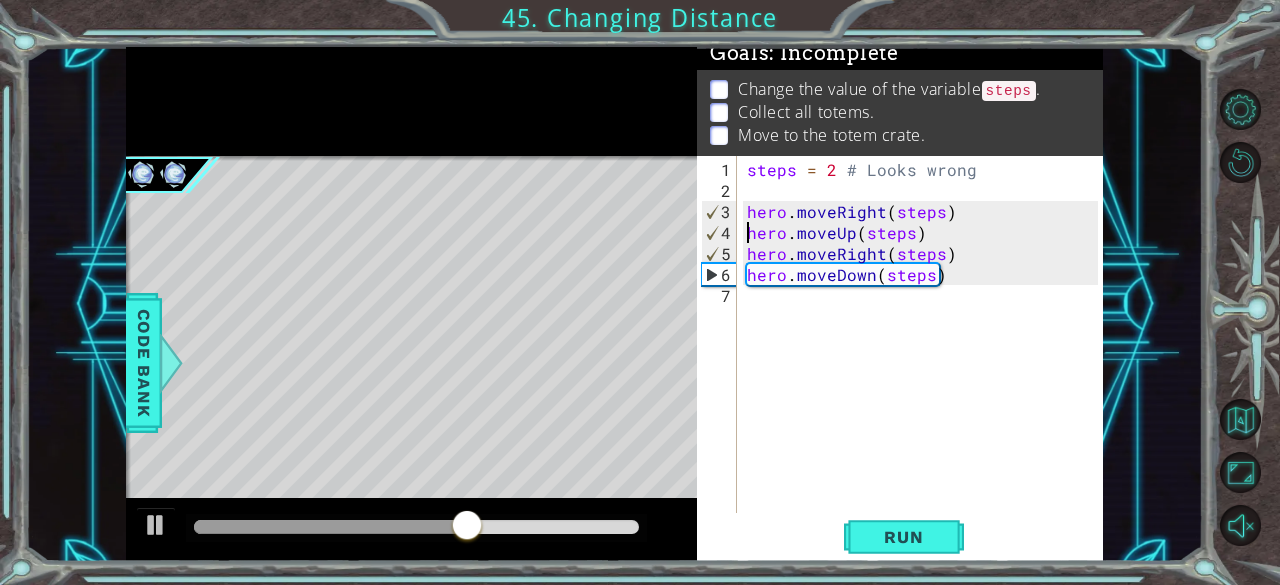 click on "steps   =   2   # Looks wrong hero . moveRight ( steps ) hero . moveUp ( steps ) hero . moveRight ( steps ) hero . moveDown ( steps )" at bounding box center (926, 358) 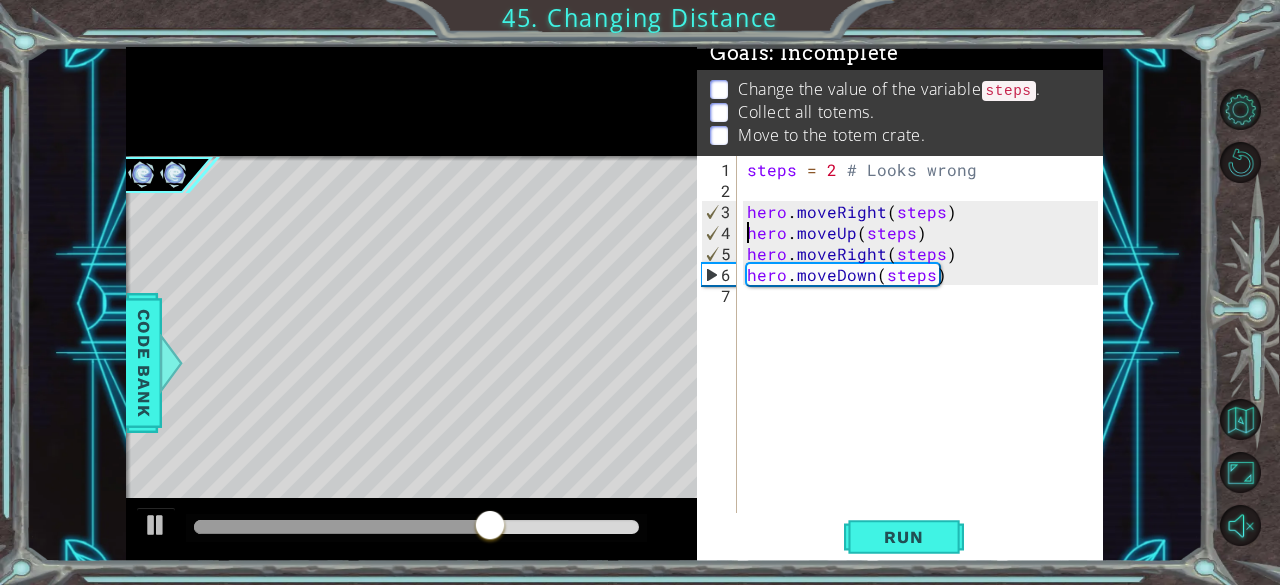 click on "steps   =   2   # Looks wrong hero . moveRight ( steps ) hero . moveUp ( steps ) hero . moveRight ( steps ) hero . moveDown ( steps )" at bounding box center [926, 358] 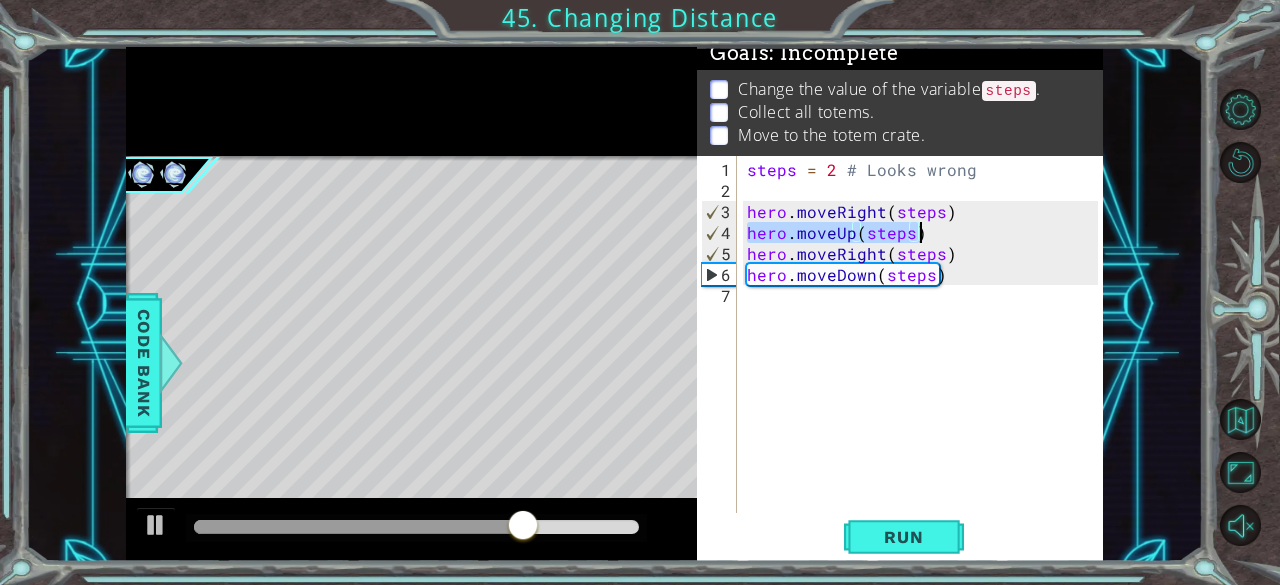 drag, startPoint x: 744, startPoint y: 228, endPoint x: 937, endPoint y: 237, distance: 193.20973 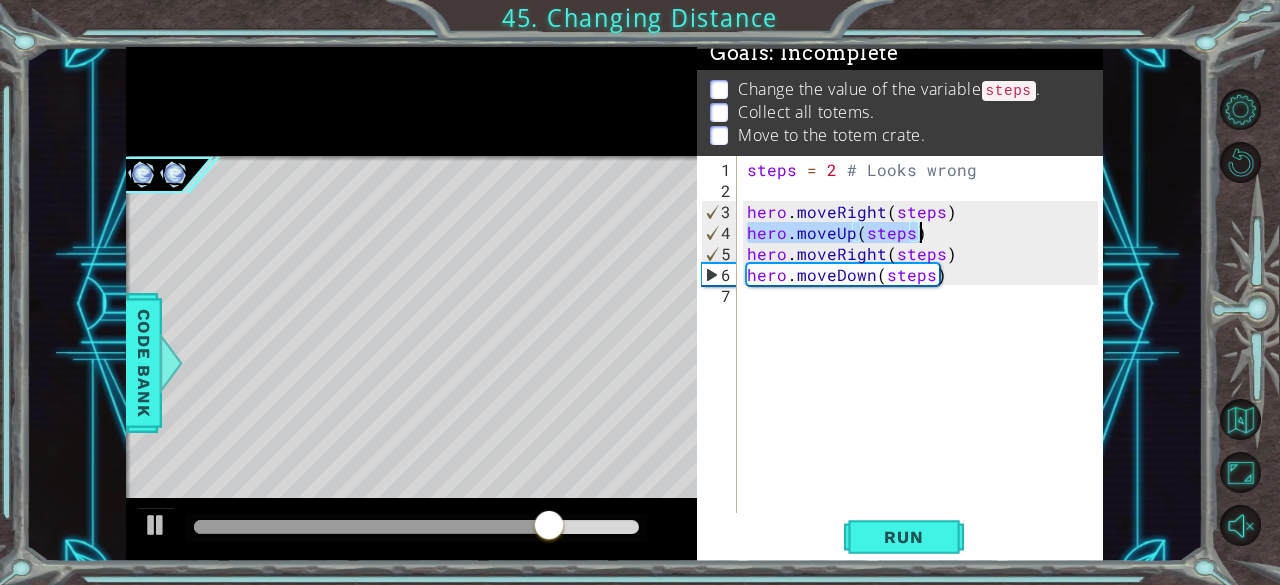 click on "steps   =   2   # Looks wrong hero . moveRight ( steps ) hero . moveUp ( steps ) hero . moveRight ( steps ) hero . moveDown ( steps )" at bounding box center (926, 358) 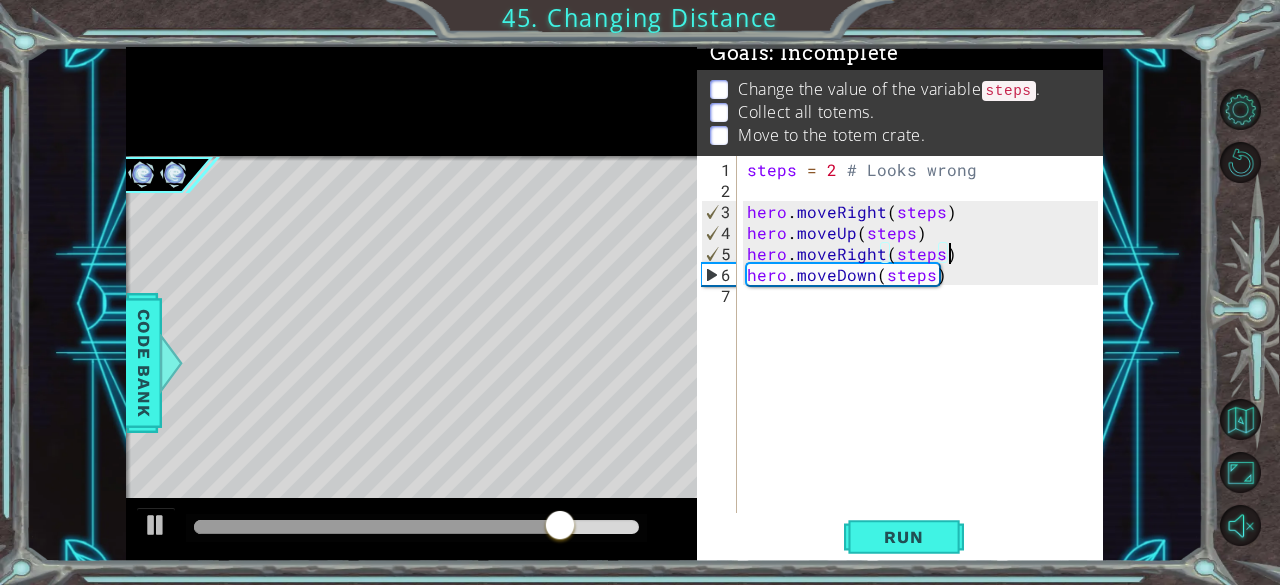 click on "steps   =   2   # Looks wrong hero . moveRight ( steps ) hero . moveUp ( steps ) hero . moveRight ( steps ) hero . moveDown ( steps )" at bounding box center [926, 358] 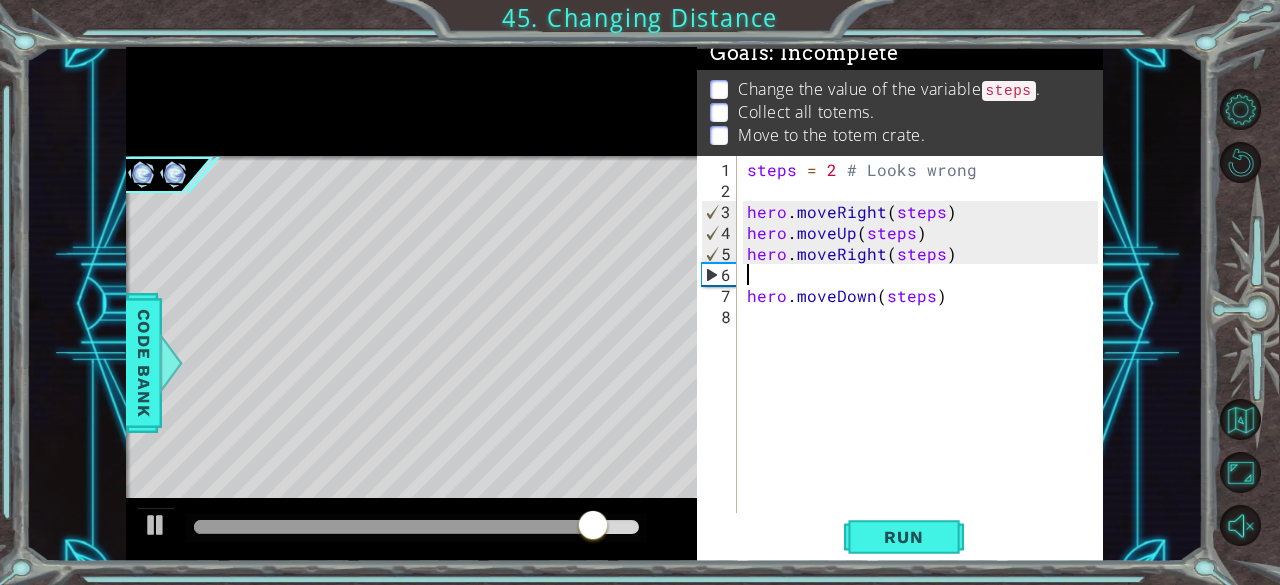 type on "hero.moveDown(steps)" 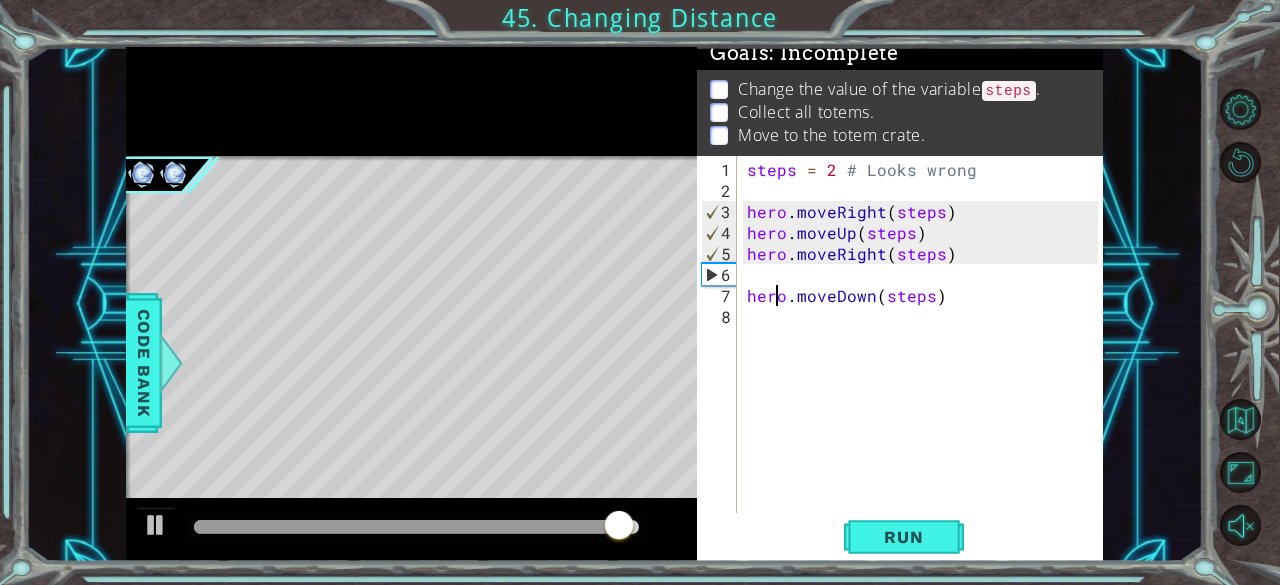 drag, startPoint x: 774, startPoint y: 283, endPoint x: 758, endPoint y: 277, distance: 17.088007 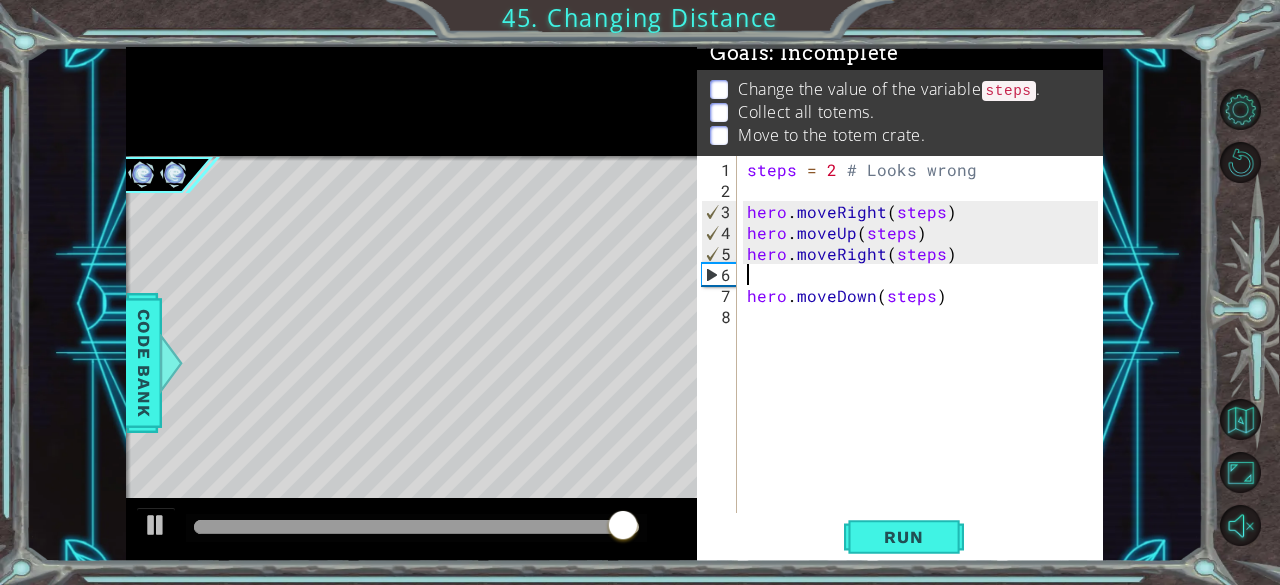 click on "steps   =   2   # Looks wrong hero . moveRight ( steps ) hero . moveUp ( steps ) hero . moveRight ( steps ) hero . moveDown ( steps )" at bounding box center [926, 358] 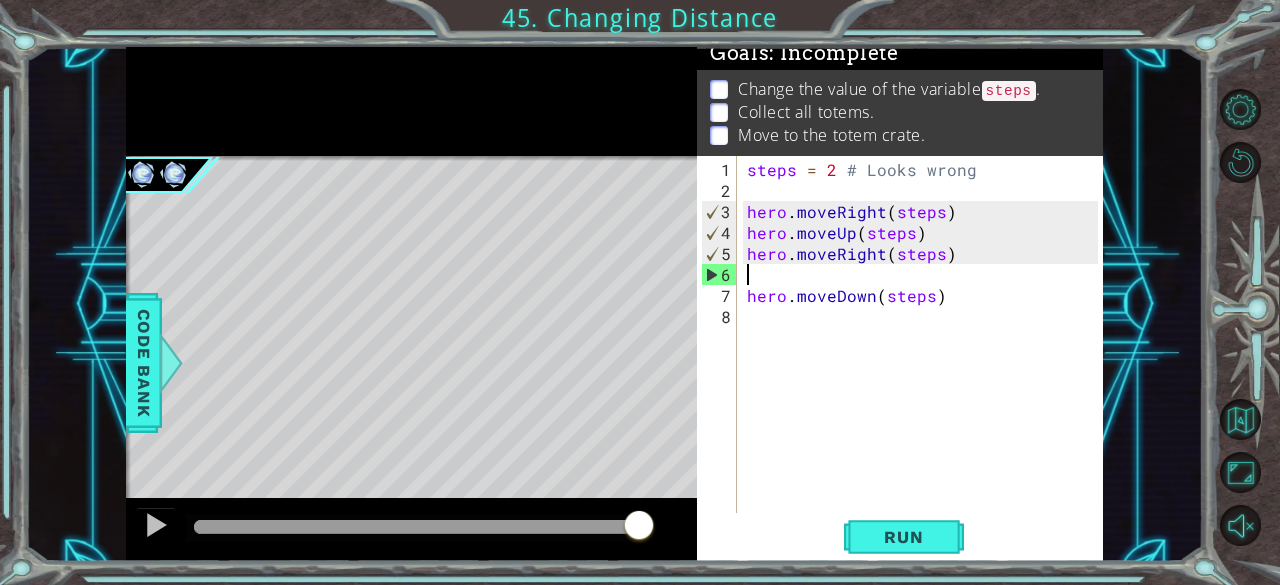 paste on "hero.moveUp(steps)" 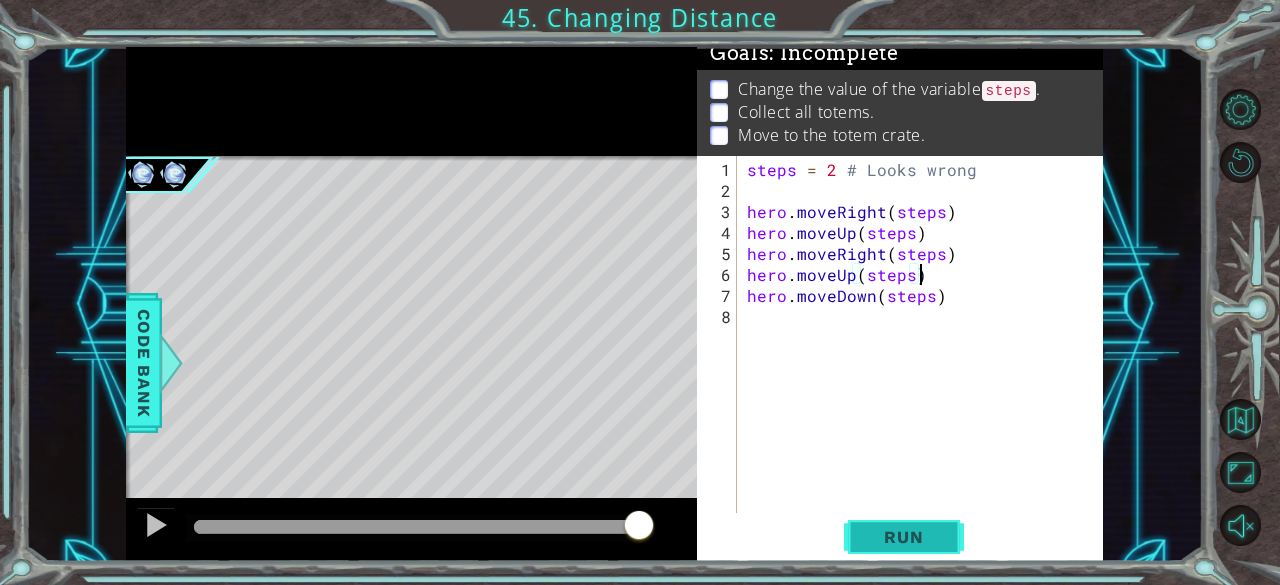 click on "Run" at bounding box center (903, 537) 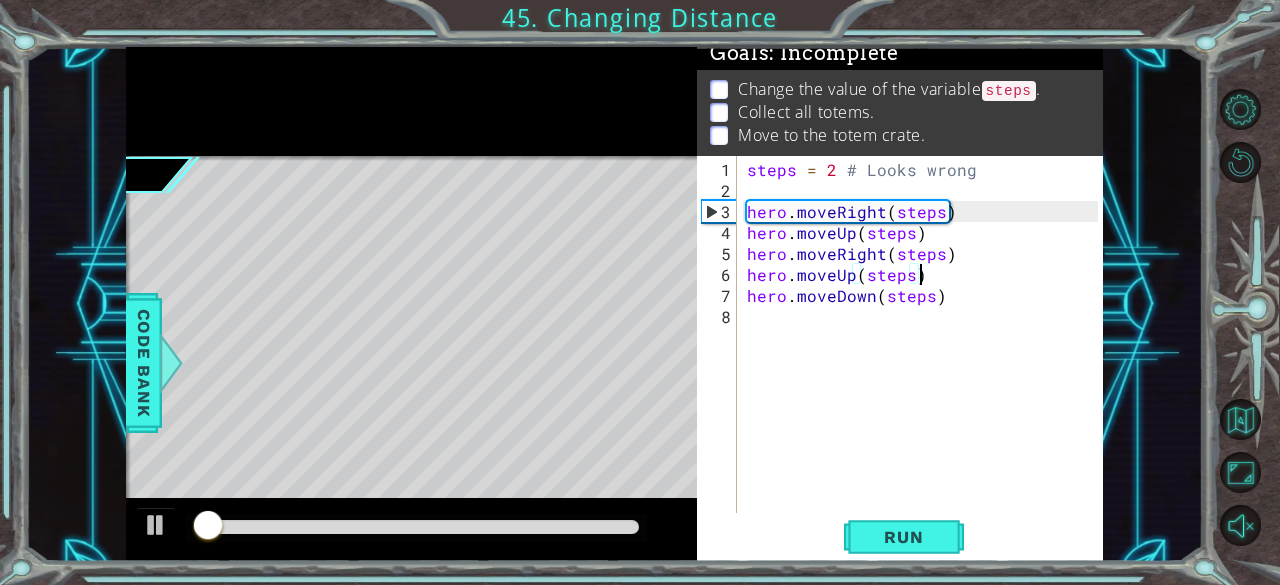 drag, startPoint x: 202, startPoint y: 515, endPoint x: 300, endPoint y: 511, distance: 98.0816 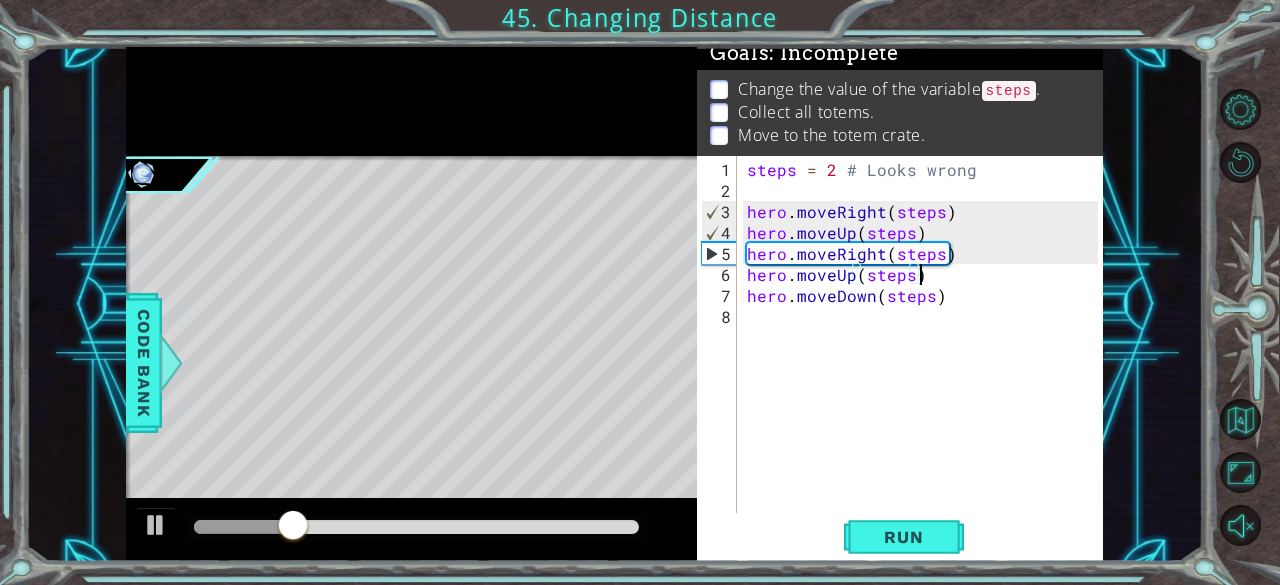 click at bounding box center [411, 530] 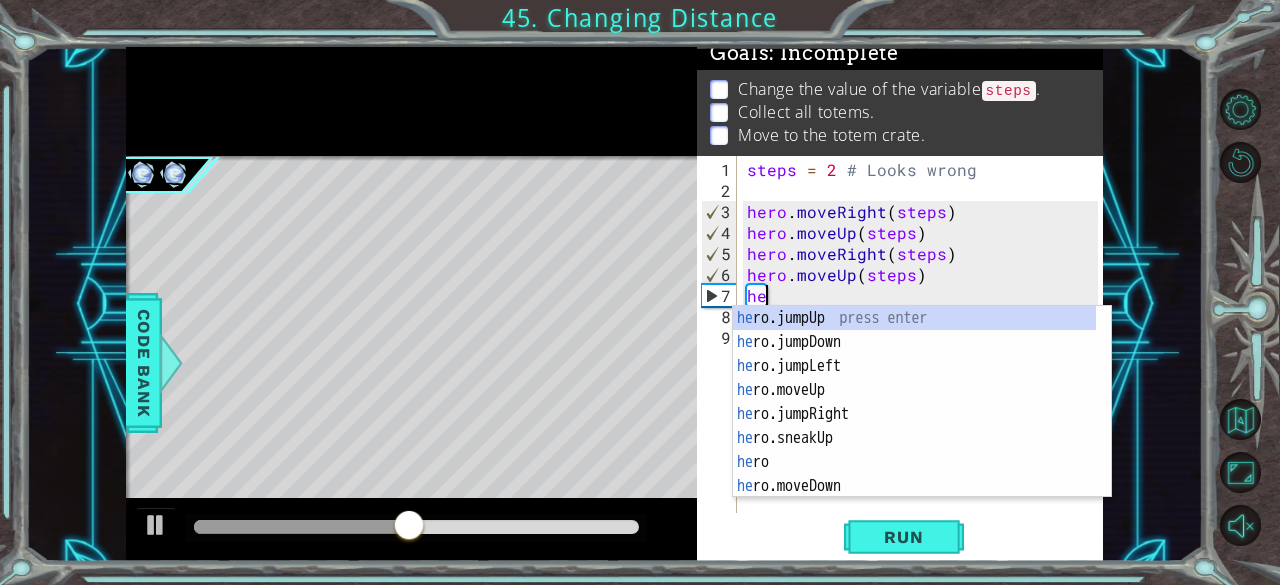 scroll, scrollTop: 0, scrollLeft: 0, axis: both 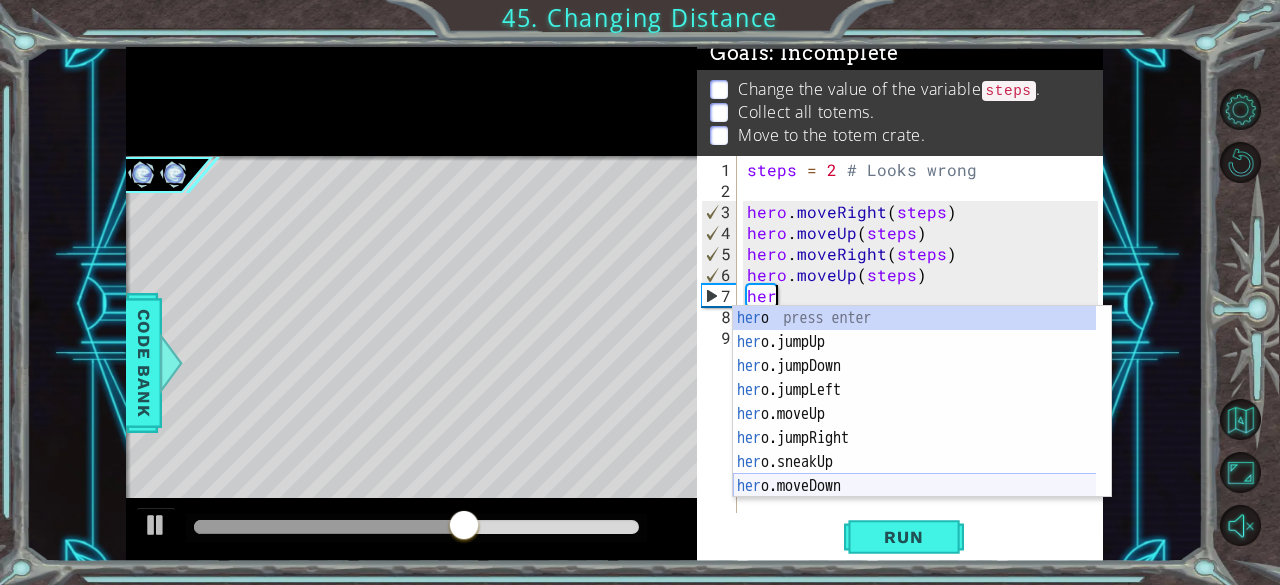 click on "her o press enter her o.jumpUp press enter her o.jumpDown press enter her o.jumpLeft press enter her o.moveUp press enter her o.jumpRight press enter her o.sneakUp press enter her o.moveDown press enter her o.moveLeft press enter" at bounding box center (915, 426) 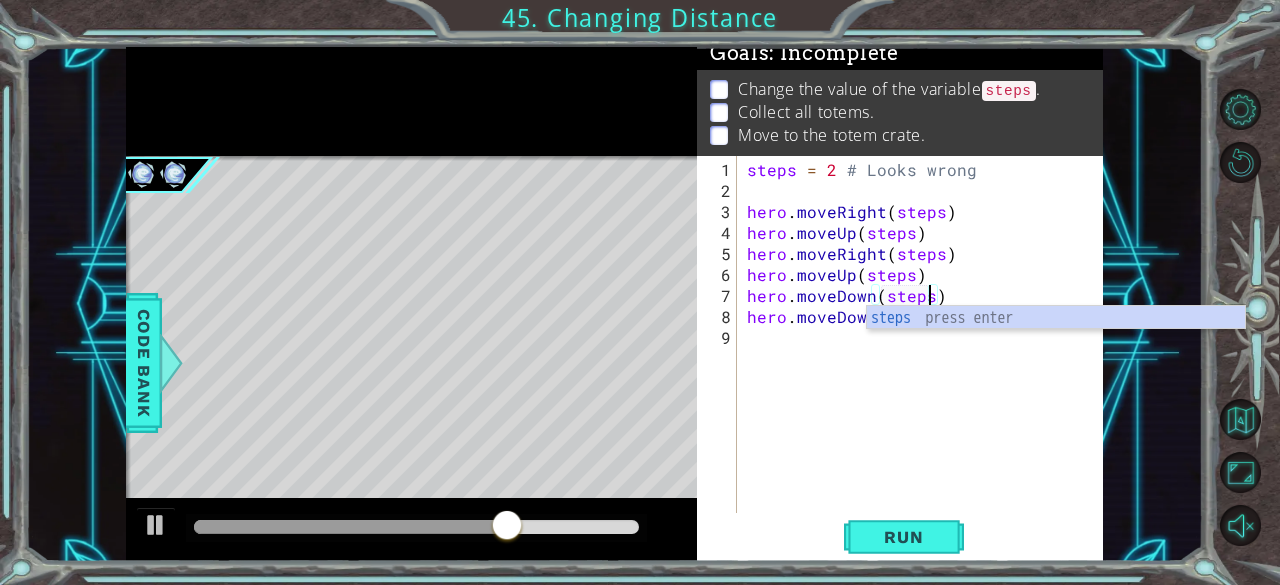 scroll, scrollTop: 0, scrollLeft: 11, axis: horizontal 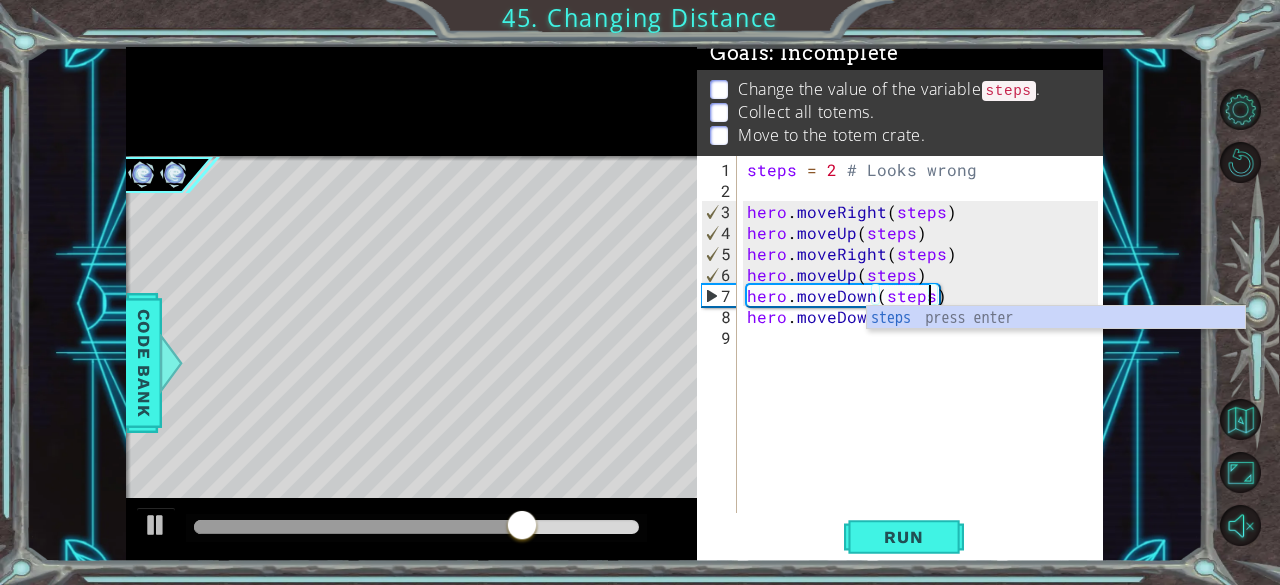 click on "steps   =   2   # Looks wrong hero . moveRight ( steps ) hero . moveUp ( steps ) hero . moveRight ( steps ) hero . moveUp ( steps ) hero . moveDown ( steps ) hero . moveDown ( steps )" at bounding box center (926, 358) 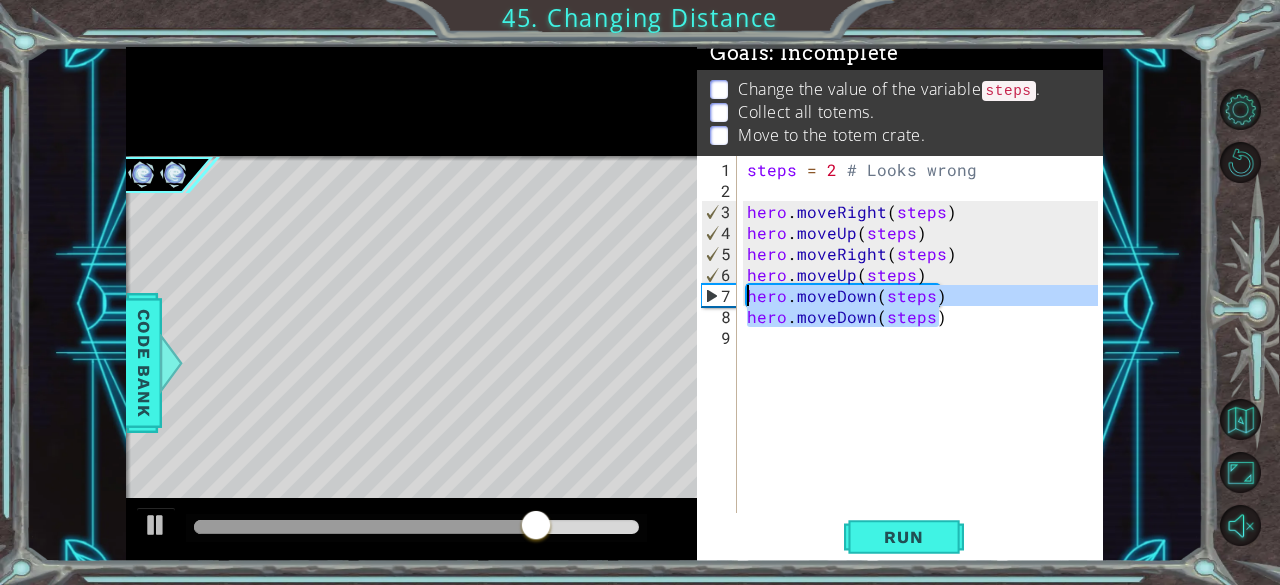 drag, startPoint x: 1002, startPoint y: 307, endPoint x: 727, endPoint y: 337, distance: 276.63153 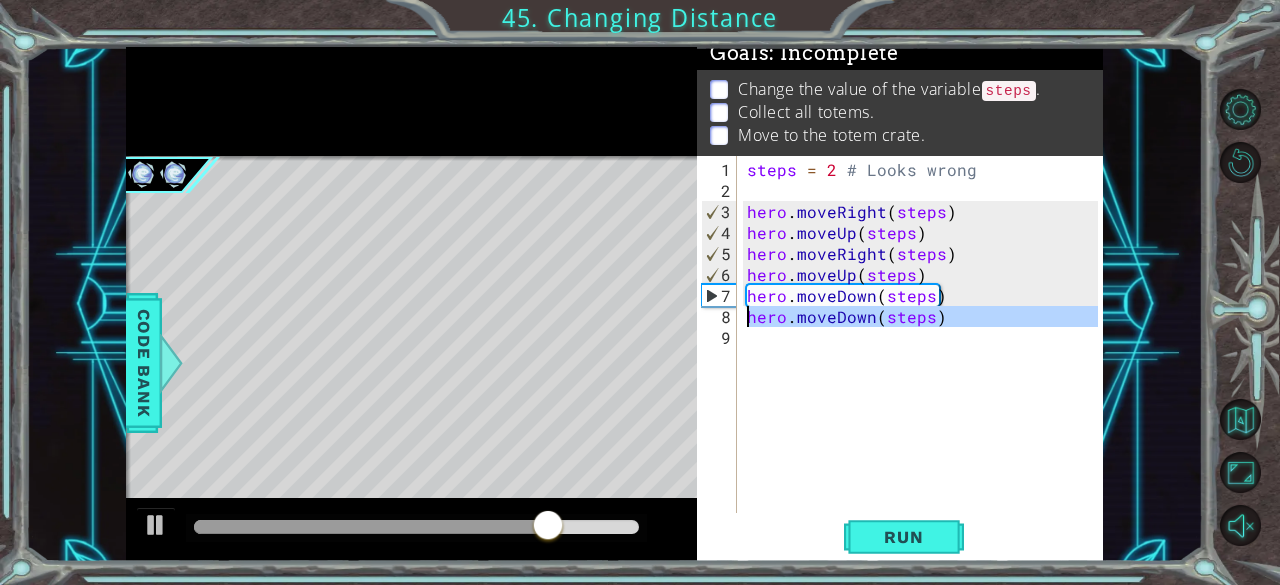 click on "8" at bounding box center (719, 316) 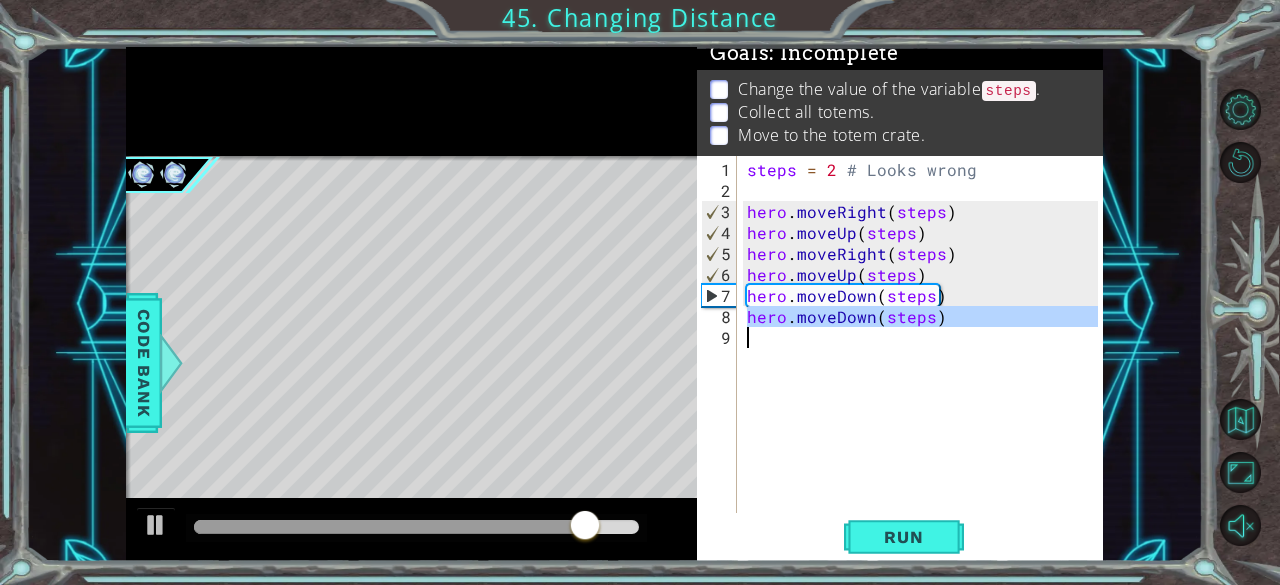 drag, startPoint x: 744, startPoint y: 319, endPoint x: 969, endPoint y: 331, distance: 225.31978 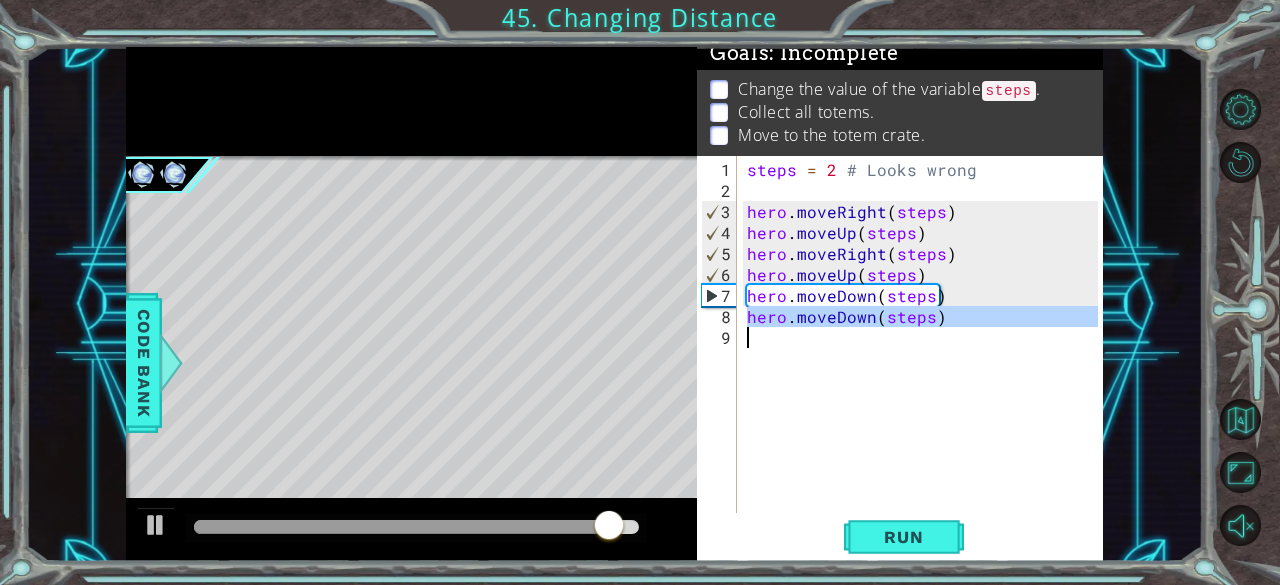 drag, startPoint x: 892, startPoint y: 301, endPoint x: 885, endPoint y: 327, distance: 26.925823 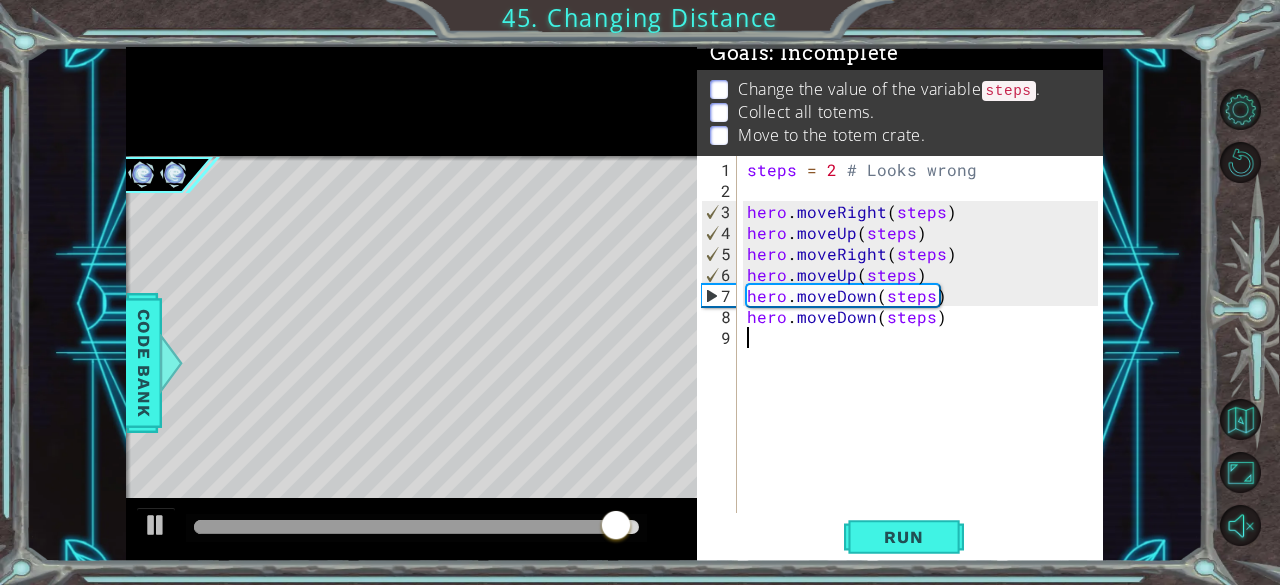 click on "steps   =   2   # Looks wrong hero . moveRight ( steps ) hero . moveUp ( steps ) hero . moveRight ( steps ) hero . moveUp ( steps ) hero . moveDown ( steps ) hero . moveDown ( steps )" at bounding box center [926, 358] 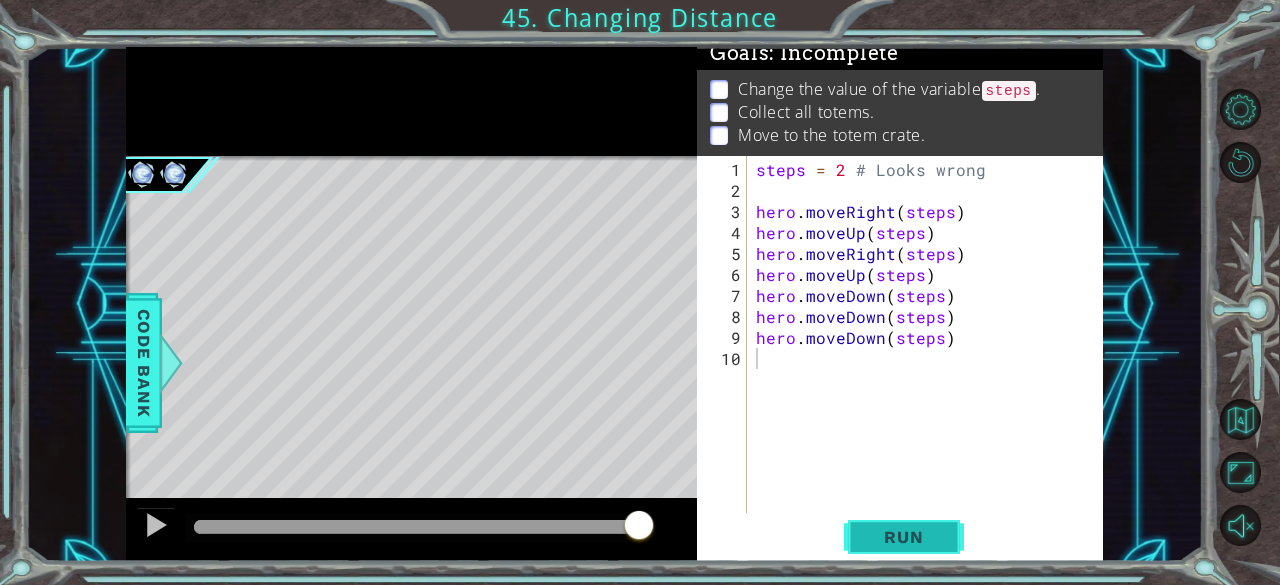 click on "Run" at bounding box center (903, 537) 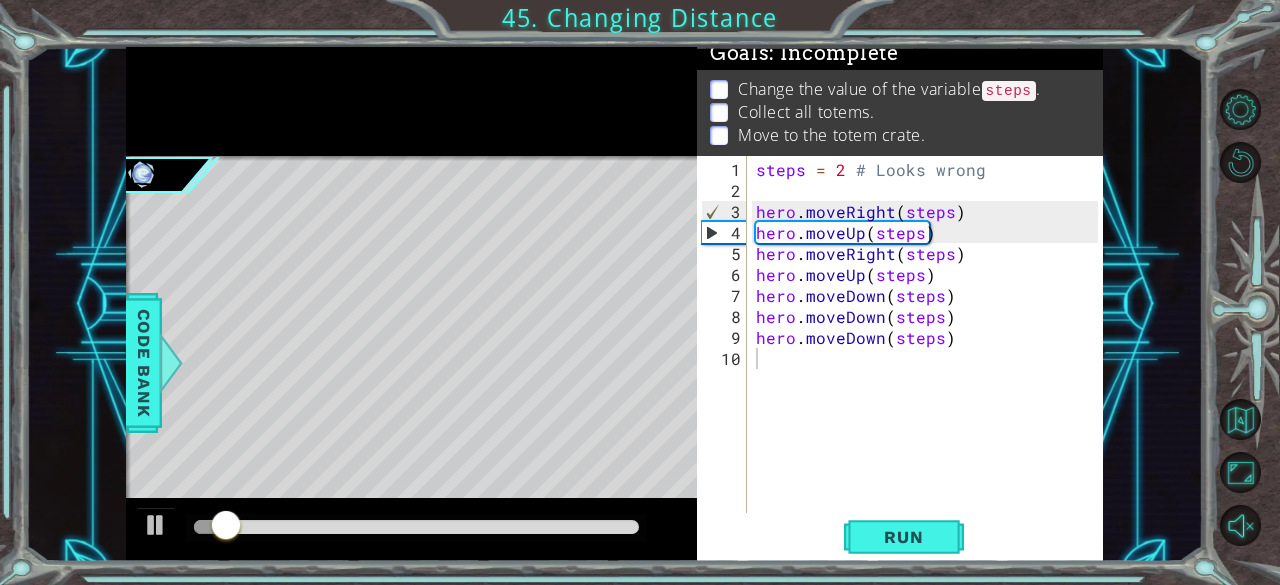 drag, startPoint x: 240, startPoint y: 517, endPoint x: 408, endPoint y: 536, distance: 169.07098 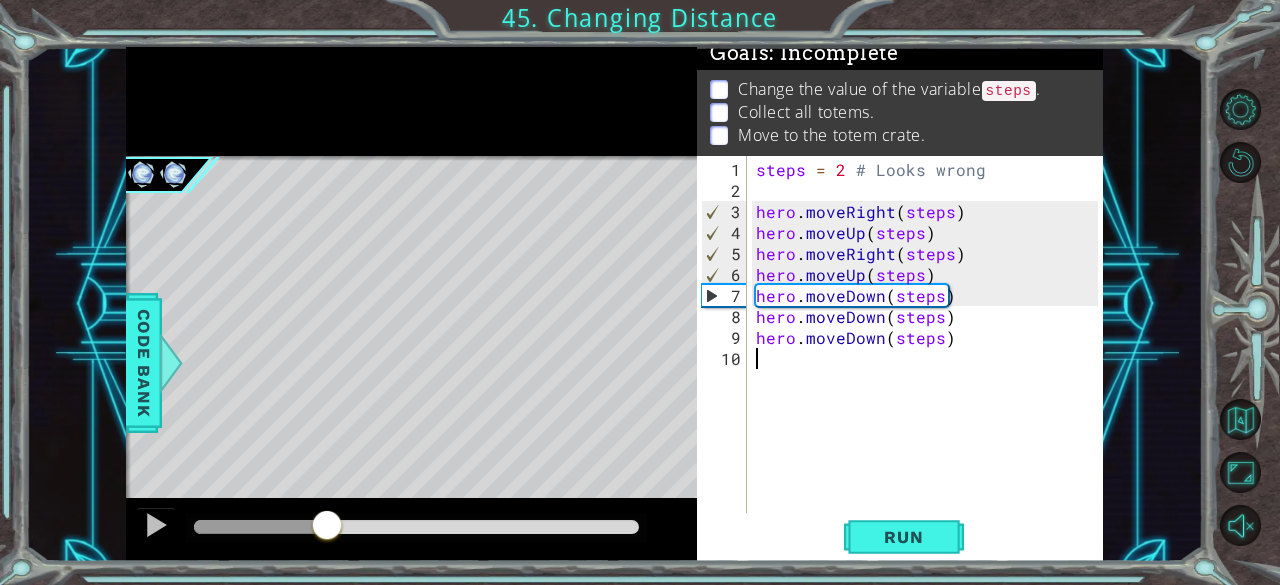 drag, startPoint x: 246, startPoint y: 520, endPoint x: 326, endPoint y: 505, distance: 81.394104 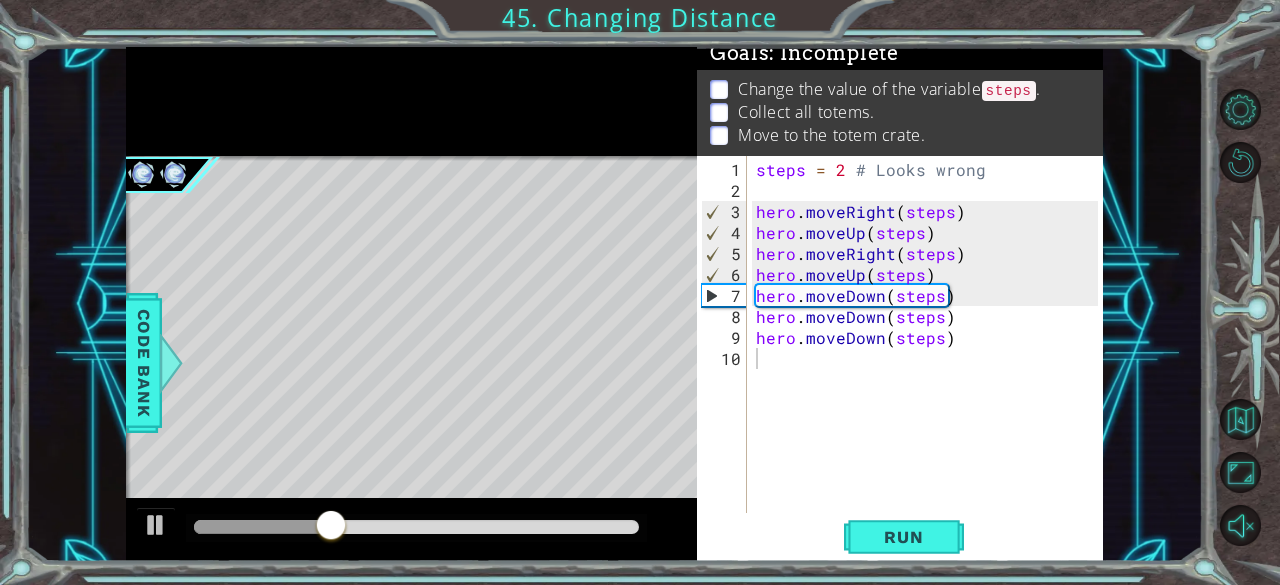 click at bounding box center [411, 530] 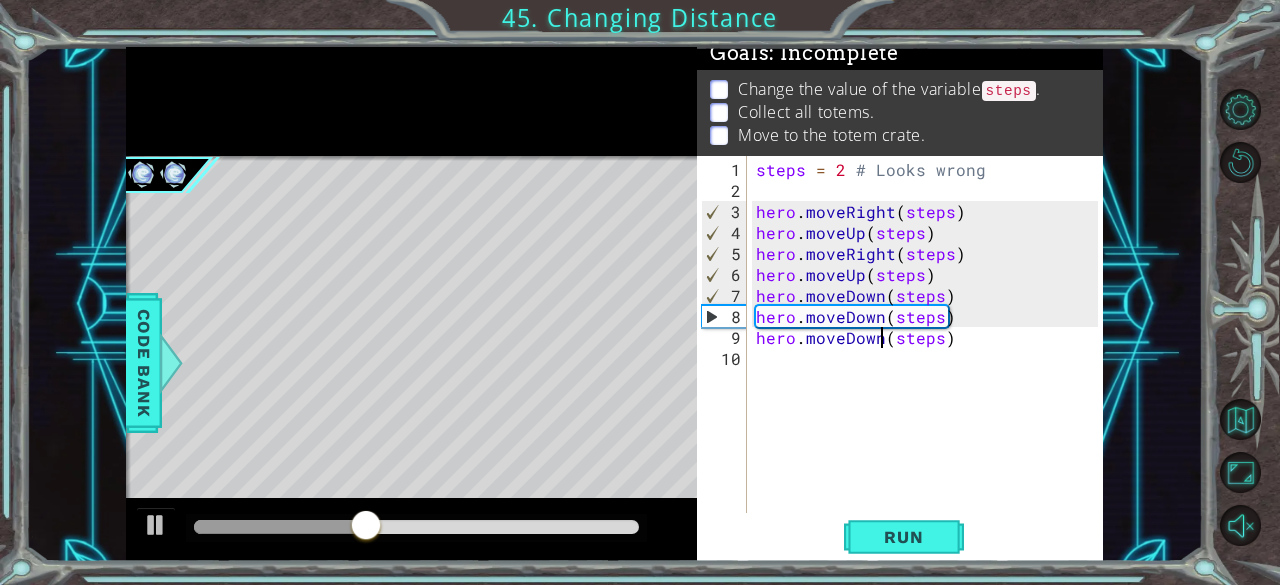 click on "steps   =   2   # Looks wrong hero . moveRight ( steps ) hero . moveUp ( steps ) hero . moveRight ( steps ) hero . moveUp ( steps ) hero . moveDown ( steps ) hero . moveDown ( steps ) hero . moveDown ( steps )" at bounding box center [930, 358] 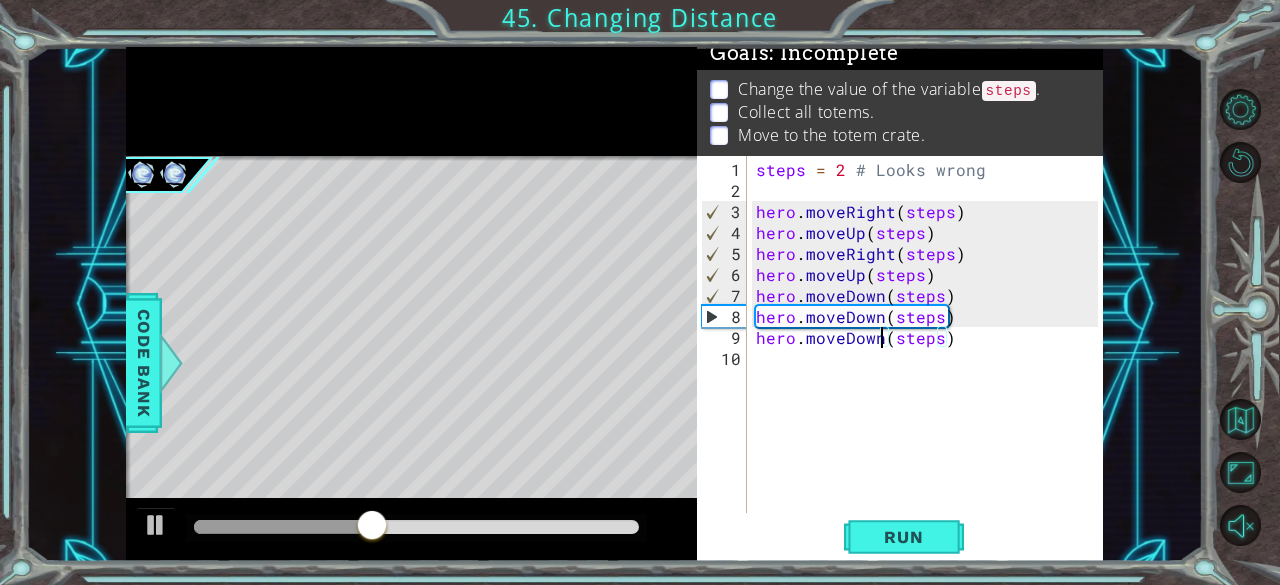 click on "steps   =   2   # Looks wrong hero . moveRight ( steps ) hero . moveUp ( steps ) hero . moveRight ( steps ) hero . moveUp ( steps ) hero . moveDown ( steps ) hero . moveDown ( steps ) hero . moveDown ( steps )" at bounding box center [930, 358] 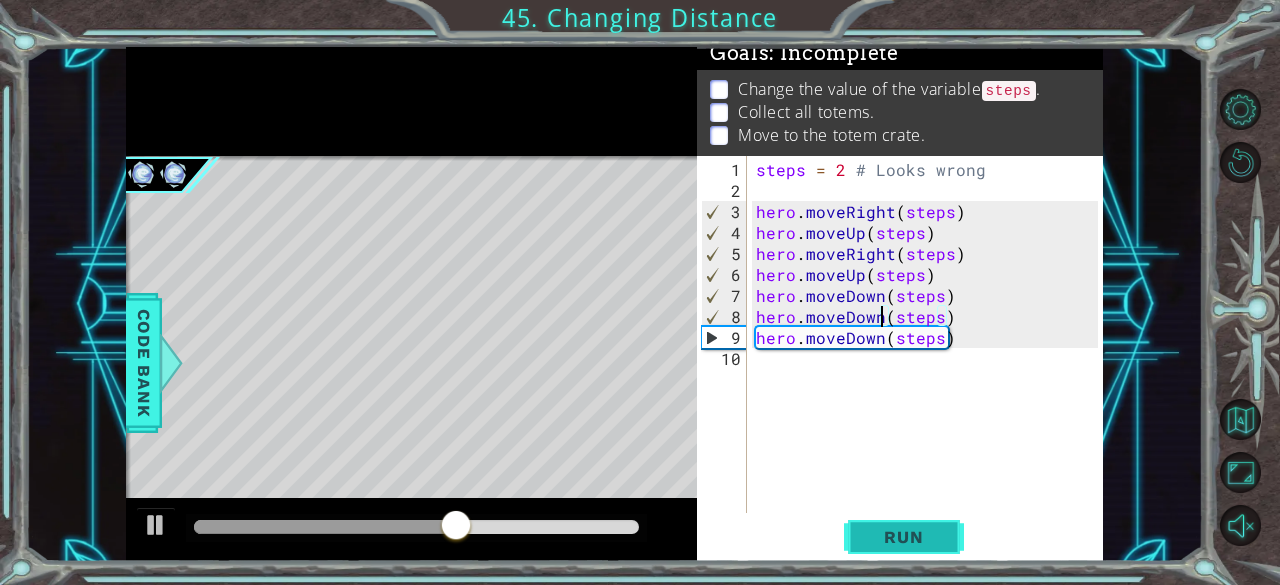 click on "Run" at bounding box center [904, 537] 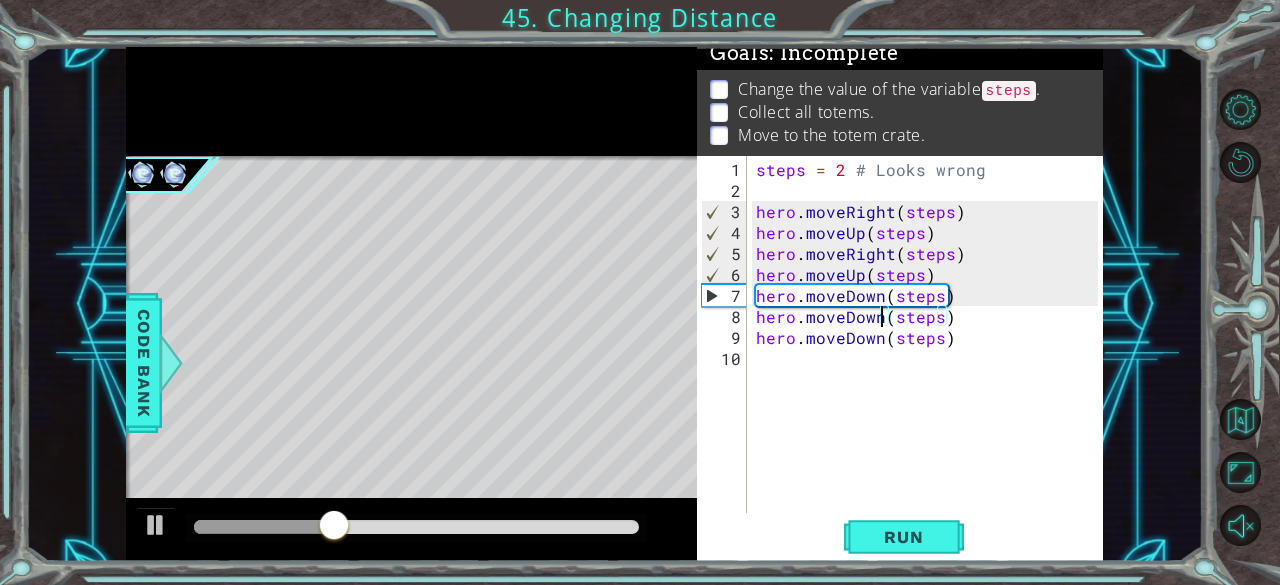 click on "steps   =   2   # Looks wrong hero . moveRight ( steps ) hero . moveUp ( steps ) hero . moveRight ( steps ) hero . moveUp ( steps ) hero . moveDown ( steps ) hero . moveDown ( steps ) hero . moveDown ( steps )" at bounding box center [930, 358] 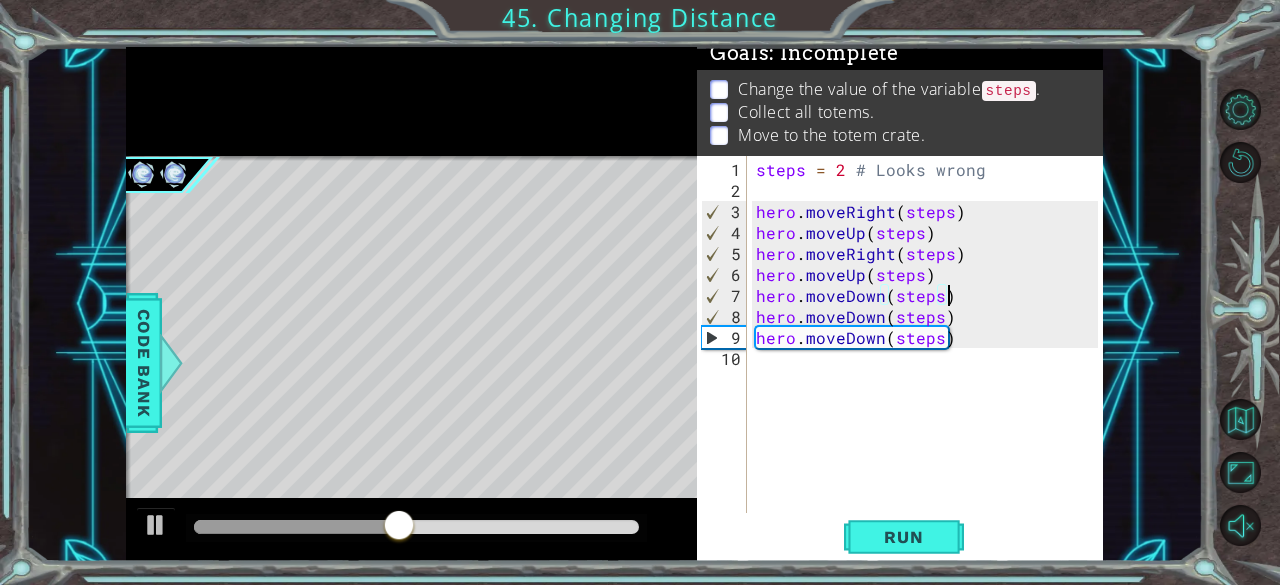 click on "steps   =   2   # Looks wrong hero . moveRight ( steps ) hero . moveUp ( steps ) hero . moveRight ( steps ) hero . moveUp ( steps ) hero . moveDown ( steps ) hero . moveDown ( steps ) hero . moveDown ( steps )" at bounding box center (930, 358) 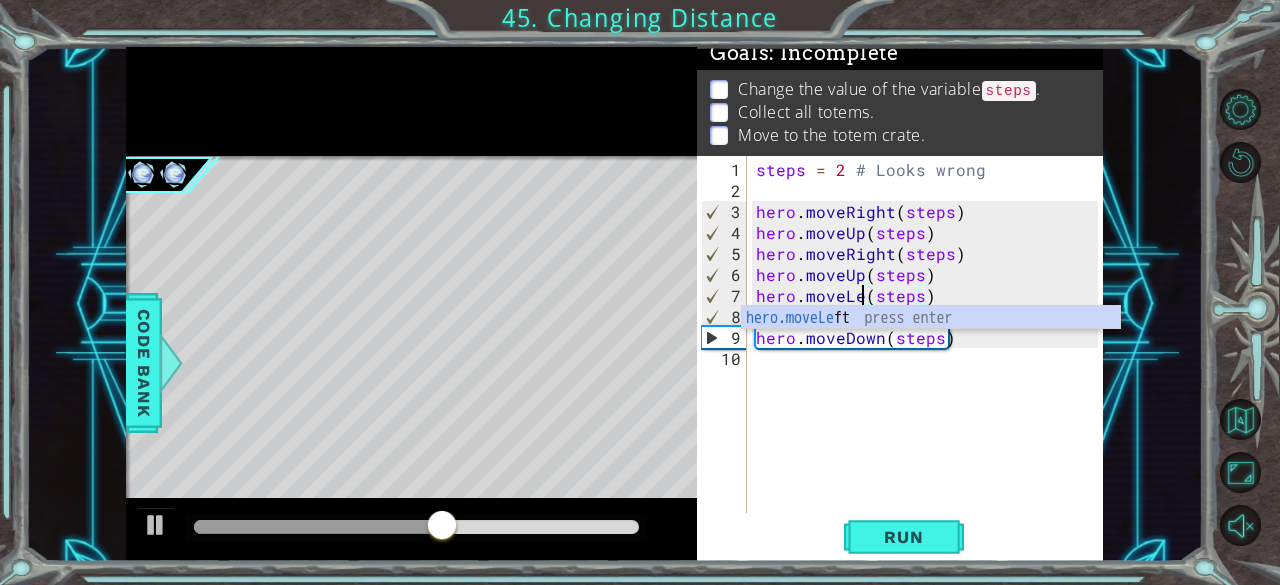 scroll, scrollTop: 0, scrollLeft: 7, axis: horizontal 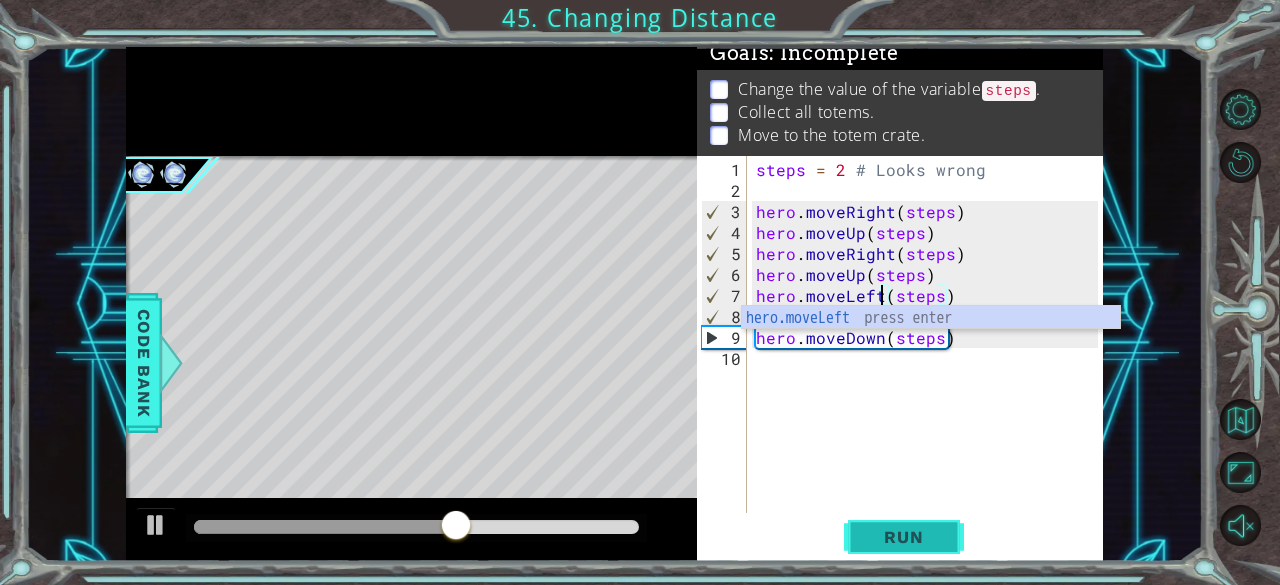 click on "Run" at bounding box center [903, 537] 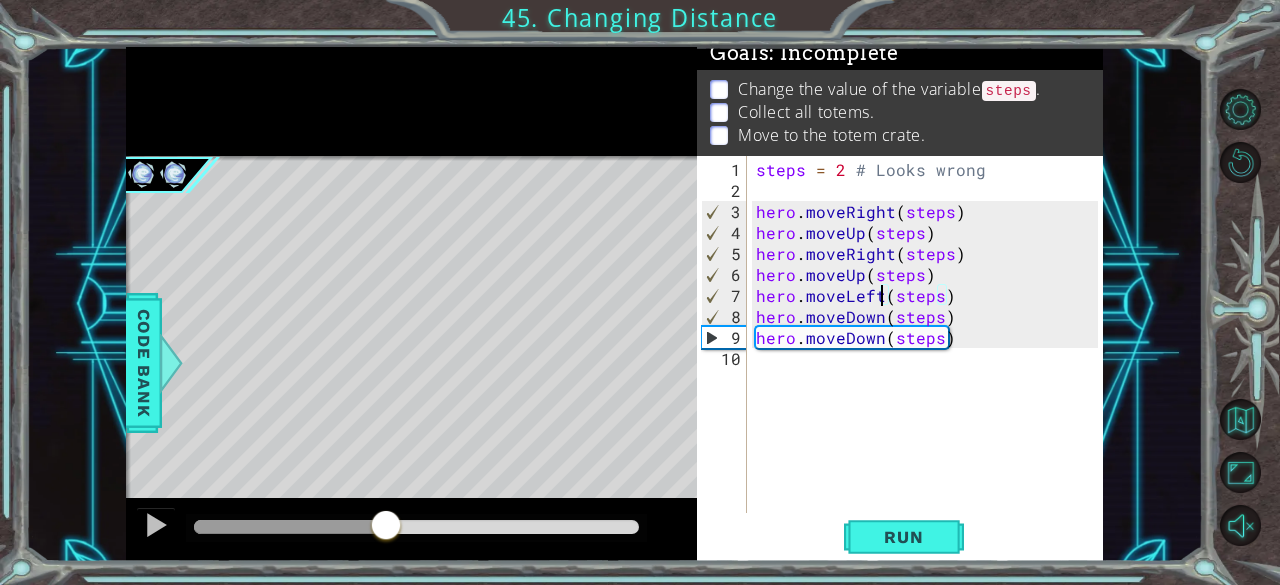 drag, startPoint x: 316, startPoint y: 507, endPoint x: 386, endPoint y: 512, distance: 70.178345 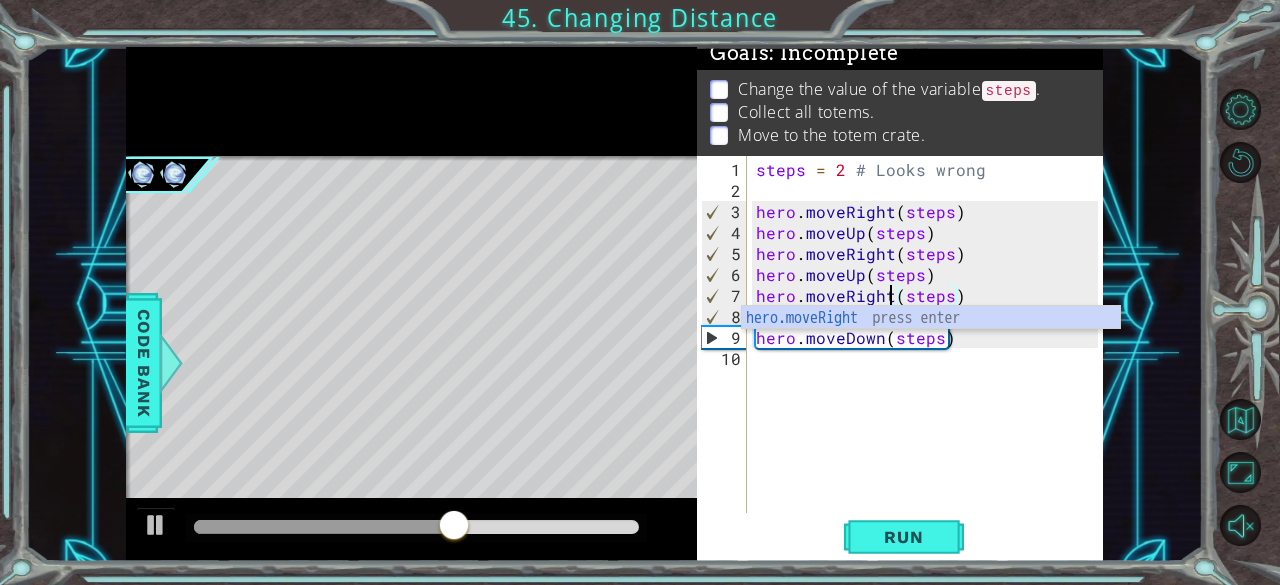 scroll, scrollTop: 0, scrollLeft: 8, axis: horizontal 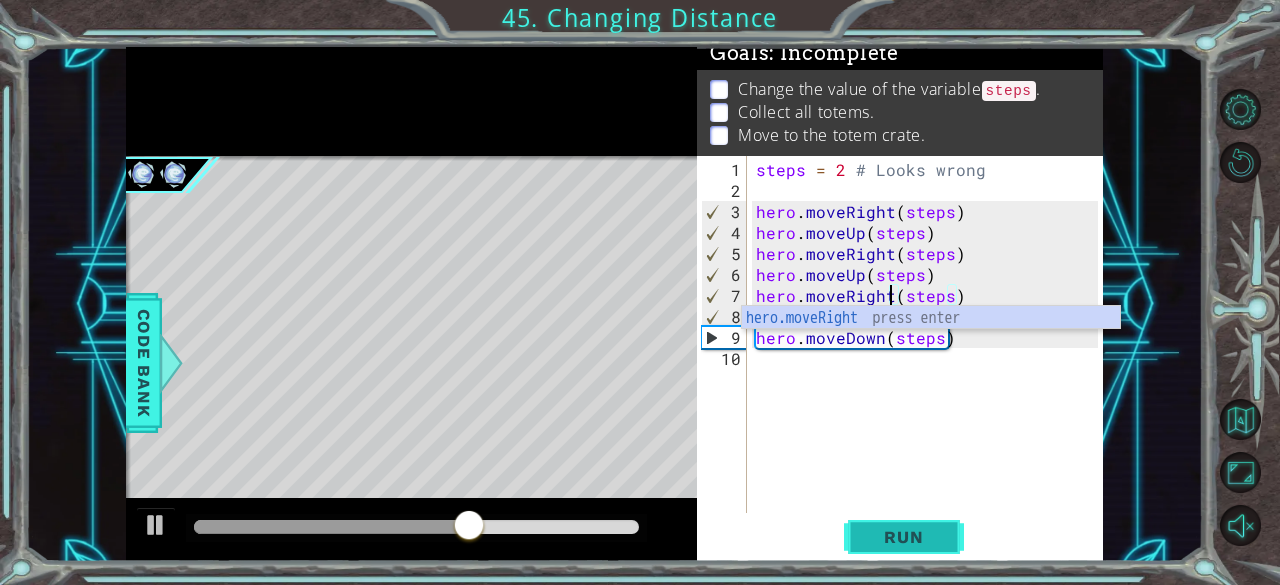 click on "Run" at bounding box center (903, 537) 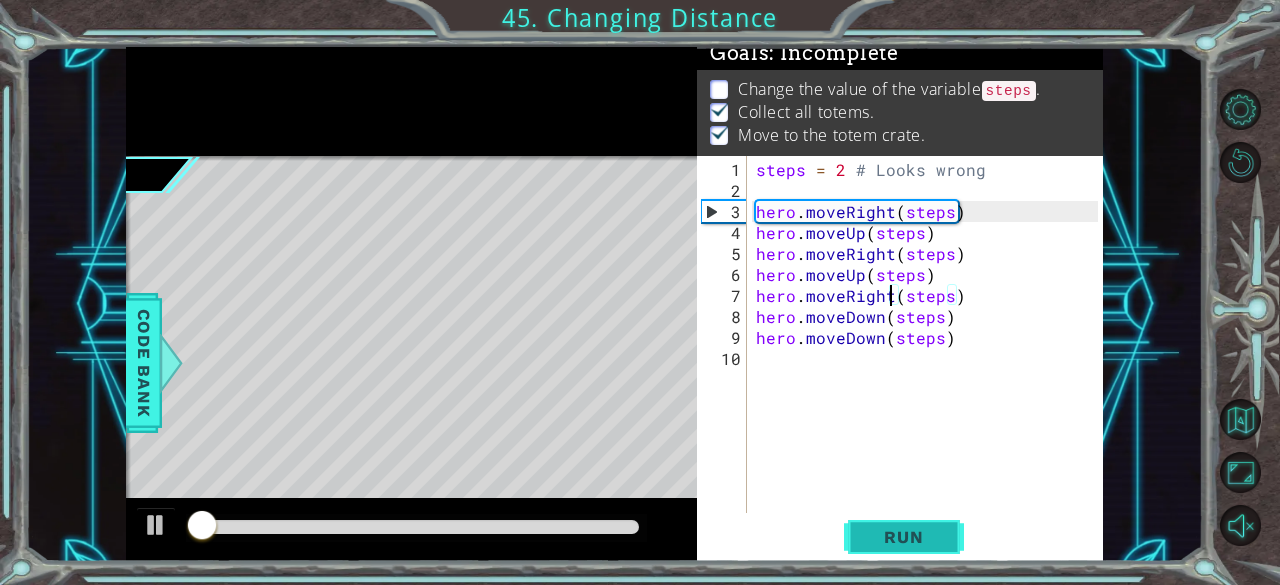 scroll, scrollTop: 18, scrollLeft: 0, axis: vertical 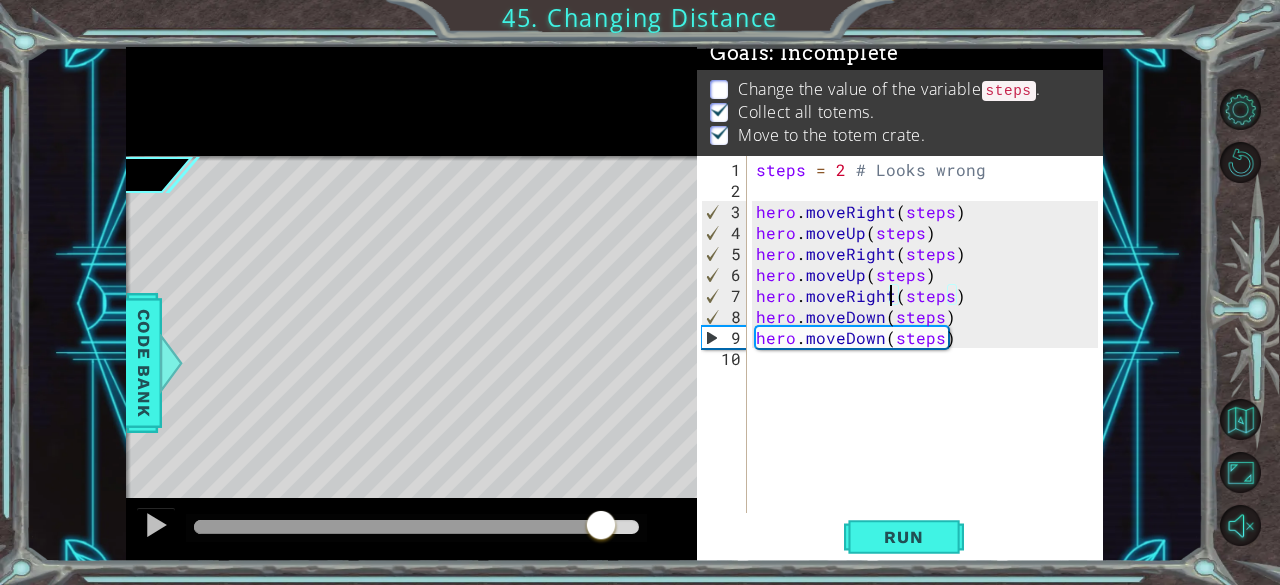 drag, startPoint x: 402, startPoint y: 528, endPoint x: 602, endPoint y: 539, distance: 200.30228 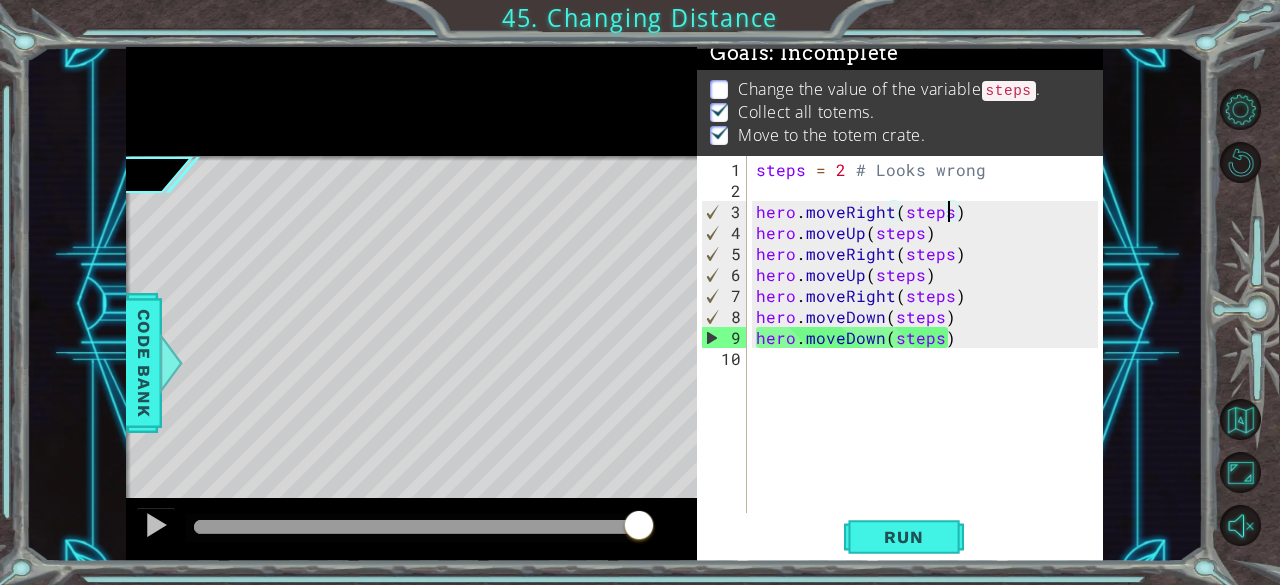 click on "steps   =   2   # Looks wrong hero . moveRight ( steps ) hero . moveUp ( steps ) hero . moveRight ( steps ) hero . moveUp ( steps ) hero . moveRight ( steps ) hero . moveDown ( steps ) hero . moveDown ( steps )" at bounding box center (930, 358) 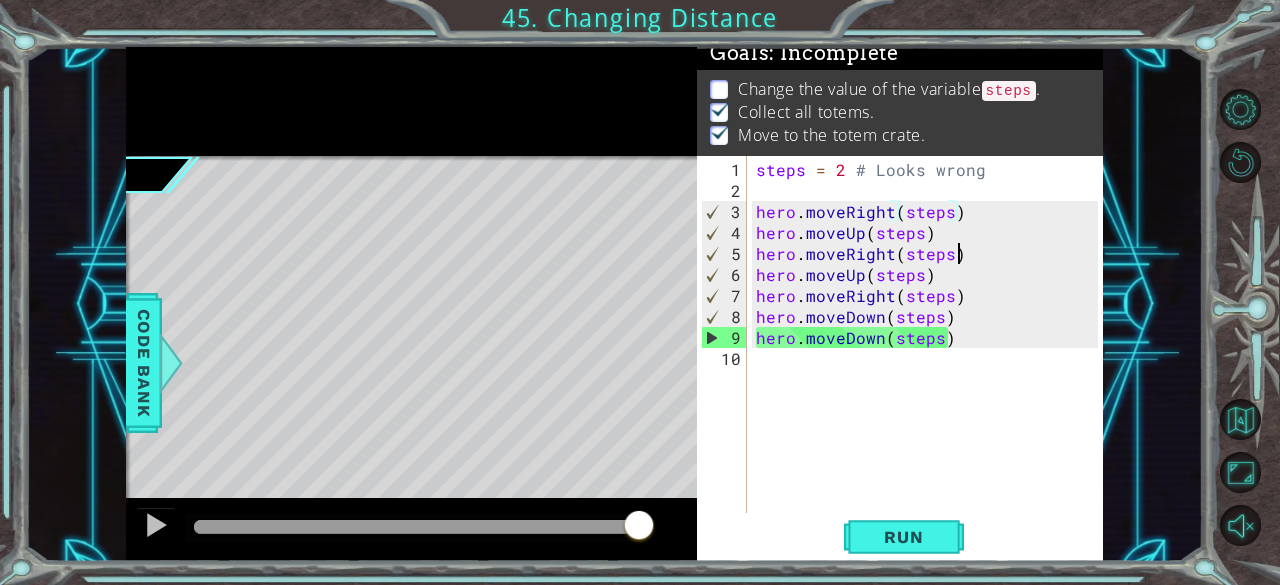 click on "steps   =   2   # Looks wrong hero . moveRight ( steps ) hero . moveUp ( steps ) hero . moveRight ( steps ) hero . moveUp ( steps ) hero . moveRight ( steps ) hero . moveDown ( steps ) hero . moveDown ( steps )" at bounding box center [930, 358] 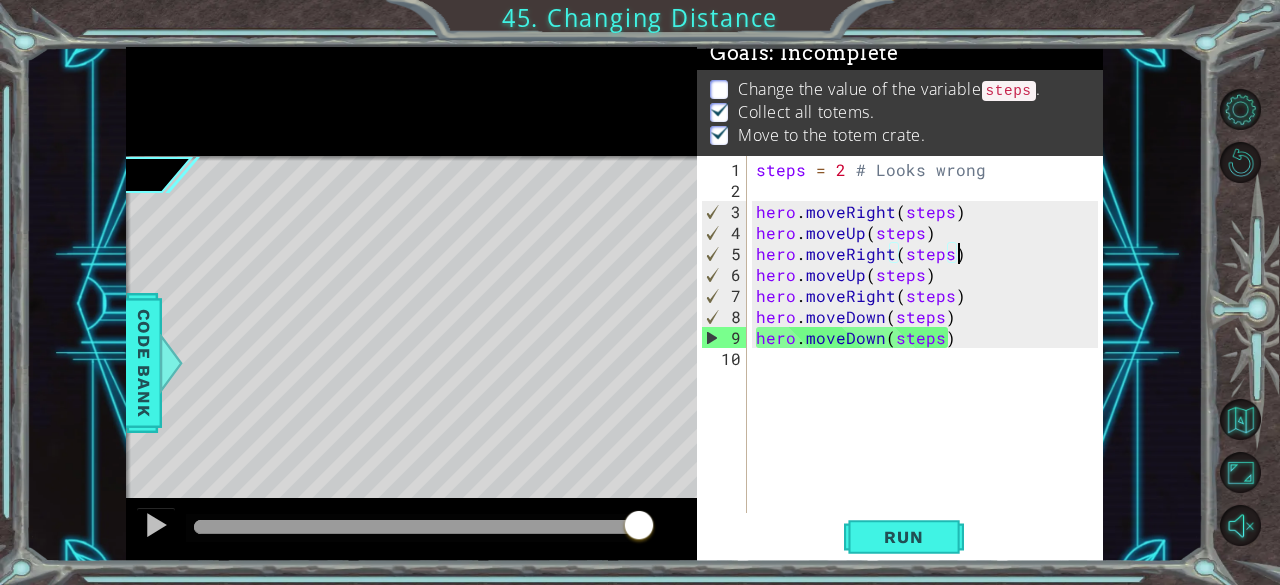 click on "steps   =   2   # Looks wrong hero . moveRight ( steps ) hero . moveUp ( steps ) hero . moveRight ( steps ) hero . moveUp ( steps ) hero . moveRight ( steps ) hero . moveDown ( steps ) hero . moveDown ( steps )" at bounding box center (930, 358) 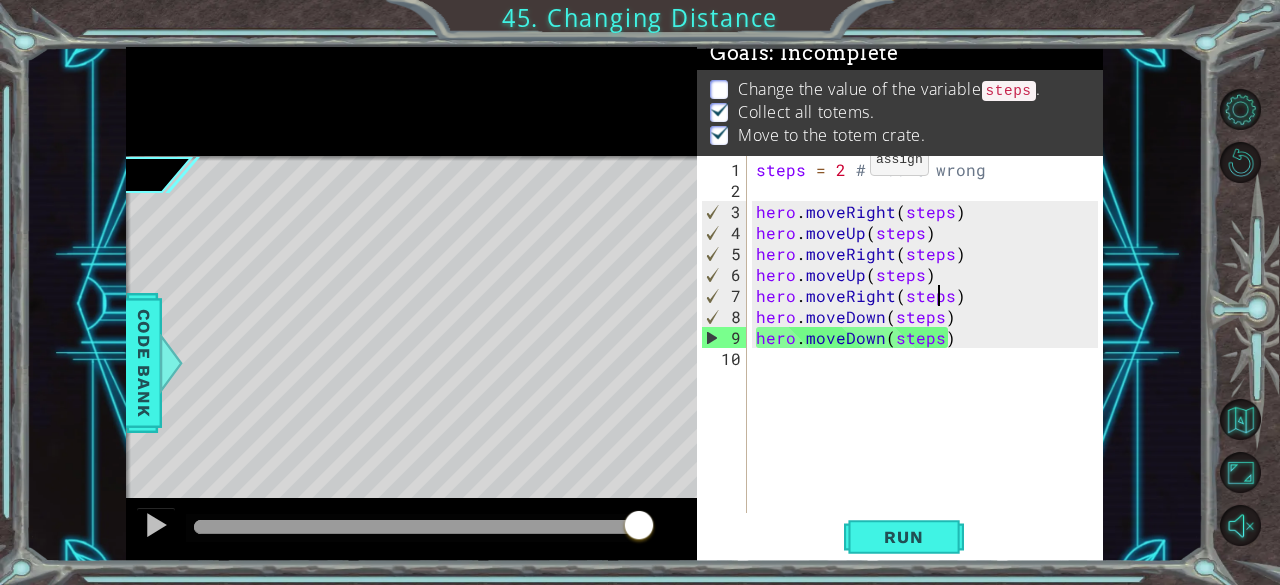 click on "steps   =   2   # Looks wrong hero . moveRight ( steps ) hero . moveUp ( steps ) hero . moveRight ( steps ) hero . moveUp ( steps ) hero . moveRight ( steps ) hero . moveDown ( steps ) hero . moveDown ( steps )" at bounding box center [930, 358] 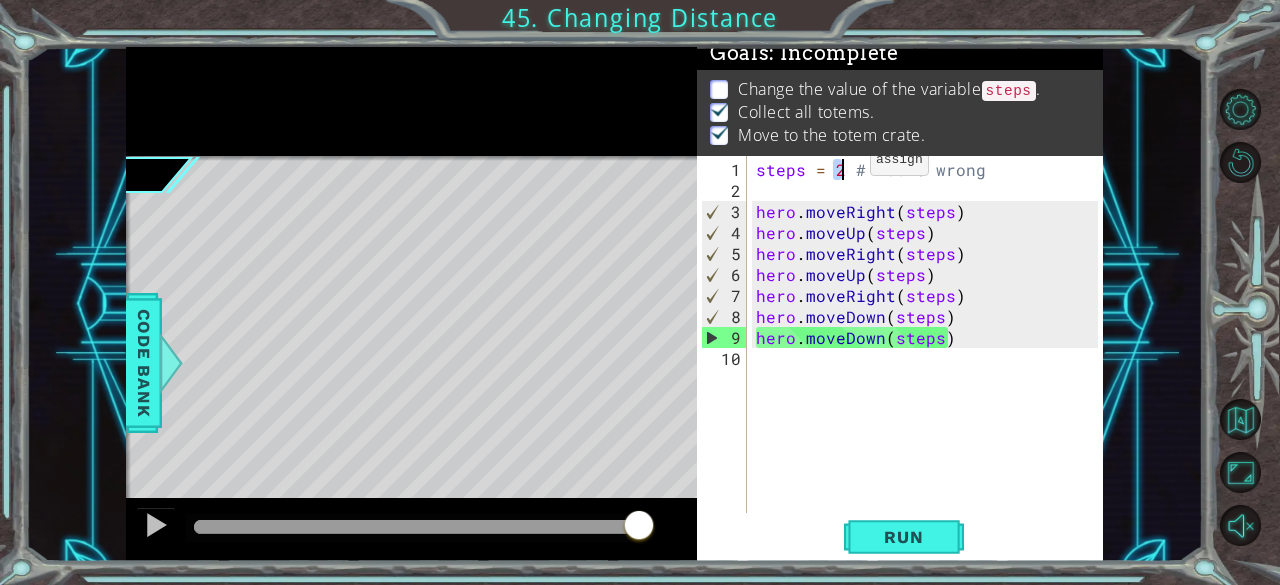 click on "steps   =   2   # Looks wrong hero . moveRight ( steps ) hero . moveUp ( steps ) hero . moveRight ( steps ) hero . moveUp ( steps ) hero . moveRight ( steps ) hero . moveDown ( steps ) hero . moveDown ( steps )" at bounding box center (930, 358) 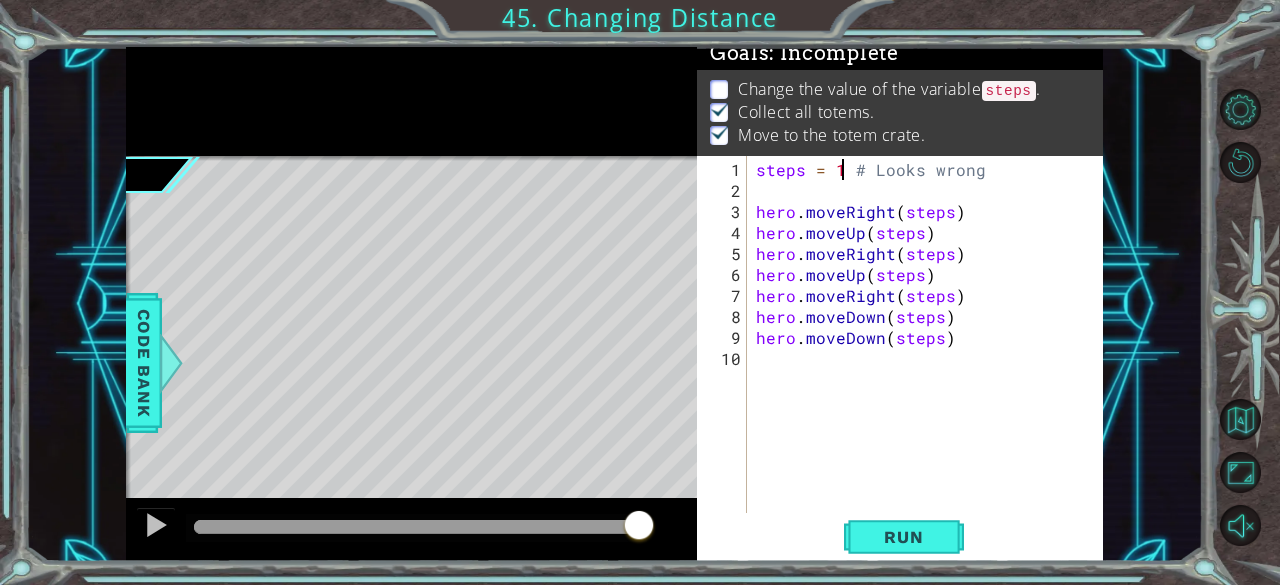 scroll, scrollTop: 0, scrollLeft: 5, axis: horizontal 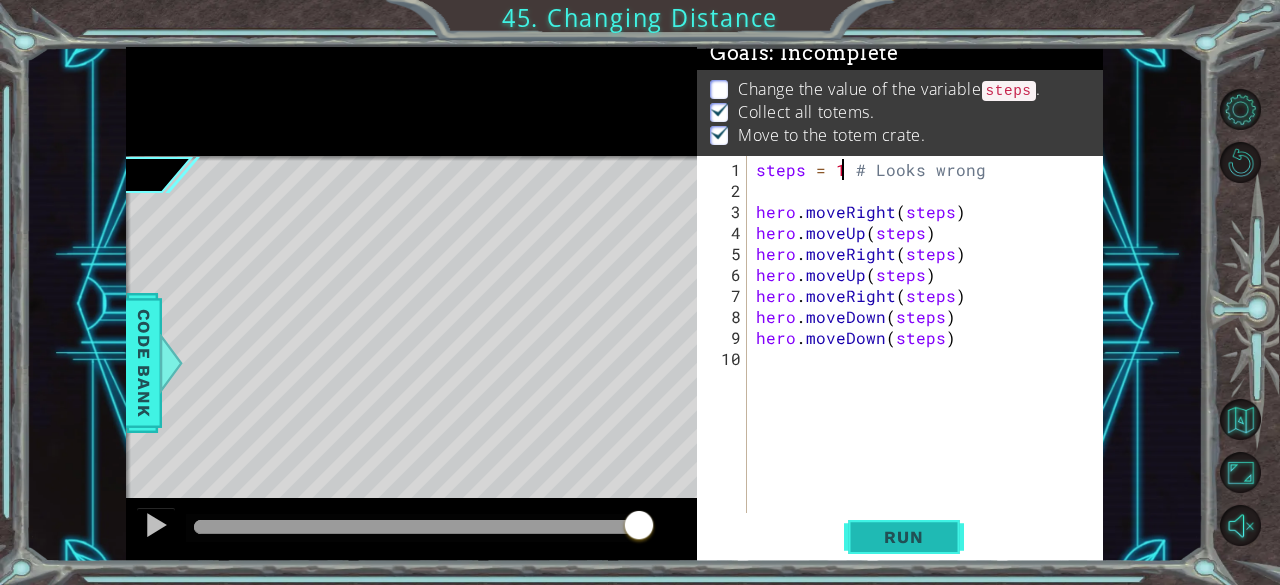 type on "steps = 1 # Looks wrong" 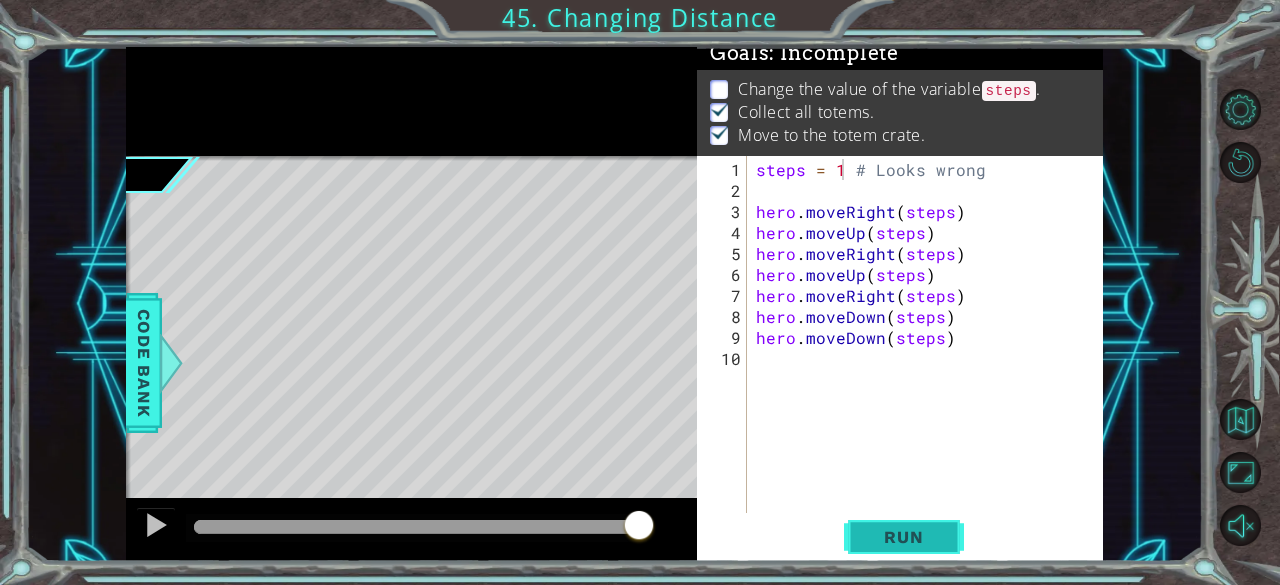 click on "Run" at bounding box center [903, 537] 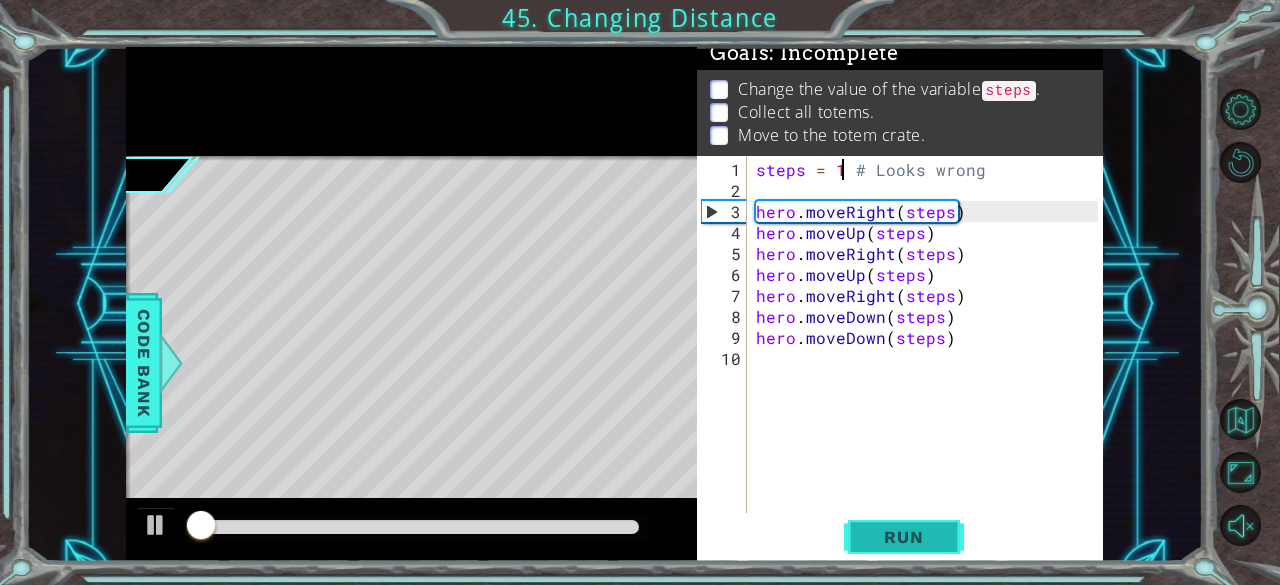 click on "Run" at bounding box center [903, 537] 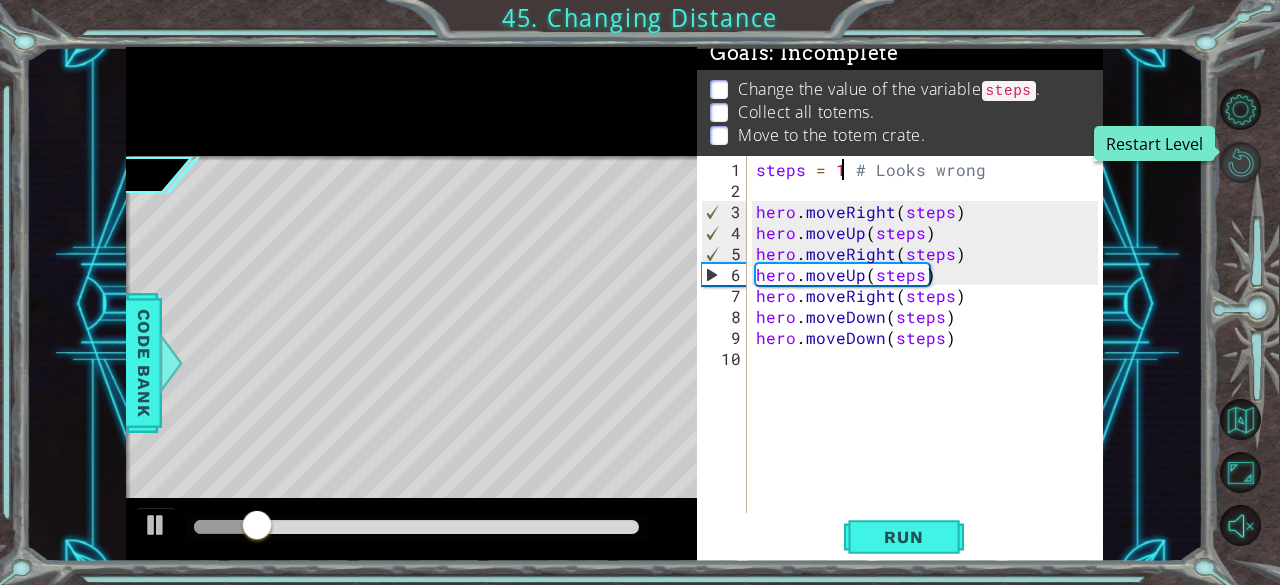 click at bounding box center (1240, 162) 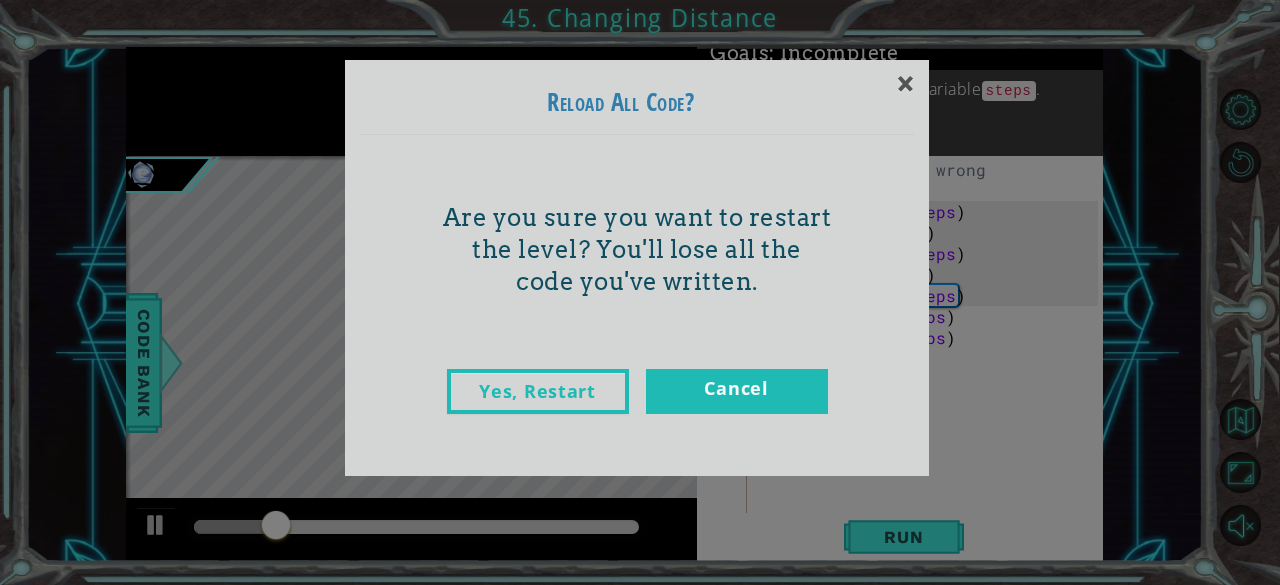 click on "Yes, Restart Cancel" at bounding box center (637, 412) 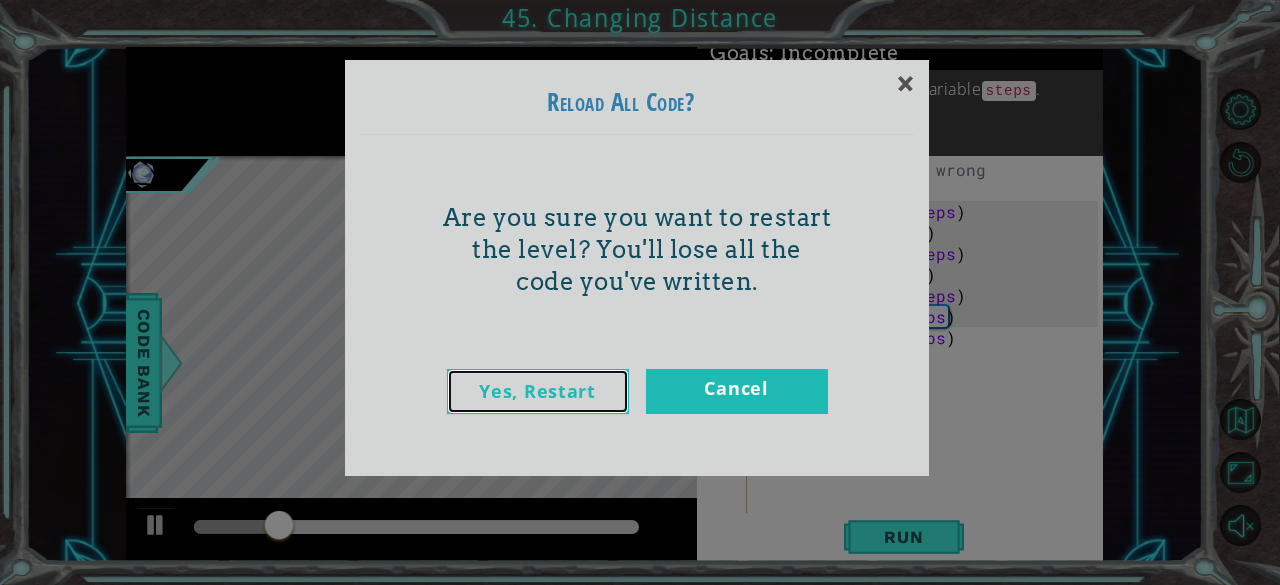 click on "Yes, Restart" at bounding box center (538, 391) 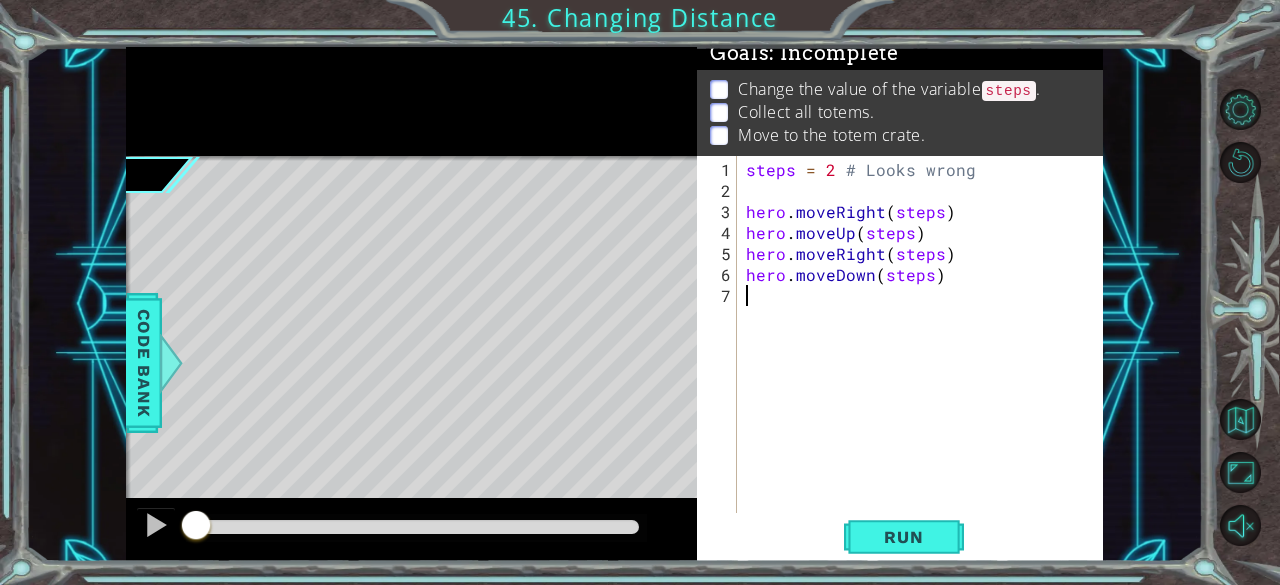 scroll, scrollTop: 0, scrollLeft: 0, axis: both 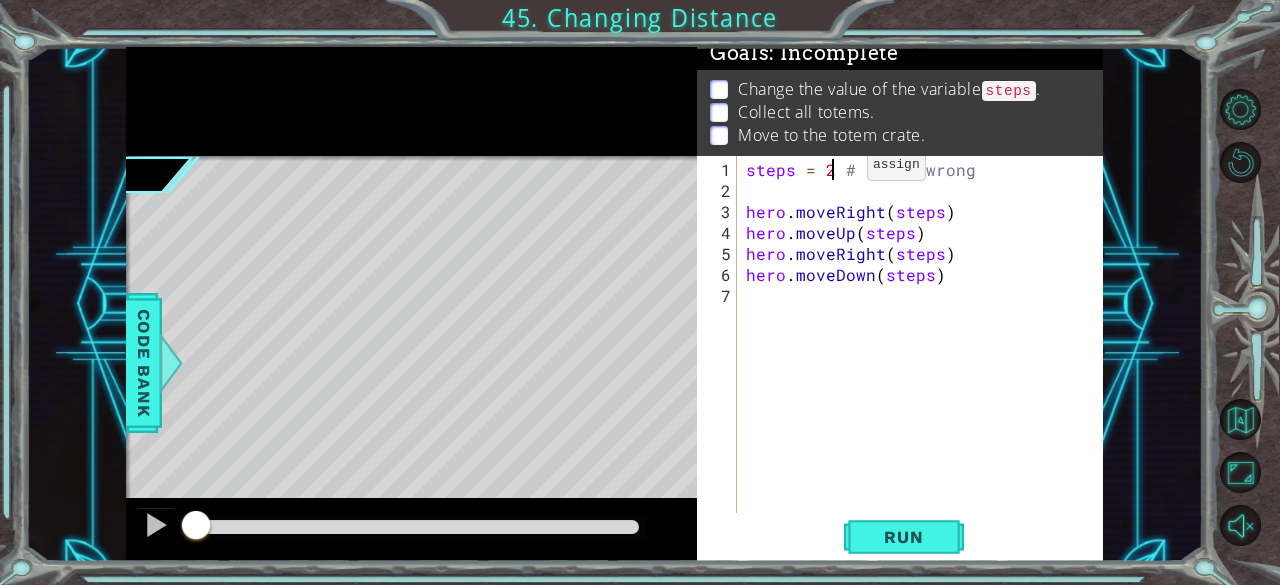 click on "steps   =   2   # Looks wrong hero . moveRight ( steps ) hero . moveUp ( steps ) hero . moveRight ( steps ) hero . moveDown ( steps )" at bounding box center [925, 358] 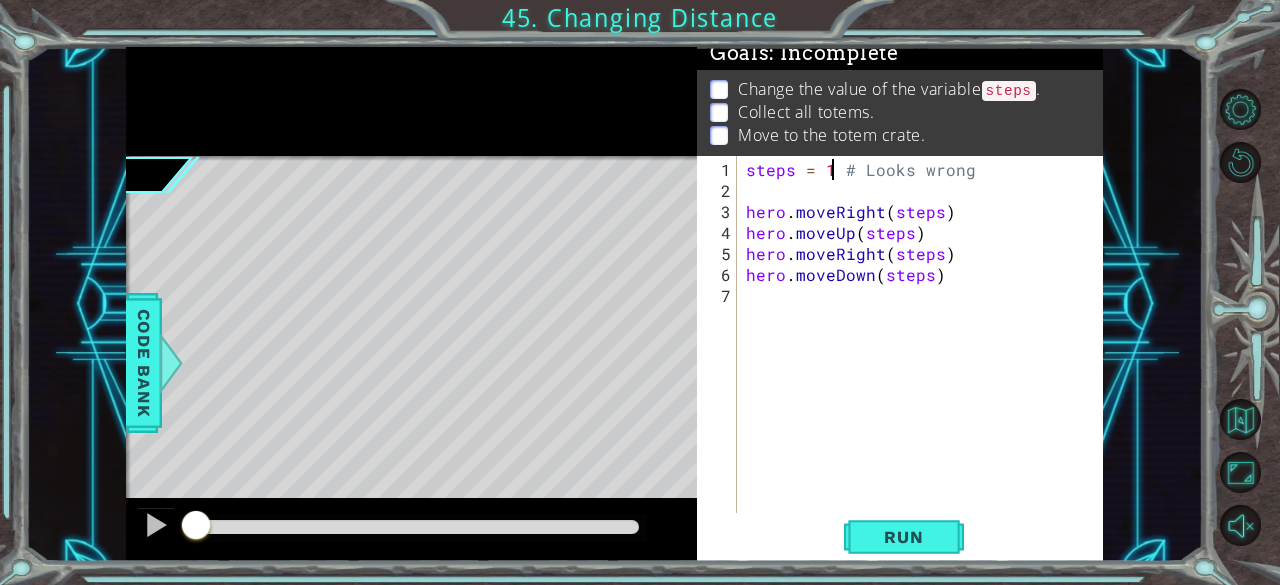 scroll, scrollTop: 0, scrollLeft: 4, axis: horizontal 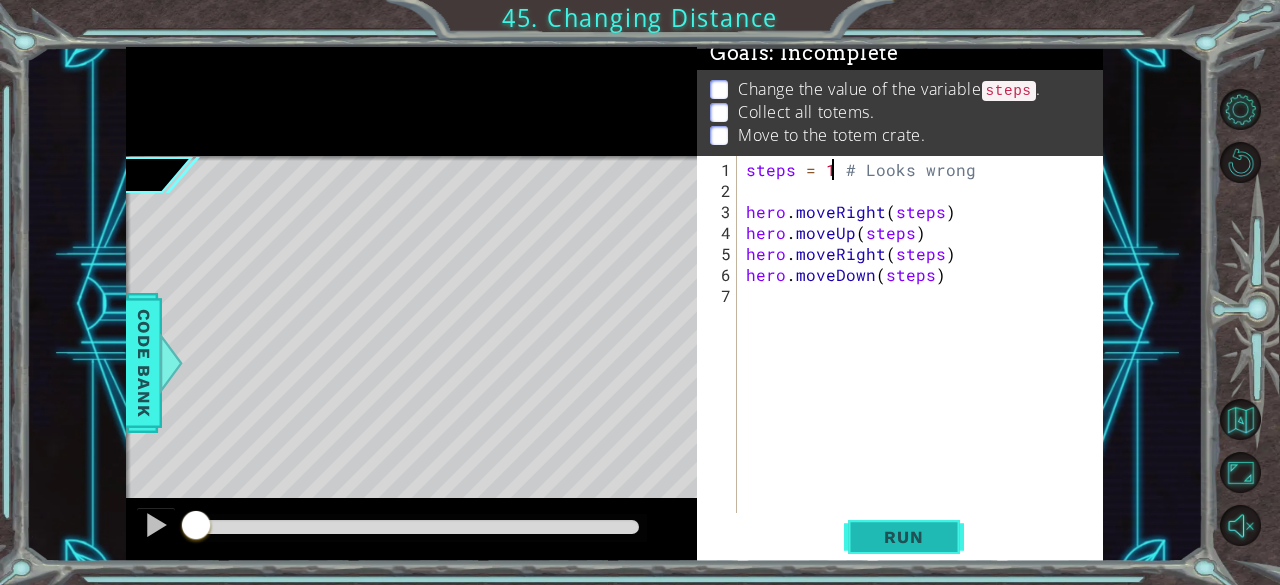 type on "steps = 1 # Looks wrong" 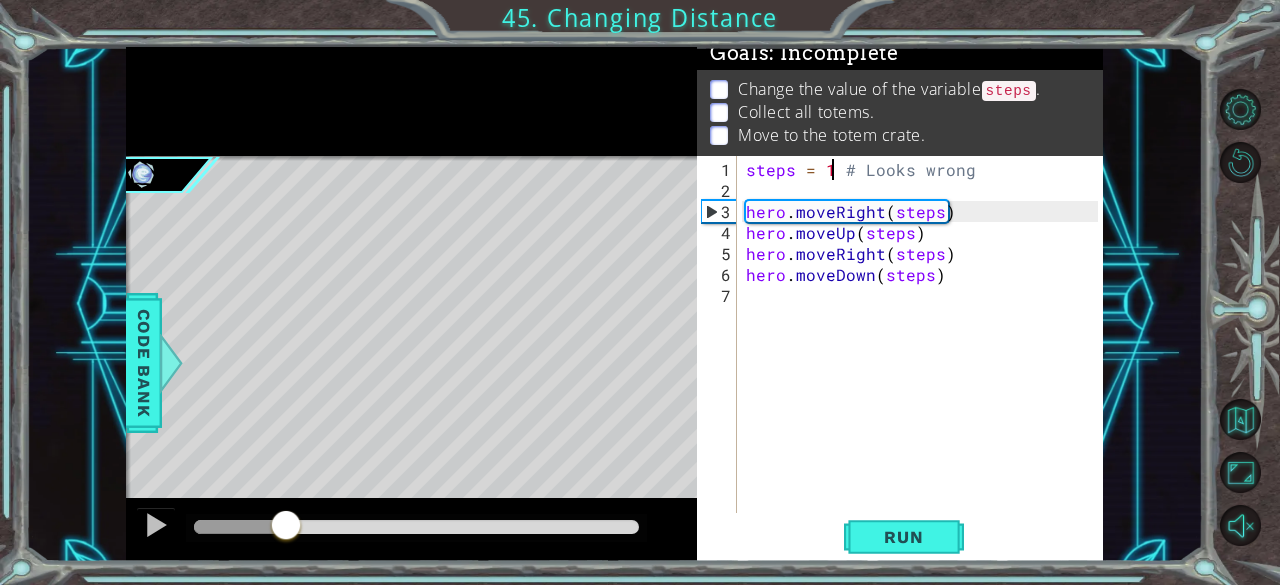 drag, startPoint x: 196, startPoint y: 526, endPoint x: 286, endPoint y: 538, distance: 90.79648 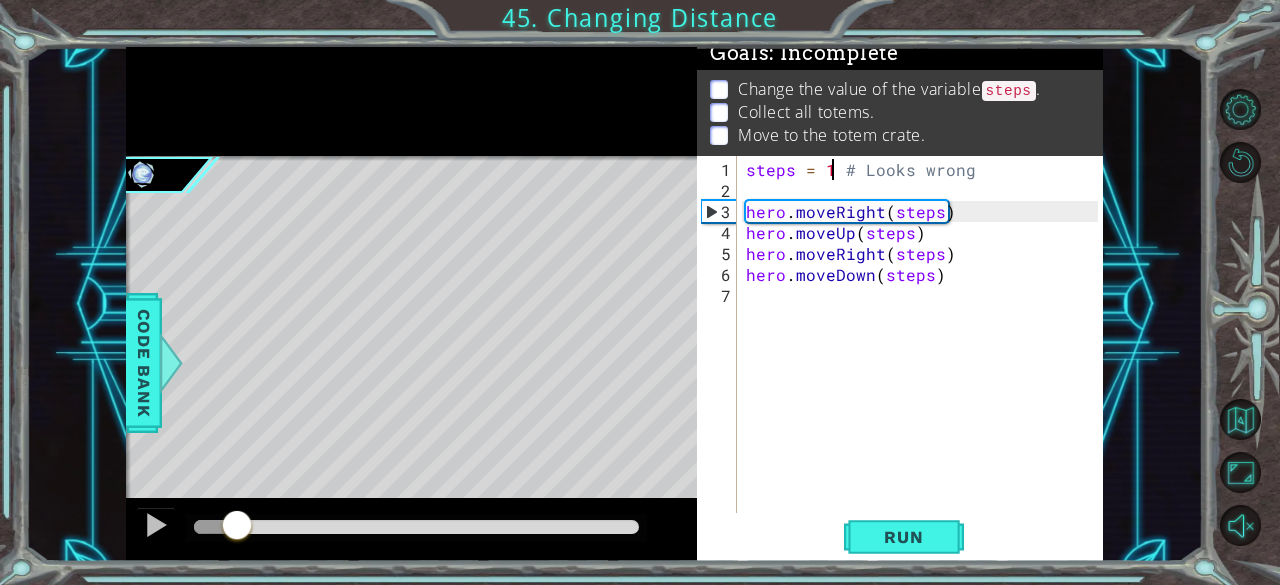 drag, startPoint x: 285, startPoint y: 541, endPoint x: 238, endPoint y: 539, distance: 47.042534 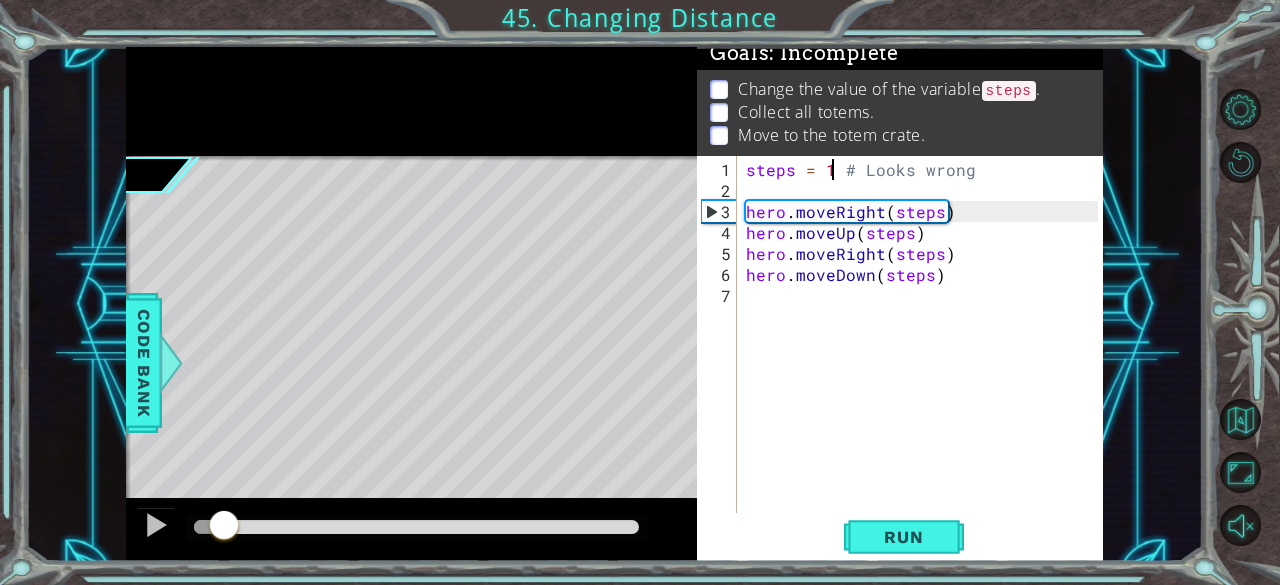 drag, startPoint x: 238, startPoint y: 539, endPoint x: 224, endPoint y: 539, distance: 14 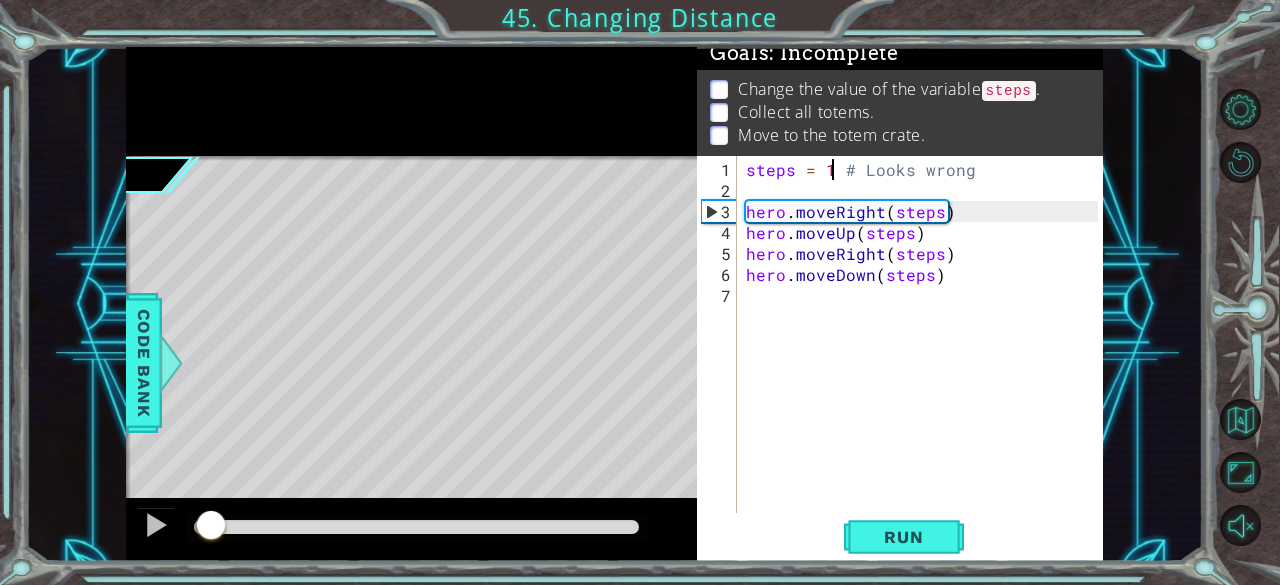 drag, startPoint x: 226, startPoint y: 537, endPoint x: 210, endPoint y: 537, distance: 16 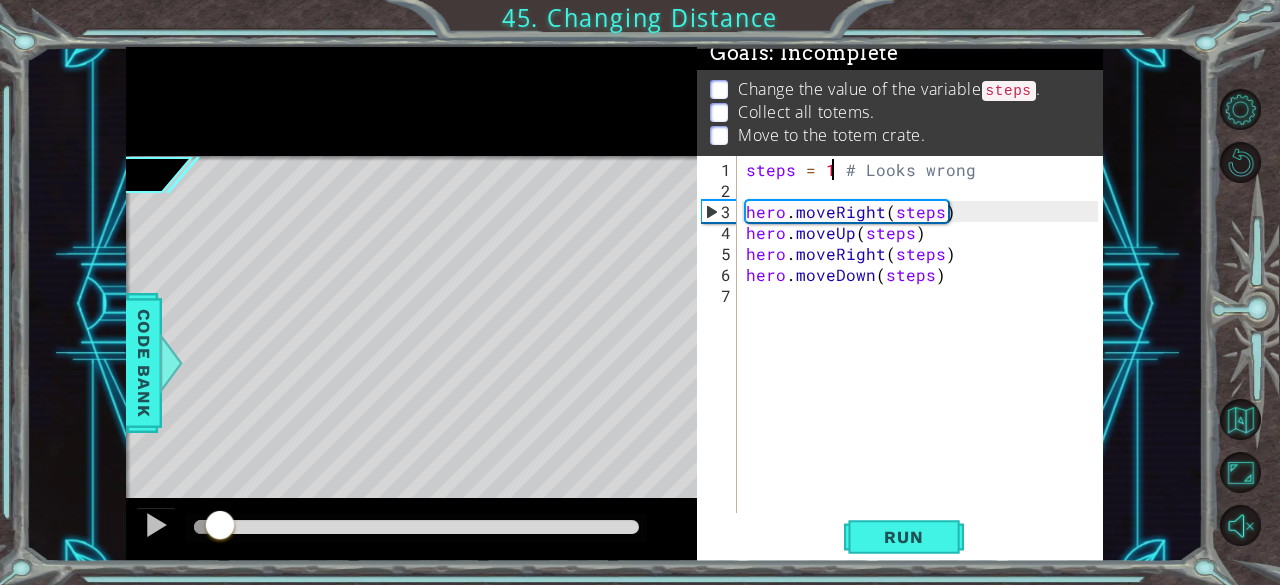 drag, startPoint x: 207, startPoint y: 531, endPoint x: 220, endPoint y: 525, distance: 14.3178215 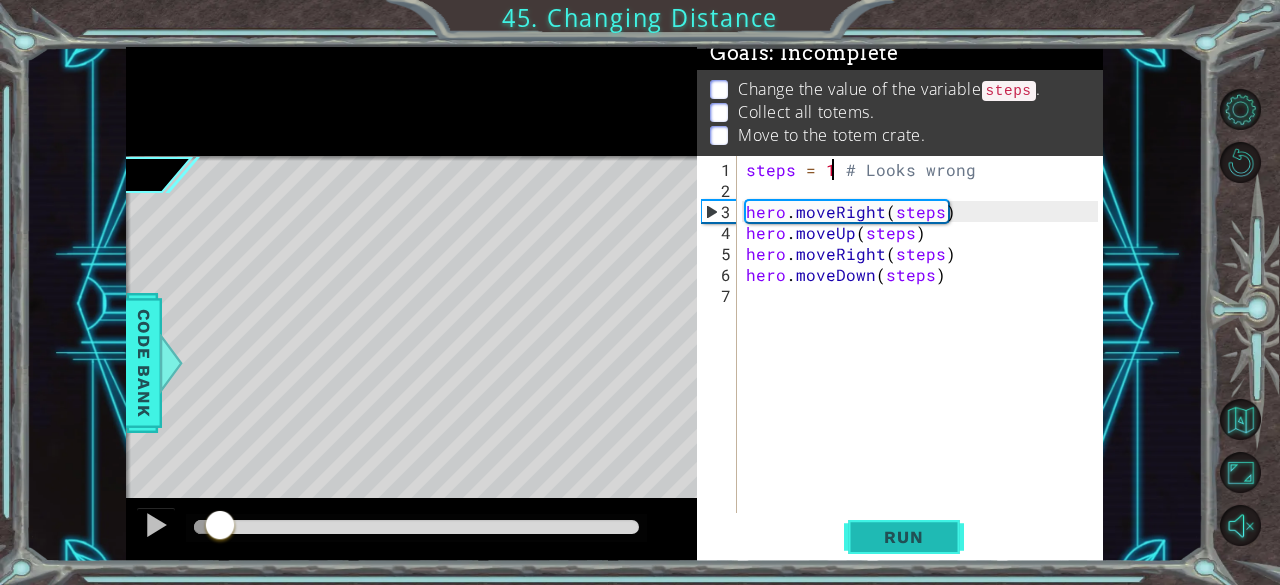 click on "Run" at bounding box center (904, 537) 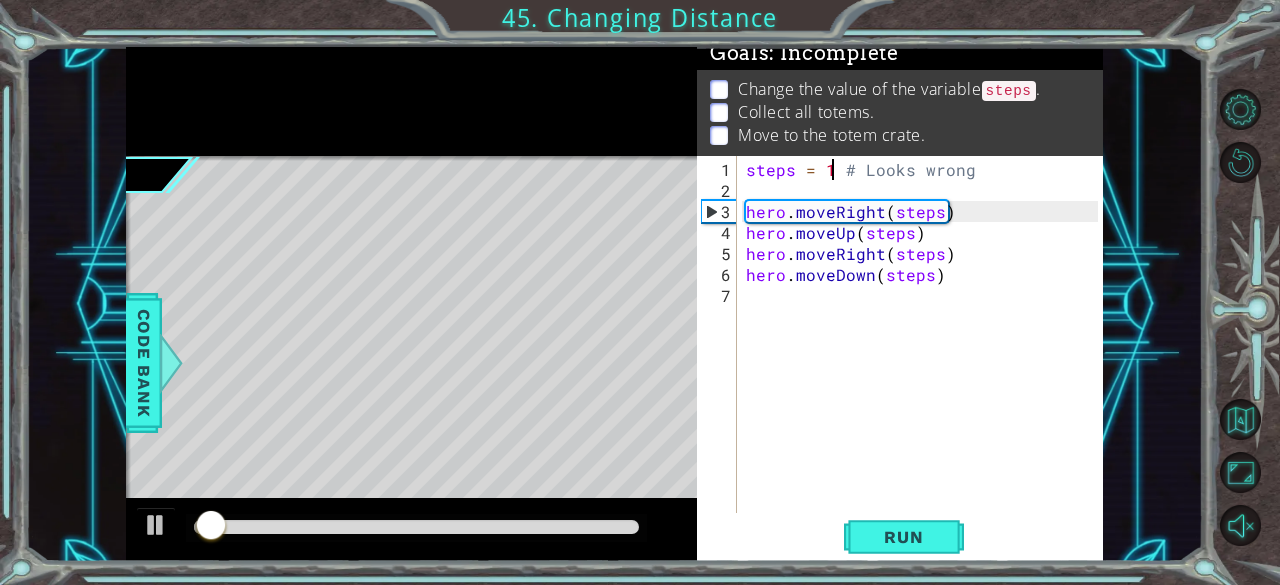 click on "steps   =   1   # Looks wrong hero . moveRight ( steps ) hero . moveUp ( steps ) hero . moveRight ( steps ) hero . moveDown ( steps )" at bounding box center [925, 358] 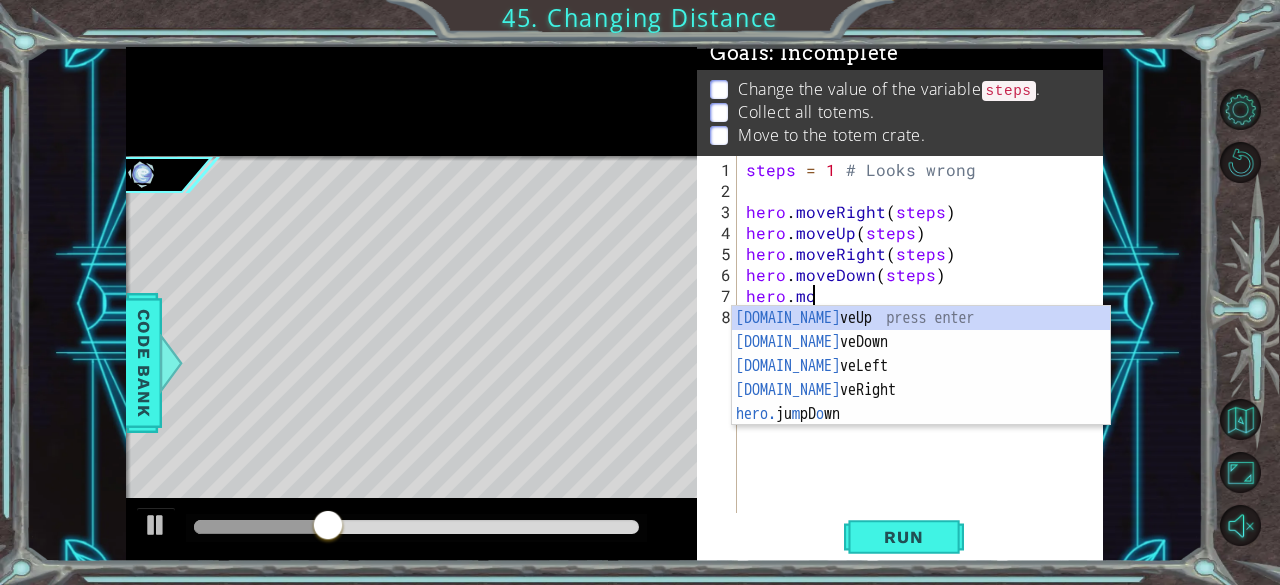 scroll, scrollTop: 0, scrollLeft: 4, axis: horizontal 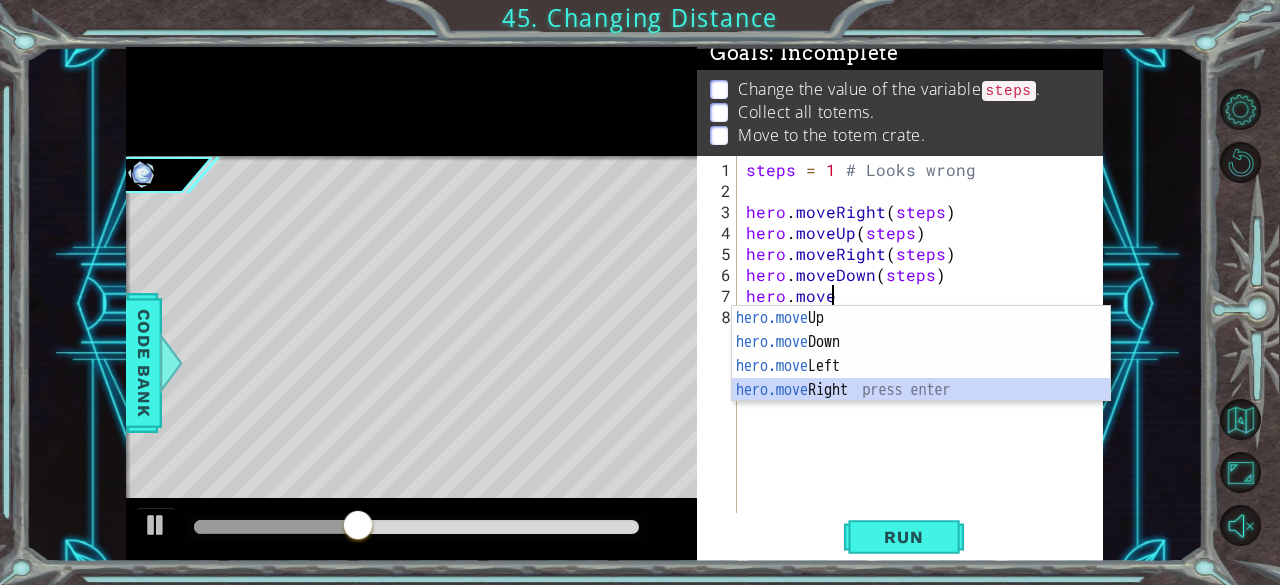click on "hero.move Up press enter hero.move Down press enter hero.move Left press enter hero.move Right press enter" at bounding box center [921, 378] 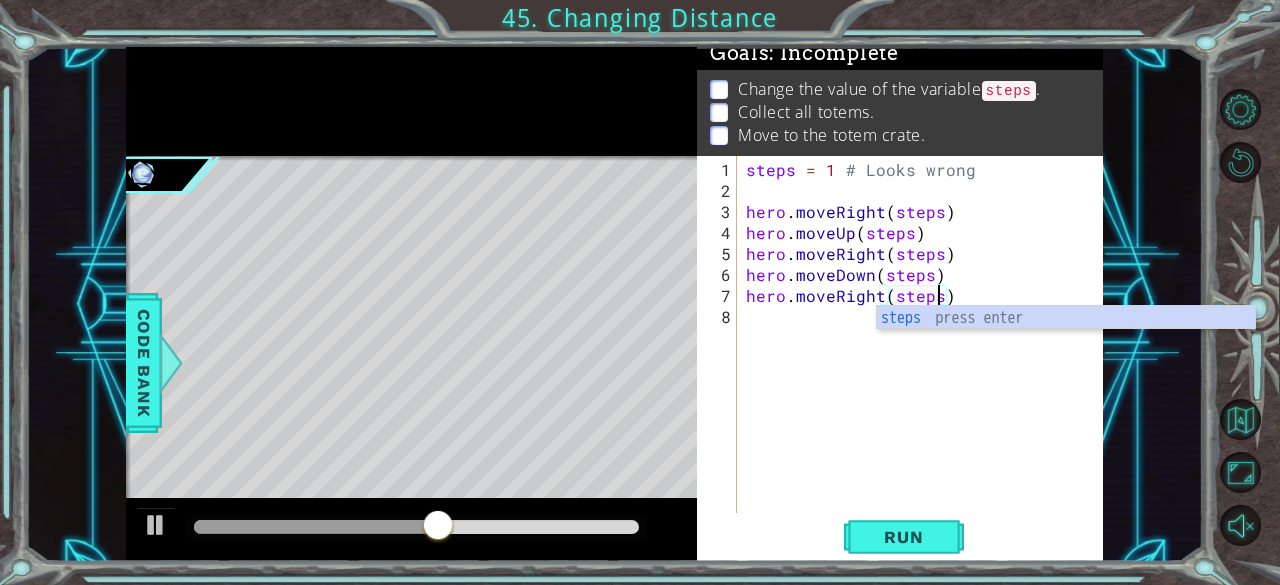 type on "hero.moveRight(steps0)" 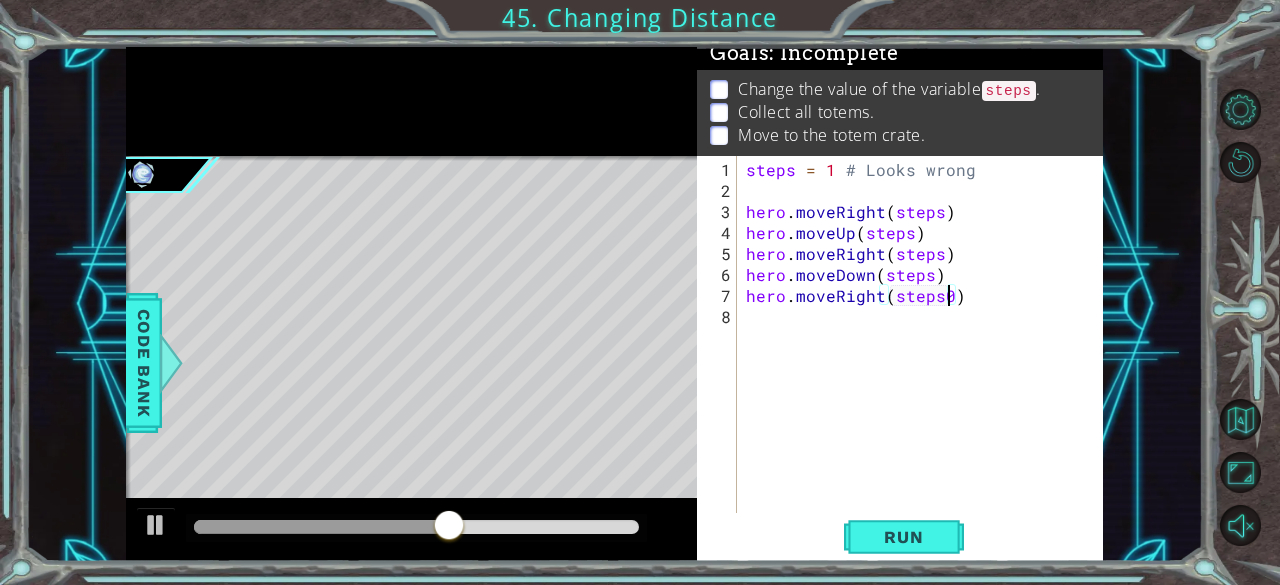 scroll, scrollTop: 0, scrollLeft: 0, axis: both 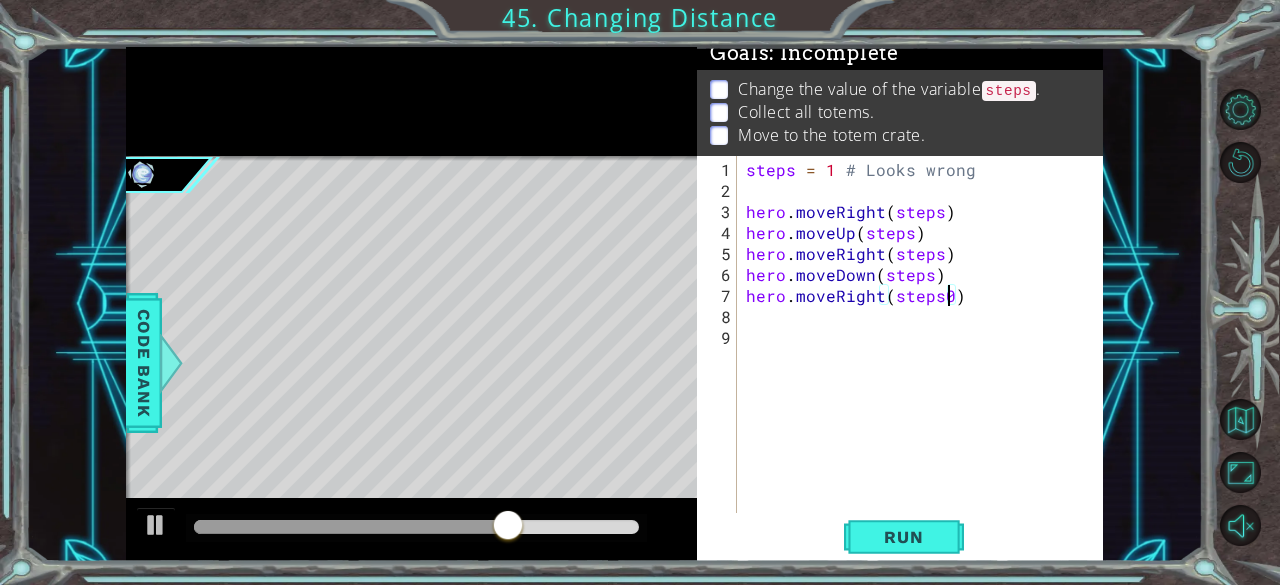 type on "hero.moveRight(steps)" 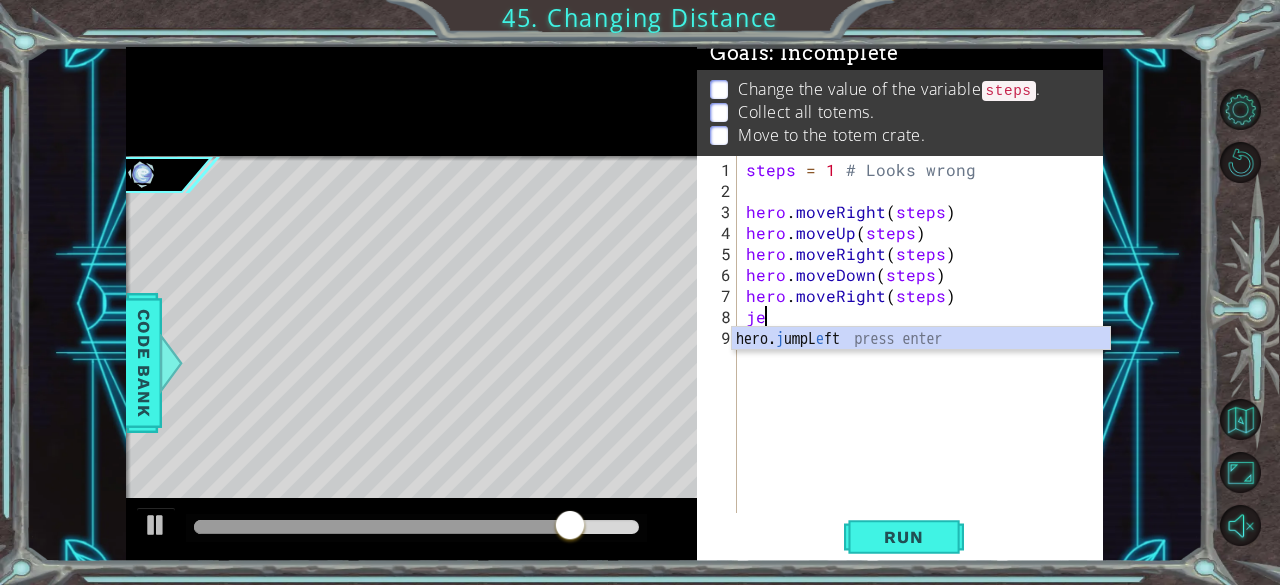 scroll, scrollTop: 0, scrollLeft: 0, axis: both 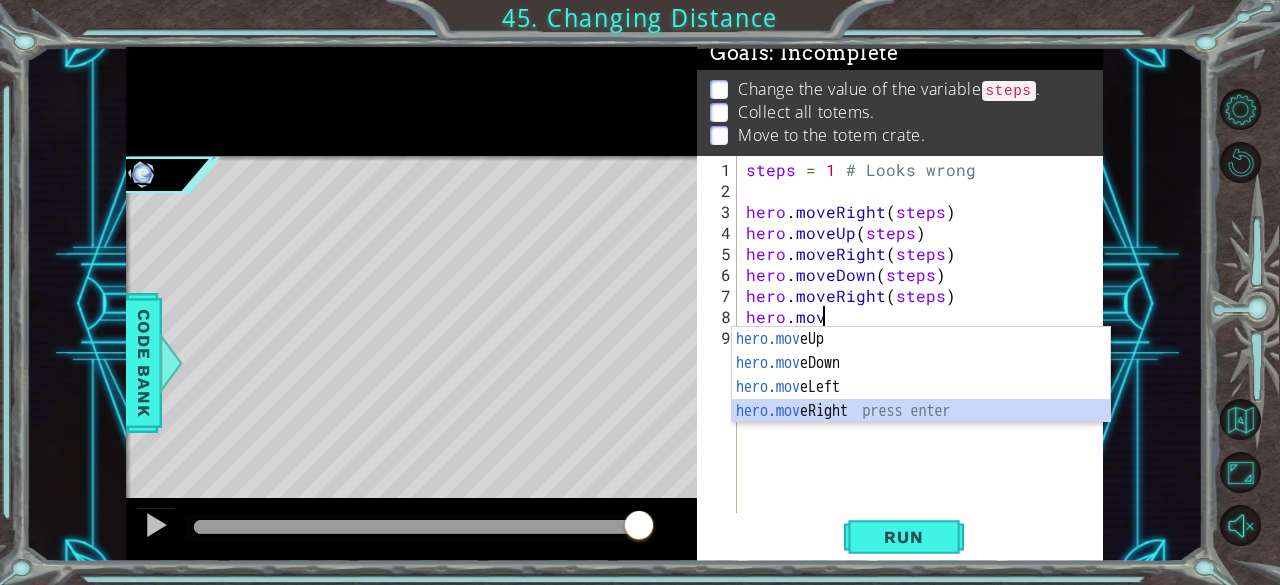 click on "hero.mov eUp press enter hero.mov eDown press enter hero.mov eLeft press enter hero.mov eRight press enter" at bounding box center [921, 399] 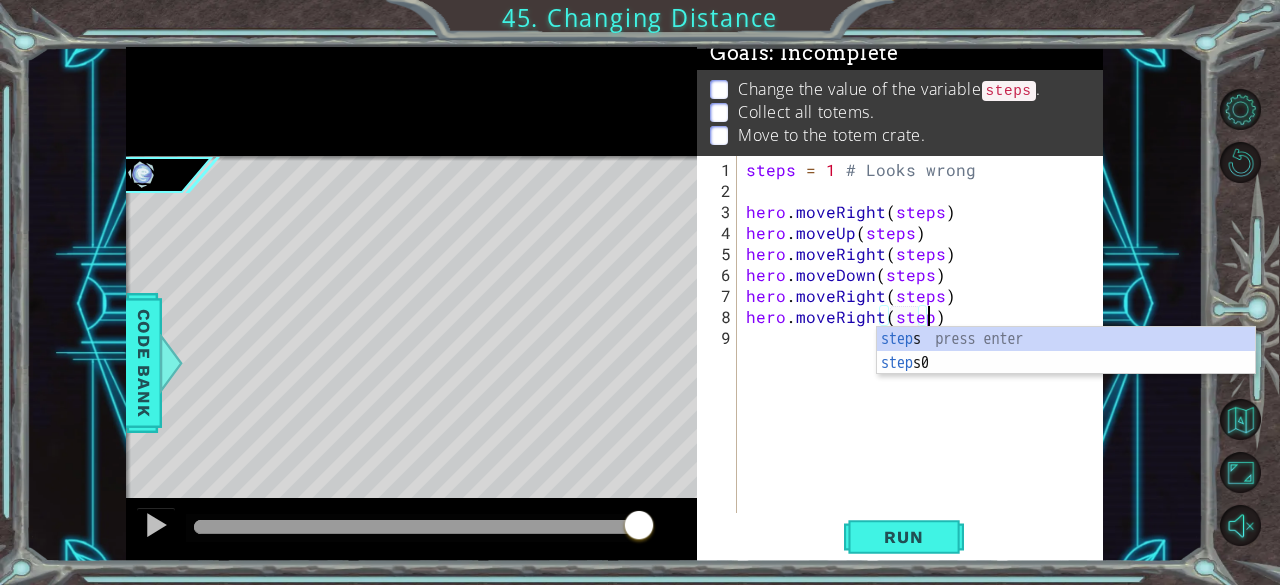 type on "hero.moveRight(steps)" 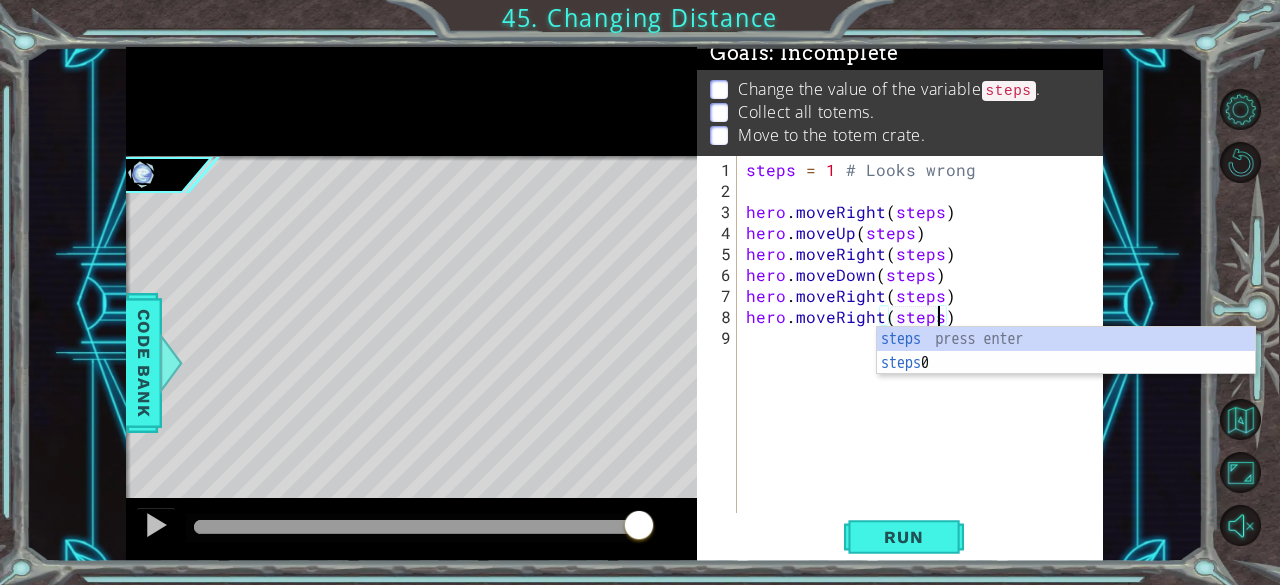 click on "steps   =   1   # Looks wrong hero . moveRight ( steps ) hero . moveUp ( steps ) hero . moveRight ( steps ) hero . moveDown ( steps ) hero . moveRight ( steps ) hero . moveRight ( steps )" at bounding box center (925, 358) 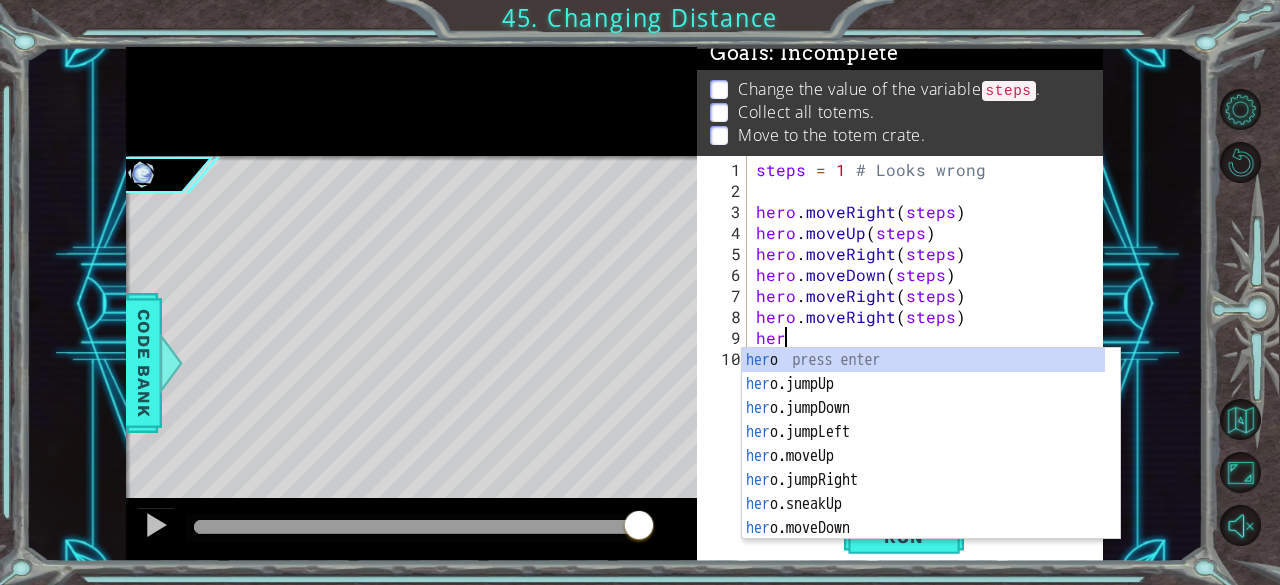 scroll, scrollTop: 0, scrollLeft: 1, axis: horizontal 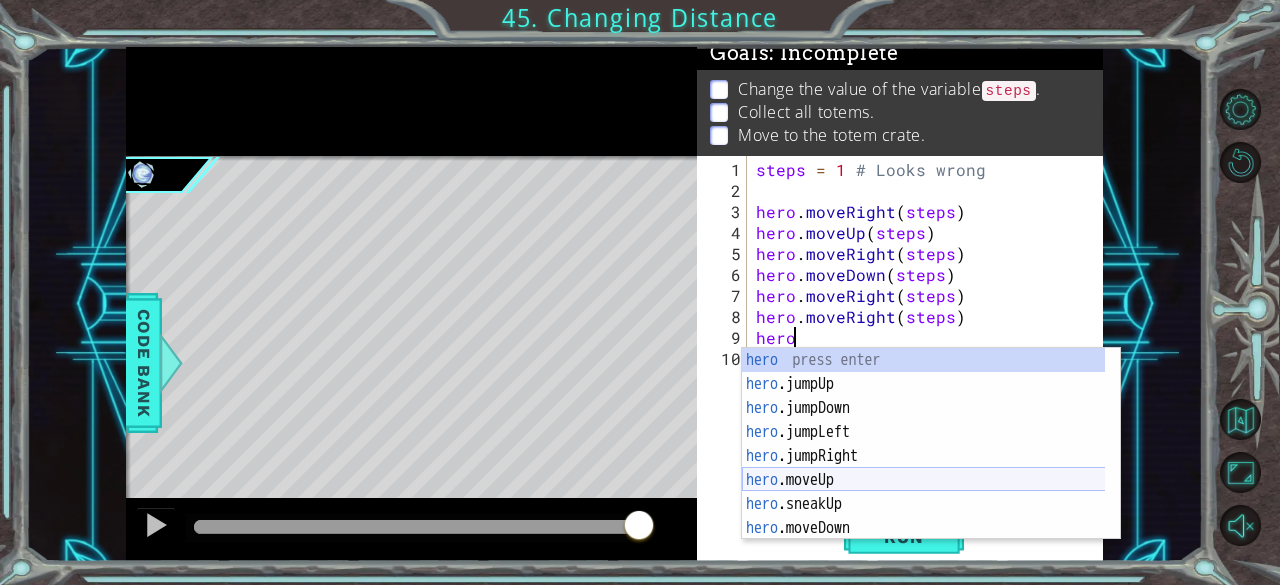 click on "hero press enter hero .jumpUp press enter hero .jumpDown press enter hero .jumpLeft press enter hero .jumpRight press enter hero .moveUp press enter hero .sneakUp press enter hero .moveDown press enter hero .moveLeft press enter" at bounding box center [924, 468] 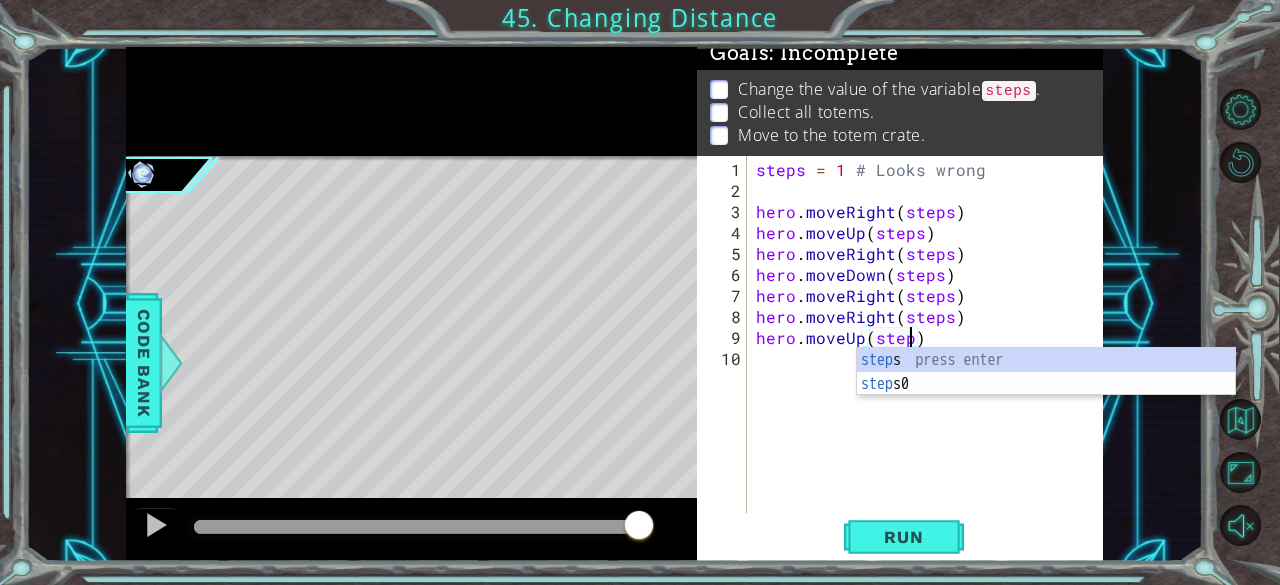 scroll, scrollTop: 0, scrollLeft: 10, axis: horizontal 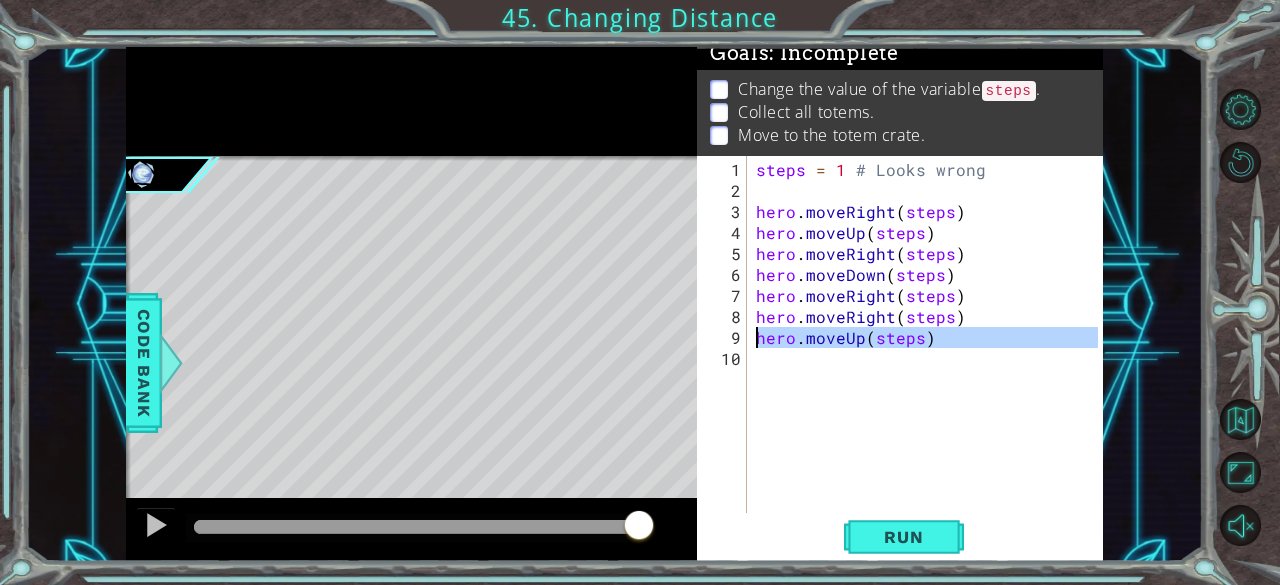 drag, startPoint x: 876, startPoint y: 352, endPoint x: 741, endPoint y: 343, distance: 135.29967 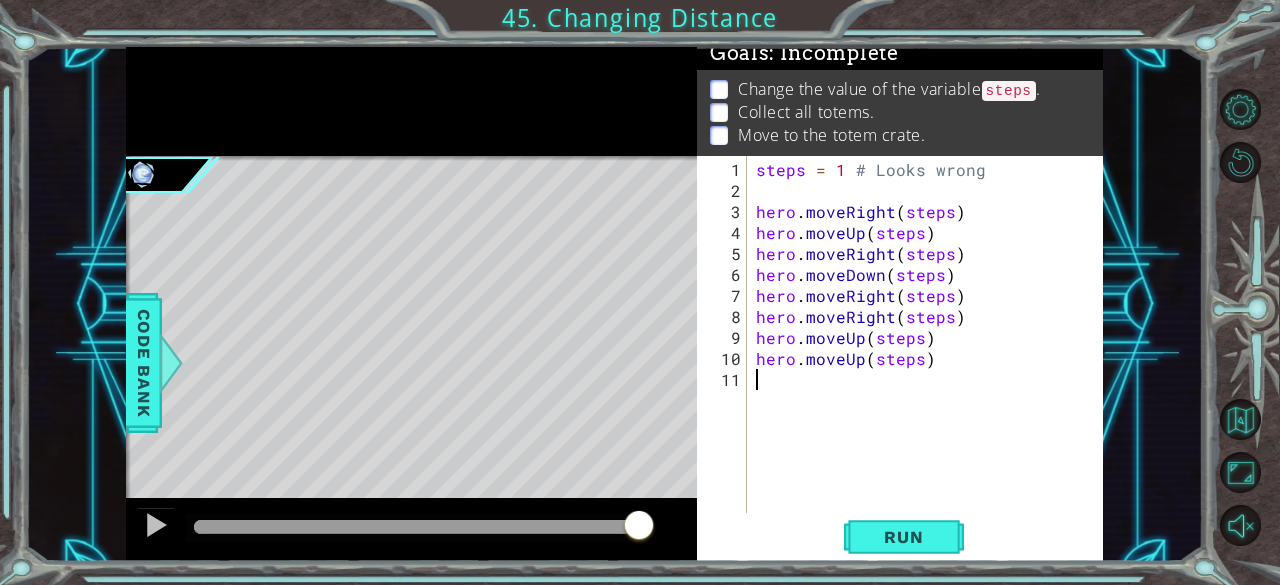 paste on "hero.moveRight(steps)" 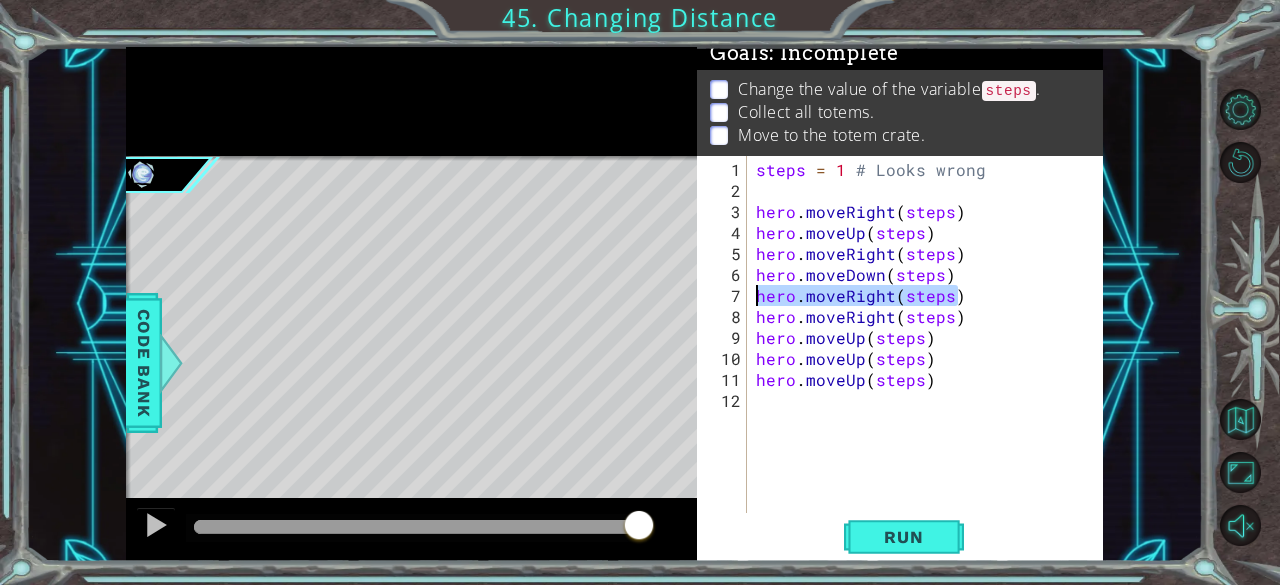 drag, startPoint x: 977, startPoint y: 293, endPoint x: 754, endPoint y: 301, distance: 223.14345 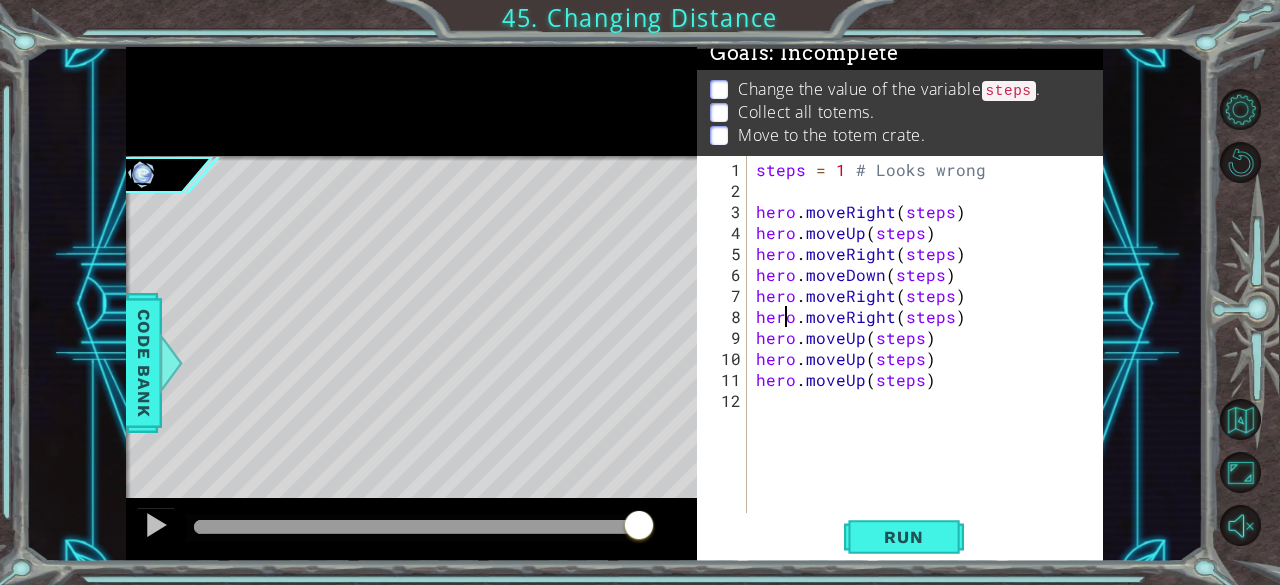 drag, startPoint x: 787, startPoint y: 308, endPoint x: 744, endPoint y: 291, distance: 46.238514 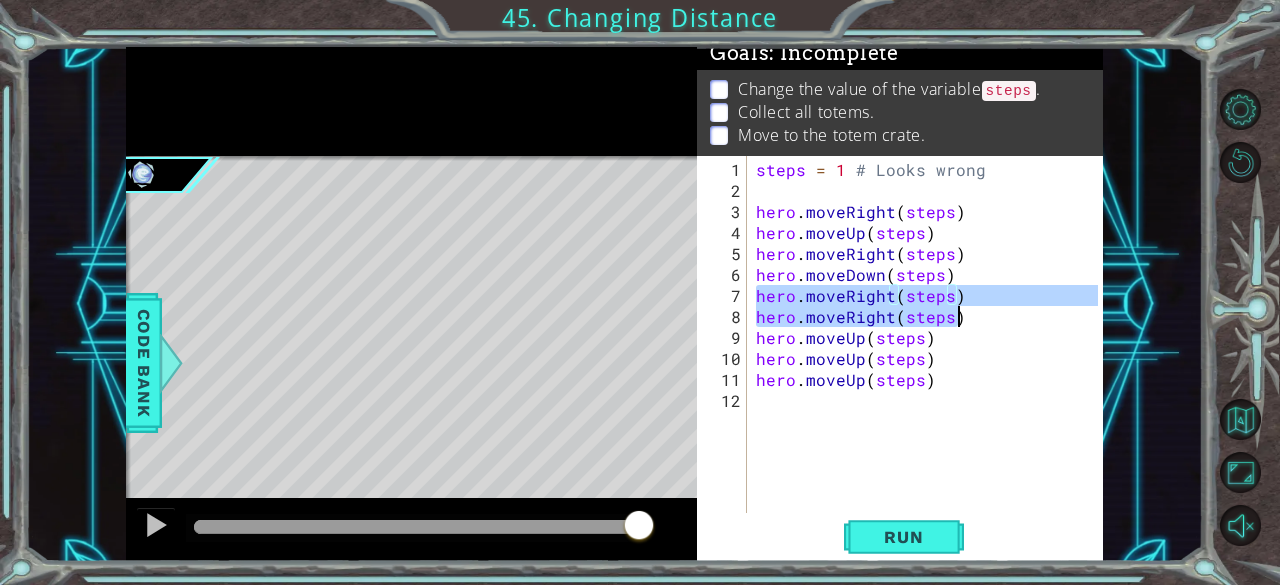 drag, startPoint x: 754, startPoint y: 291, endPoint x: 978, endPoint y: 304, distance: 224.37692 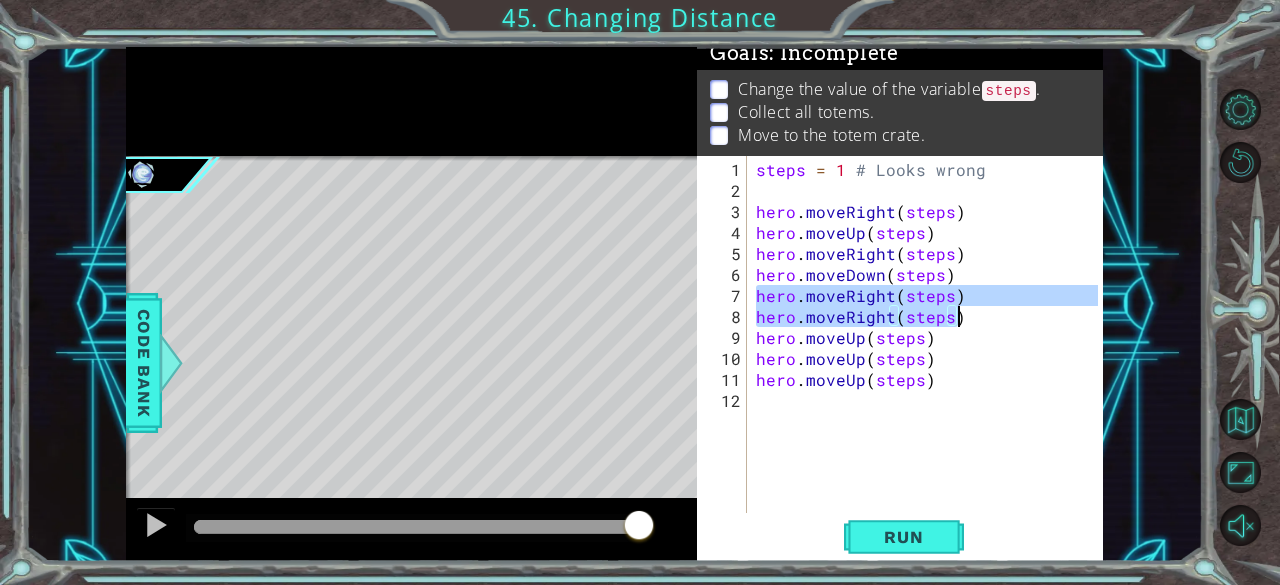 click on "steps   =   1   # Looks wrong hero . moveRight ( steps ) hero . moveUp ( steps ) hero . moveRight ( steps ) hero . moveDown ( steps ) hero . moveRight ( steps ) hero . moveRight ( steps ) hero . moveUp ( steps ) hero . moveUp ( steps ) hero . moveUp ( steps )" at bounding box center [925, 334] 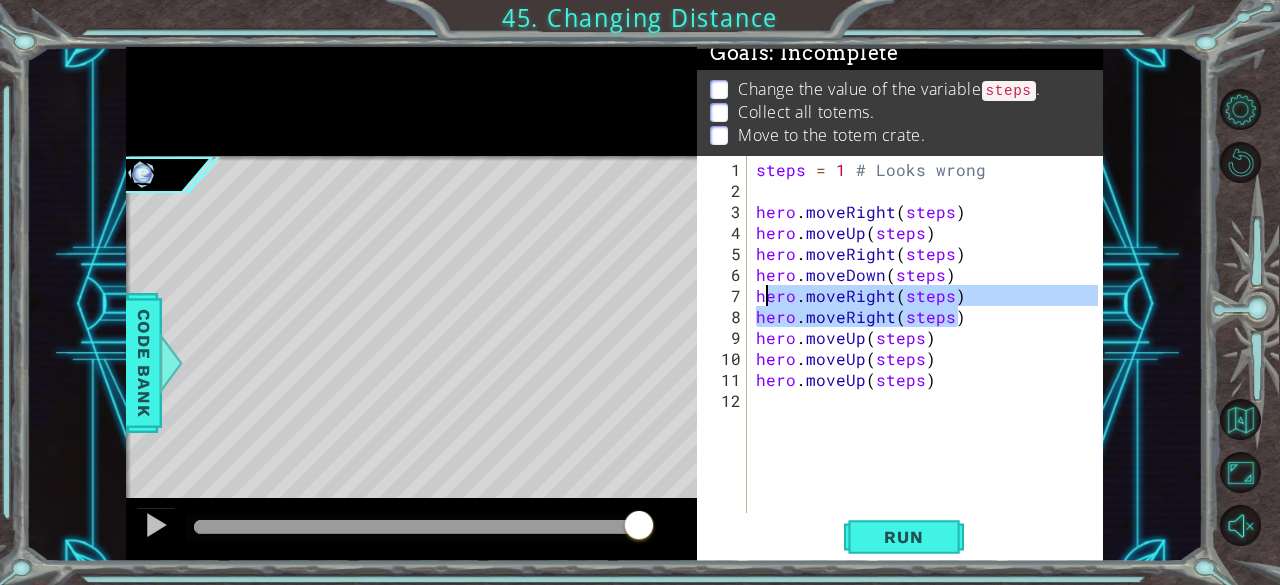 drag, startPoint x: 953, startPoint y: 313, endPoint x: 755, endPoint y: 302, distance: 198.30531 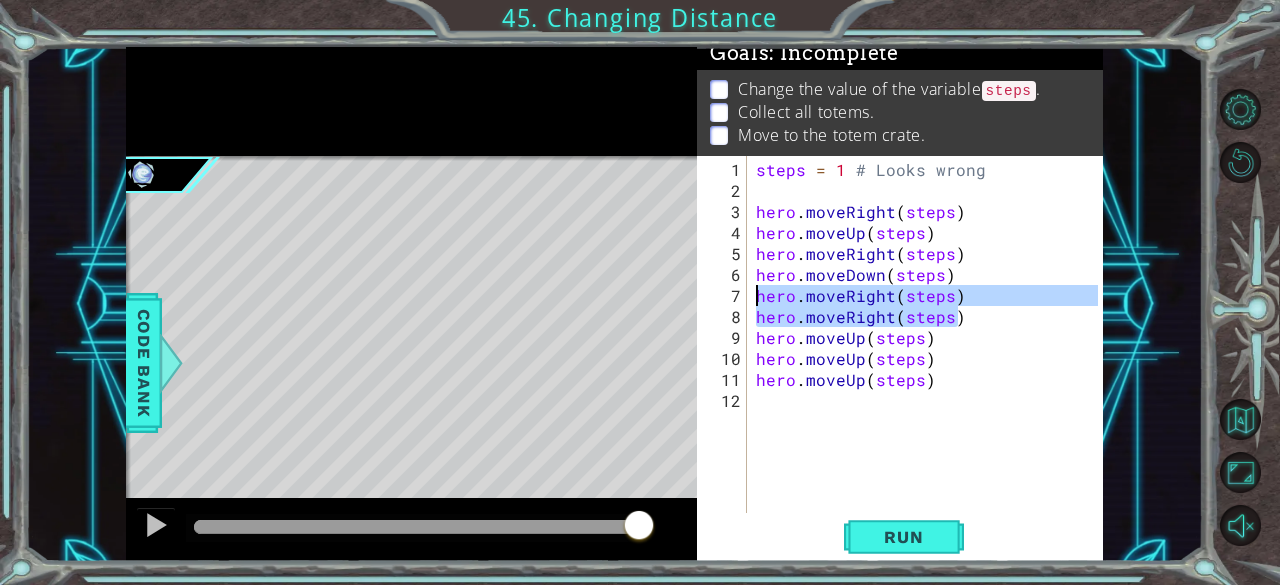 click on "steps   =   1   # Looks wrong hero . moveRight ( steps ) hero . moveUp ( steps ) hero . moveRight ( steps ) hero . moveDown ( steps ) hero . moveRight ( steps ) hero . moveRight ( steps ) hero . moveUp ( steps ) hero . moveUp ( steps ) hero . moveUp ( steps )" at bounding box center [925, 334] 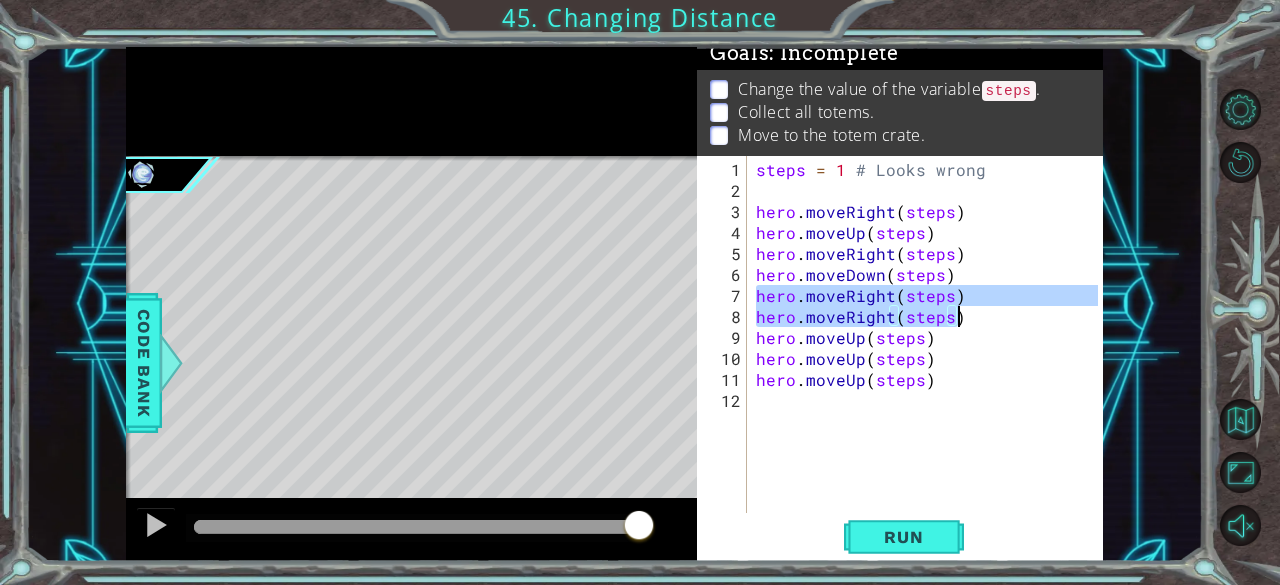 drag, startPoint x: 752, startPoint y: 293, endPoint x: 962, endPoint y: 321, distance: 211.85844 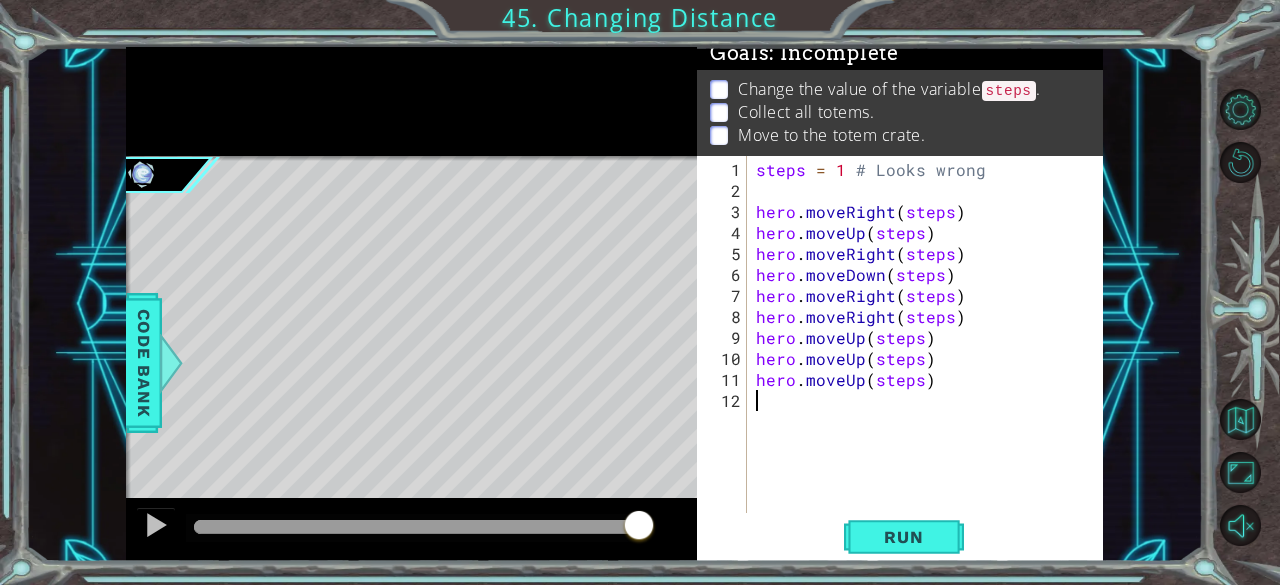 click on "steps   =   1   # Looks wrong hero . moveRight ( steps ) hero . moveUp ( steps ) hero . moveRight ( steps ) hero . moveDown ( steps ) hero . moveRight ( steps ) hero . moveRight ( steps ) hero . moveUp ( steps ) hero . moveUp ( steps ) hero . moveUp ( steps )" at bounding box center (930, 358) 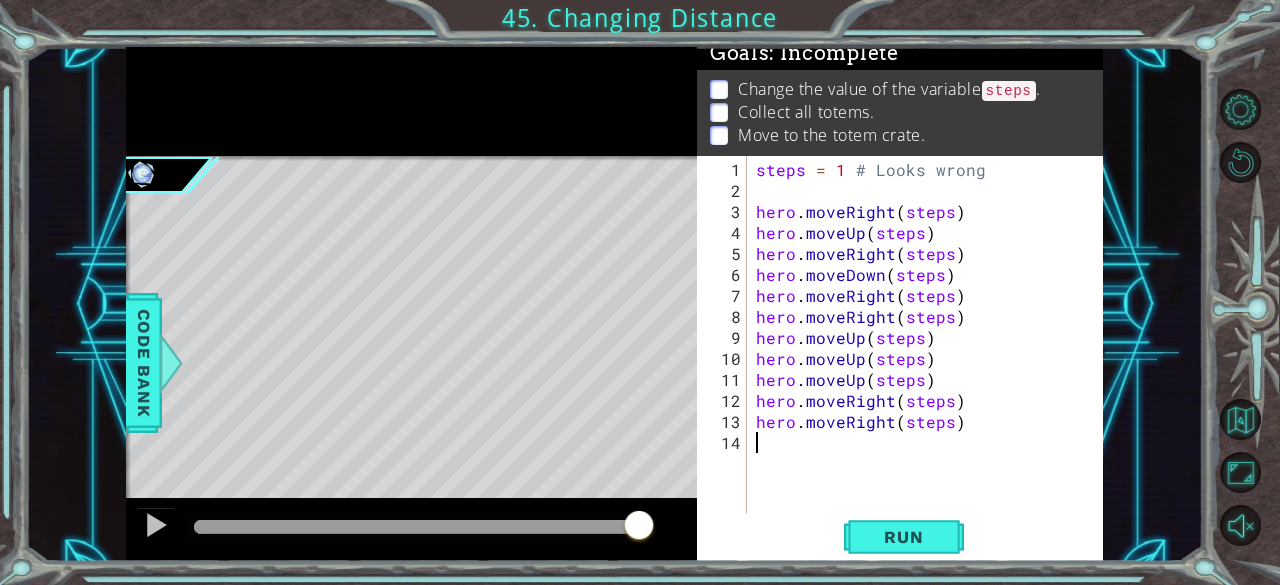 click on "steps   =   1   # Looks wrong hero . moveRight ( steps ) hero . moveUp ( steps ) hero . moveRight ( steps ) hero . moveDown ( steps ) hero . moveRight ( steps ) hero . moveRight ( steps ) hero . moveUp ( steps ) hero . moveUp ( steps ) hero . moveUp ( steps ) hero . moveRight ( steps ) hero . moveRight ( steps )" at bounding box center (930, 358) 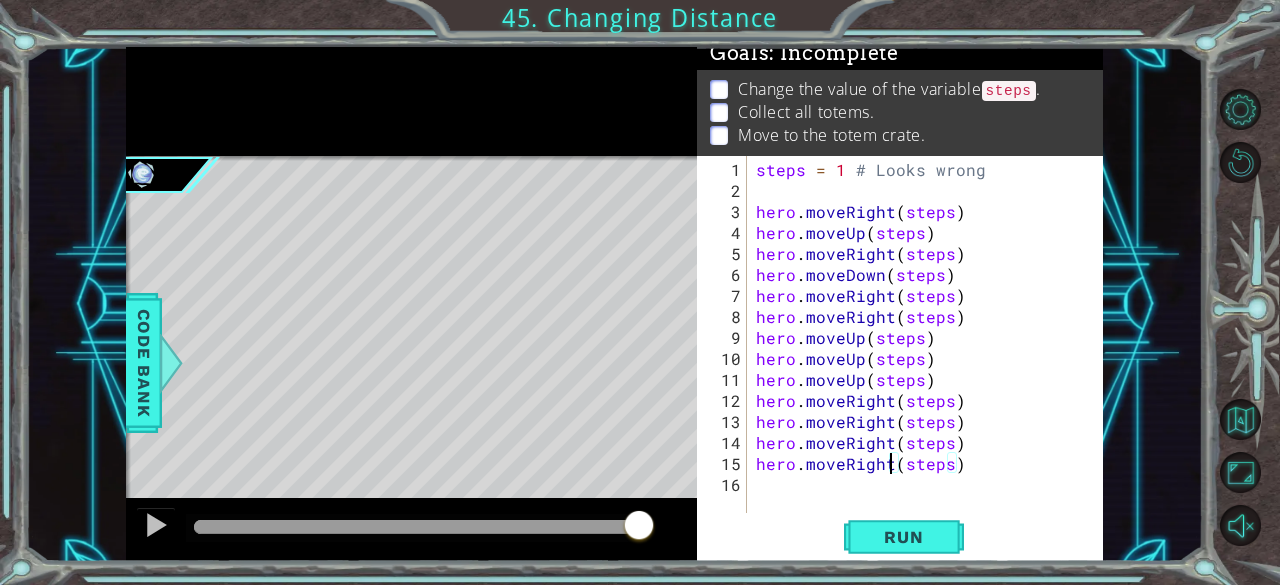 click on "steps   =   1   # Looks wrong hero . moveRight ( steps ) hero . moveUp ( steps ) hero . moveRight ( steps ) hero . moveDown ( steps ) hero . moveRight ( steps ) hero . moveRight ( steps ) hero . moveUp ( steps ) hero . moveUp ( steps ) hero . moveUp ( steps ) hero . moveRight ( steps ) hero . moveRight ( steps ) hero . moveRight ( steps ) hero . moveRight ( steps )" at bounding box center (930, 358) 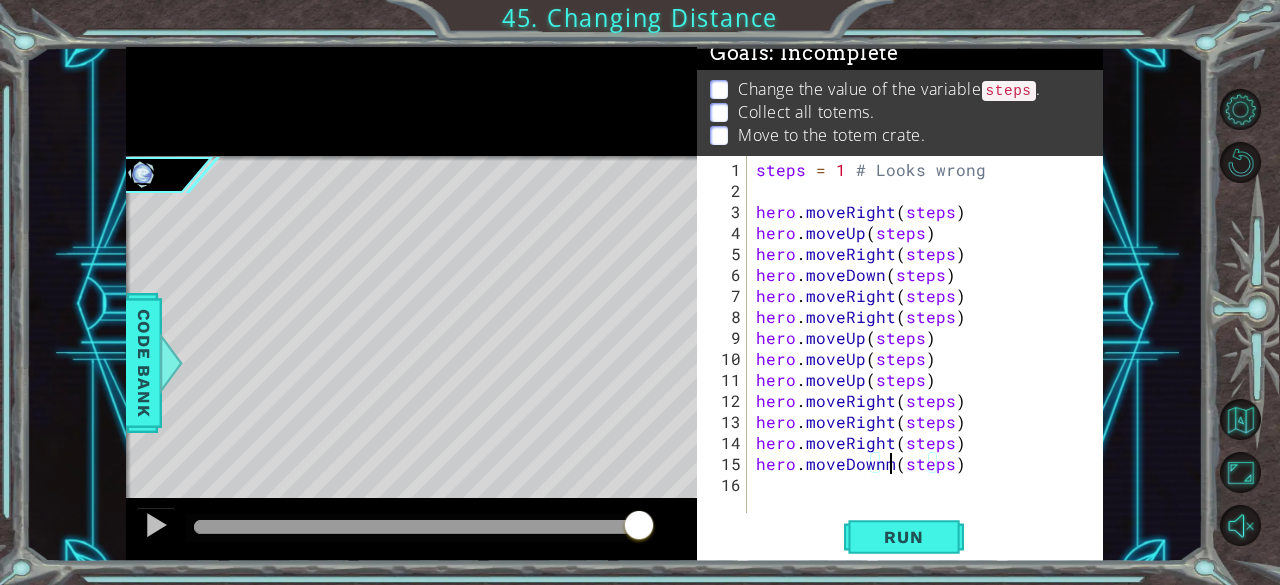 scroll, scrollTop: 0, scrollLeft: 8, axis: horizontal 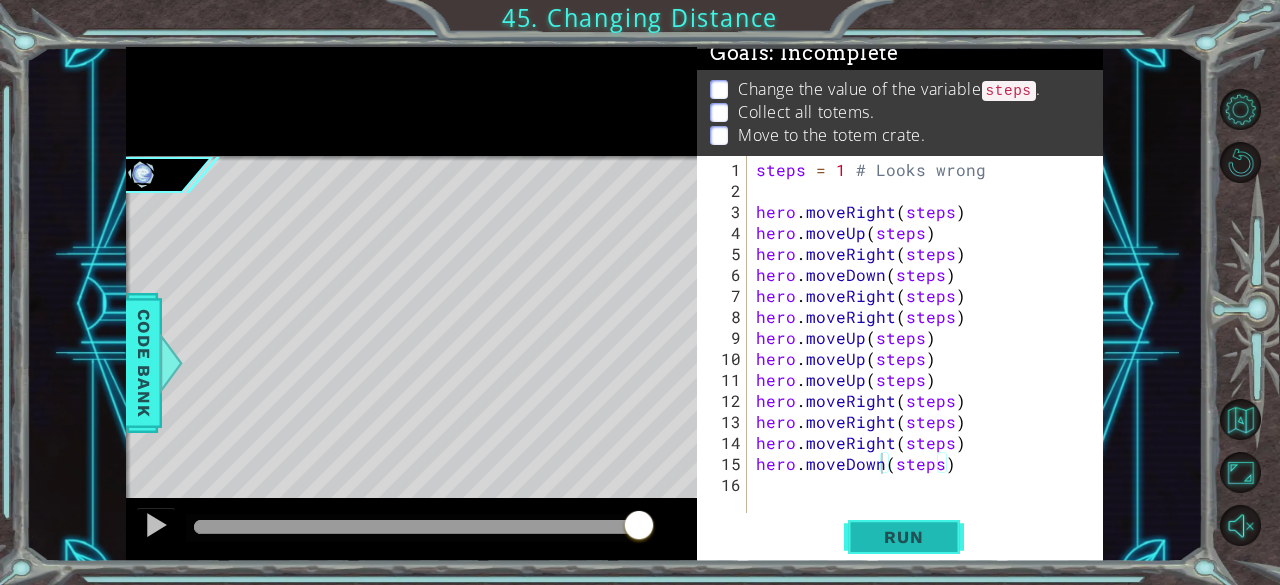 click on "Run" at bounding box center (904, 537) 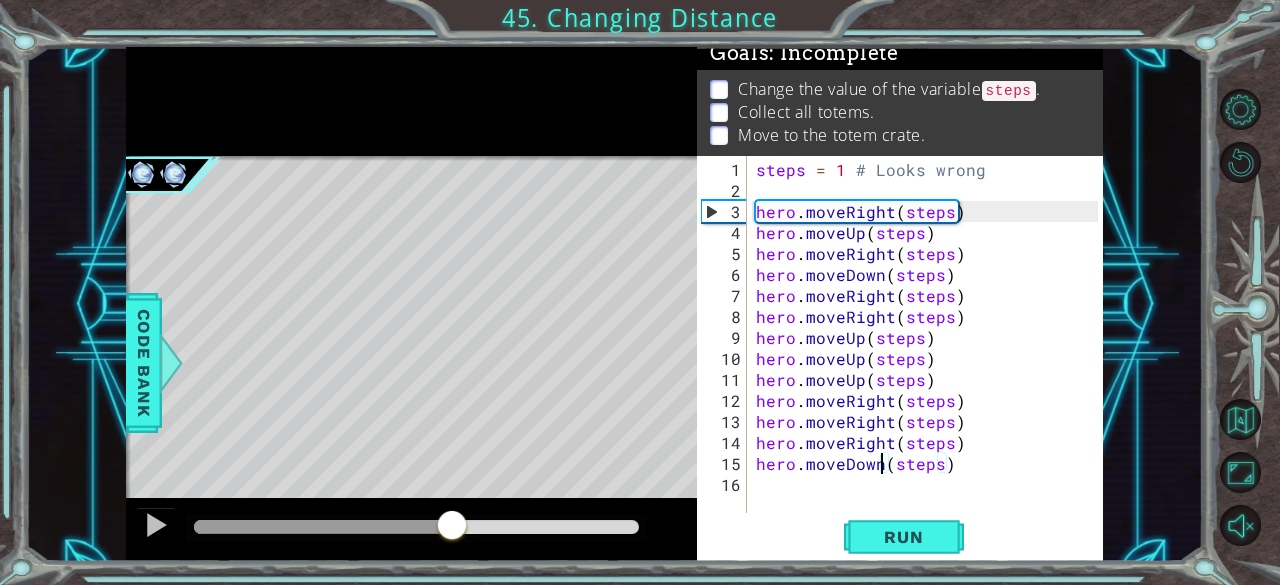 drag, startPoint x: 204, startPoint y: 527, endPoint x: 452, endPoint y: 538, distance: 248.24384 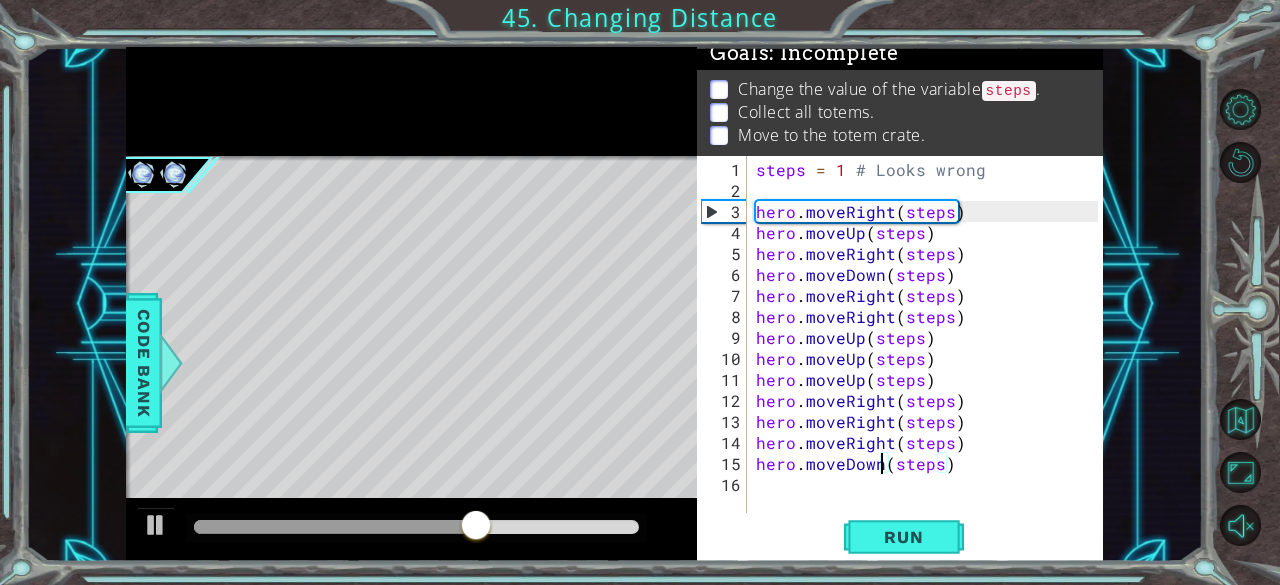 click on "steps   =   1   # Looks wrong hero . moveRight ( steps ) hero . moveUp ( steps ) hero . moveRight ( steps ) hero . moveDown ( steps ) hero . moveRight ( steps ) hero . moveRight ( steps ) hero . moveUp ( steps ) hero . moveUp ( steps ) hero . moveUp ( steps ) hero . moveRight ( steps ) hero . moveRight ( steps ) hero . moveRight ( steps ) hero . moveDown ( steps )" at bounding box center [930, 358] 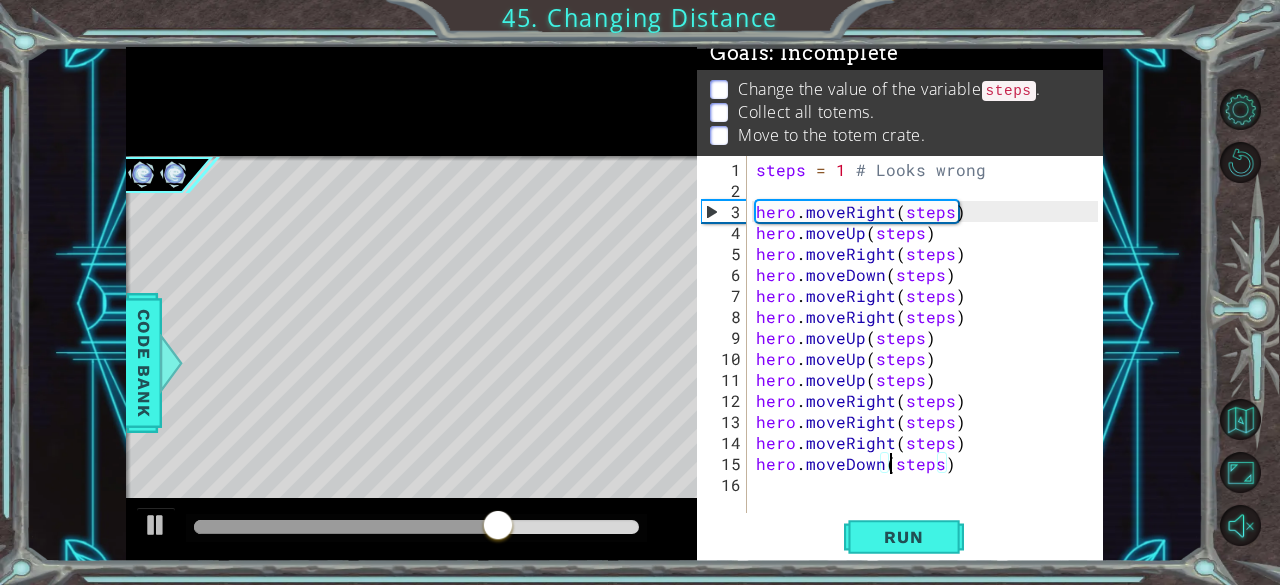 scroll, scrollTop: 0, scrollLeft: 8, axis: horizontal 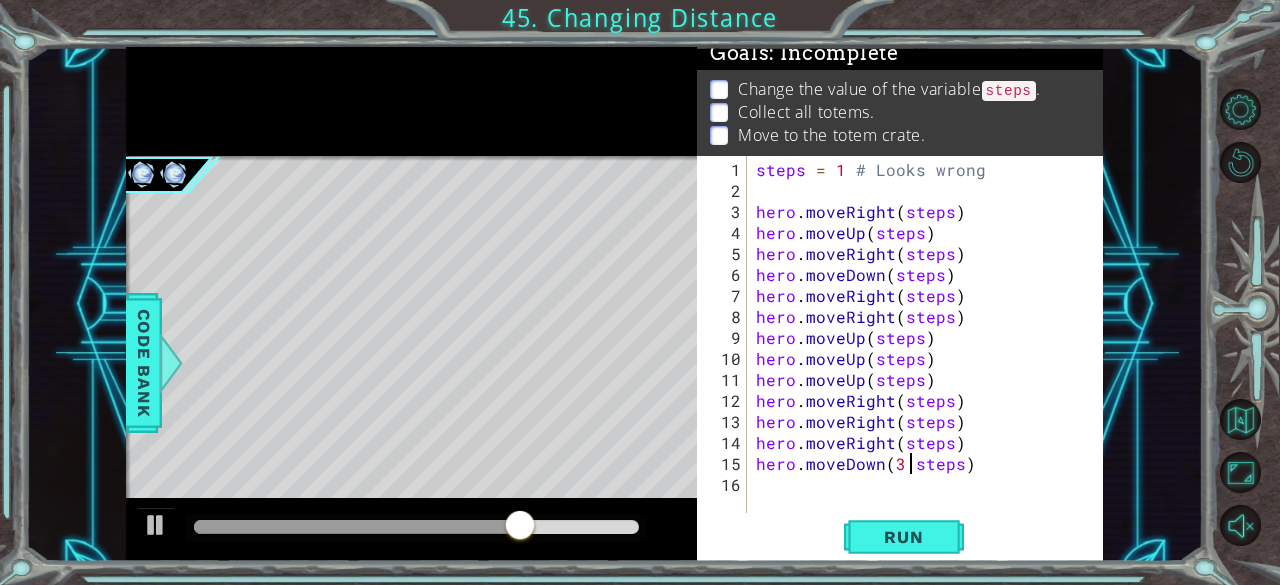 type on "hero.moveDown(3steps)" 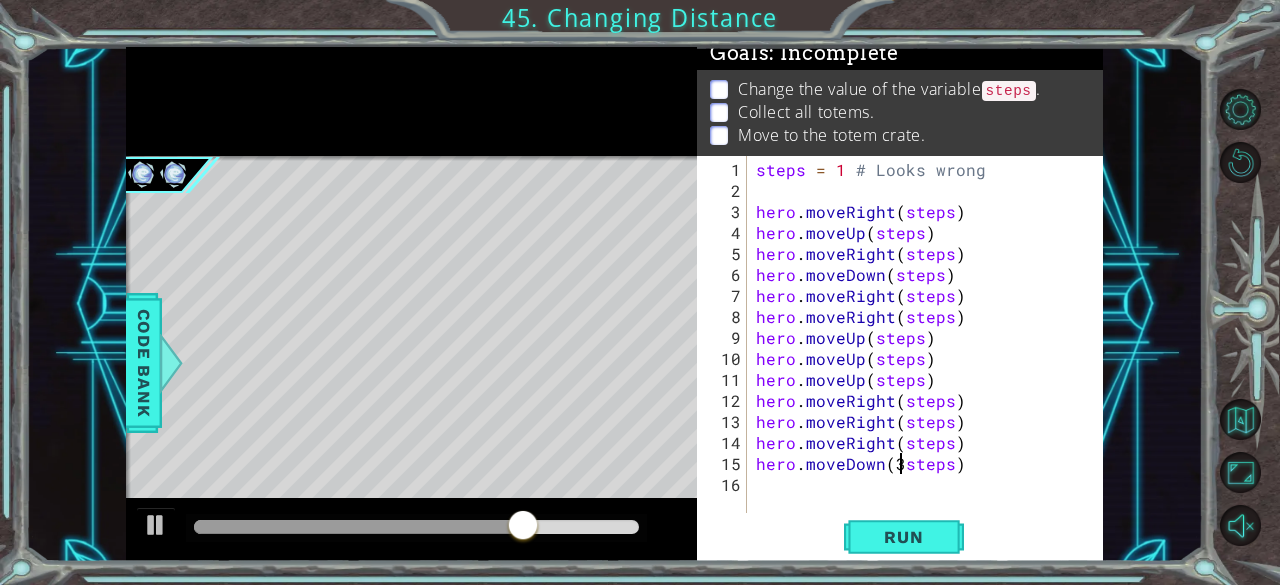 click on "steps   =   1   # Looks wrong hero . moveRight ( steps ) hero . moveUp ( steps ) hero . moveRight ( steps ) hero . moveDown ( steps ) hero . moveRight ( steps ) hero . moveRight ( steps ) hero . moveUp ( steps ) hero . moveUp ( steps ) hero . moveUp ( steps ) hero . moveRight ( steps ) hero . moveRight ( steps ) hero . moveRight ( steps ) hero . moveDown ( 3 steps )" at bounding box center (930, 358) 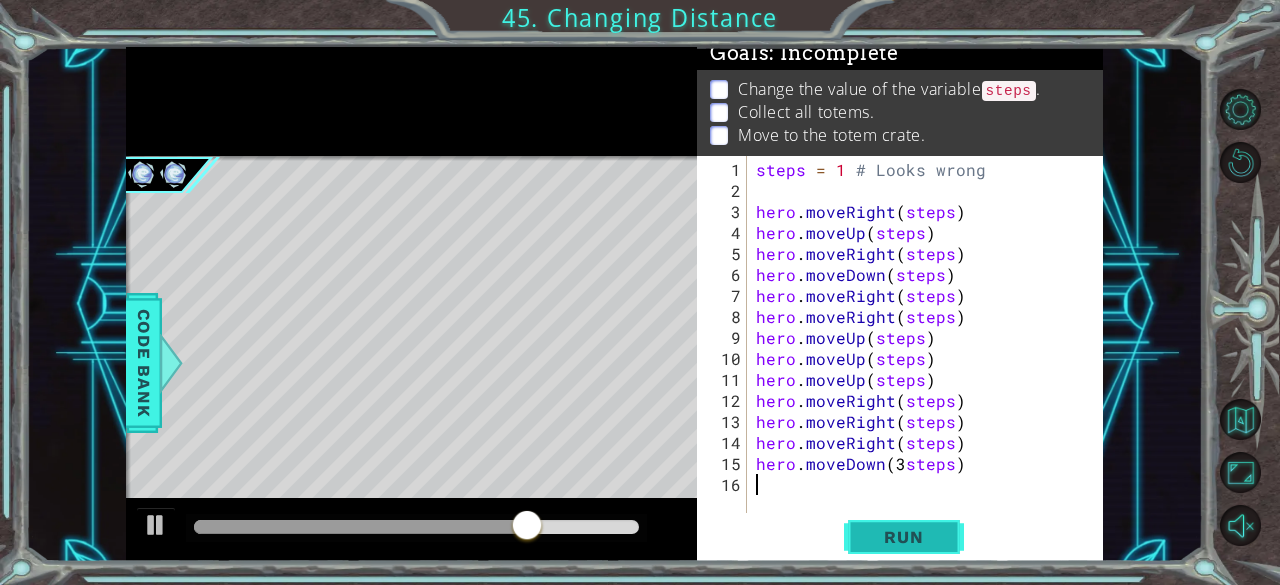 scroll, scrollTop: 0, scrollLeft: 0, axis: both 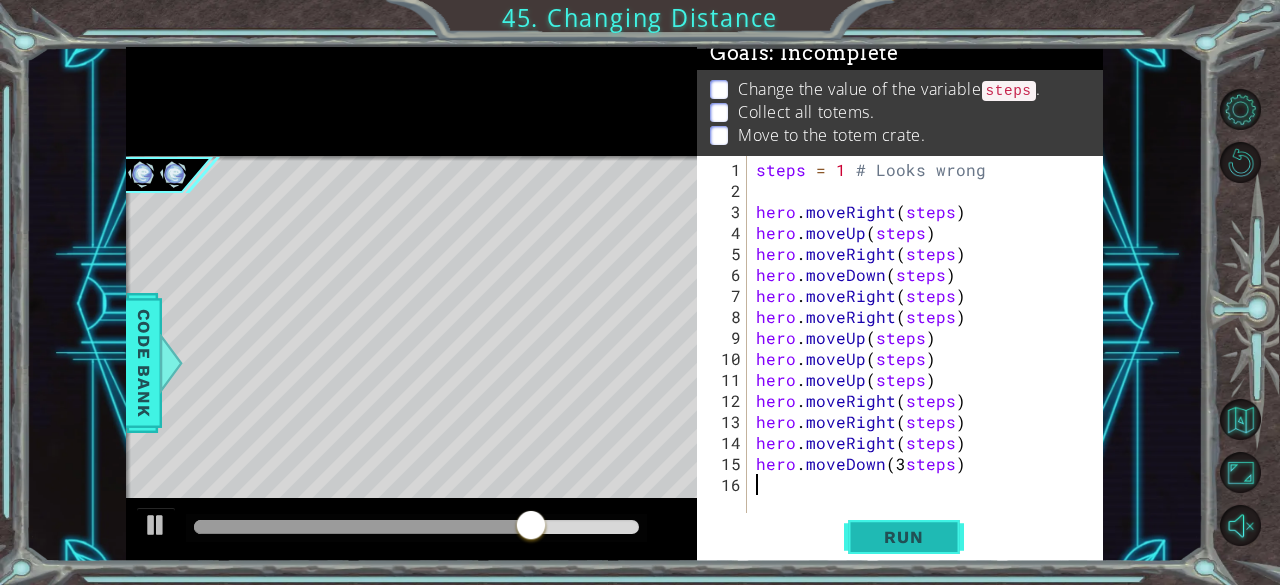 click on "Run" at bounding box center (903, 537) 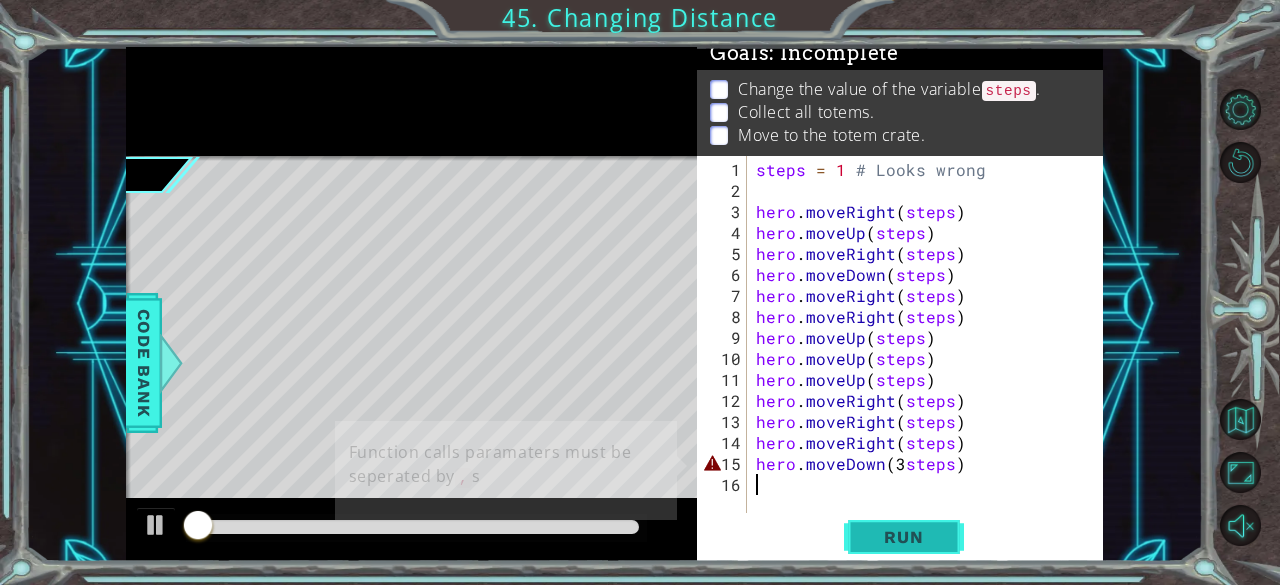 click on "Run" at bounding box center [903, 537] 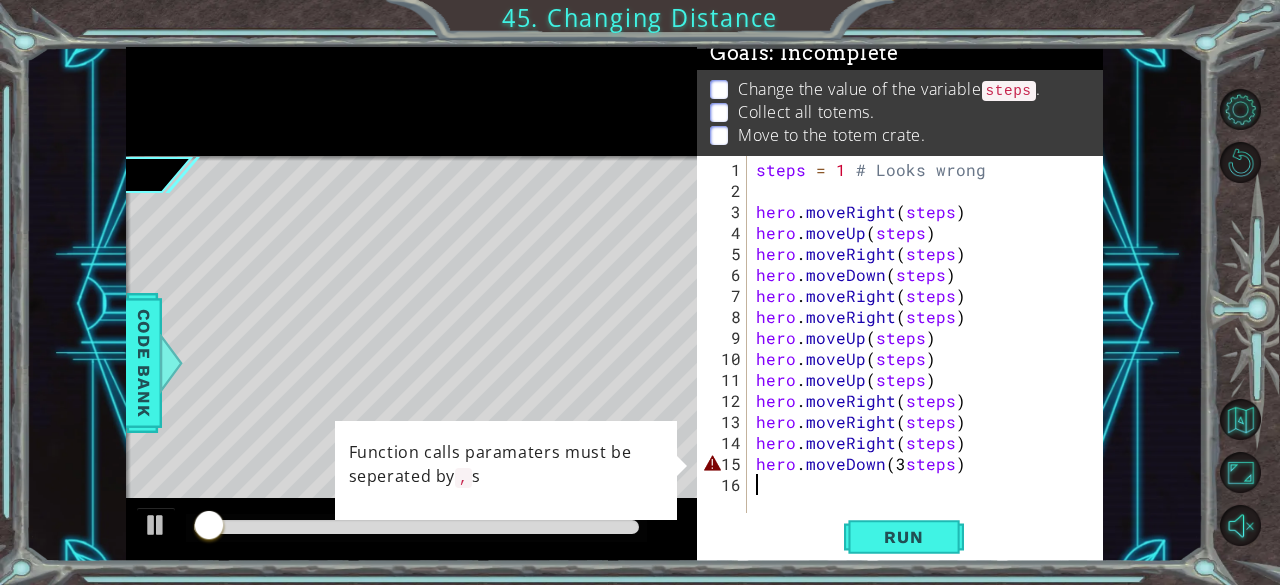 click on "steps   =   1   # Looks wrong hero . moveRight ( steps ) hero . moveUp ( steps ) hero . moveRight ( steps ) hero . moveDown ( steps ) hero . moveRight ( steps ) hero . moveRight ( steps ) hero . moveUp ( steps ) hero . moveUp ( steps ) hero . moveUp ( steps ) hero . moveRight ( steps ) hero . moveRight ( steps ) hero . moveRight ( steps ) hero . moveDown ( 3 steps )" at bounding box center [930, 358] 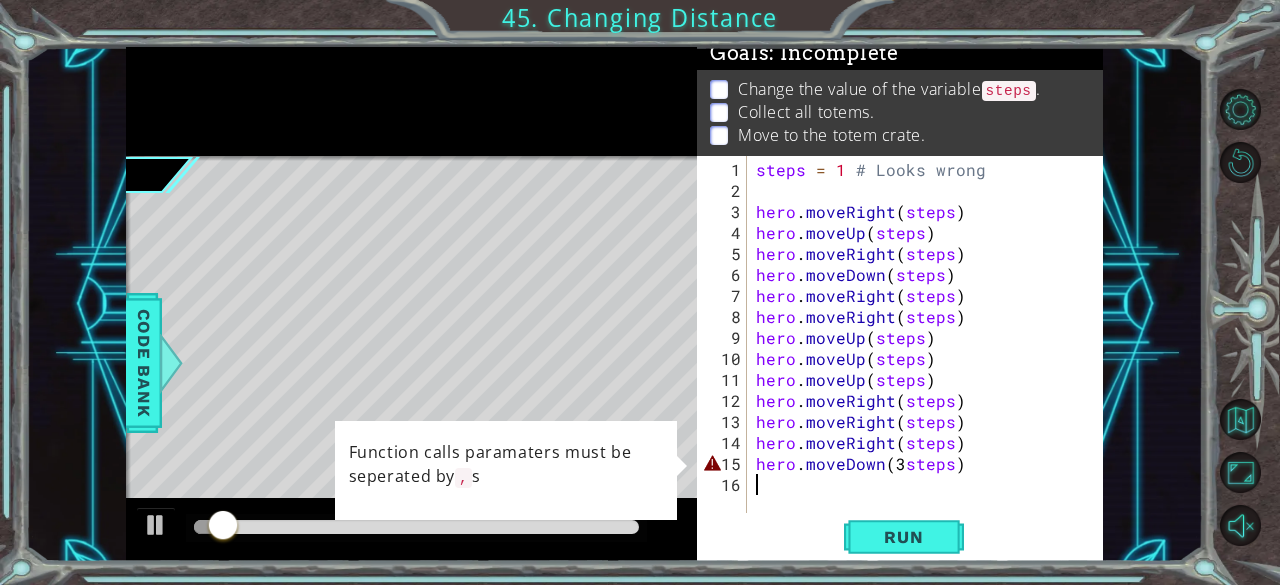 click on "steps   =   1   # Looks wrong hero . moveRight ( steps ) hero . moveUp ( steps ) hero . moveRight ( steps ) hero . moveDown ( steps ) hero . moveRight ( steps ) hero . moveRight ( steps ) hero . moveUp ( steps ) hero . moveUp ( steps ) hero . moveUp ( steps ) hero . moveRight ( steps ) hero . moveRight ( steps ) hero . moveRight ( steps ) hero . moveDown ( 3 steps )" at bounding box center (930, 358) 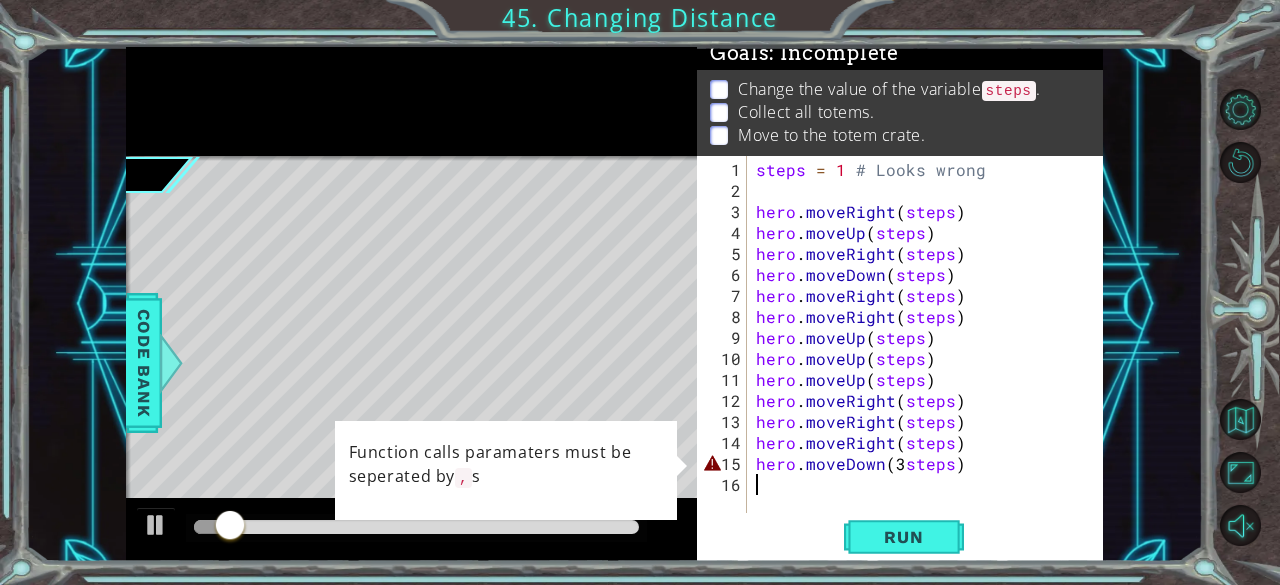 click on "steps   =   1   # Looks wrong hero . moveRight ( steps ) hero . moveUp ( steps ) hero . moveRight ( steps ) hero . moveDown ( steps ) hero . moveRight ( steps ) hero . moveRight ( steps ) hero . moveUp ( steps ) hero . moveUp ( steps ) hero . moveUp ( steps ) hero . moveRight ( steps ) hero . moveRight ( steps ) hero . moveRight ( steps ) hero . moveDown ( 3 steps )" at bounding box center [930, 358] 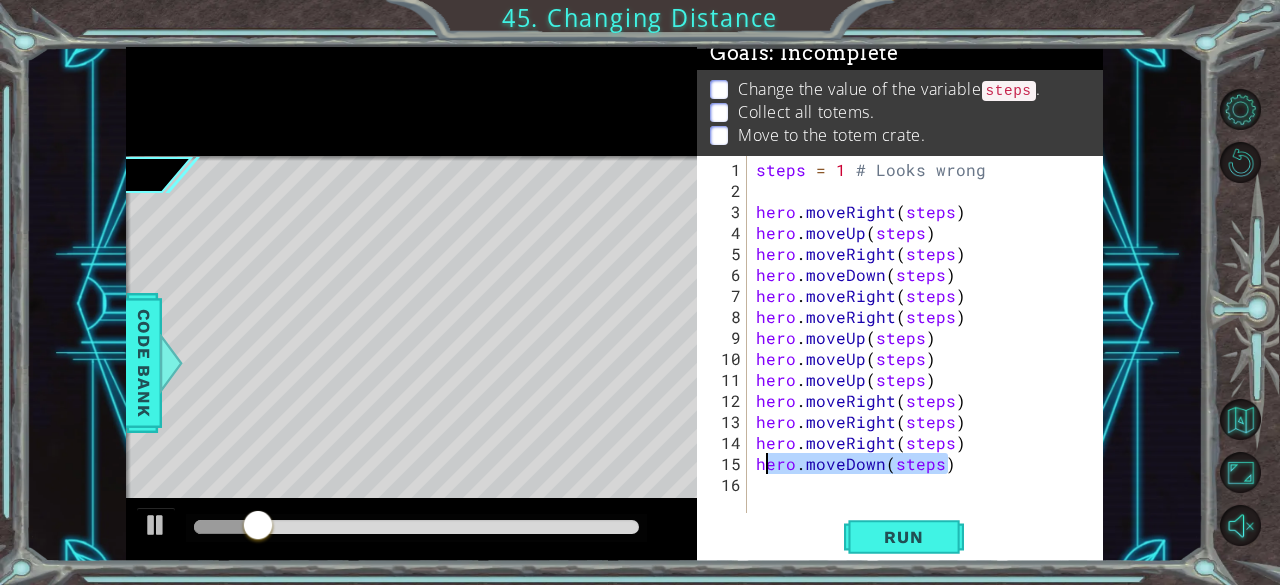 drag, startPoint x: 980, startPoint y: 456, endPoint x: 764, endPoint y: 469, distance: 216.39085 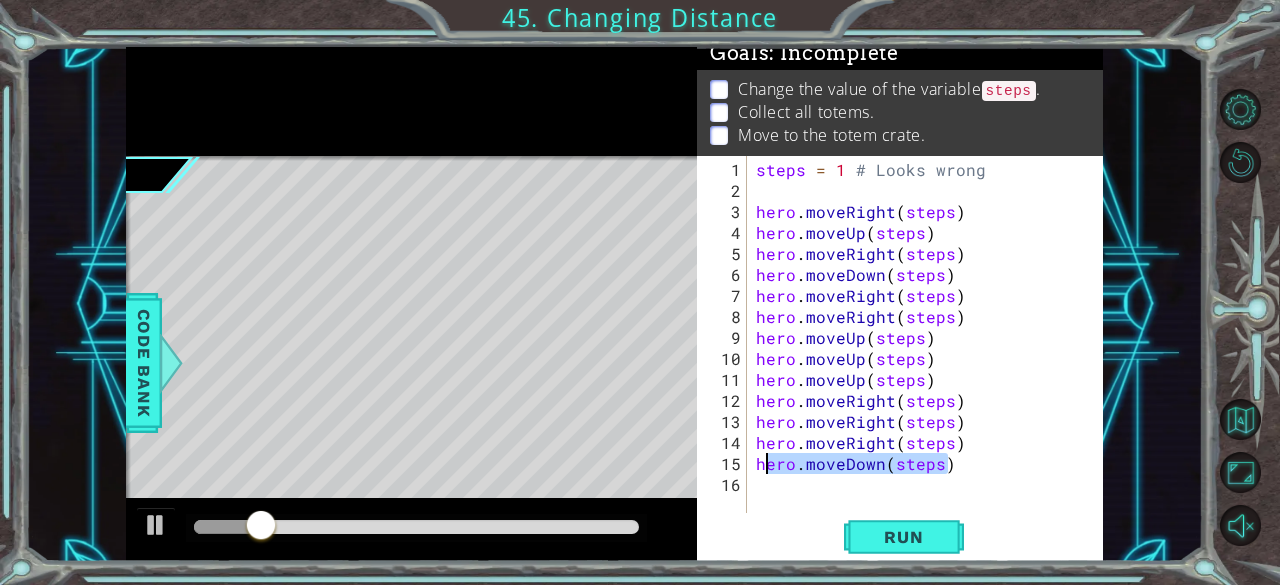 click on "steps   =   1   # Looks wrong hero . moveRight ( steps ) hero . moveUp ( steps ) hero . moveRight ( steps ) hero . moveDown ( steps ) hero . moveRight ( steps ) hero . moveRight ( steps ) hero . moveUp ( steps ) hero . moveUp ( steps ) hero . moveUp ( steps ) hero . moveRight ( steps ) hero . moveRight ( steps ) hero . moveRight ( steps ) hero . moveDown ( steps )" at bounding box center [925, 334] 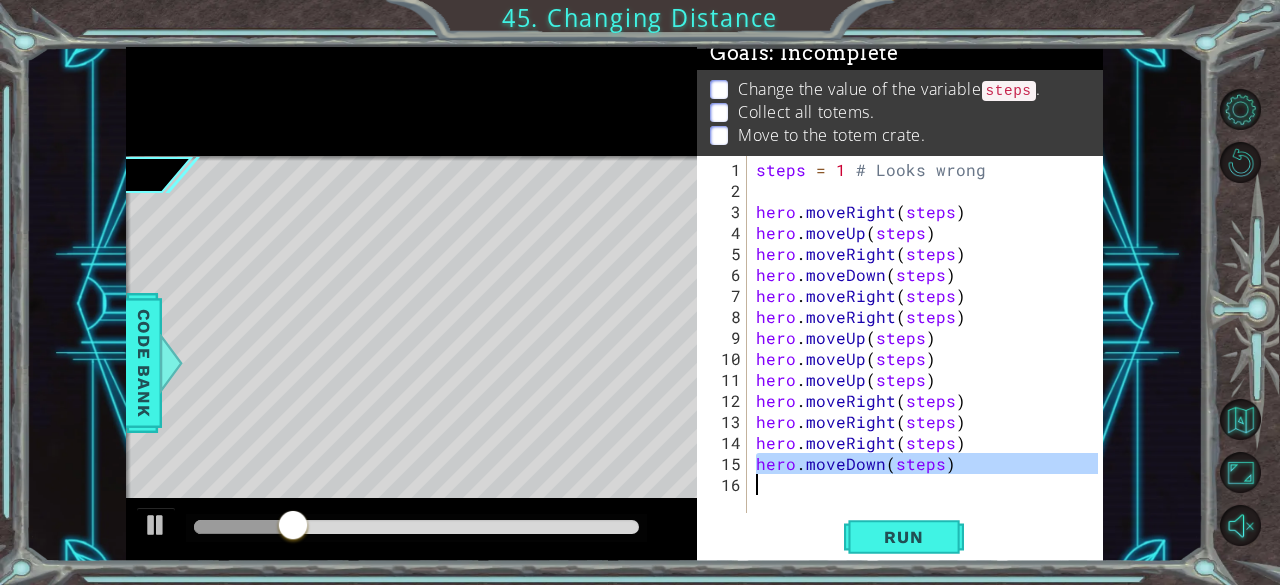 drag, startPoint x: 753, startPoint y: 470, endPoint x: 963, endPoint y: 475, distance: 210.05951 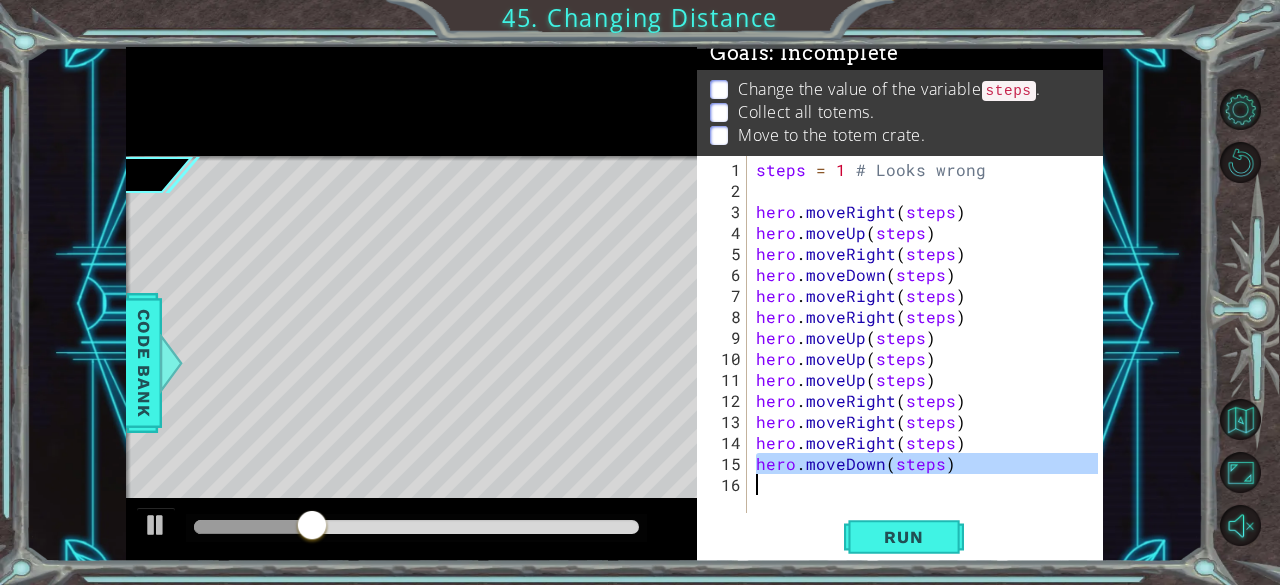 click on "Change the value of the variable  steps ." at bounding box center (889, 90) 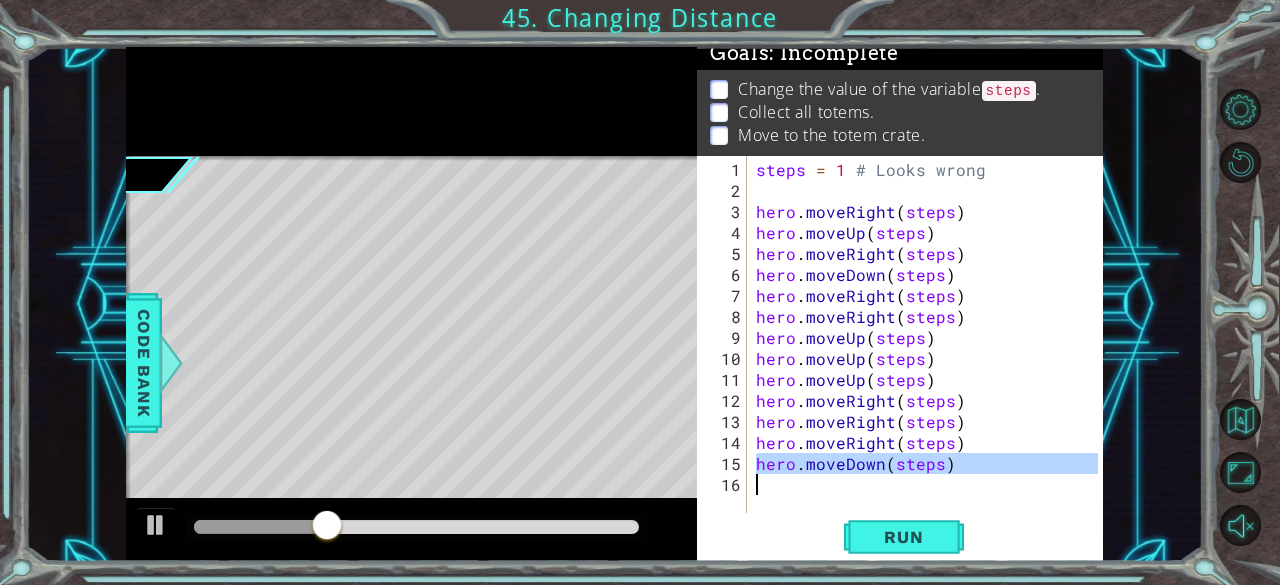 click on "steps   =   1   # Looks wrong hero . moveRight ( steps ) hero . moveUp ( steps ) hero . moveRight ( steps ) hero . moveDown ( steps ) hero . moveRight ( steps ) hero . moveRight ( steps ) hero . moveUp ( steps ) hero . moveUp ( steps ) hero . moveUp ( steps ) hero . moveRight ( steps ) hero . moveRight ( steps ) hero . moveRight ( steps ) hero . moveDown ( steps )" at bounding box center [925, 334] 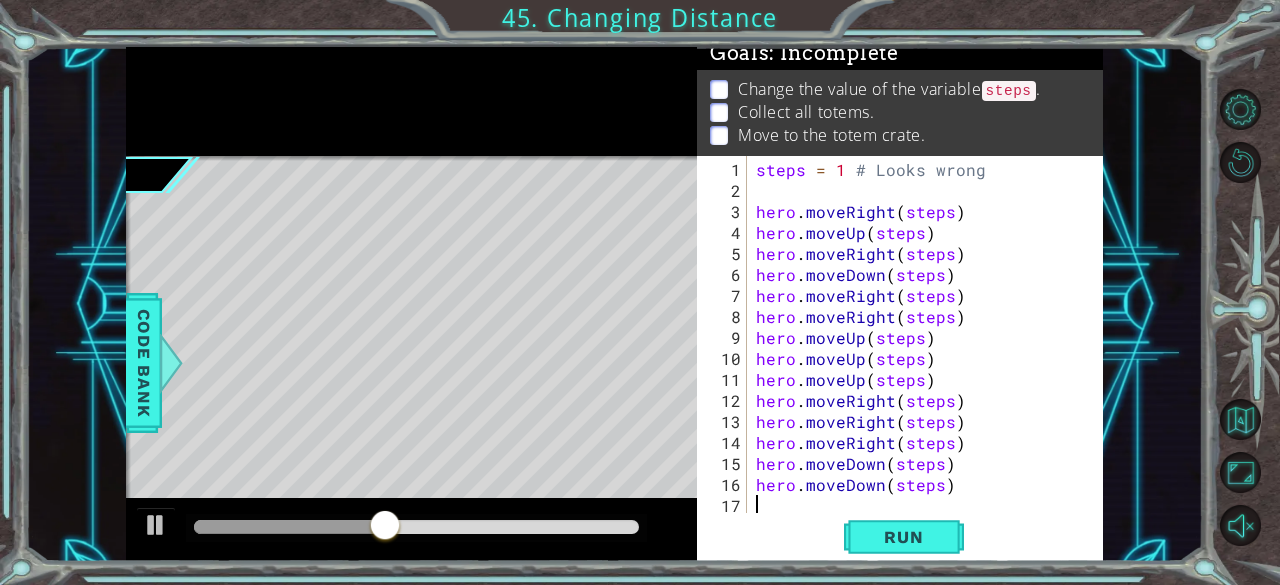 scroll, scrollTop: 20, scrollLeft: 0, axis: vertical 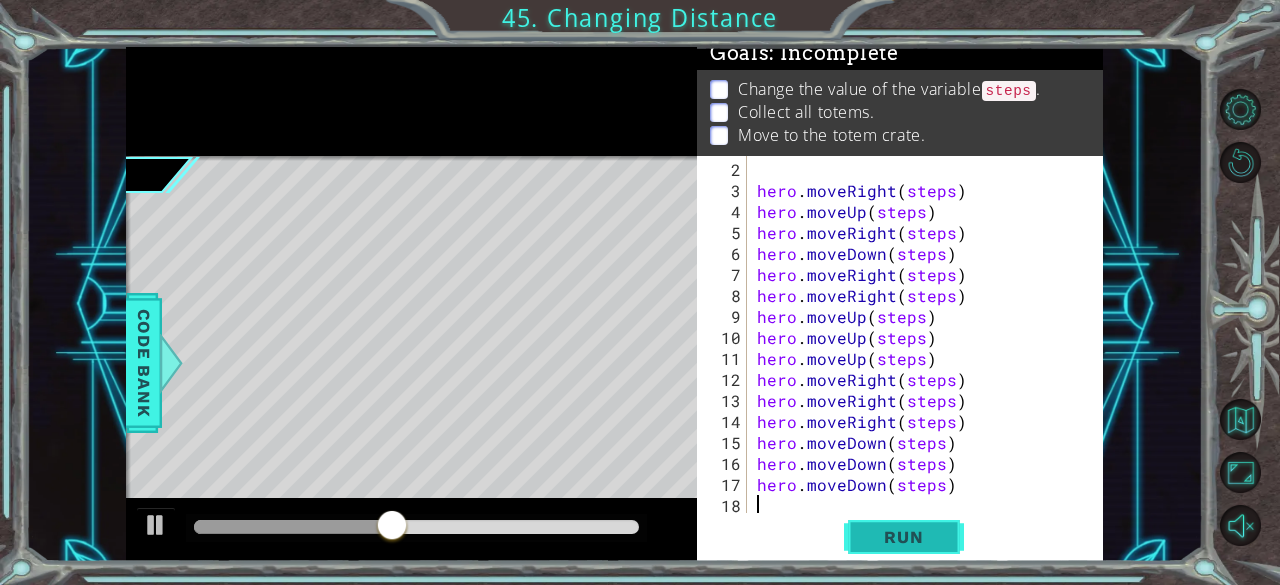 click on "Run" at bounding box center [903, 537] 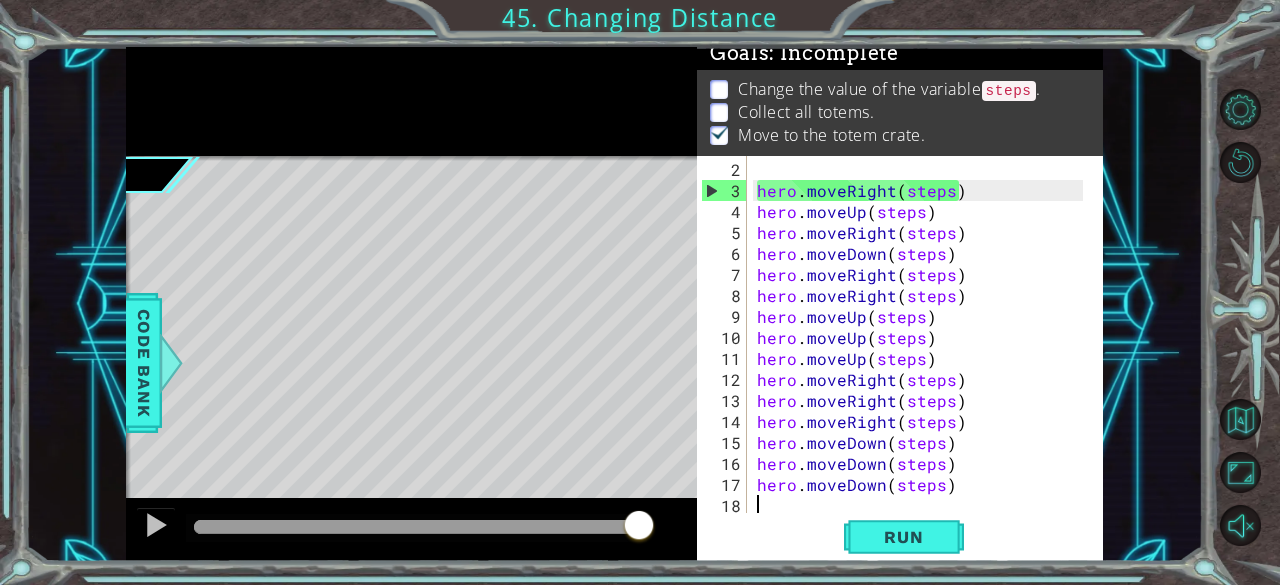drag, startPoint x: 278, startPoint y: 515, endPoint x: 649, endPoint y: 517, distance: 371.0054 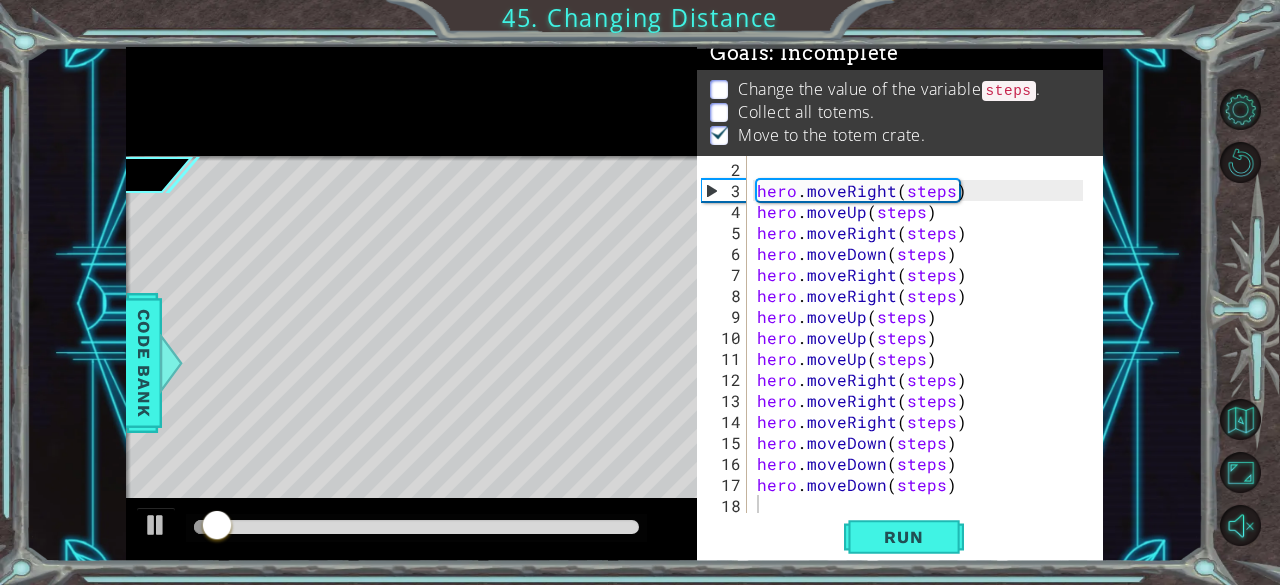 click at bounding box center (411, 530) 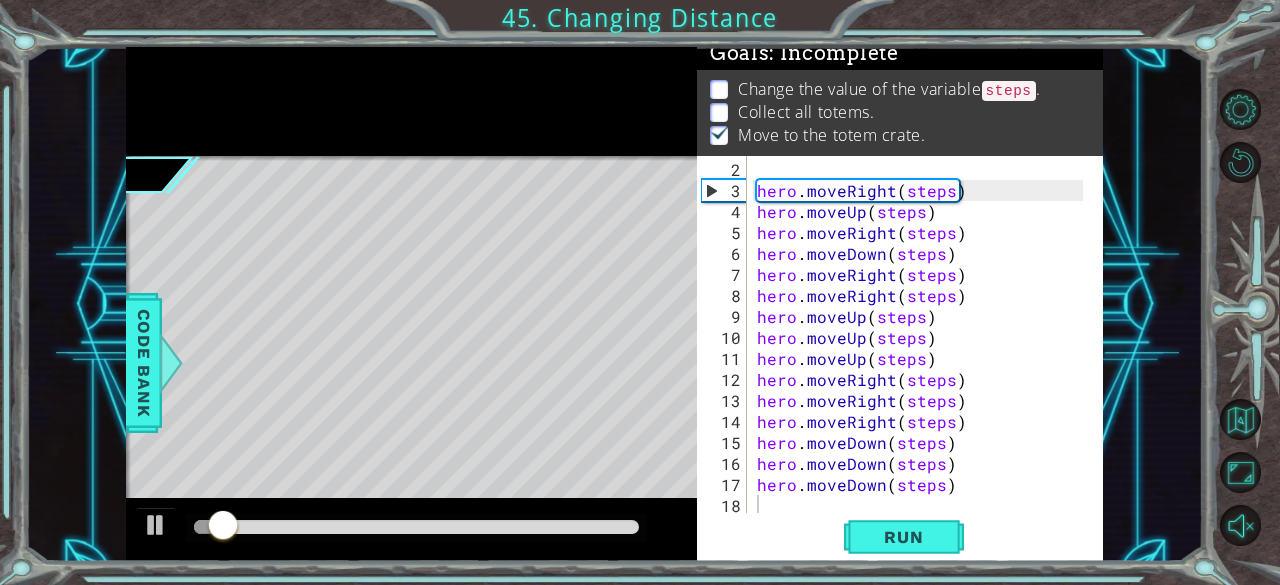 click at bounding box center (411, 530) 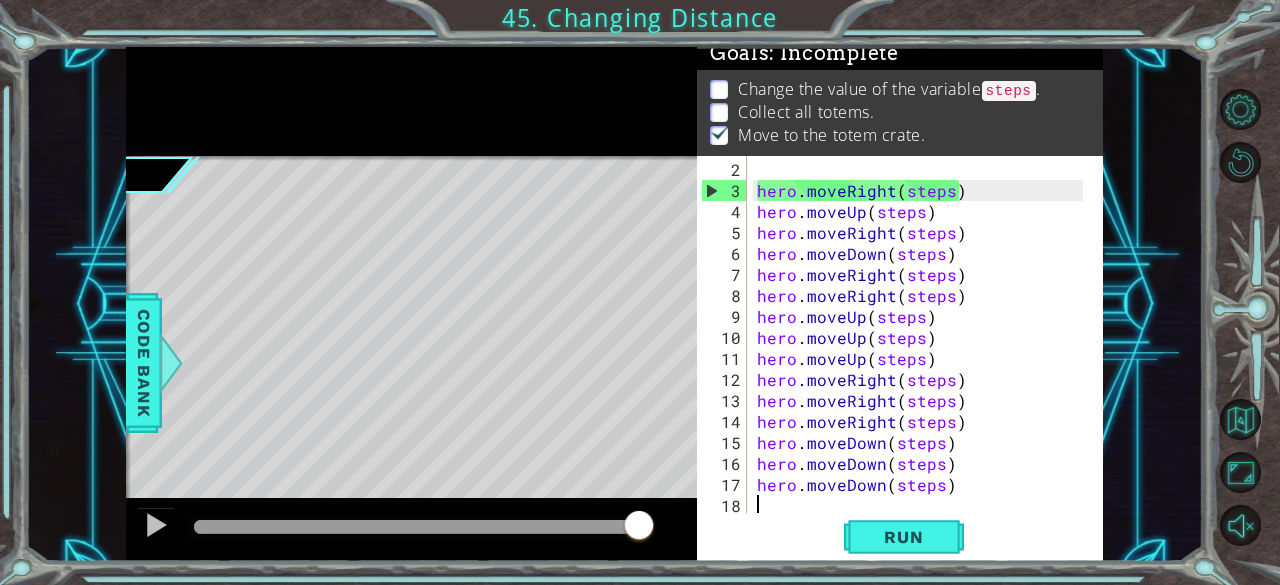 drag, startPoint x: 297, startPoint y: 525, endPoint x: 647, endPoint y: 514, distance: 350.17282 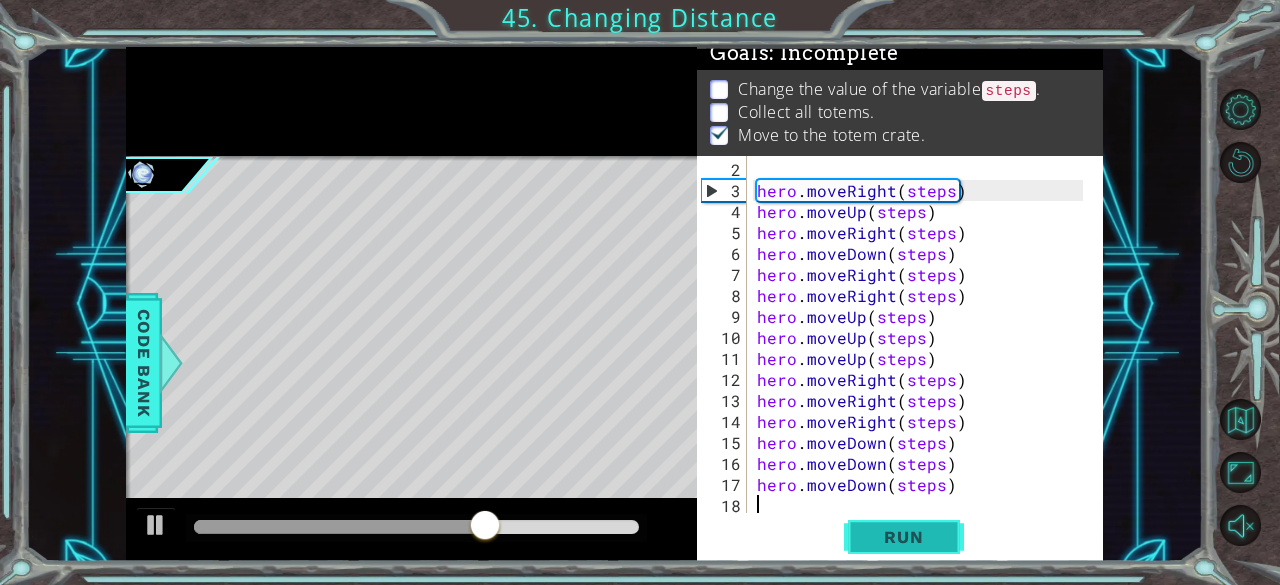 click on "Run" at bounding box center [903, 537] 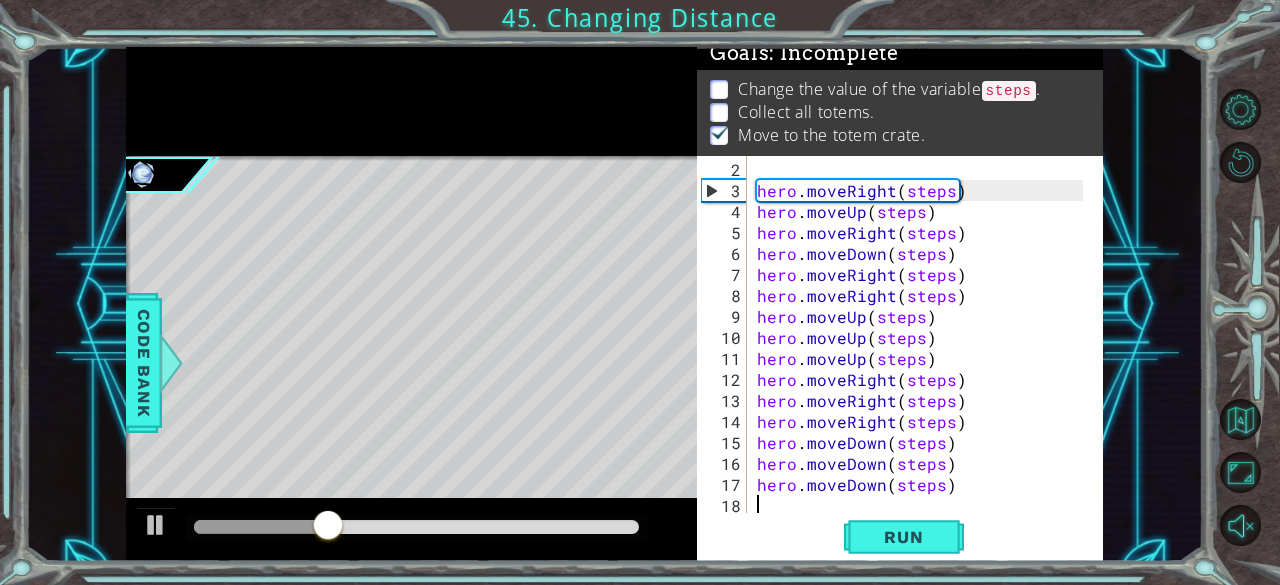 click on "hero . moveRight ( steps ) hero . moveUp ( steps ) hero . moveRight ( steps ) hero . moveDown ( steps ) hero . moveRight ( steps ) hero . moveRight ( steps ) hero . moveUp ( steps ) hero . moveUp ( steps ) hero . moveUp ( steps ) hero . moveRight ( steps ) hero . moveRight ( steps ) hero . moveRight ( steps ) hero . moveDown ( steps ) hero . moveDown ( steps ) hero . moveDown ( steps )" at bounding box center [923, 358] 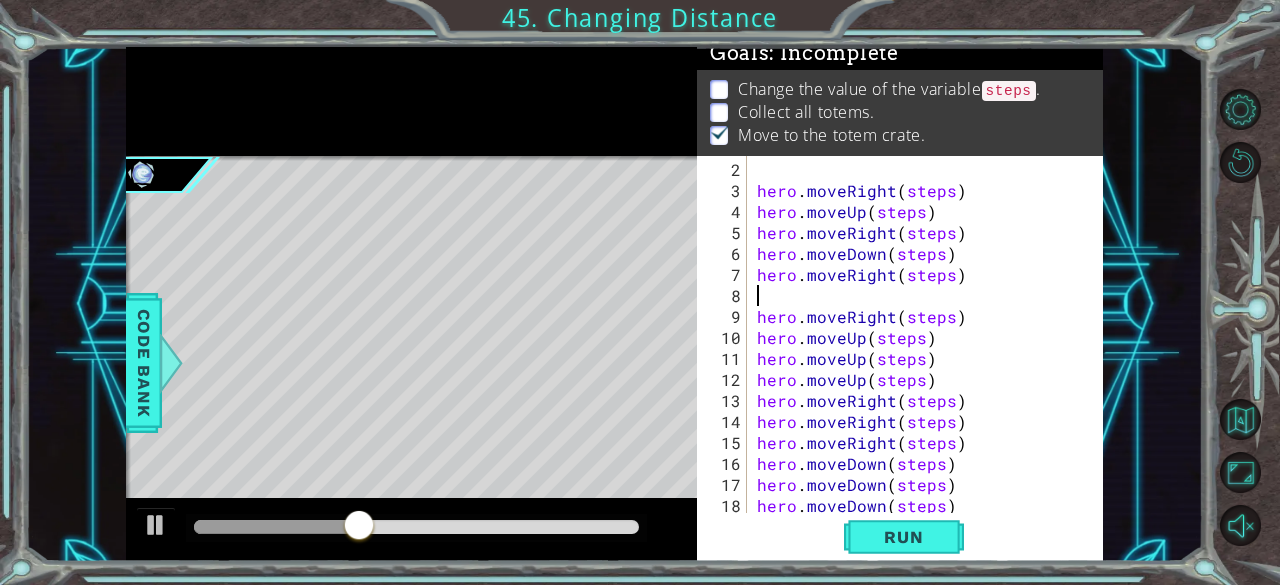 scroll, scrollTop: 21, scrollLeft: 0, axis: vertical 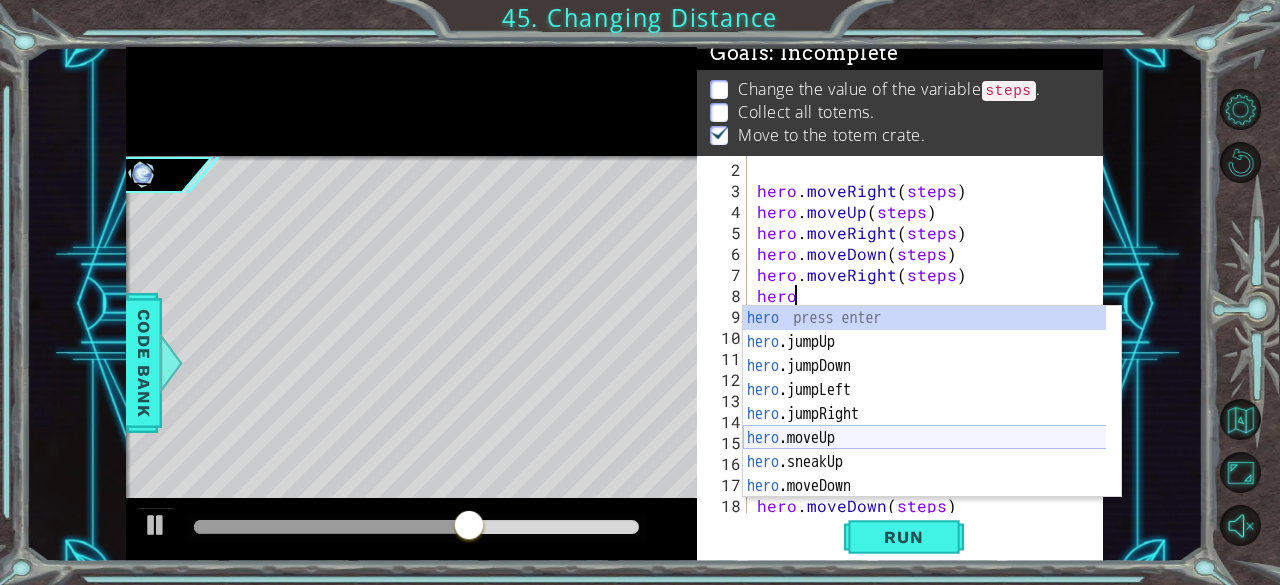 click on "hero press enter hero .jumpUp press enter hero .jumpDown press enter hero .jumpLeft press enter hero .jumpRight press enter hero .moveUp press enter hero .sneakUp press enter hero .moveDown press enter hero .moveLeft press enter" at bounding box center [925, 426] 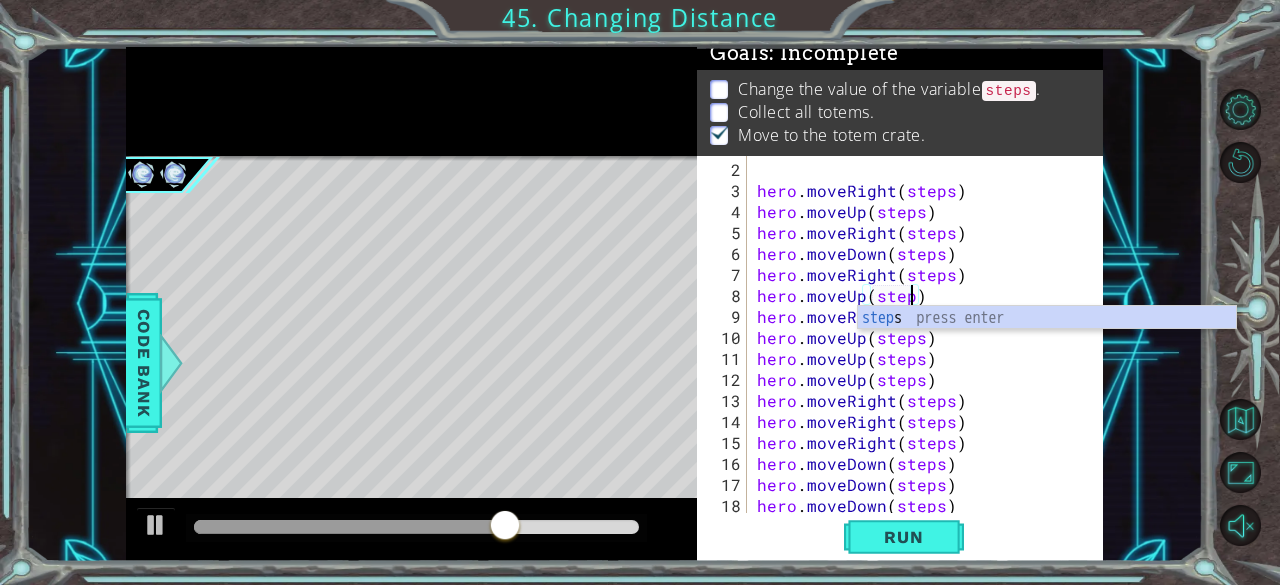 scroll, scrollTop: 0, scrollLeft: 9, axis: horizontal 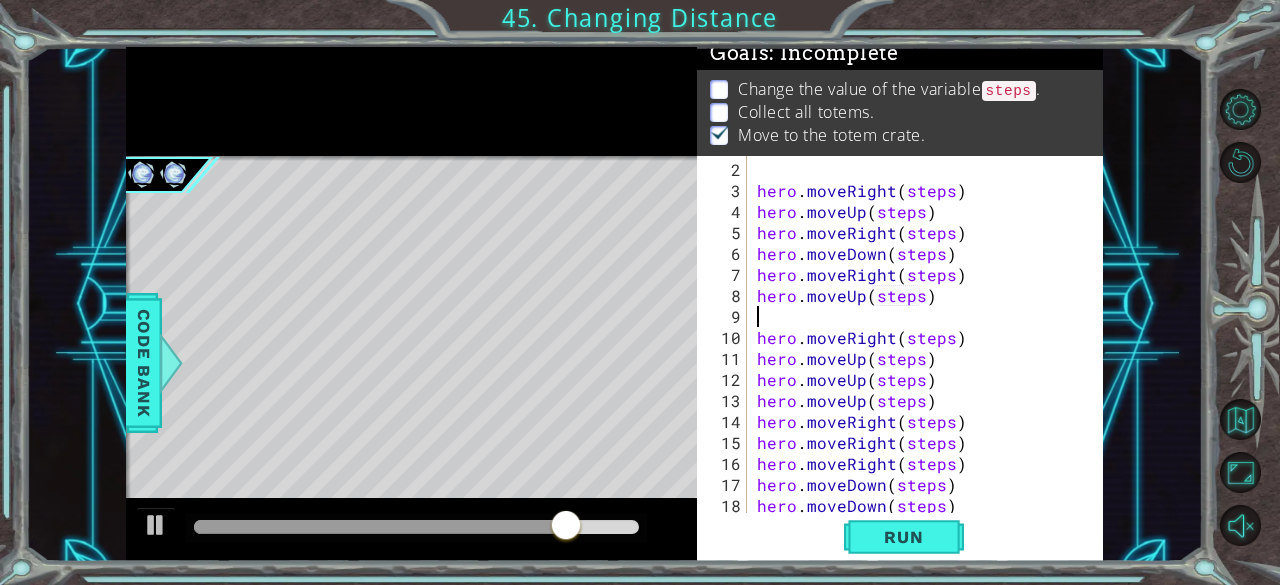 type on "j" 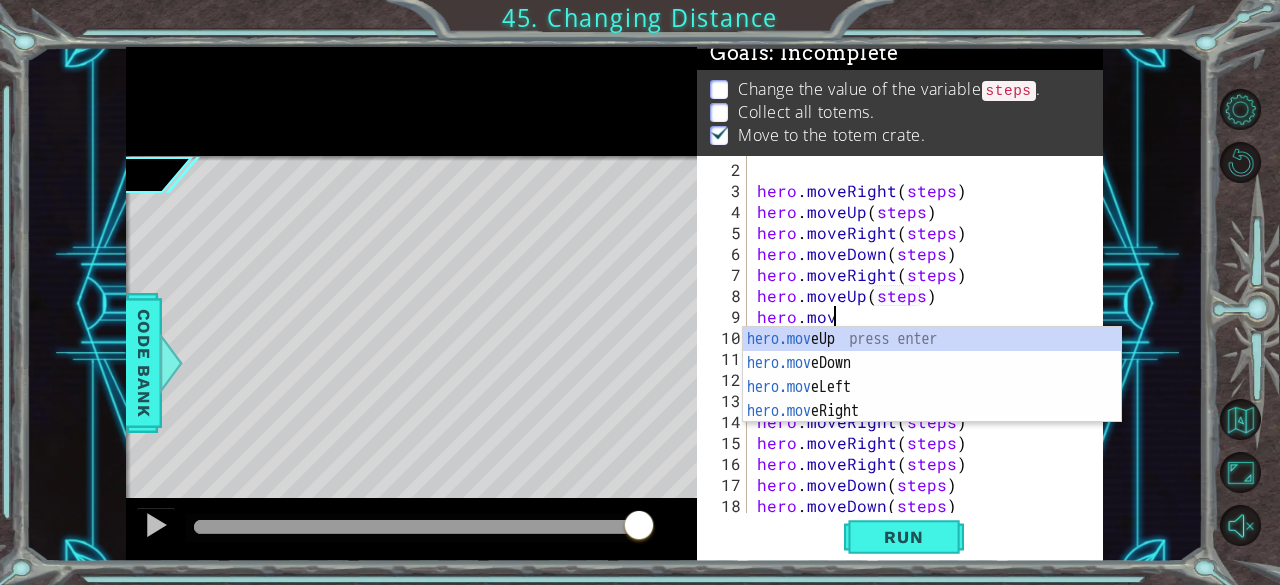 scroll, scrollTop: 0, scrollLeft: 4, axis: horizontal 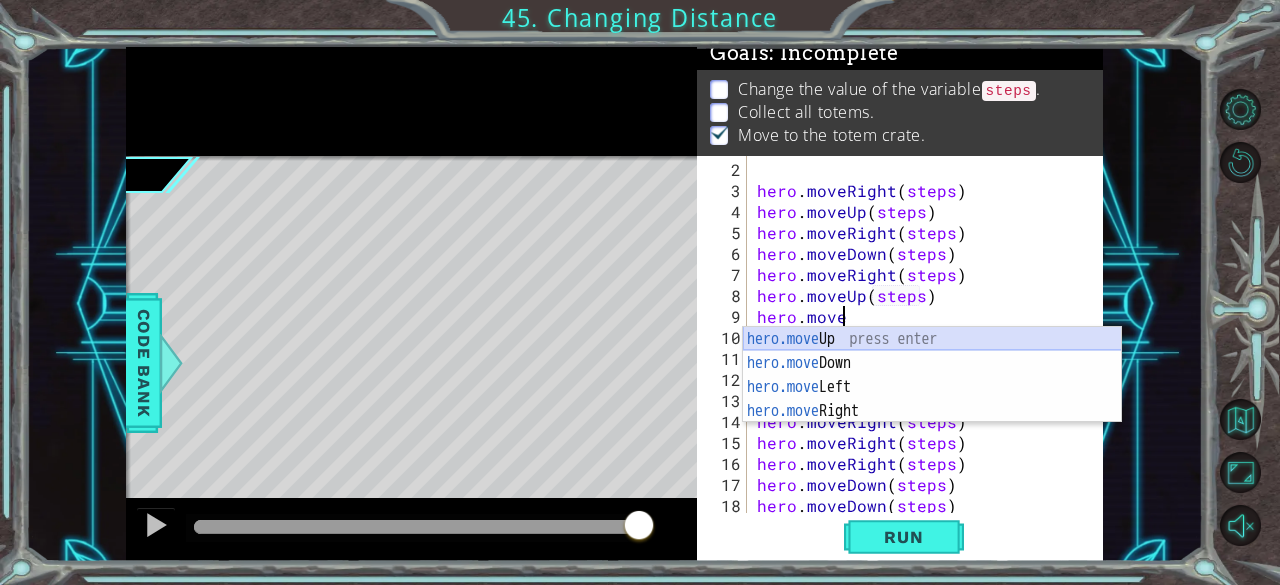 click on "hero.move Up press enter hero.move Down press enter hero.move Left press enter hero.move Right press enter" at bounding box center [932, 399] 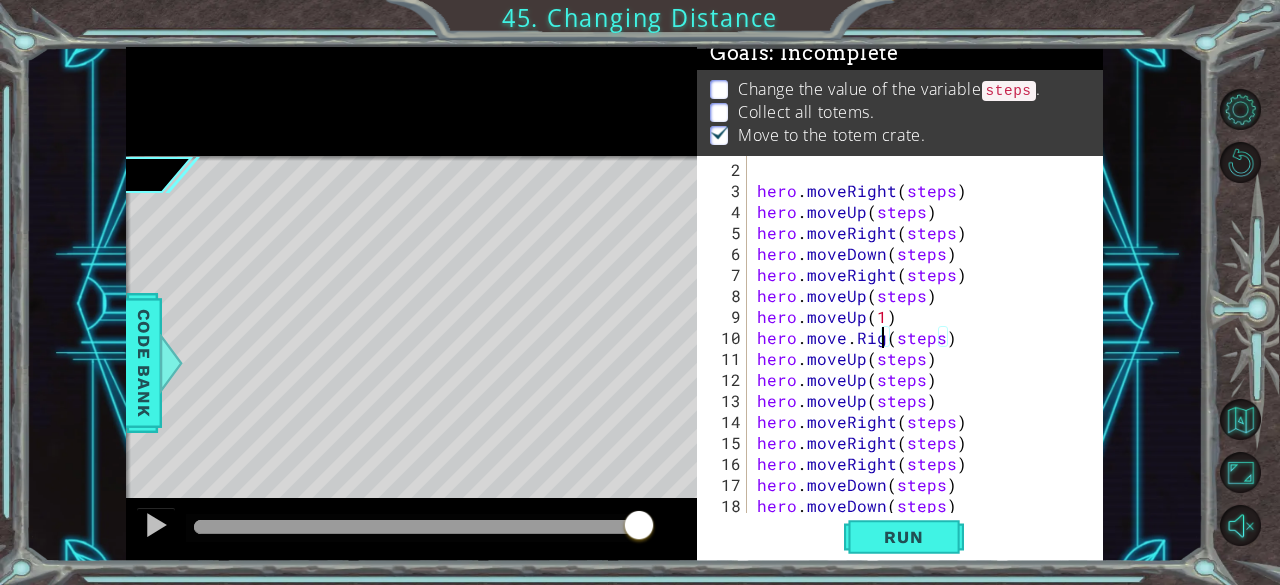 scroll, scrollTop: 0, scrollLeft: 8, axis: horizontal 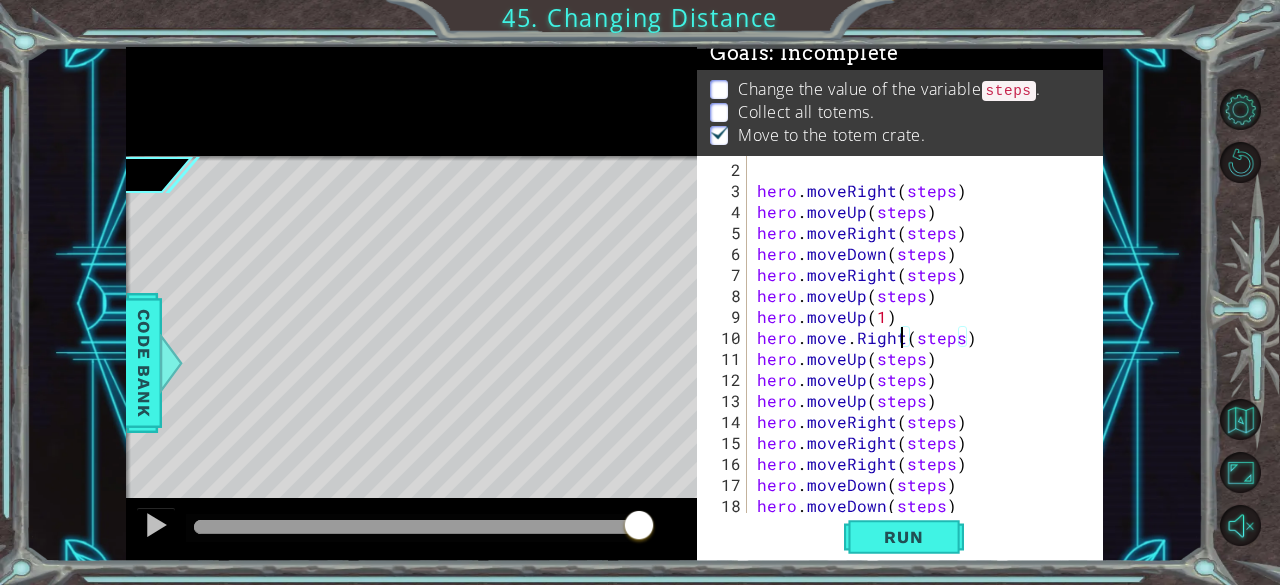 click on "hero . moveRight ( steps ) hero . moveUp ( steps ) hero . moveRight ( steps ) hero . moveDown ( steps ) hero . moveRight ( steps ) hero . moveUp ( steps ) hero . moveUp ( 1 ) hero . move . Right ( steps ) hero . moveUp ( steps ) hero . moveUp ( steps ) hero . moveUp ( steps ) hero . moveRight ( steps ) hero . moveRight ( steps ) hero . moveRight ( steps ) hero . moveDown ( steps ) hero . moveDown ( steps ) hero . moveDown ( steps )" at bounding box center [923, 358] 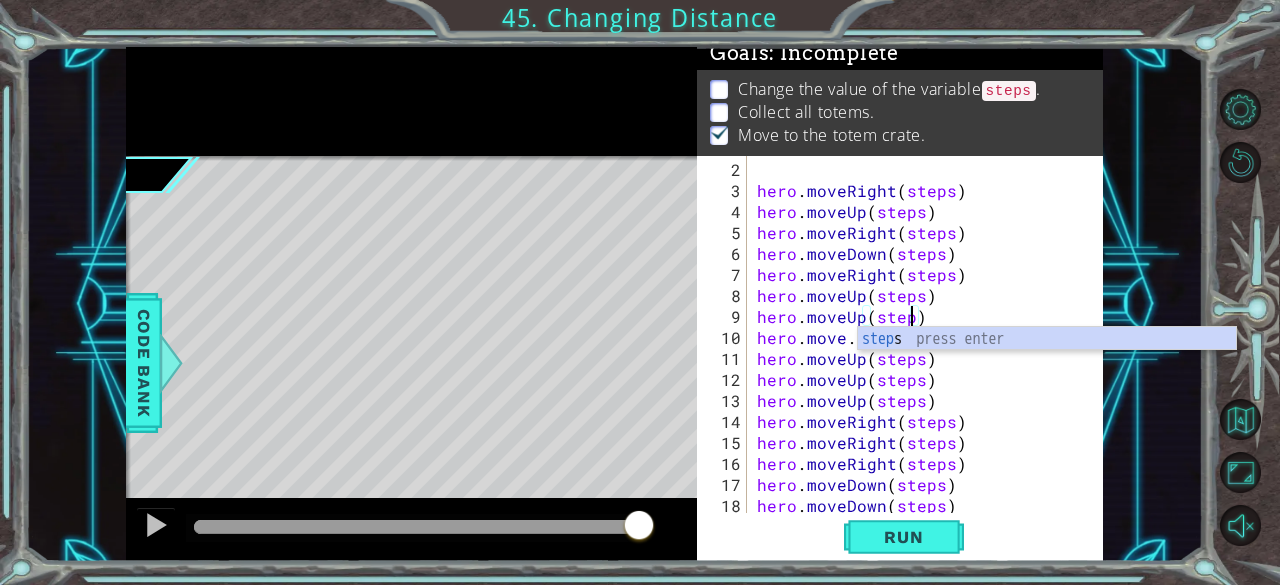 scroll, scrollTop: 0, scrollLeft: 9, axis: horizontal 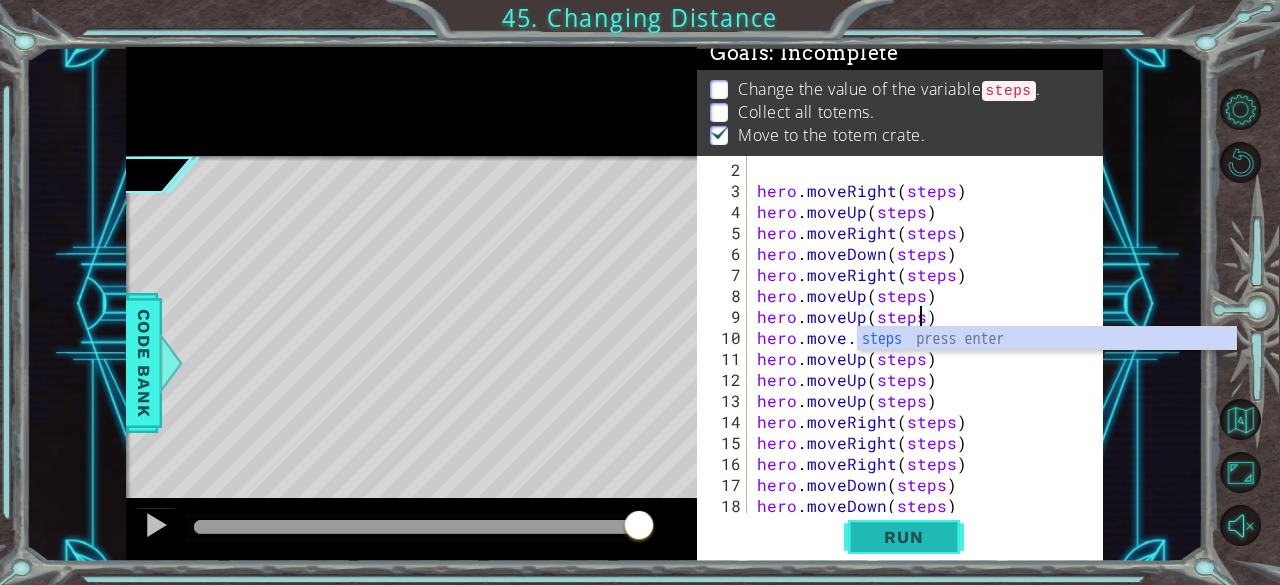 click on "Run" at bounding box center [903, 537] 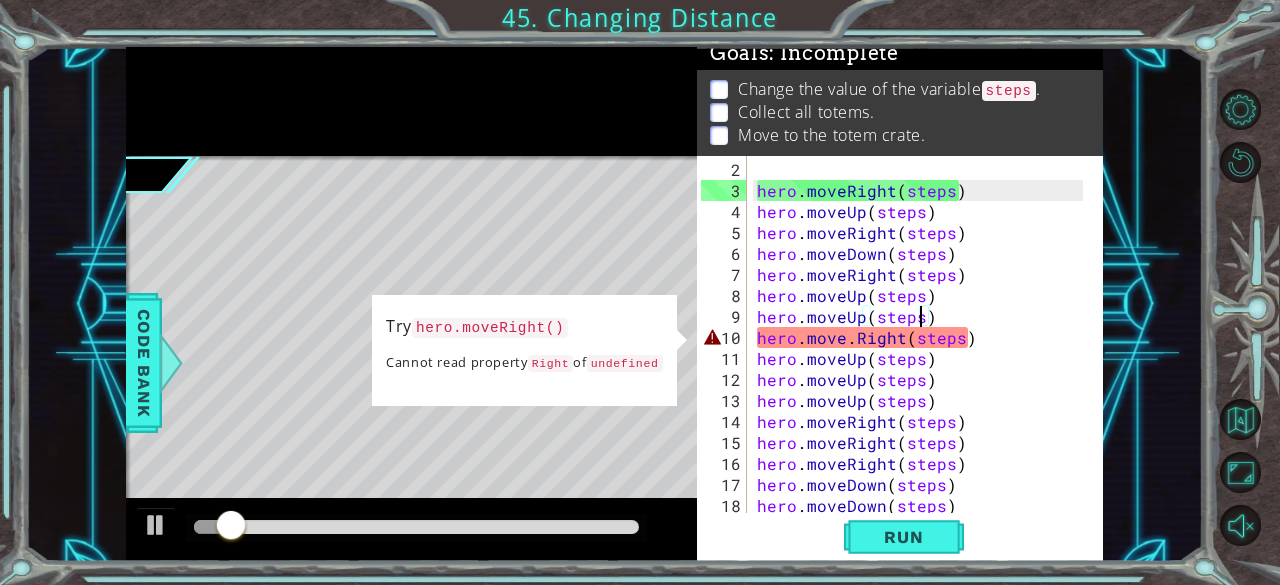 click on "hero . moveRight ( steps ) hero . moveUp ( steps ) hero . moveRight ( steps ) hero . moveDown ( steps ) hero . moveRight ( steps ) hero . moveUp ( steps ) hero . moveUp ( steps ) hero . move . Right ( steps ) hero . moveUp ( steps ) hero . moveUp ( steps ) hero . moveUp ( steps ) hero . moveRight ( steps ) hero . moveRight ( steps ) hero . moveRight ( steps ) hero . moveDown ( steps ) hero . moveDown ( steps ) hero . moveDown ( steps )" at bounding box center (923, 358) 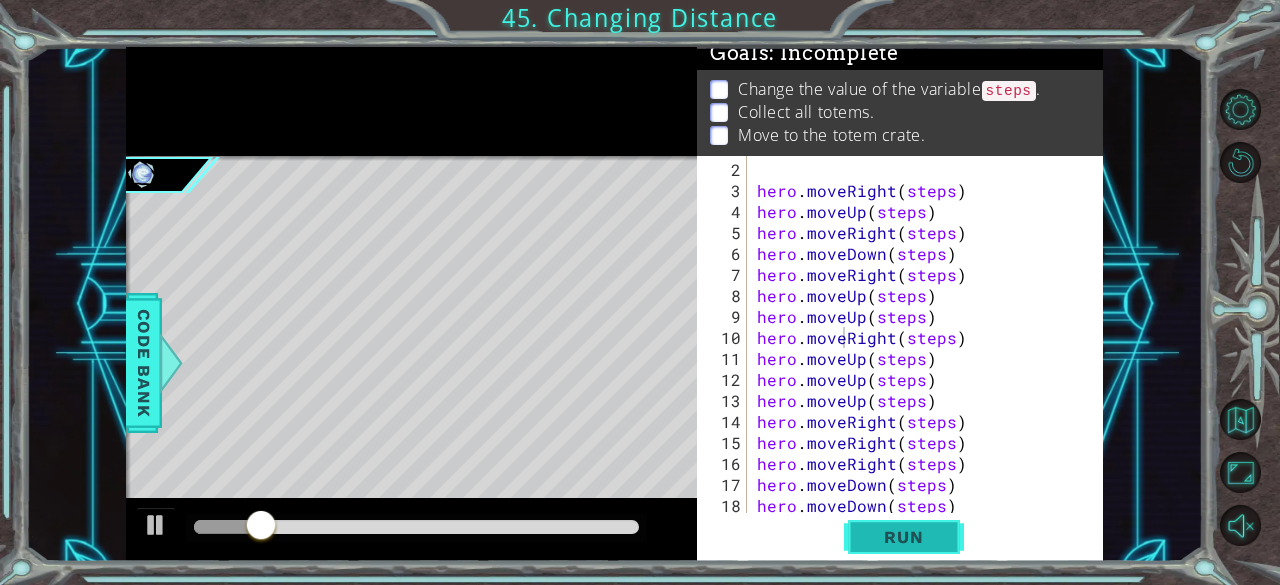 click on "Run" at bounding box center (903, 537) 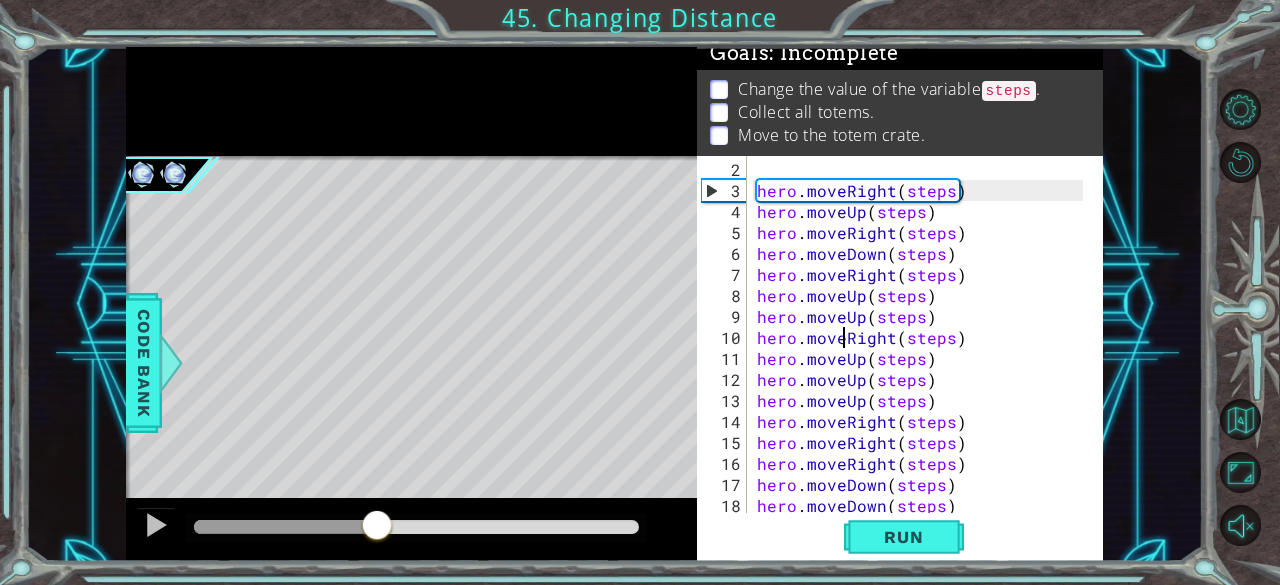 drag, startPoint x: 216, startPoint y: 519, endPoint x: 377, endPoint y: 529, distance: 161.31026 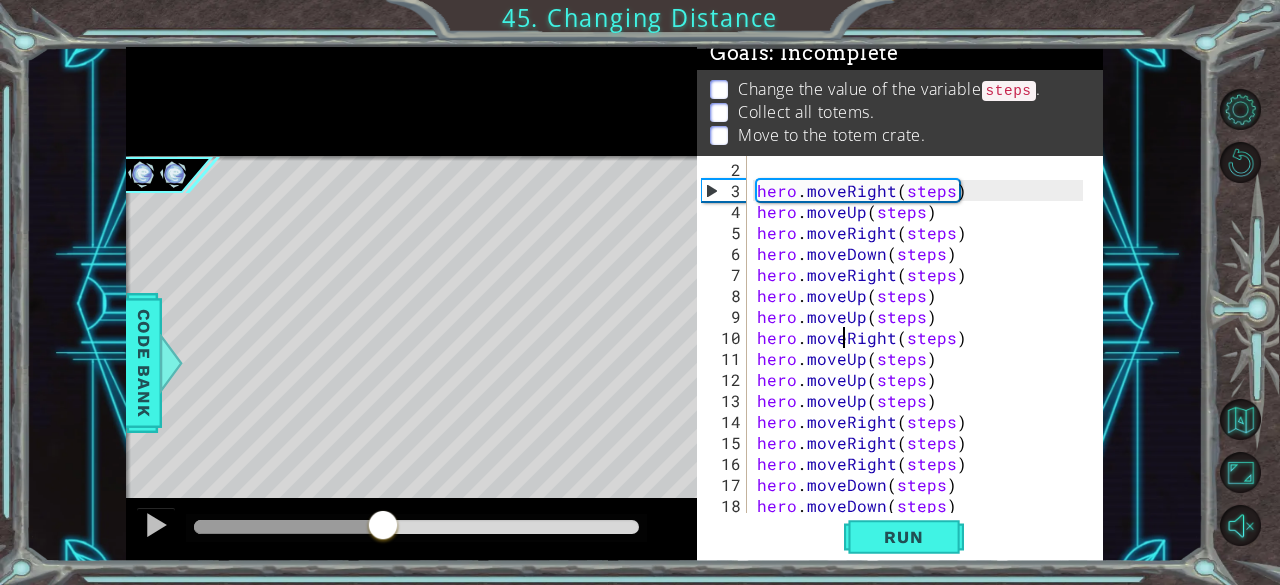 click at bounding box center (383, 527) 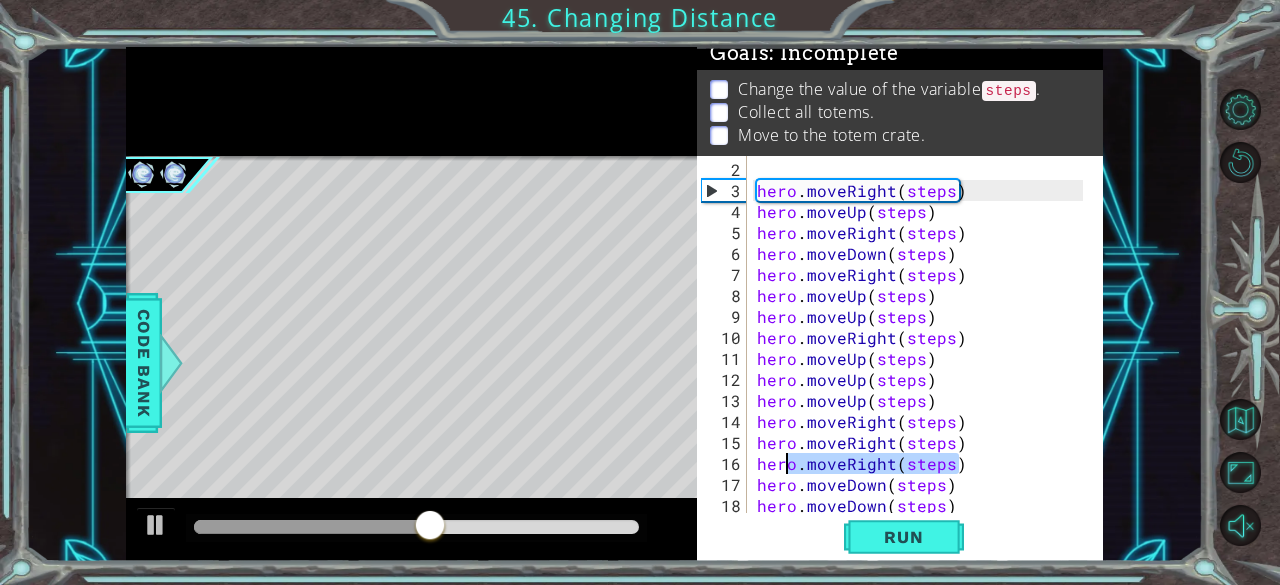 drag, startPoint x: 976, startPoint y: 465, endPoint x: 771, endPoint y: 463, distance: 205.00975 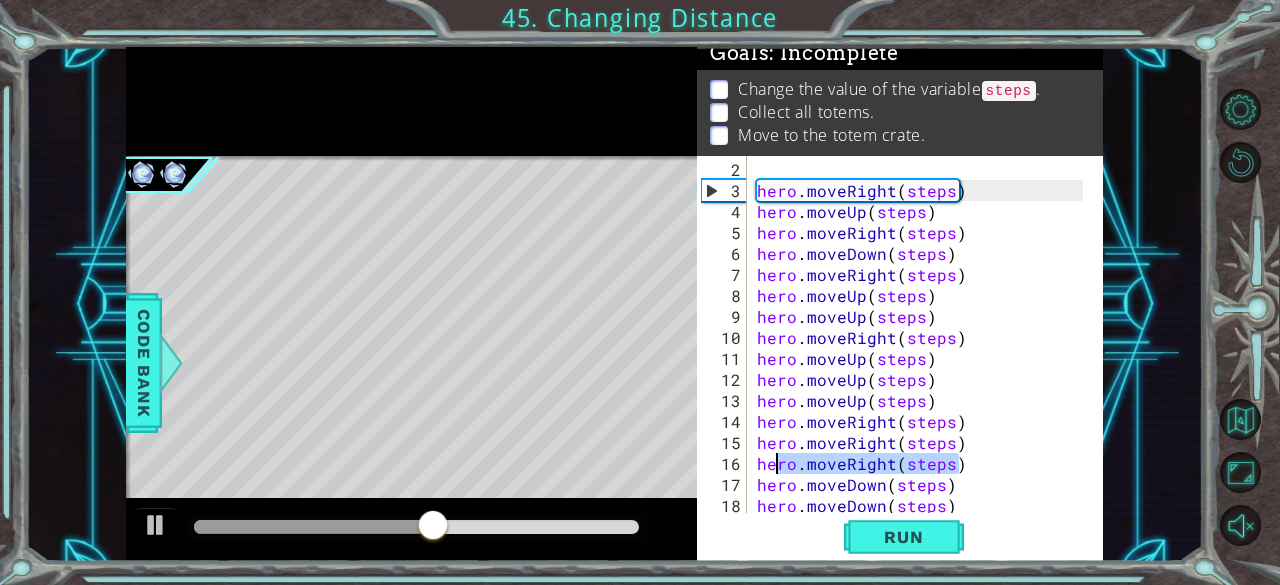 click on "hero . moveRight ( steps ) hero . moveUp ( steps ) hero . moveRight ( steps ) hero . moveDown ( steps ) hero . moveRight ( steps ) hero . moveUp ( steps ) hero . moveUp ( steps ) hero . moveRight ( steps ) hero . moveUp ( steps ) hero . moveUp ( steps ) hero . moveUp ( steps ) hero . moveRight ( steps ) hero . moveRight ( steps ) hero . moveRight ( steps ) hero . moveDown ( steps ) hero . moveDown ( steps ) hero . moveDown ( steps )" at bounding box center (923, 358) 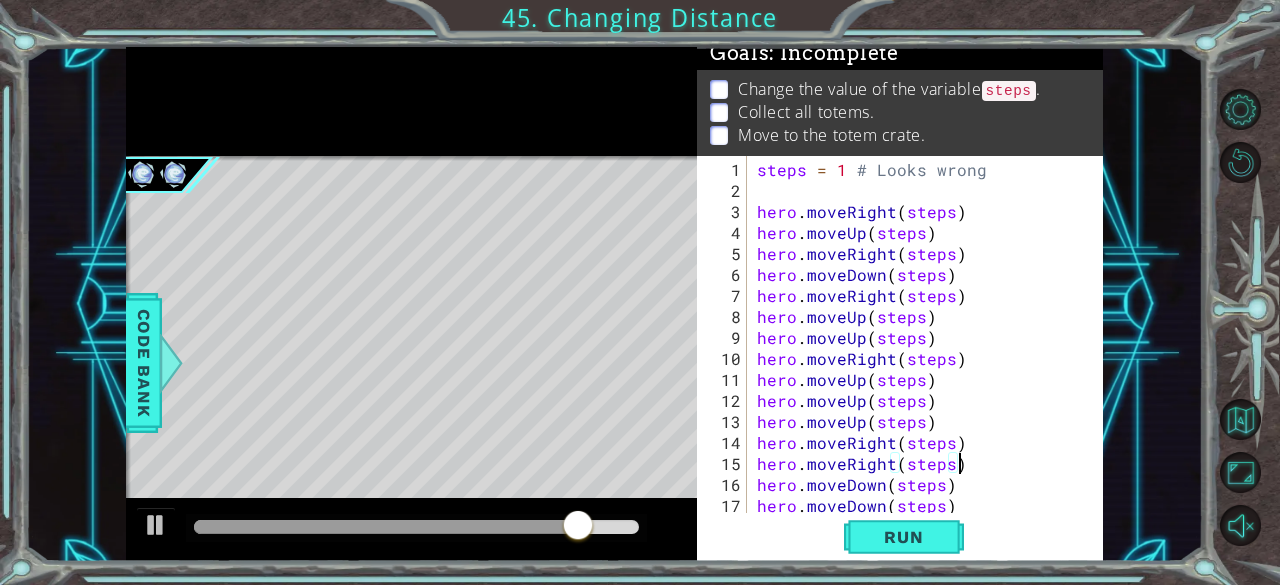 scroll, scrollTop: 0, scrollLeft: 0, axis: both 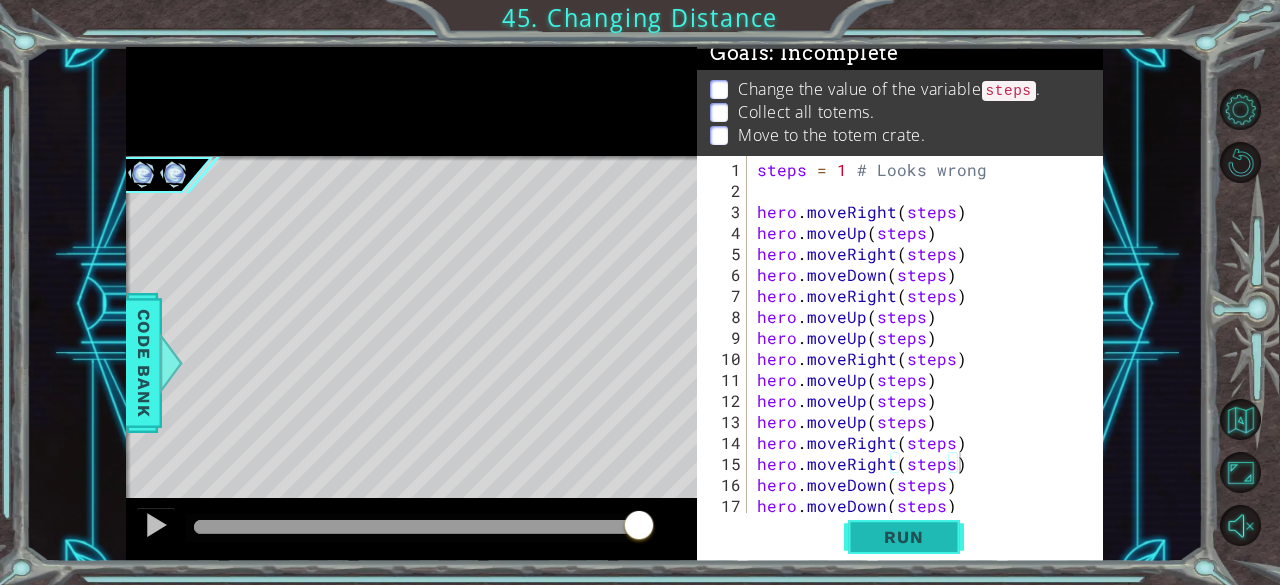 click on "Run" at bounding box center [903, 537] 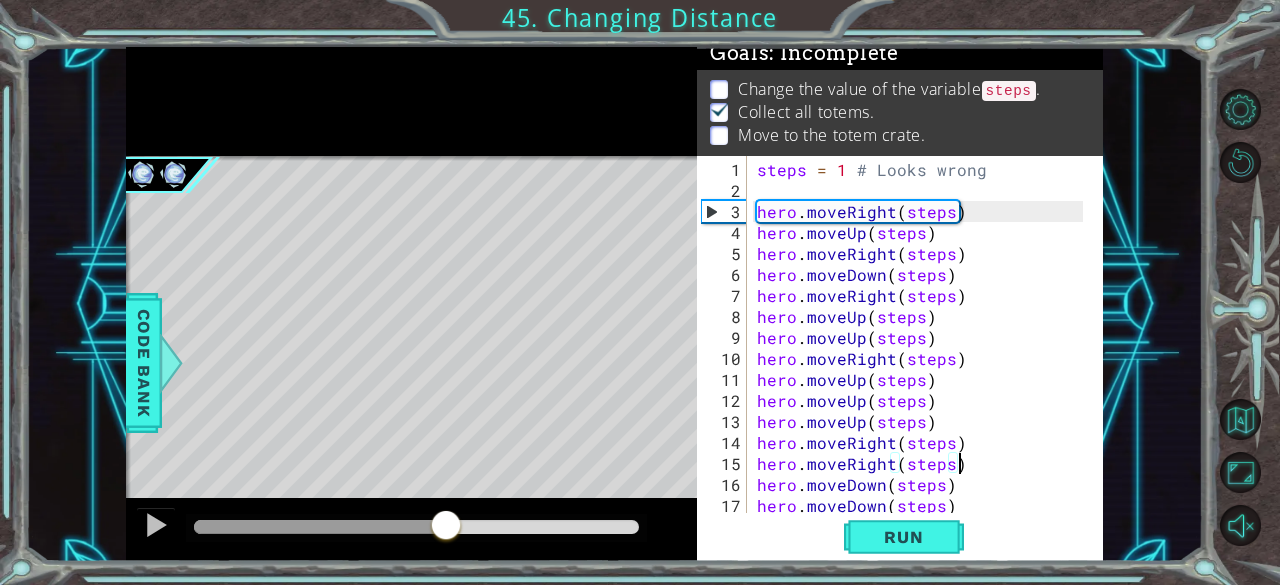 drag, startPoint x: 224, startPoint y: 532, endPoint x: 539, endPoint y: 584, distance: 319.2632 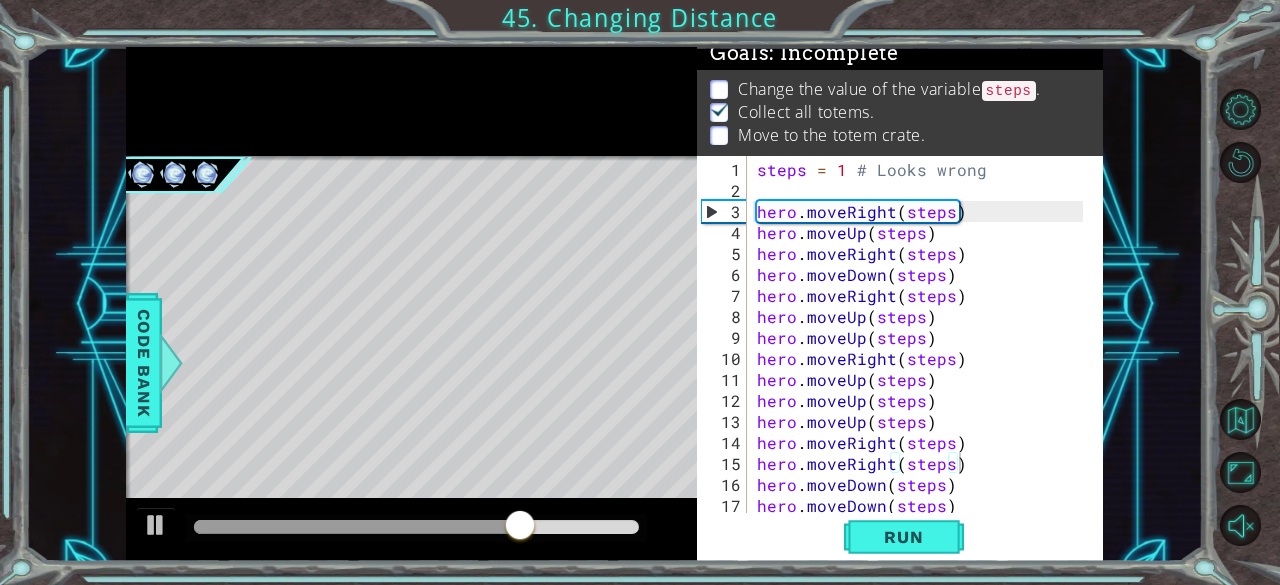 drag, startPoint x: 535, startPoint y: 526, endPoint x: 565, endPoint y: 527, distance: 30.016663 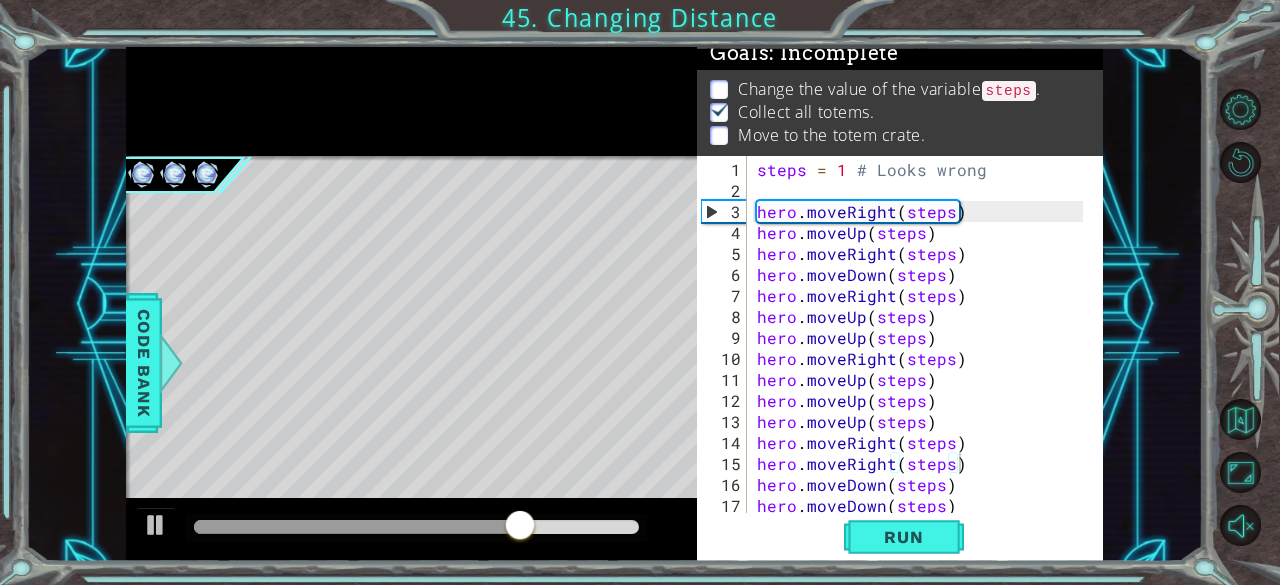 click at bounding box center [520, 527] 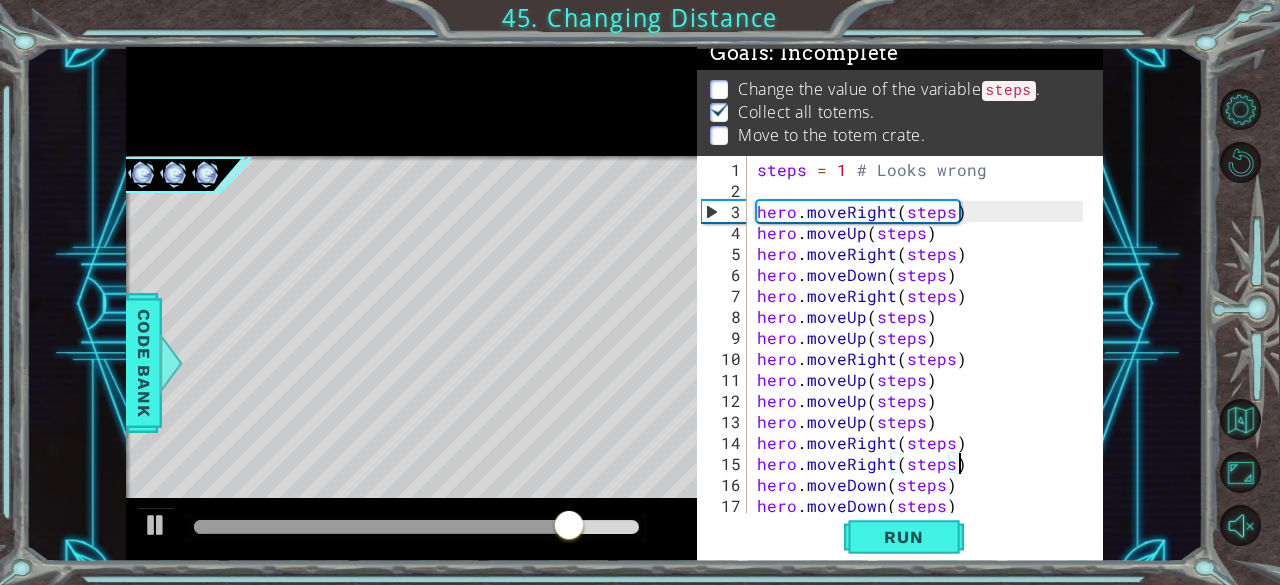 scroll, scrollTop: 42, scrollLeft: 0, axis: vertical 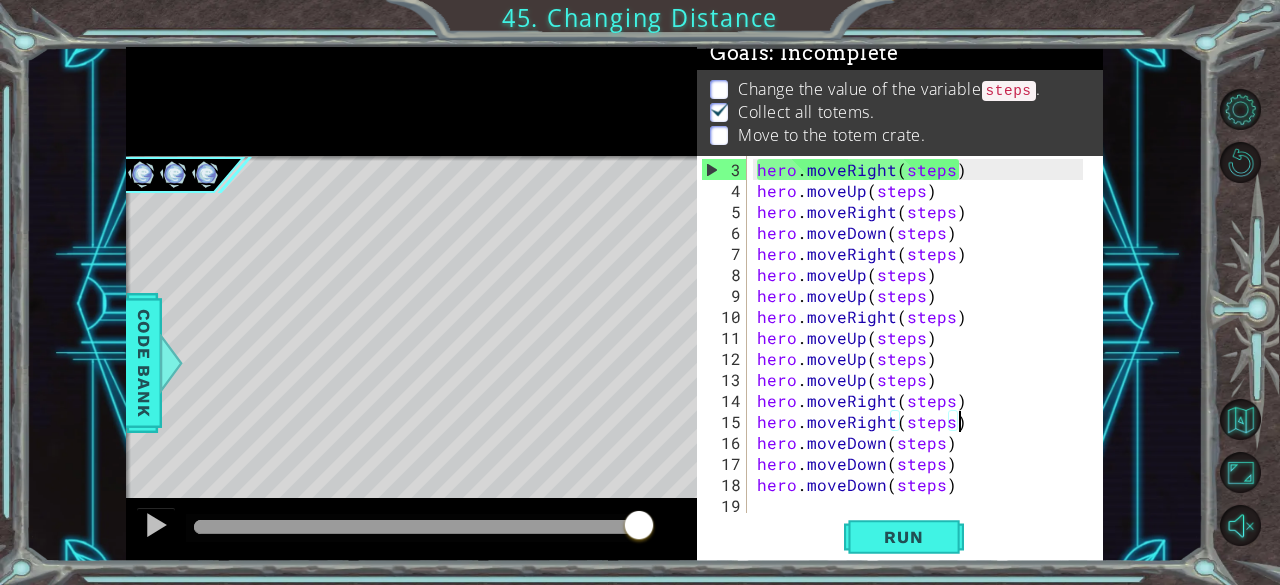 drag, startPoint x: 944, startPoint y: 0, endPoint x: 864, endPoint y: 373, distance: 381.48264 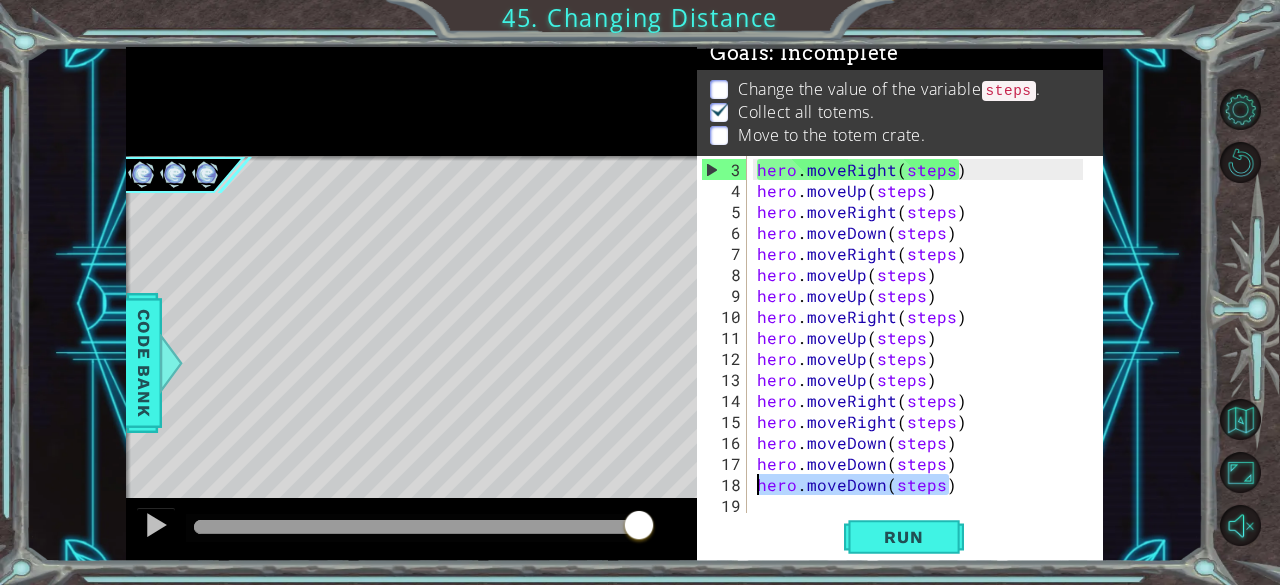 drag, startPoint x: 955, startPoint y: 482, endPoint x: 749, endPoint y: 487, distance: 206.06067 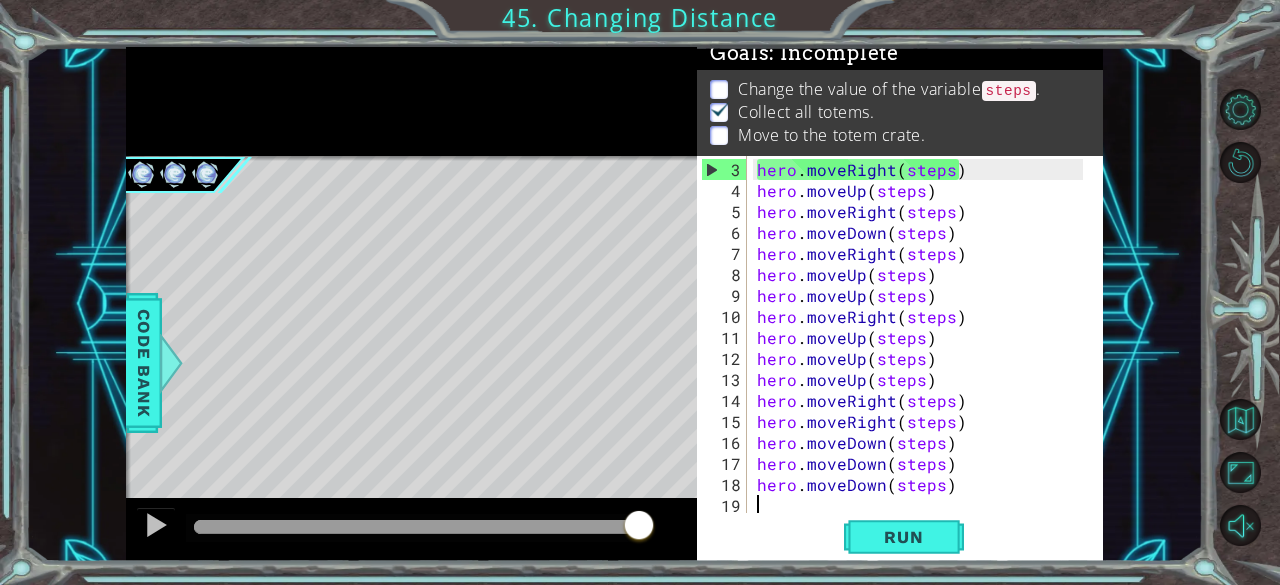 paste on "hero.moveDown(steps)" 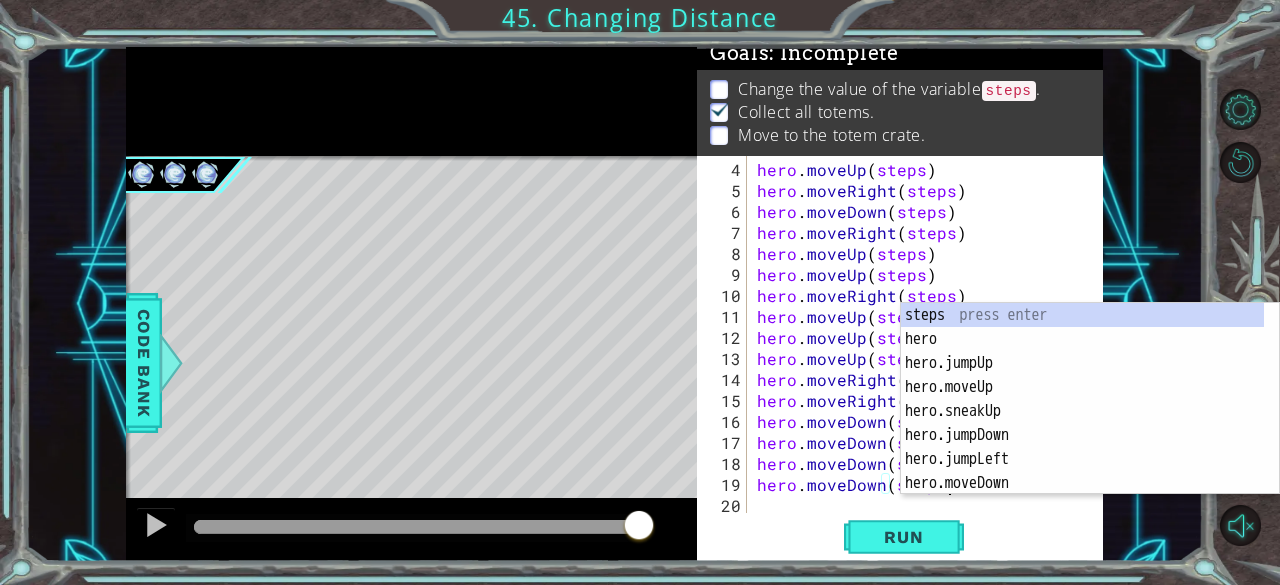 scroll, scrollTop: 62, scrollLeft: 0, axis: vertical 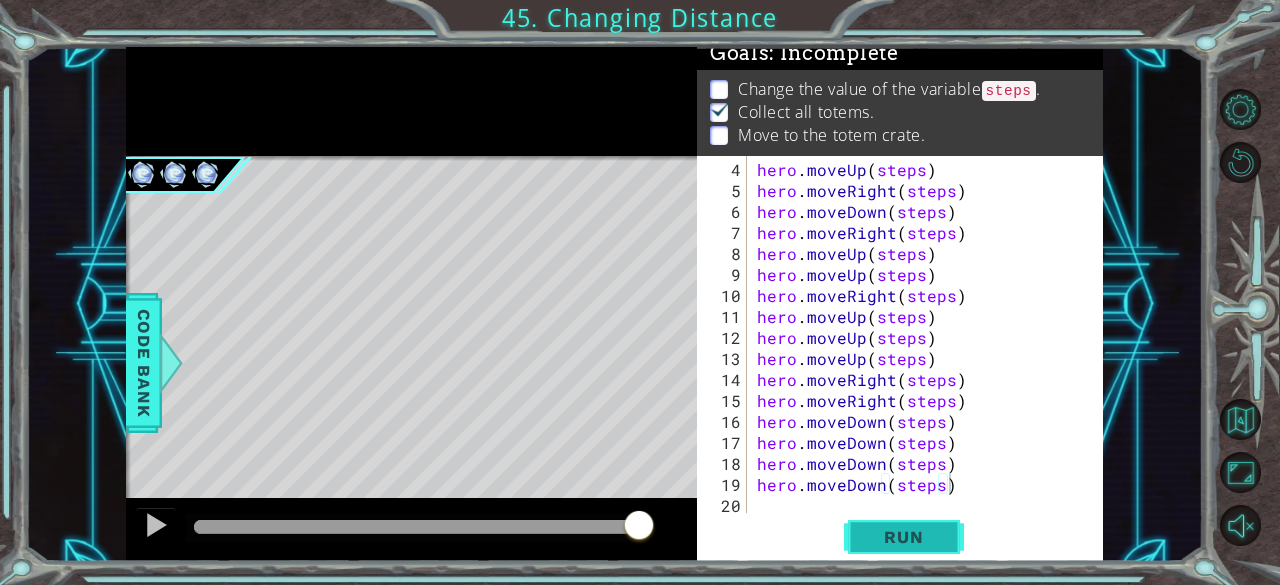 click on "Run" at bounding box center (903, 537) 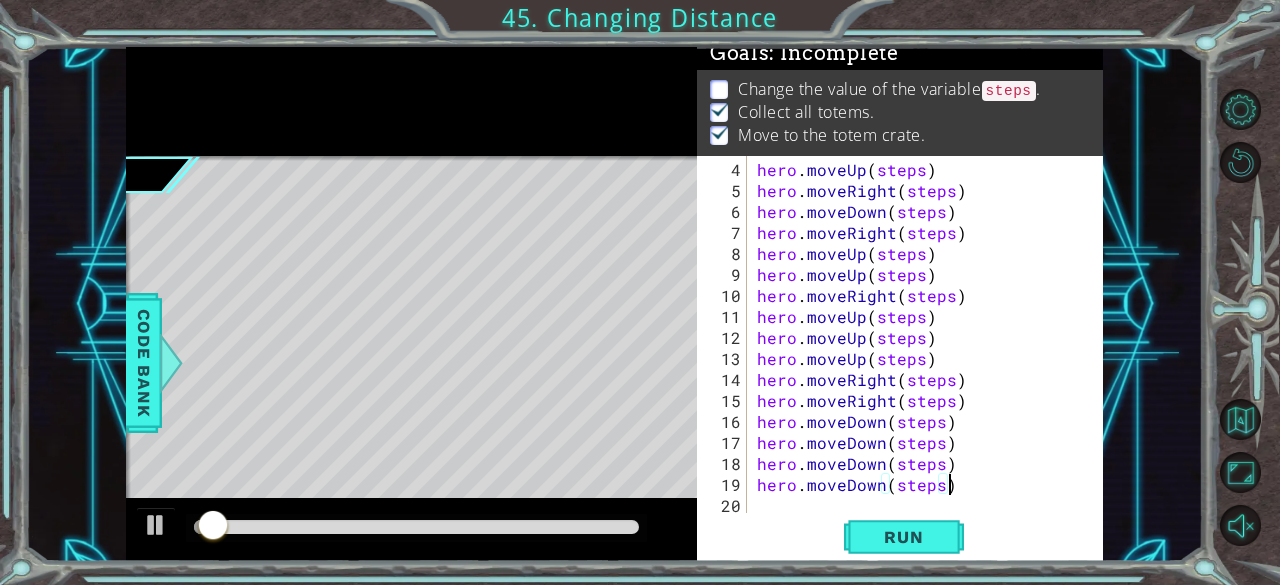 scroll, scrollTop: 0, scrollLeft: 0, axis: both 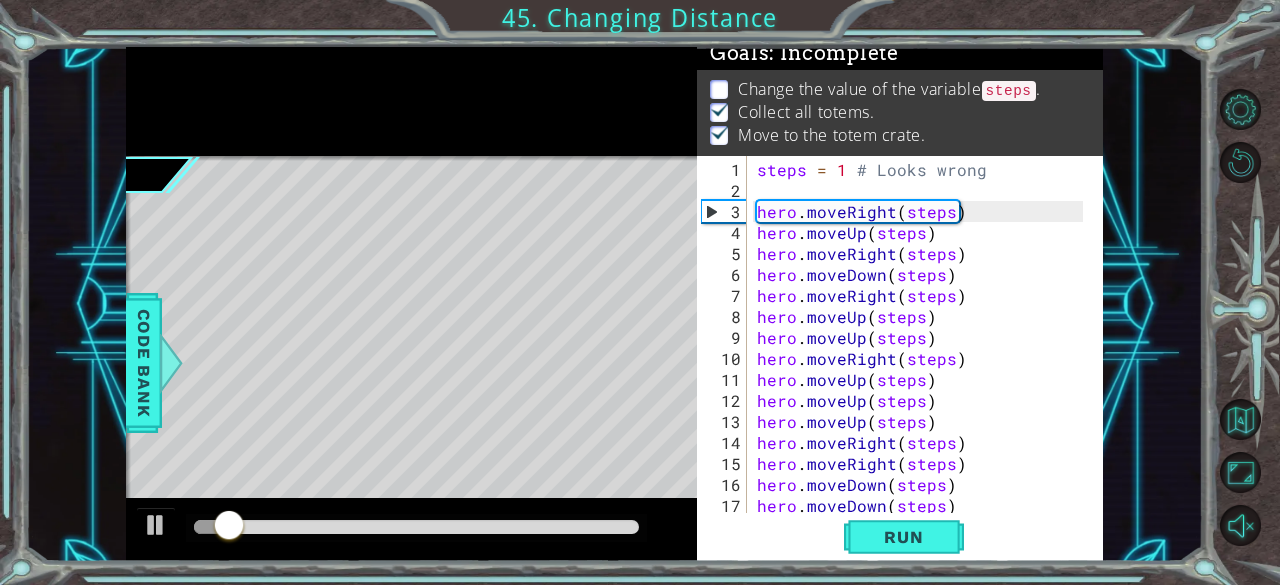 click on "steps   =   1   # Looks wrong hero . moveRight ( steps ) hero . moveUp ( steps ) hero . moveRight ( steps ) hero . moveDown ( steps ) hero . moveRight ( steps ) hero . moveUp ( steps ) hero . moveUp ( steps ) hero . moveRight ( steps ) hero . moveUp ( steps ) hero . moveUp ( steps ) hero . moveUp ( steps ) hero . moveRight ( steps ) hero . moveRight ( steps ) hero . moveDown ( steps ) hero . moveDown ( steps ) hero . moveDown ( steps )" at bounding box center (923, 358) 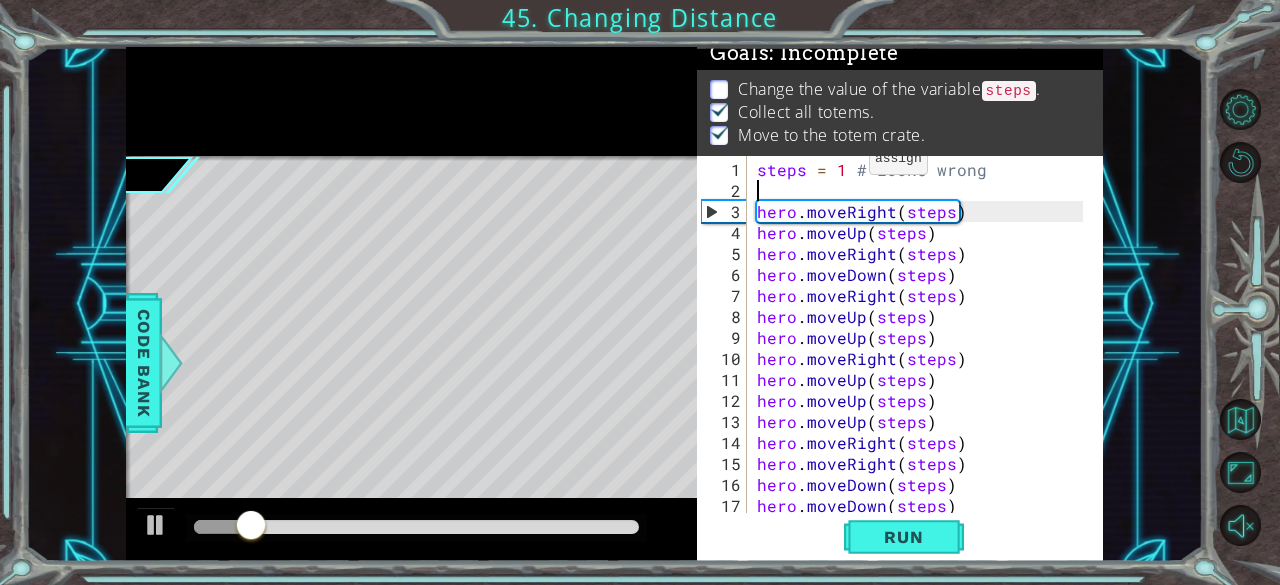 click on "steps   =   1   # Looks wrong hero . moveRight ( steps ) hero . moveUp ( steps ) hero . moveRight ( steps ) hero . moveDown ( steps ) hero . moveRight ( steps ) hero . moveUp ( steps ) hero . moveUp ( steps ) hero . moveRight ( steps ) hero . moveUp ( steps ) hero . moveUp ( steps ) hero . moveUp ( steps ) hero . moveRight ( steps ) hero . moveRight ( steps ) hero . moveDown ( steps ) hero . moveDown ( steps ) hero . moveDown ( steps )" at bounding box center (923, 358) 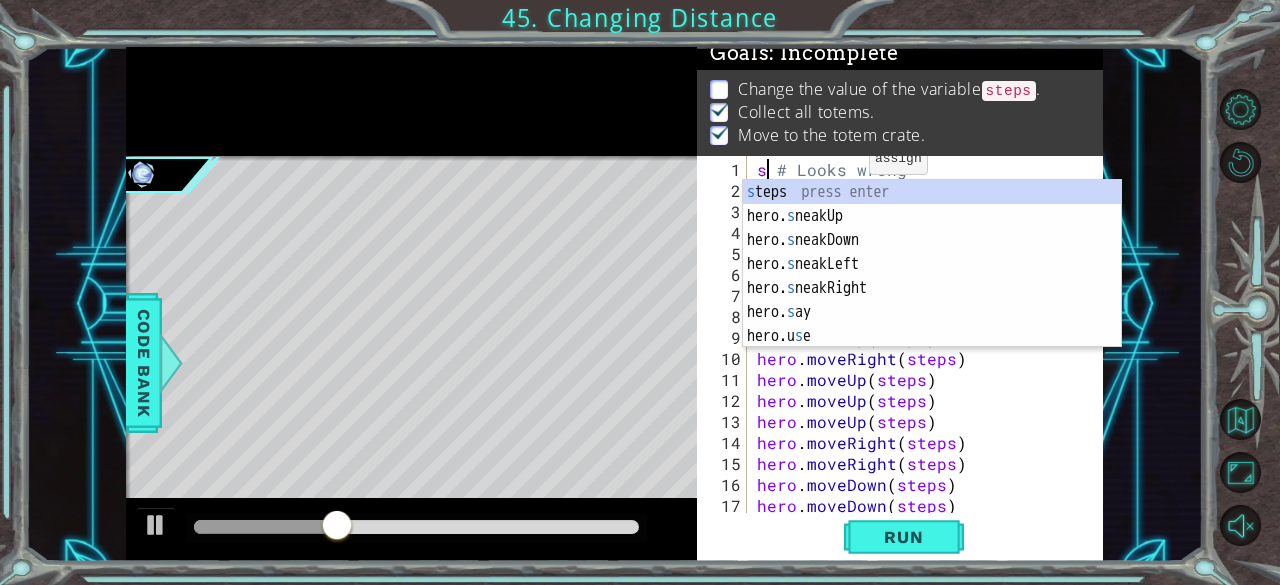 type on "# Looks wrong" 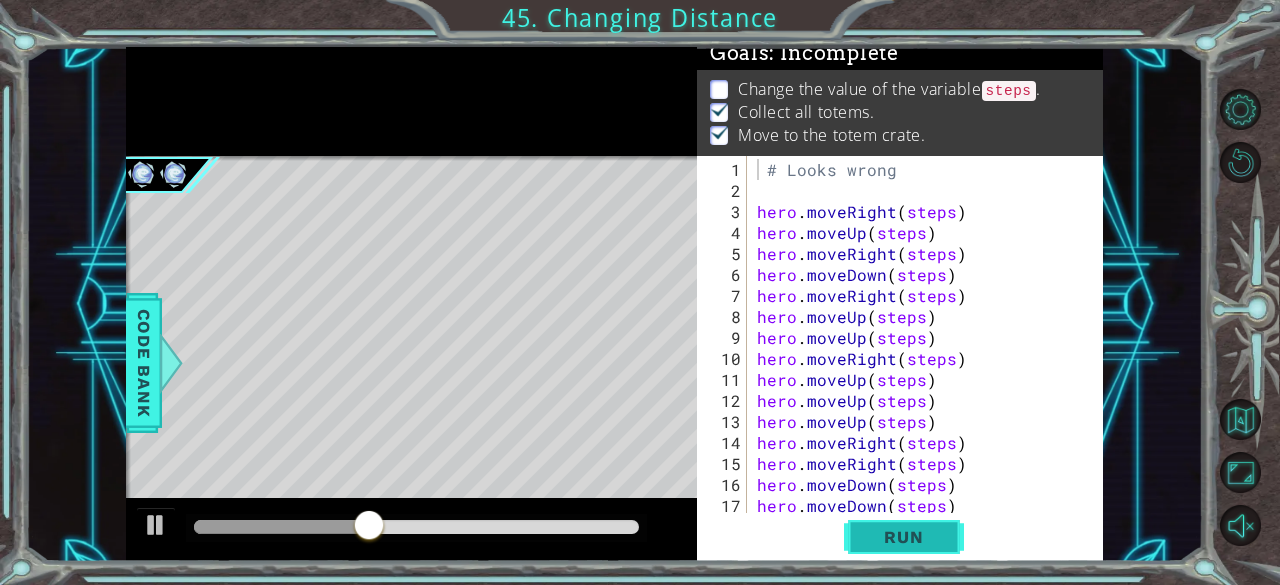 click on "Run" at bounding box center (903, 537) 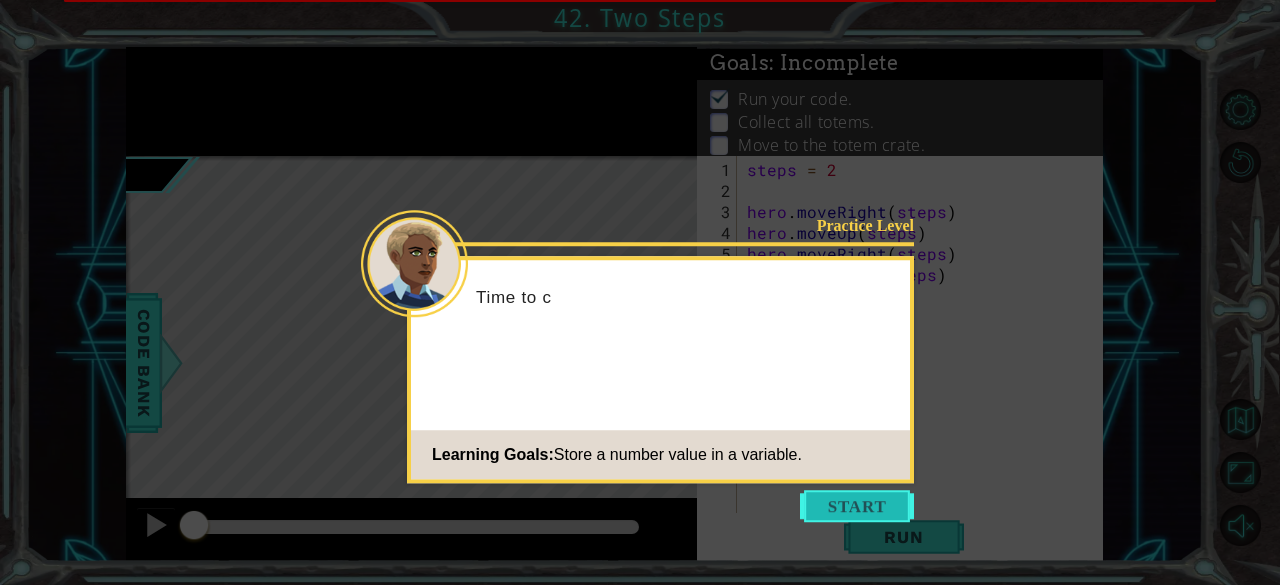 click at bounding box center [857, 506] 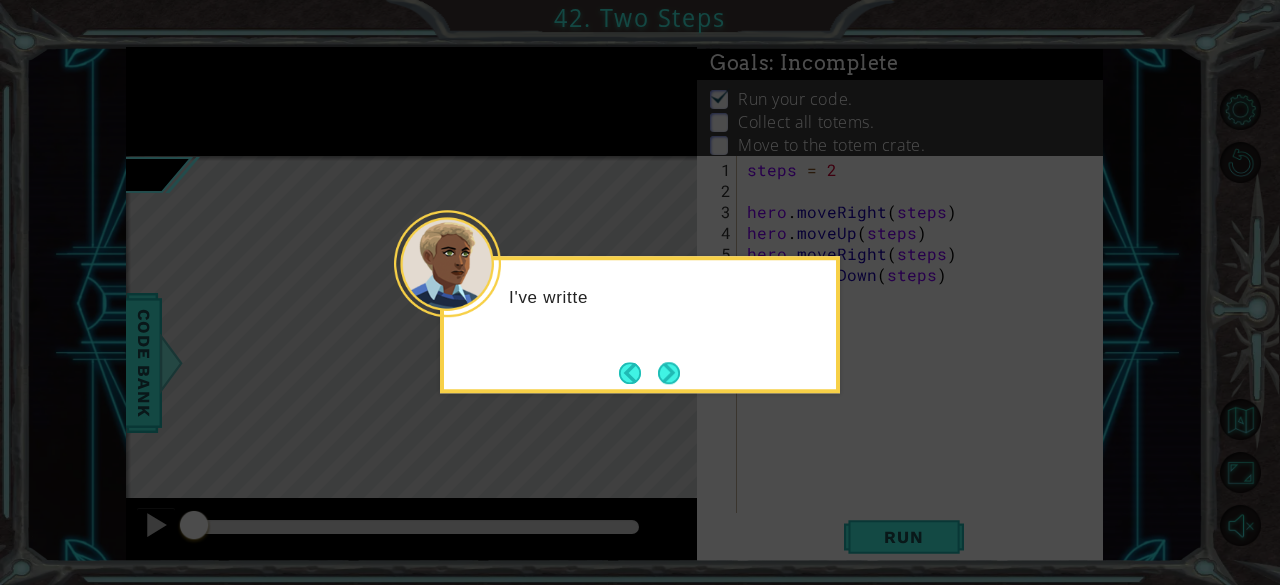 click on "I've writte" at bounding box center (640, 324) 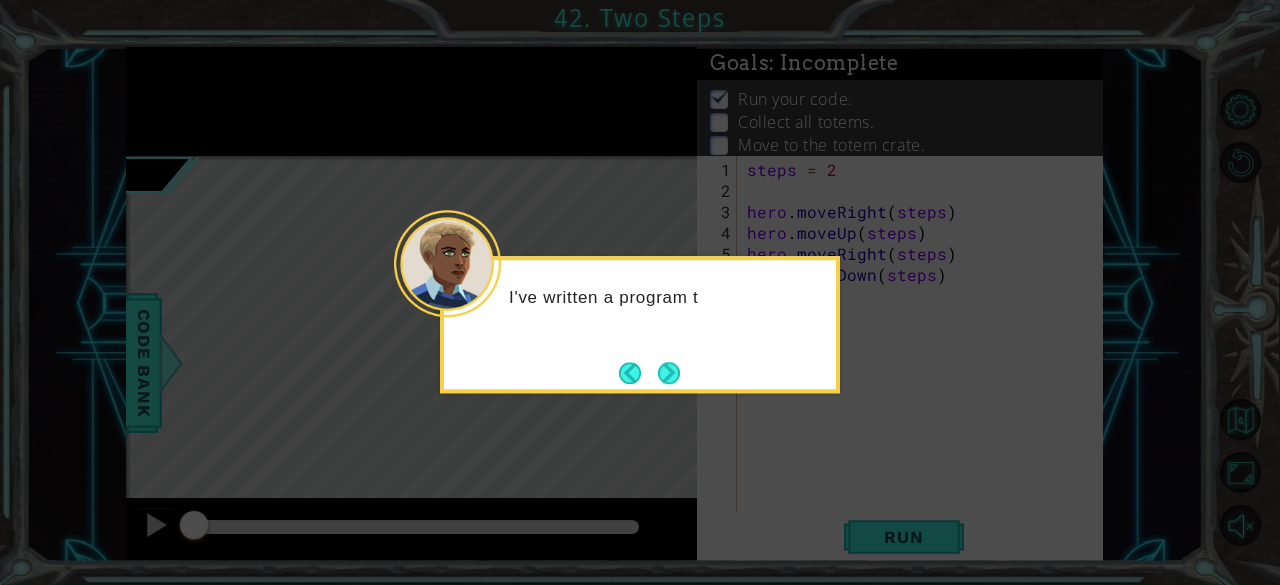 click on "I've written a program t" at bounding box center [640, 324] 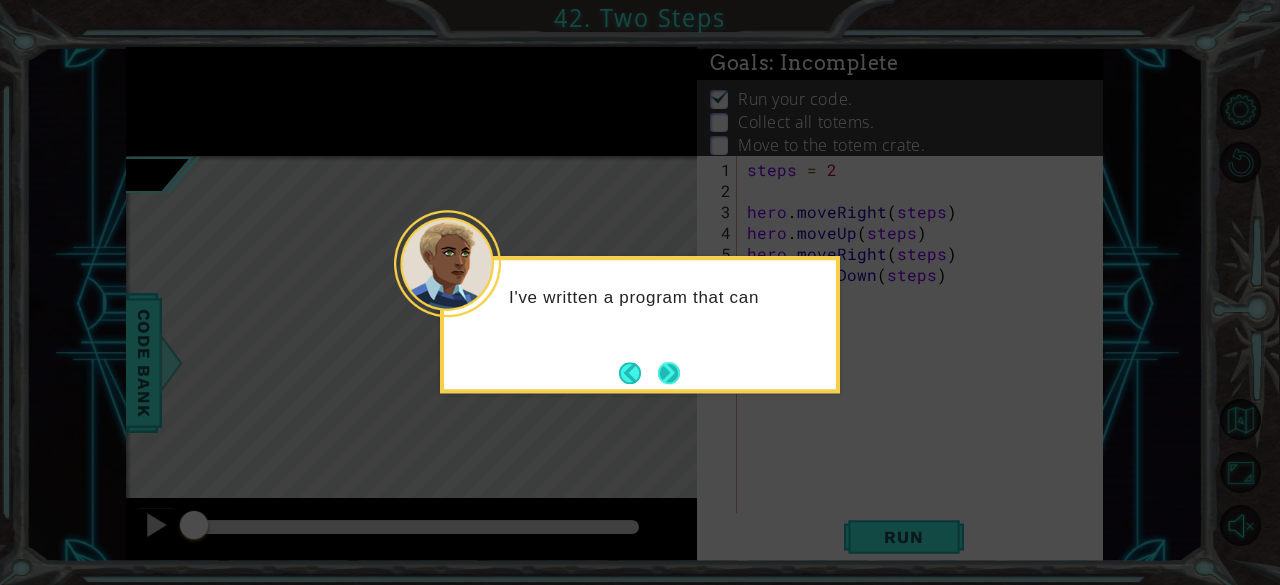 click at bounding box center [669, 373] 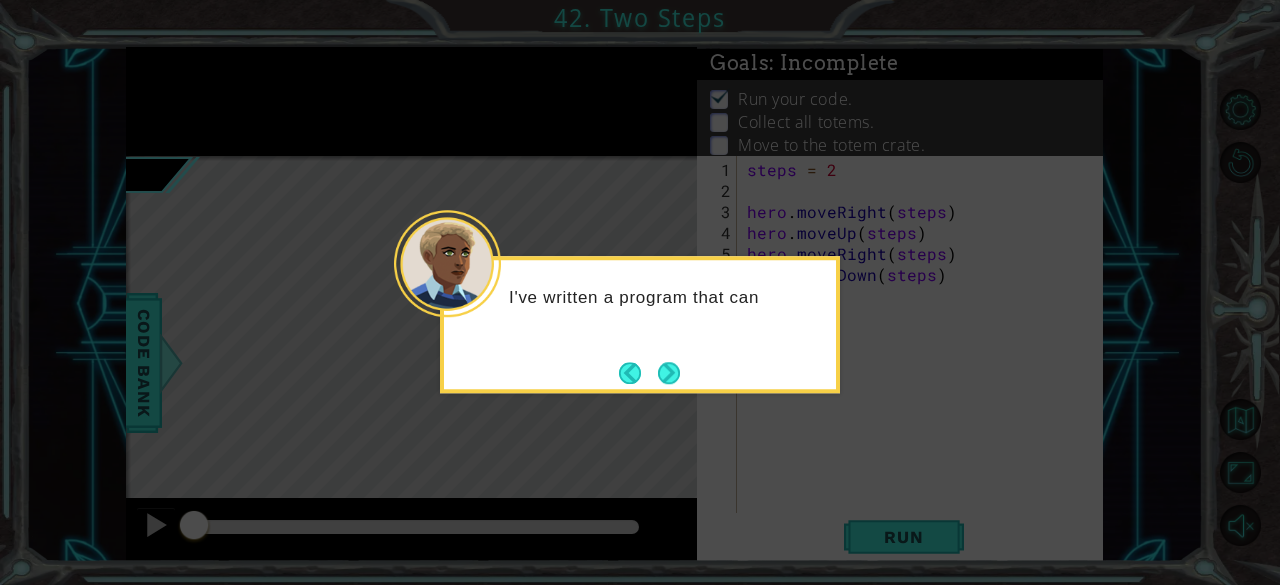 click 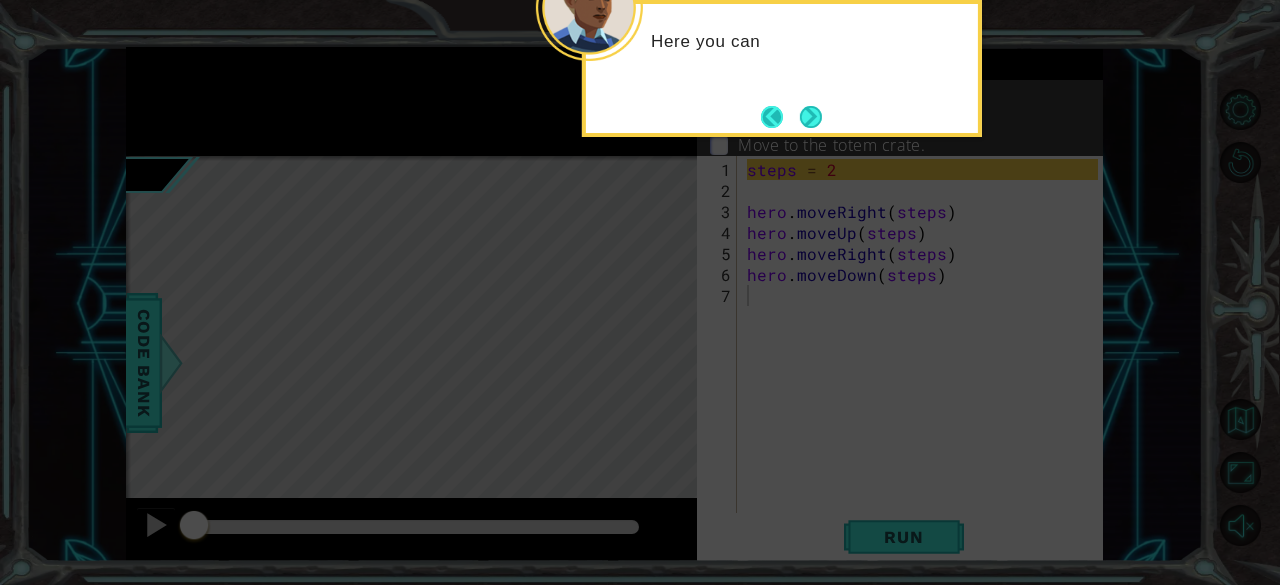 click at bounding box center (780, 117) 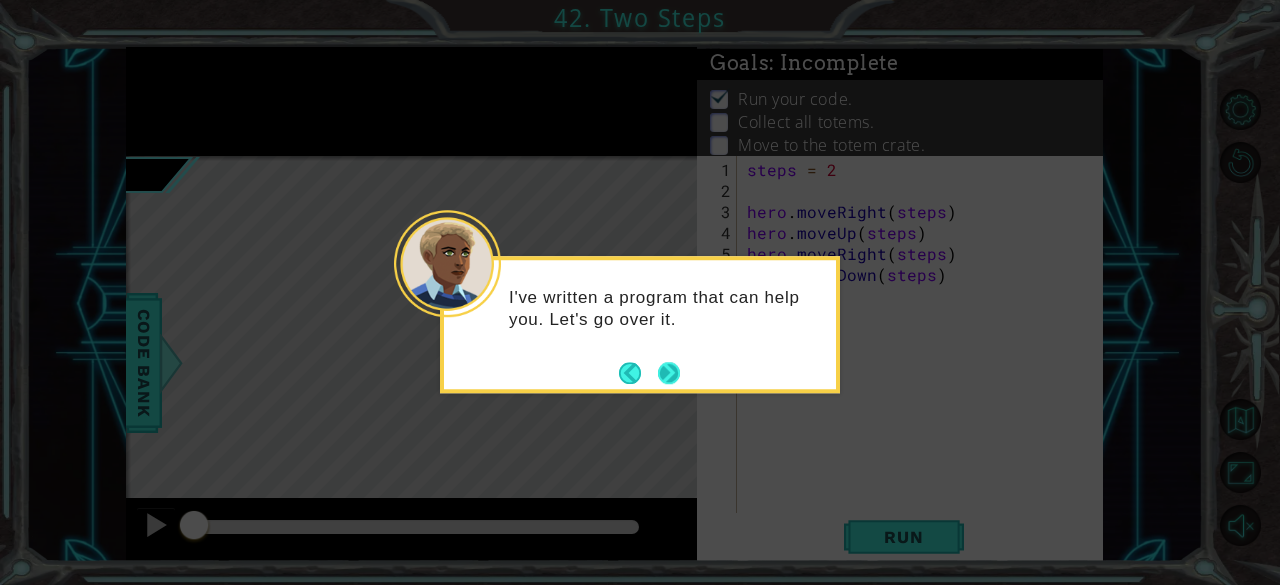 click at bounding box center [669, 373] 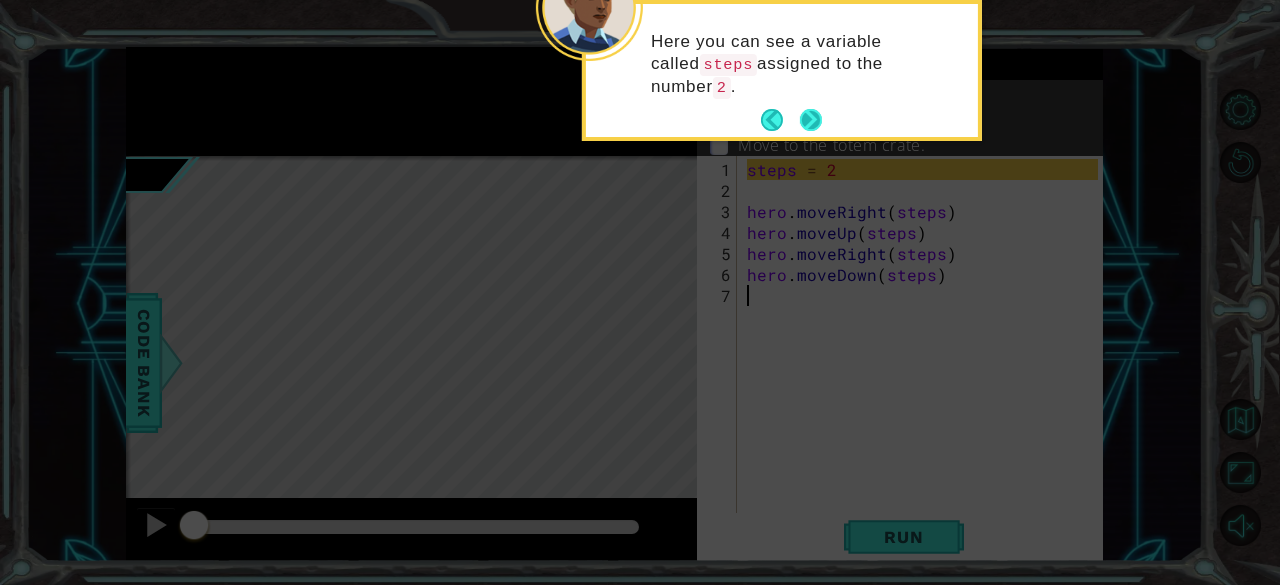 click at bounding box center (811, 120) 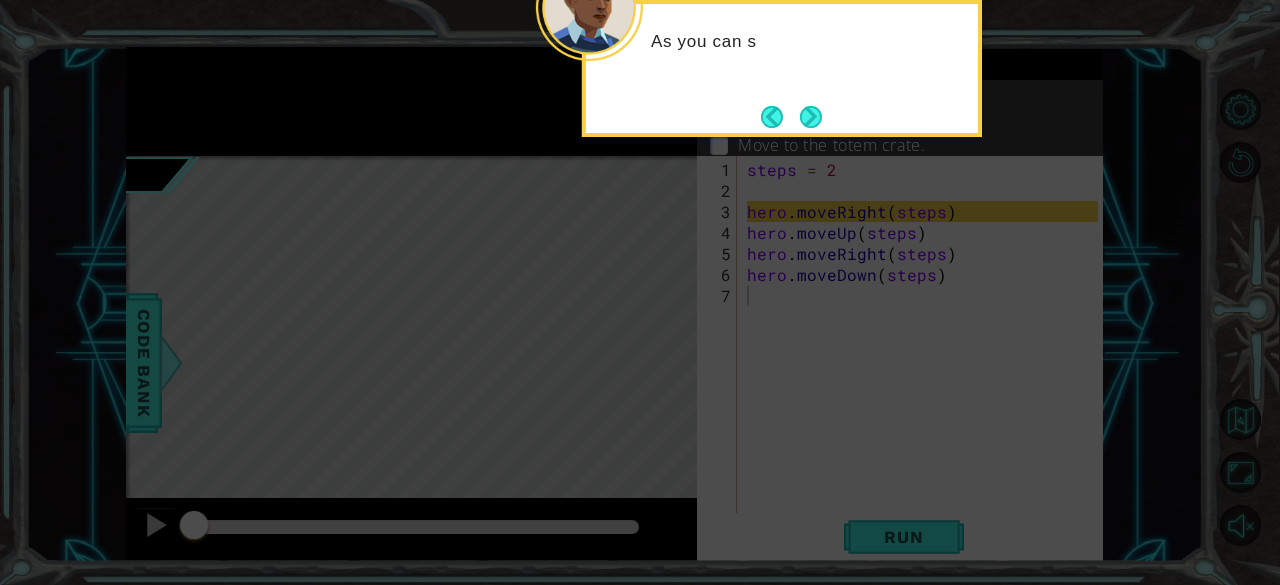 click at bounding box center (811, 117) 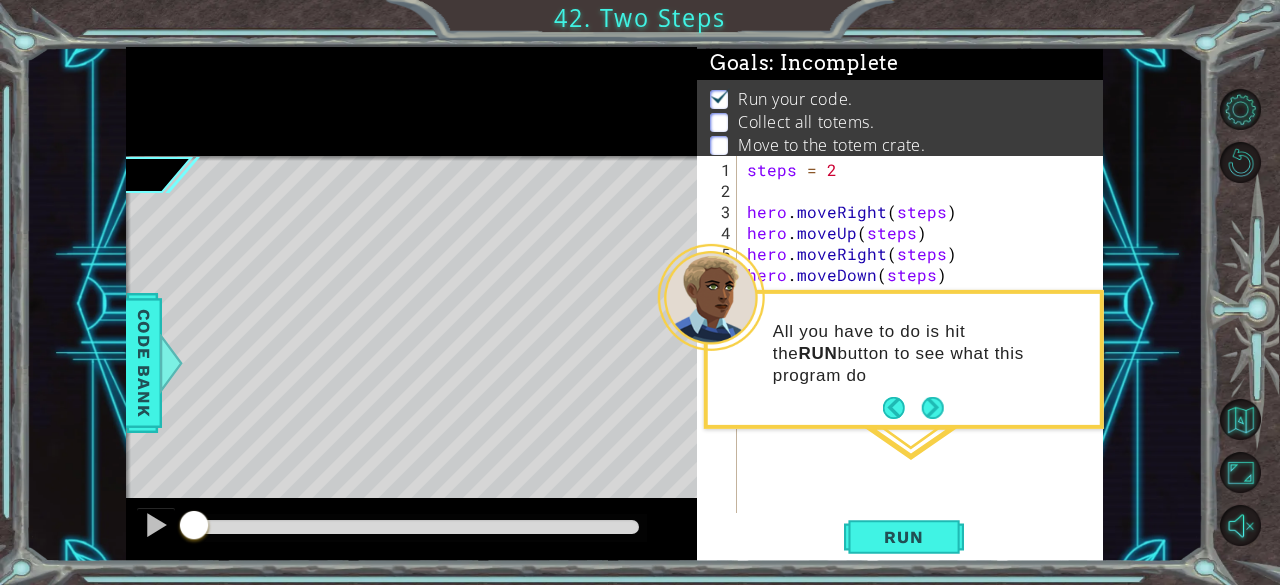 click at bounding box center (913, 408) 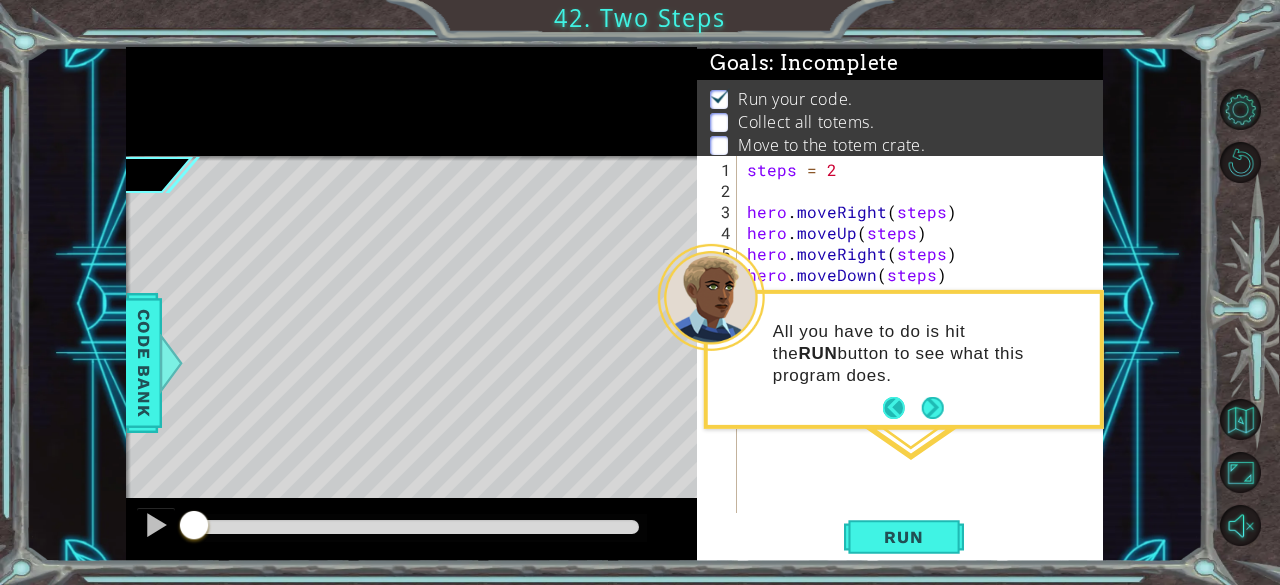 click at bounding box center (902, 408) 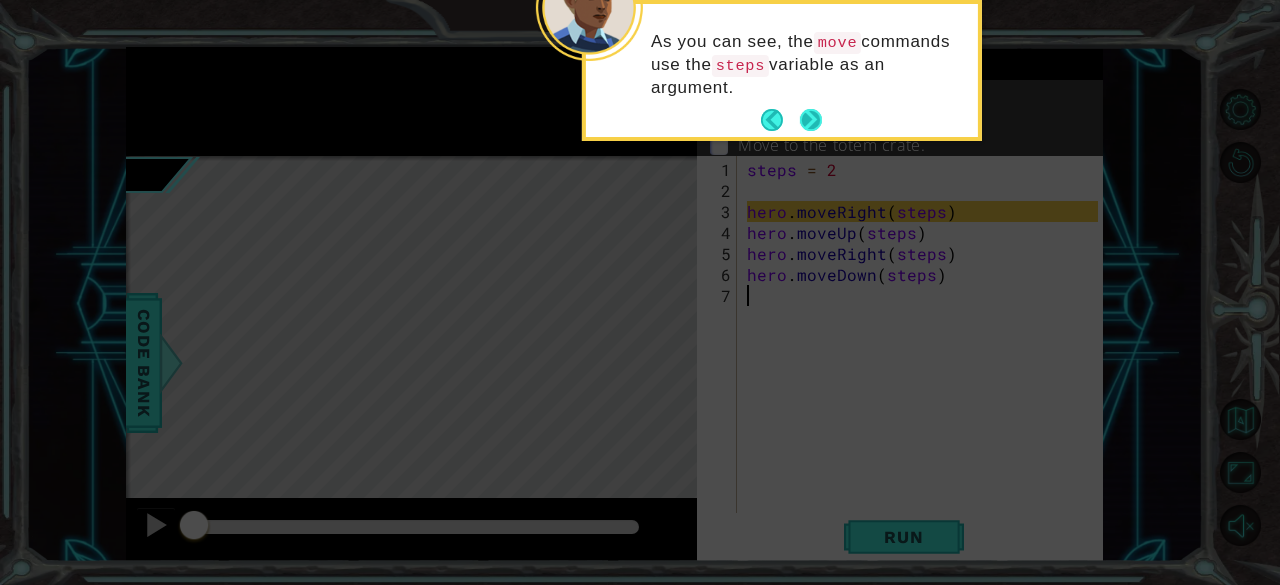 click at bounding box center (811, 120) 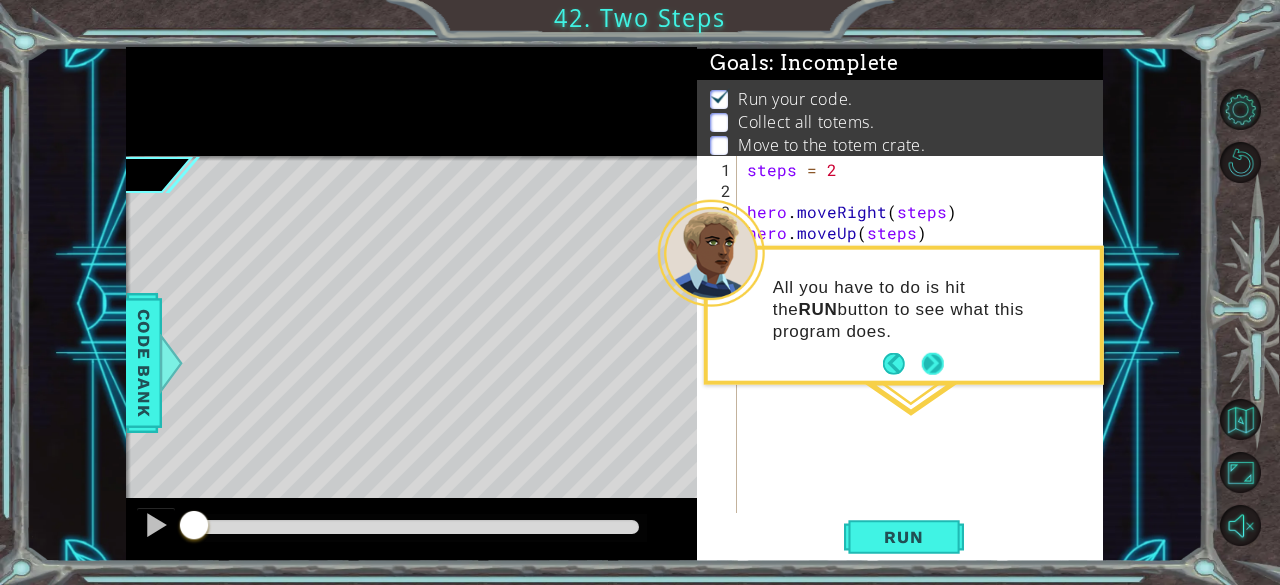 click at bounding box center [933, 364] 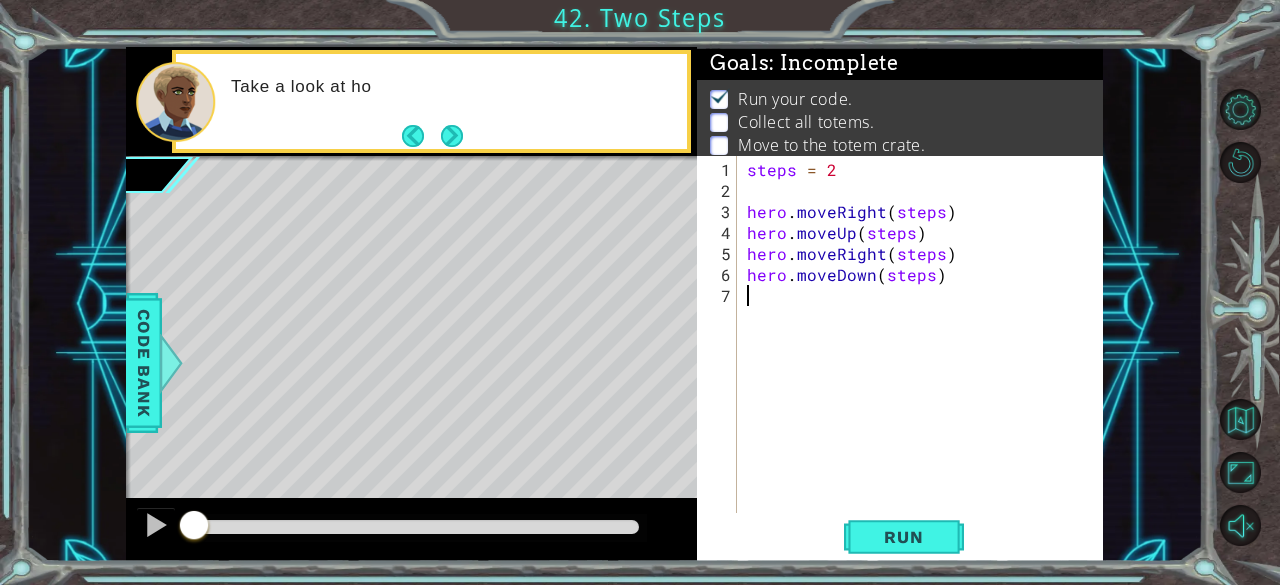 click on "Take a look at ho" at bounding box center [431, 101] 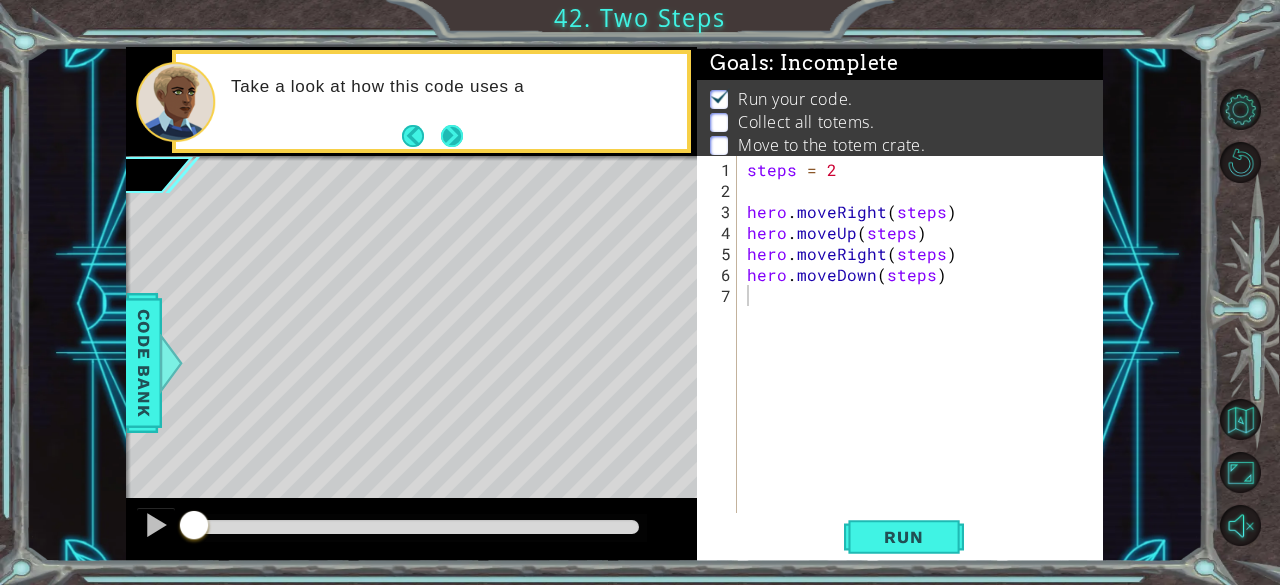 click at bounding box center (452, 136) 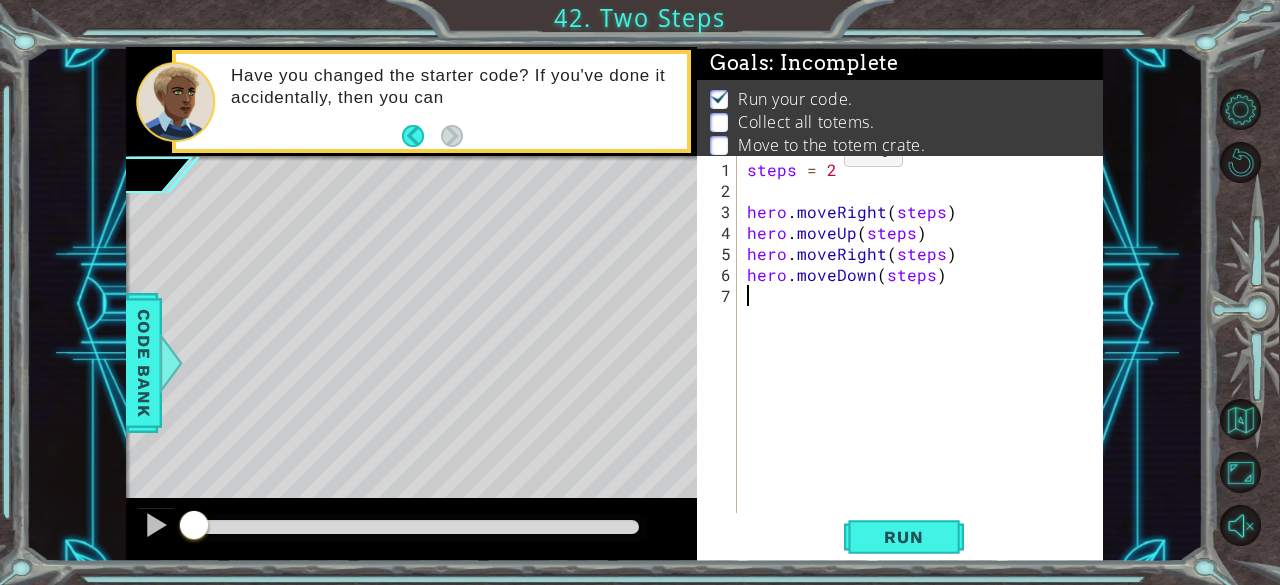 scroll, scrollTop: 0, scrollLeft: 0, axis: both 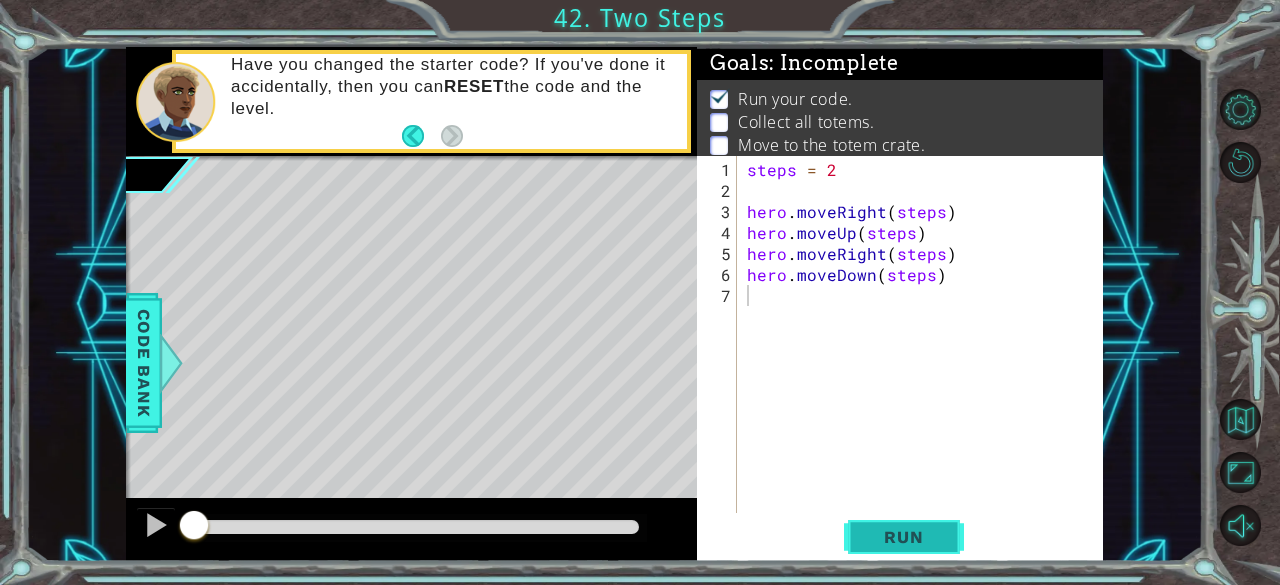 click on "Run" at bounding box center [904, 537] 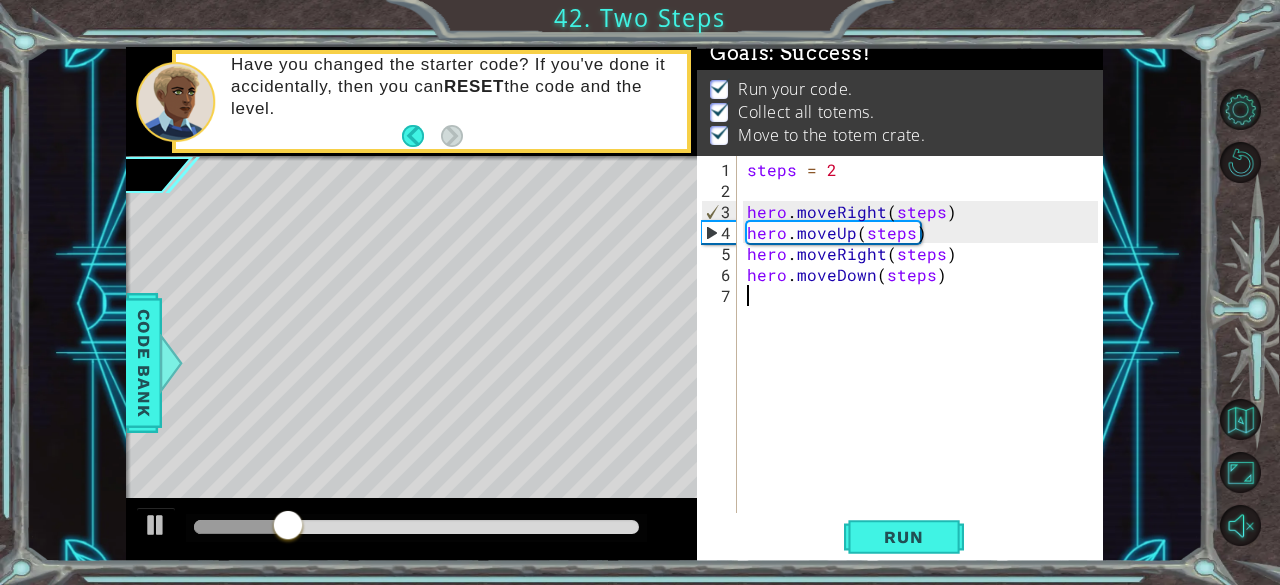 scroll, scrollTop: 36, scrollLeft: 0, axis: vertical 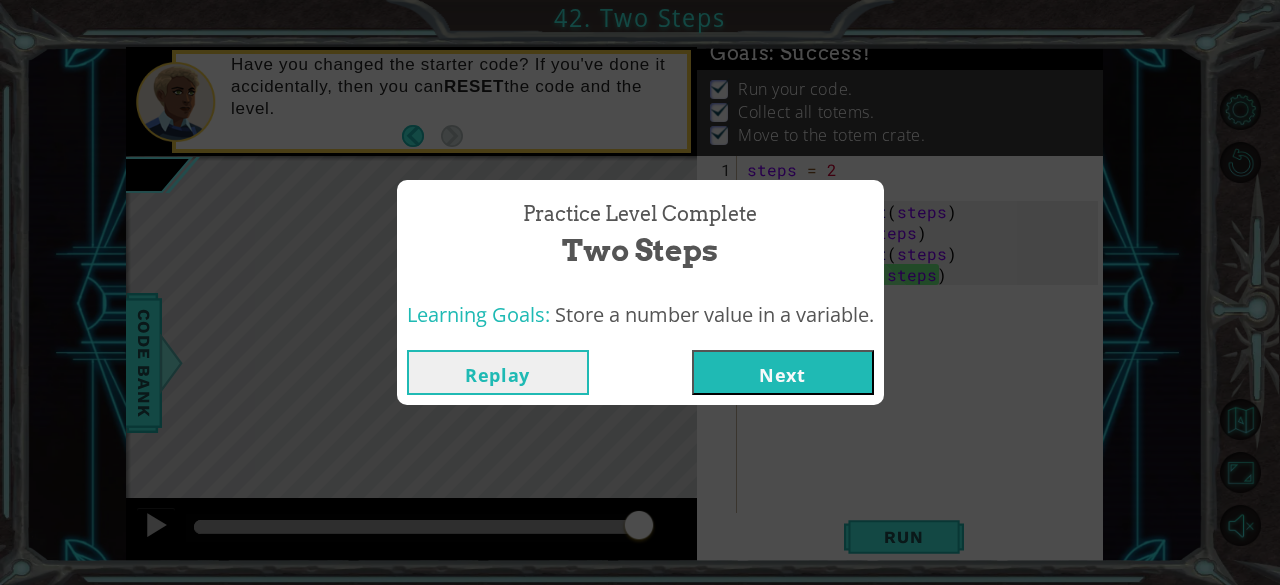 click on "Next" at bounding box center [783, 372] 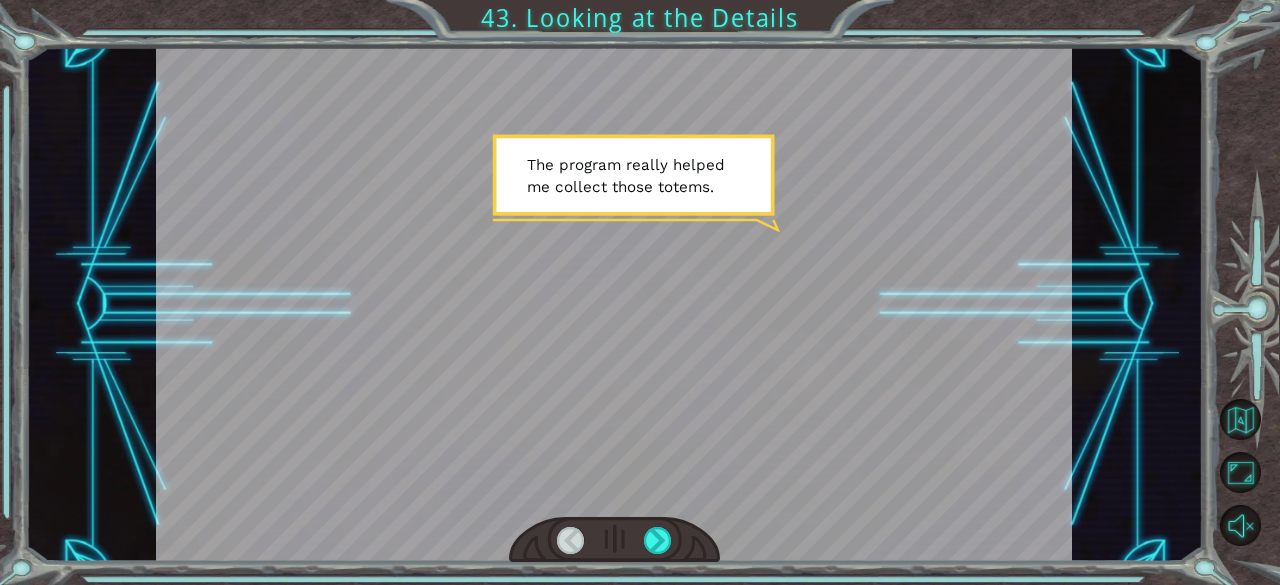 click at bounding box center [614, 540] 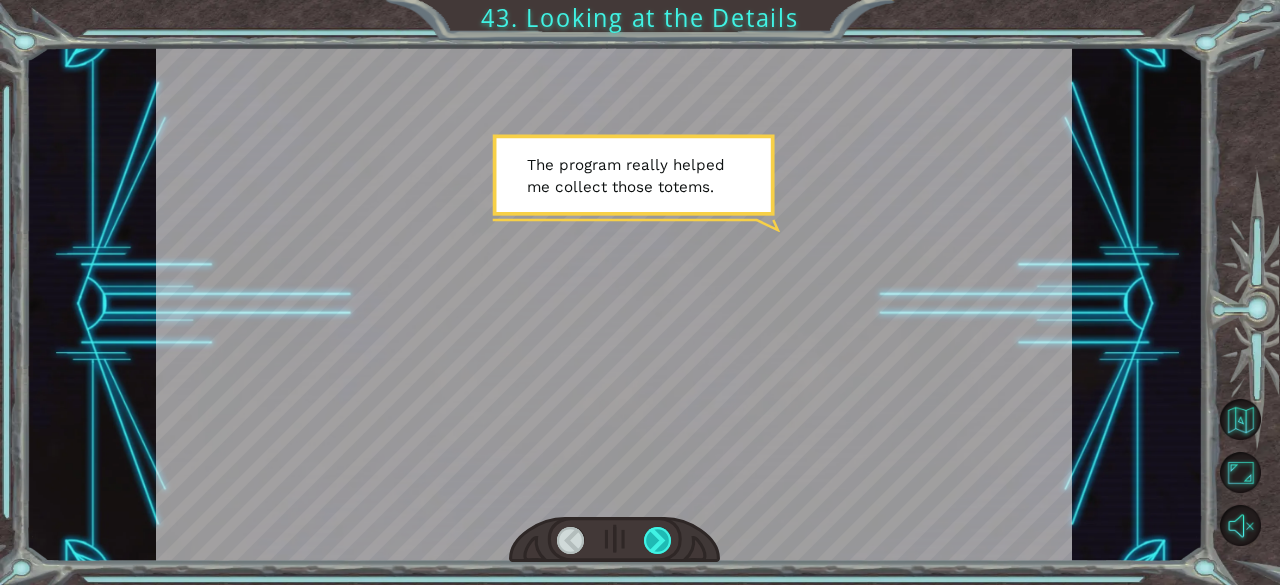 click at bounding box center [658, 541] 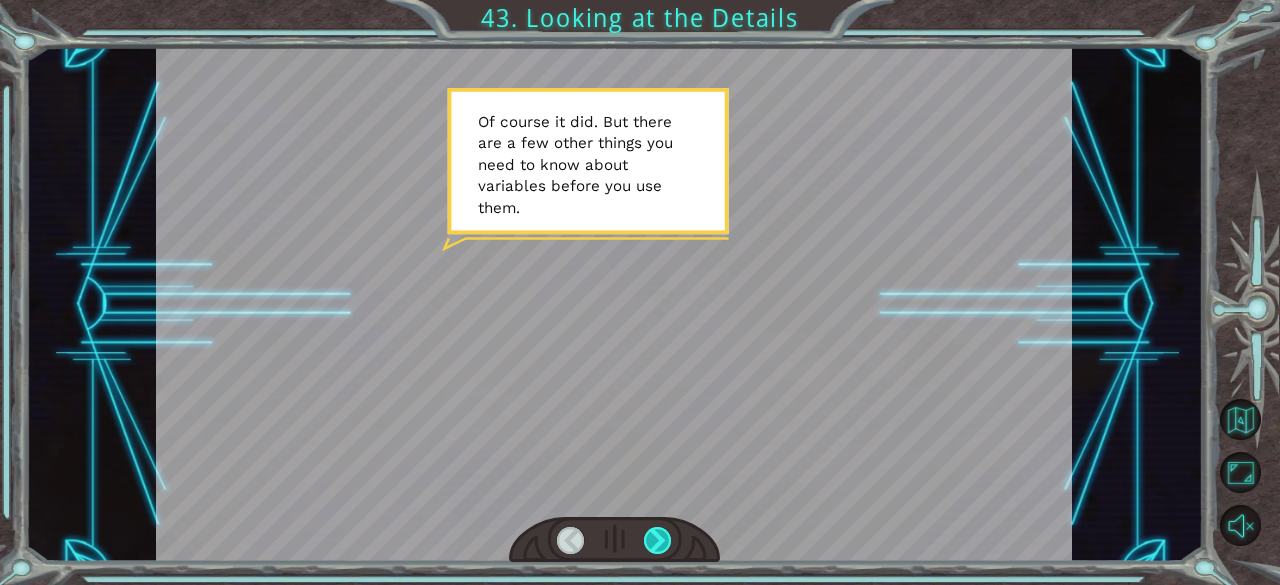 click at bounding box center (658, 541) 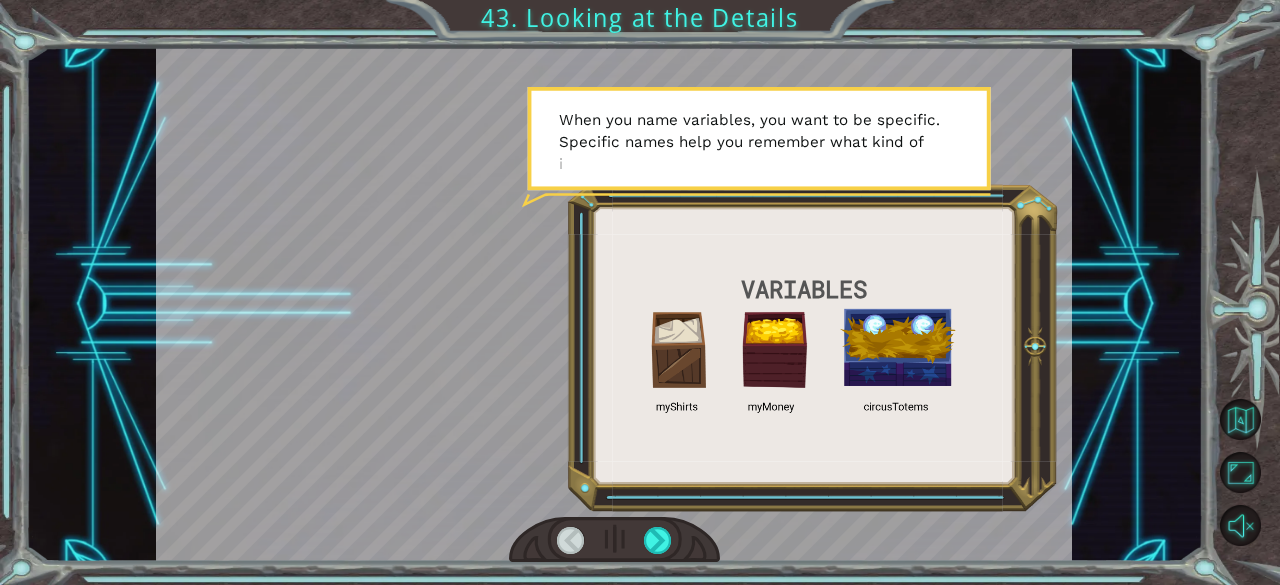 click at bounding box center [614, 540] 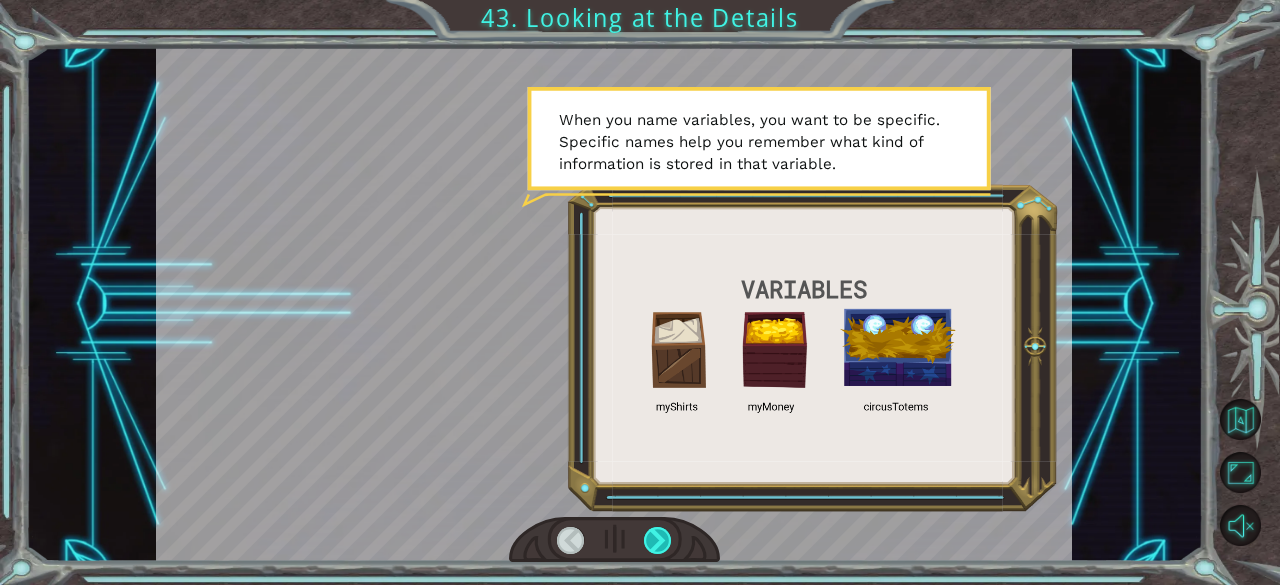 click at bounding box center [658, 541] 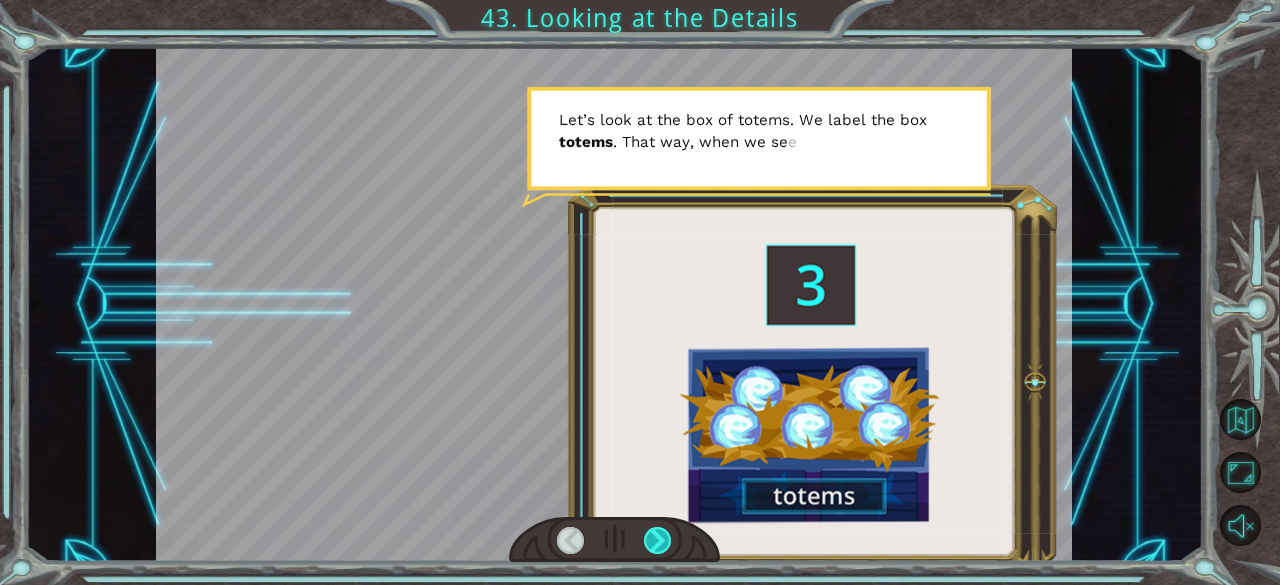 click at bounding box center (658, 541) 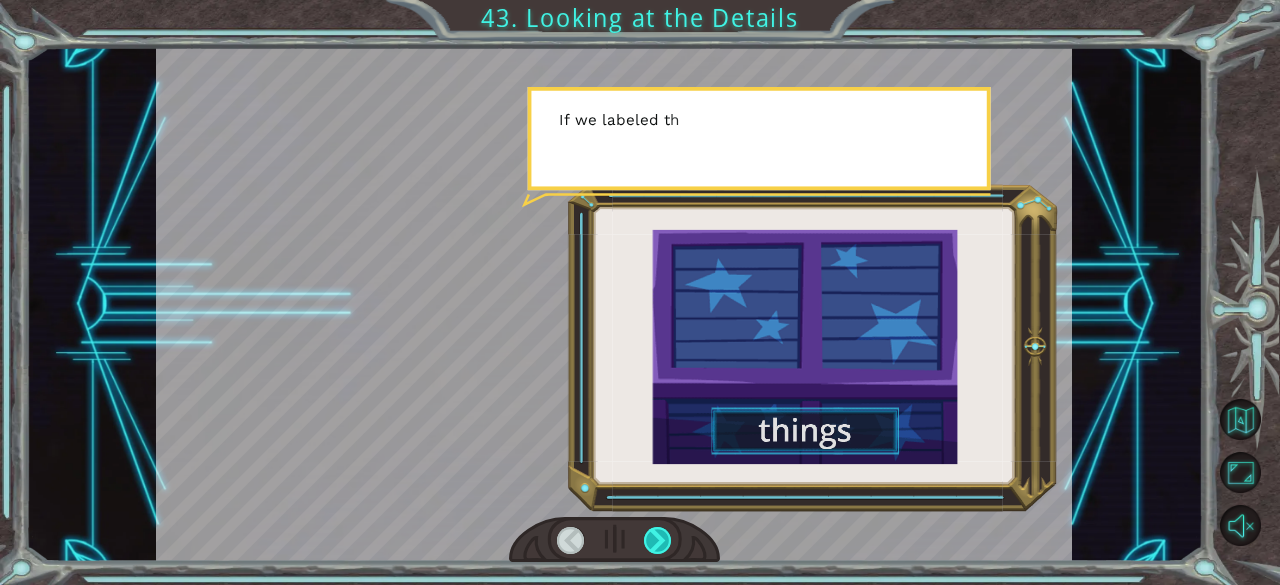 click at bounding box center [658, 541] 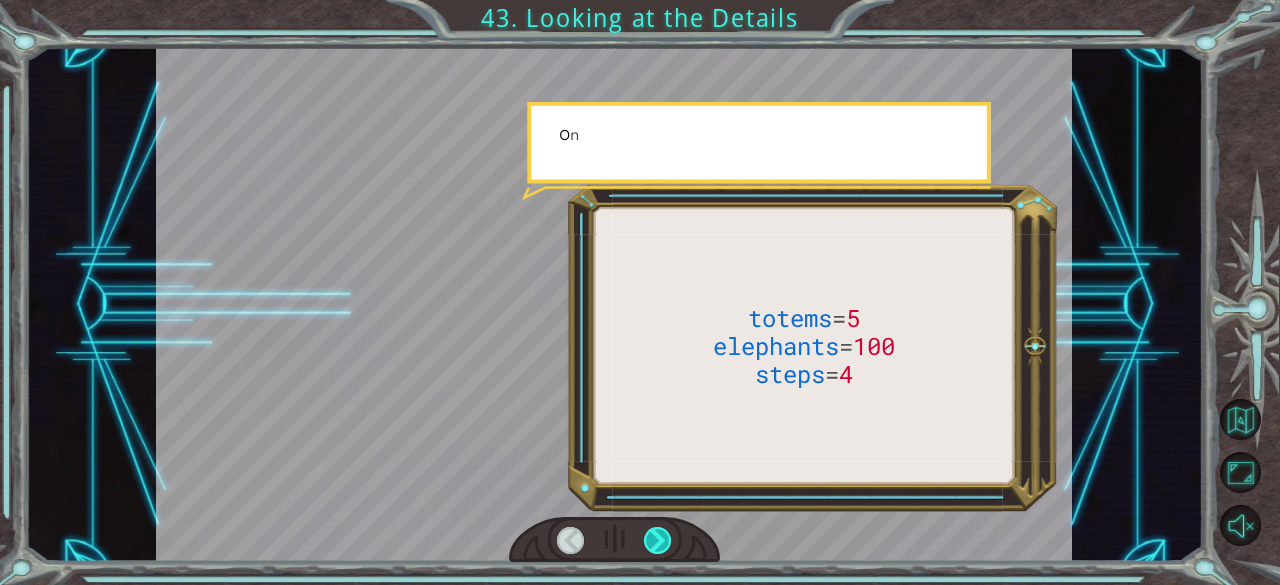 click at bounding box center (658, 541) 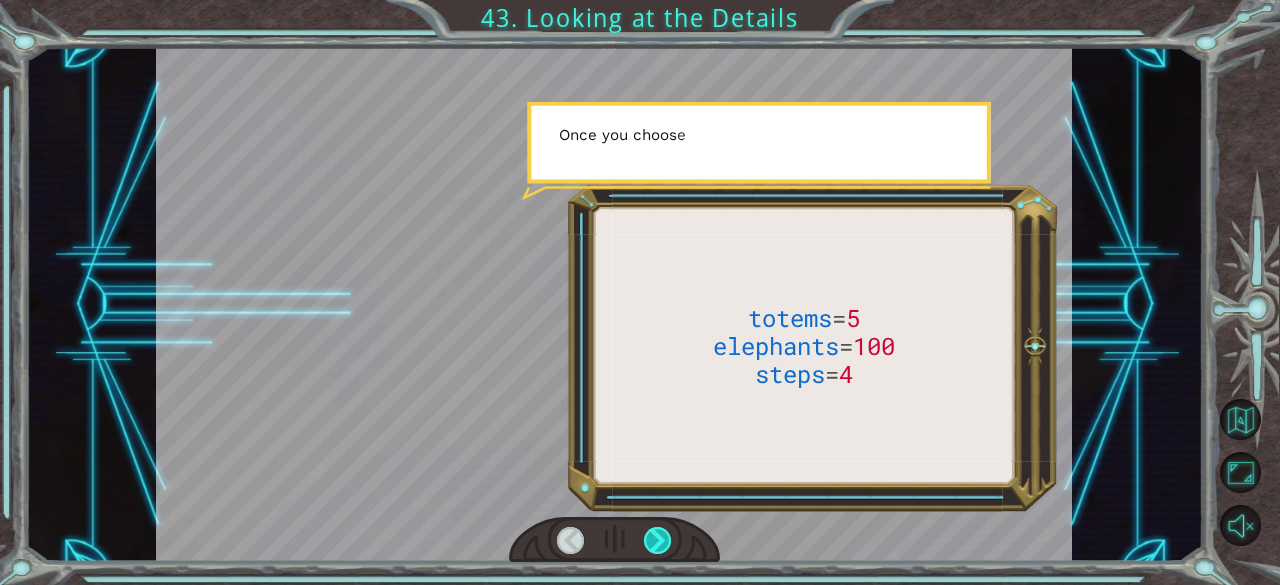 click at bounding box center (658, 541) 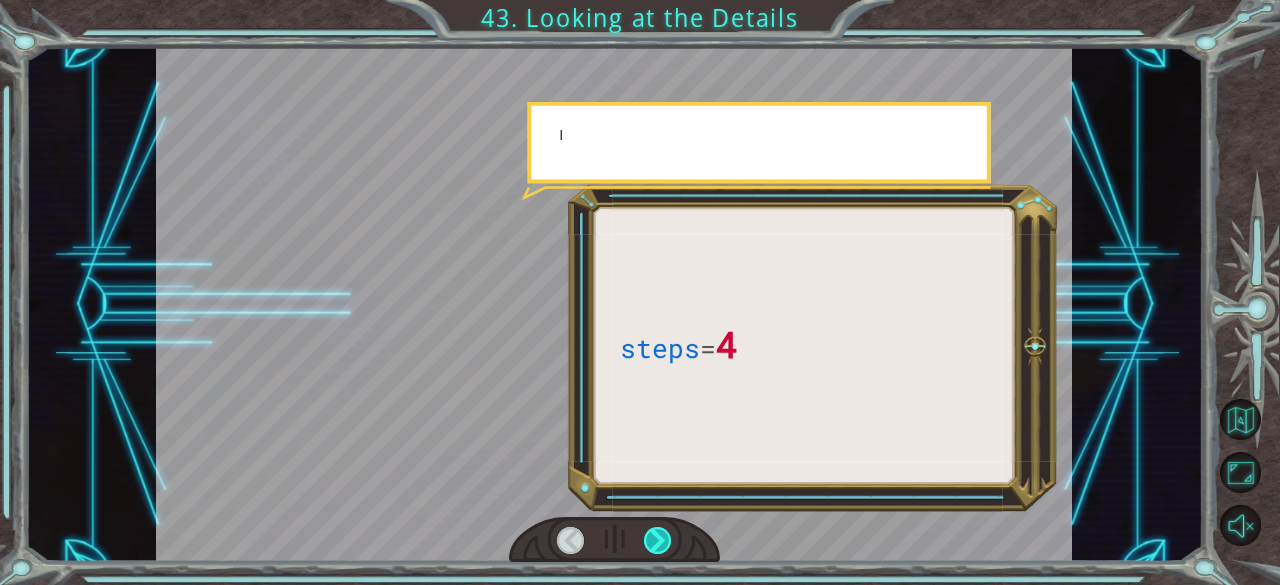 click at bounding box center [658, 541] 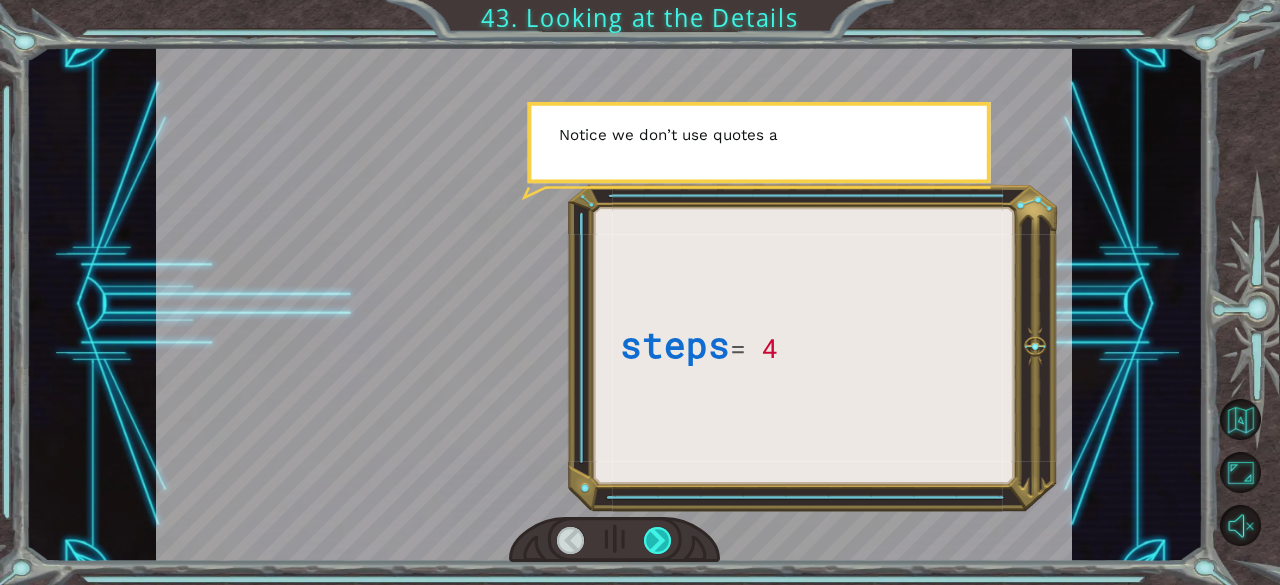 click at bounding box center (658, 541) 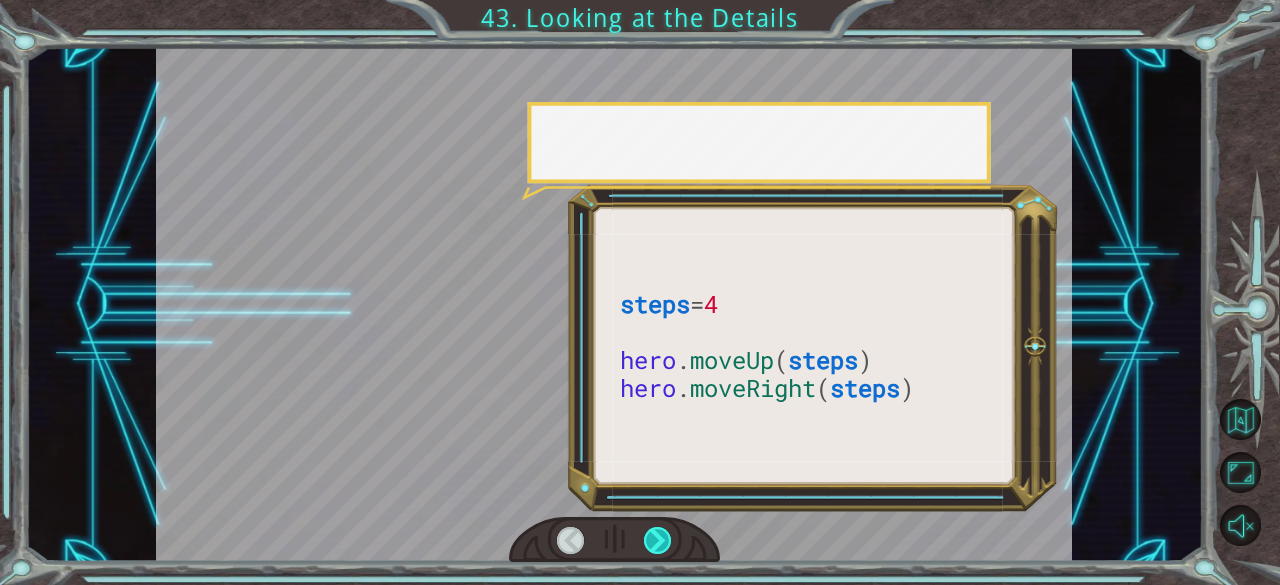 click at bounding box center [658, 541] 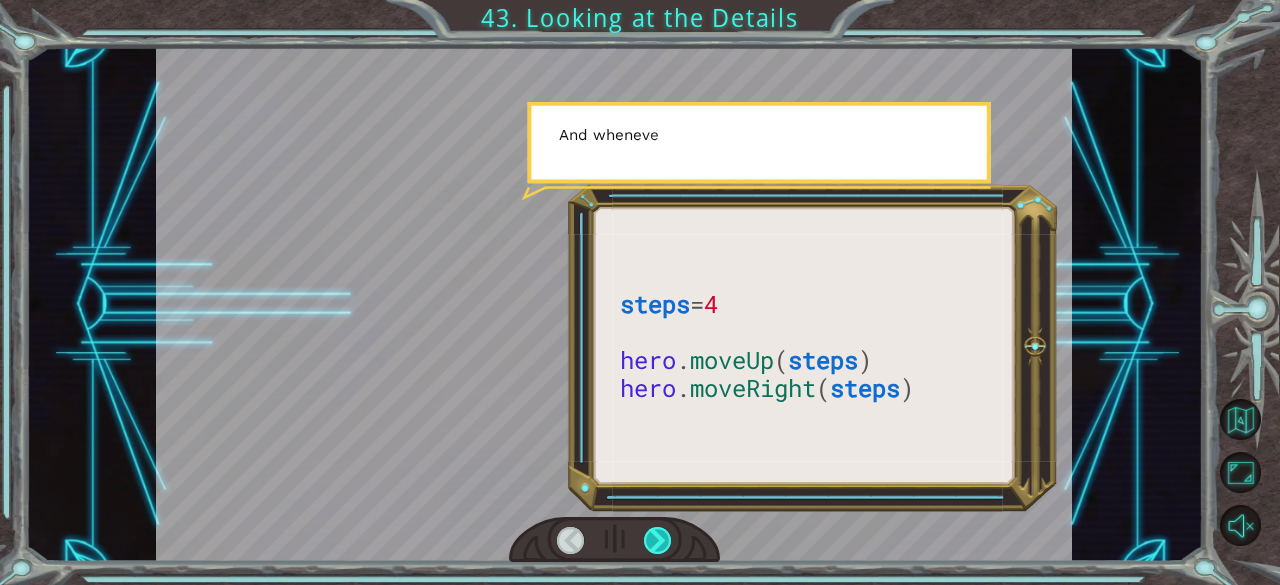 click at bounding box center (658, 541) 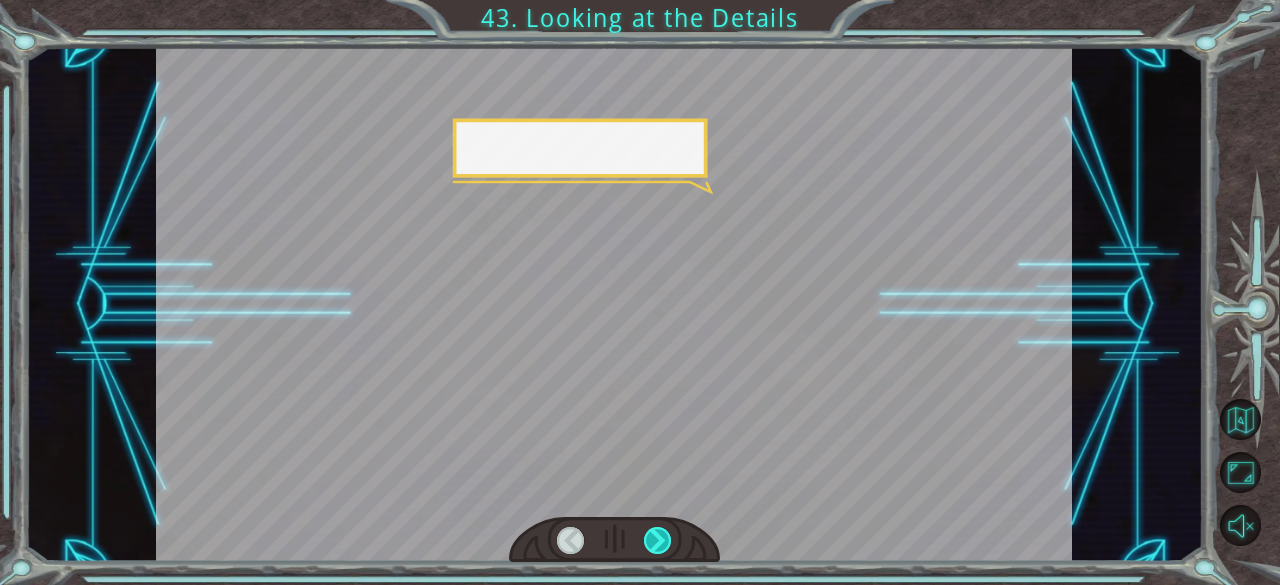 click at bounding box center [658, 541] 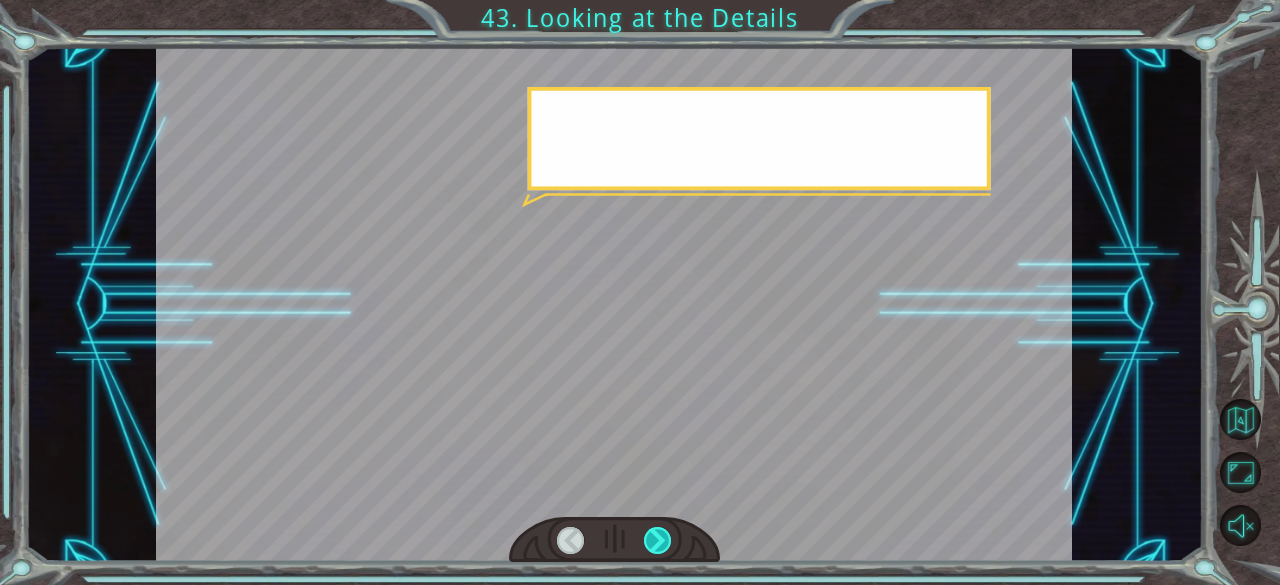 click at bounding box center [658, 541] 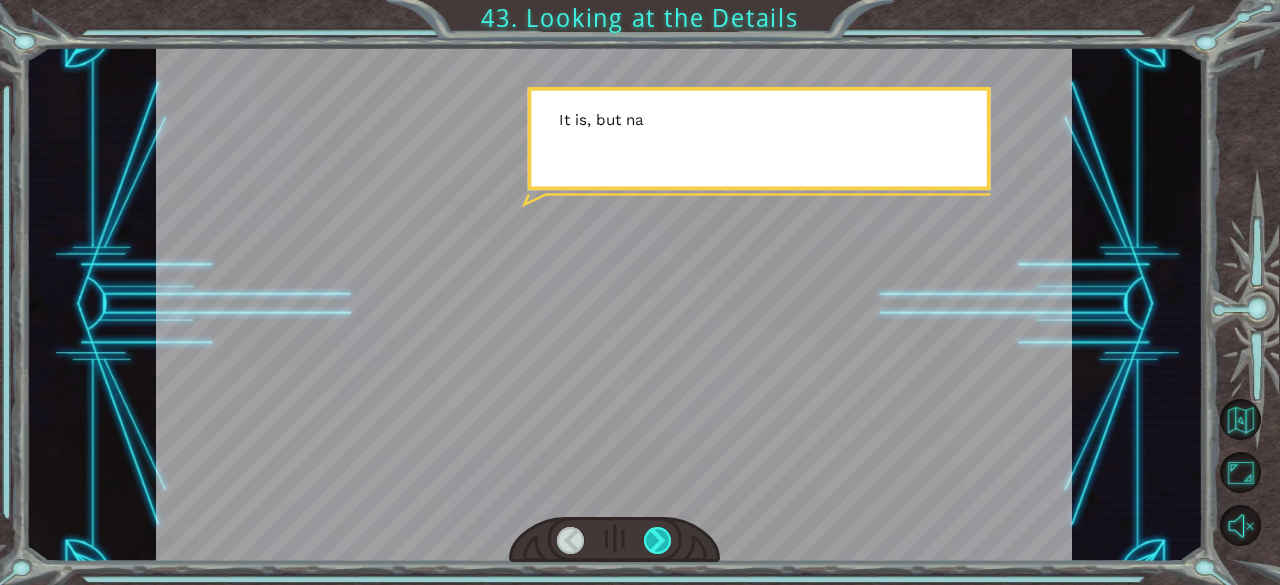 click at bounding box center [658, 541] 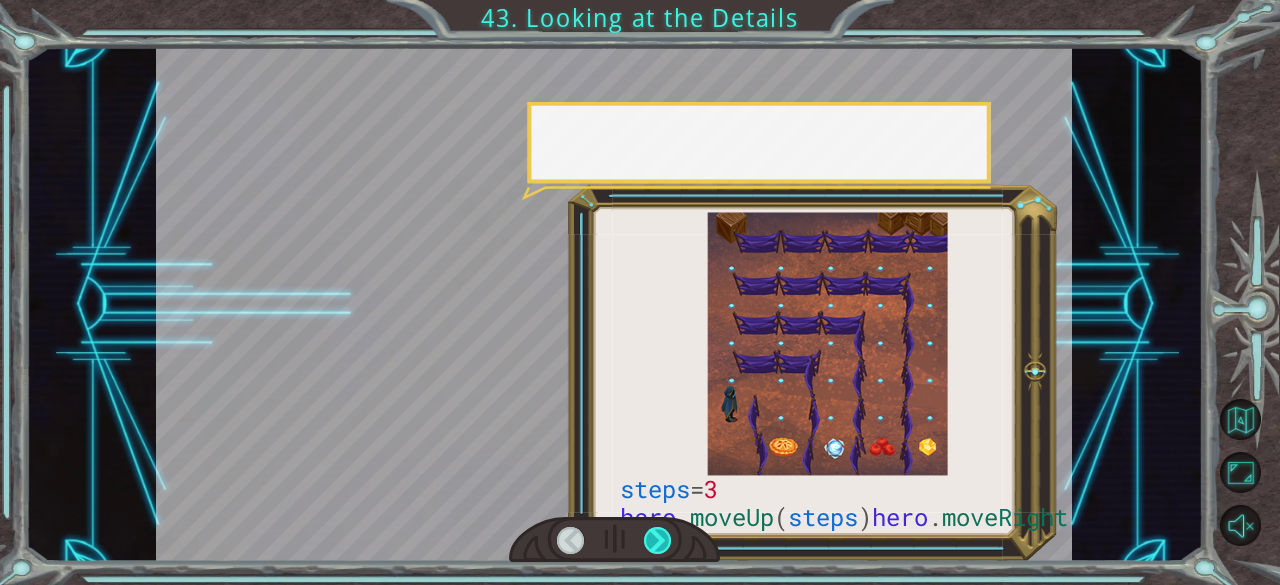 click at bounding box center [658, 541] 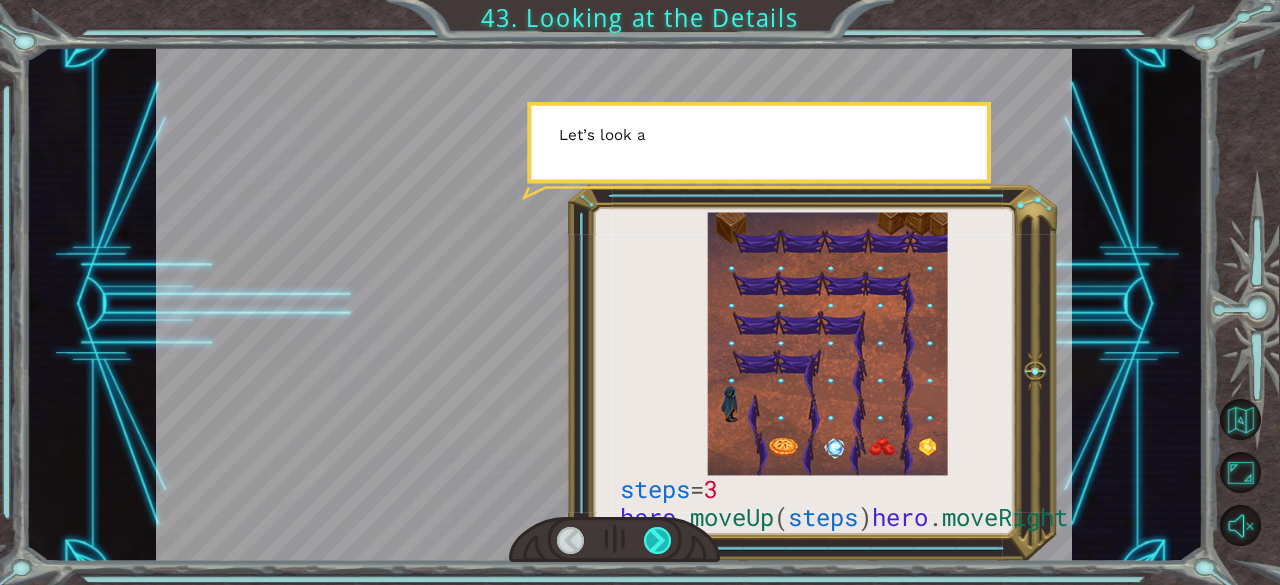 click at bounding box center (658, 541) 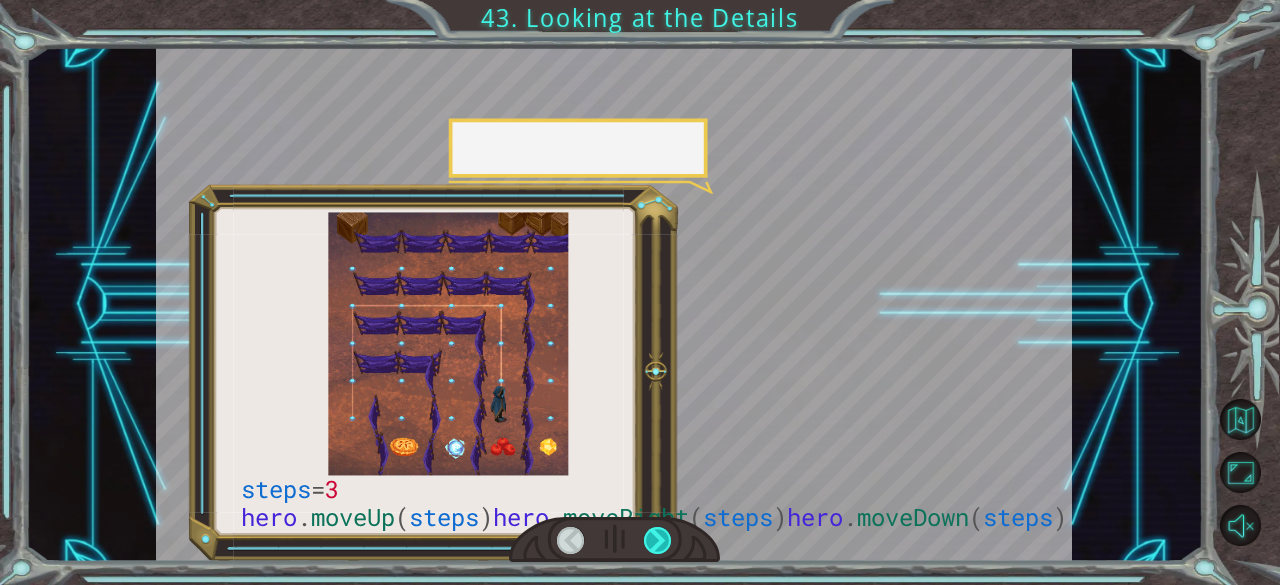 click at bounding box center (658, 541) 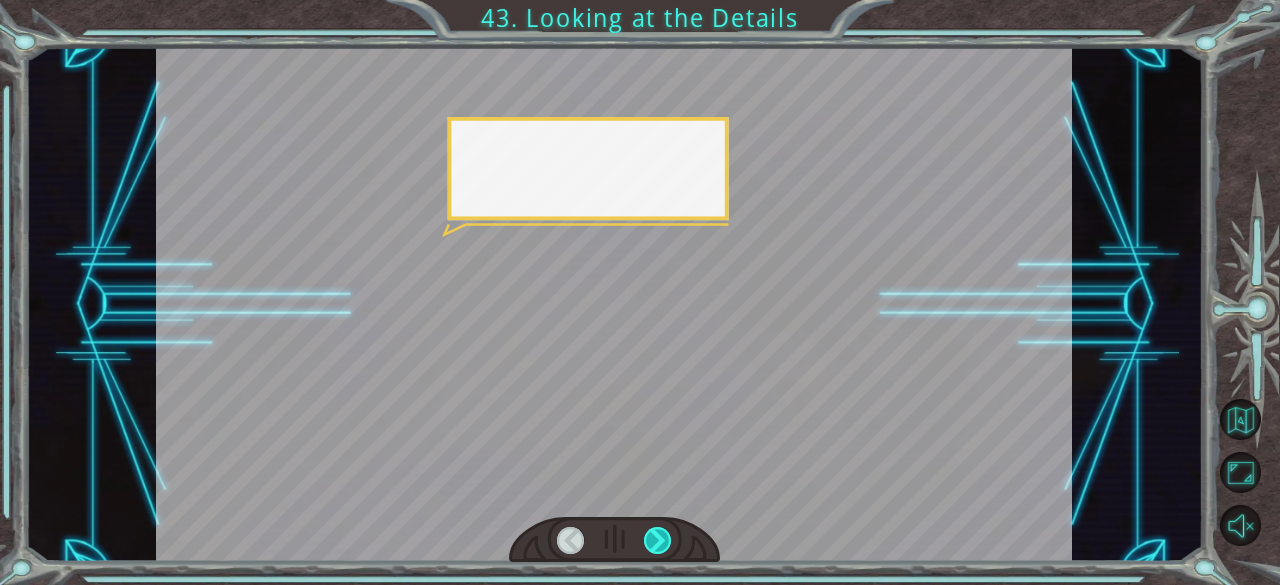 click at bounding box center (658, 541) 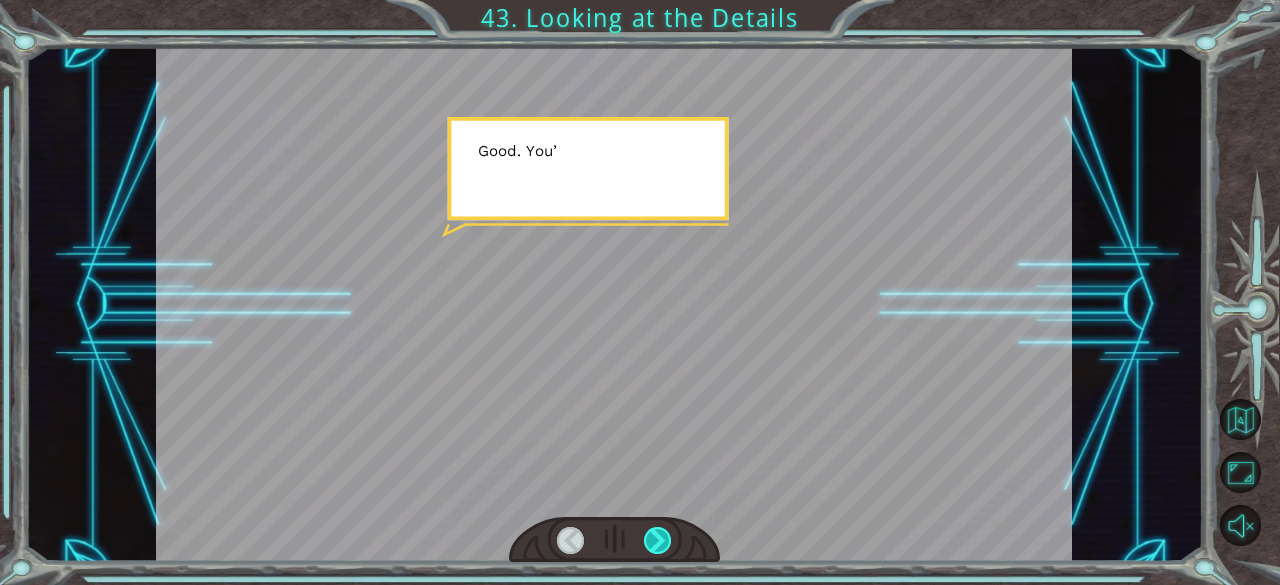 click at bounding box center [658, 541] 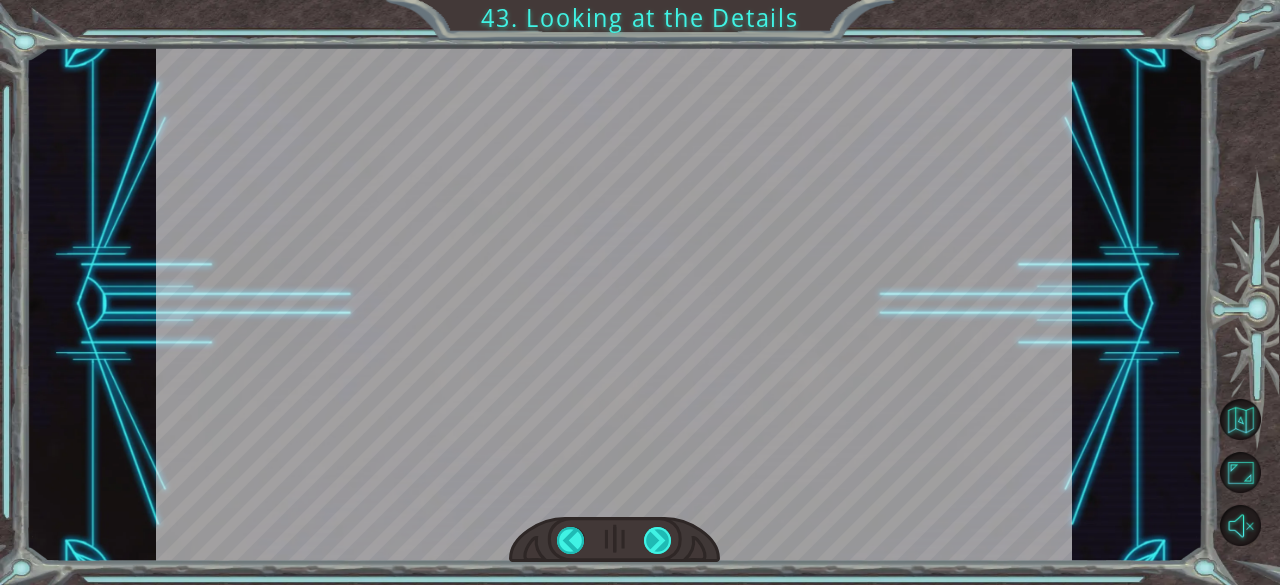 click at bounding box center [658, 541] 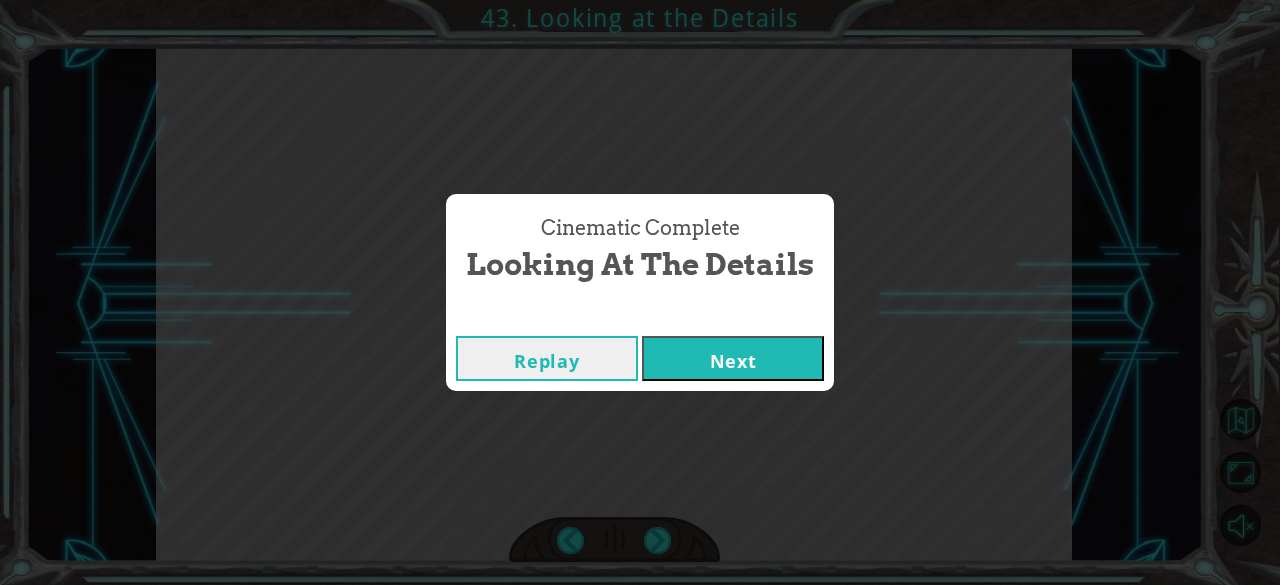 click on "Replay
Next" at bounding box center [640, 358] 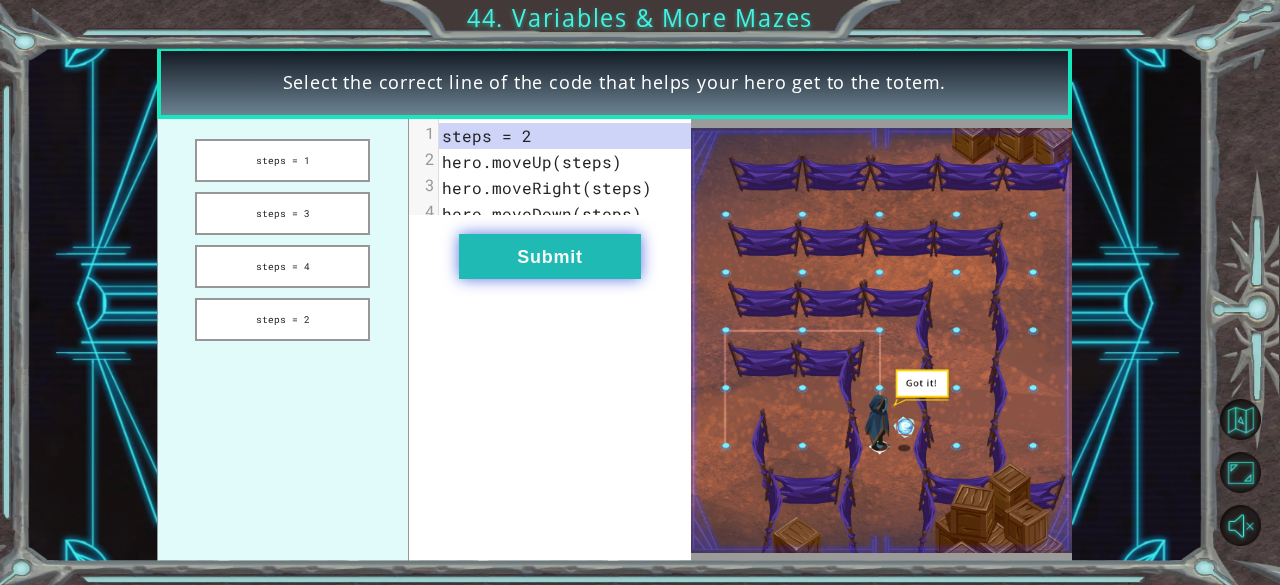 click on "Submit" at bounding box center [550, 256] 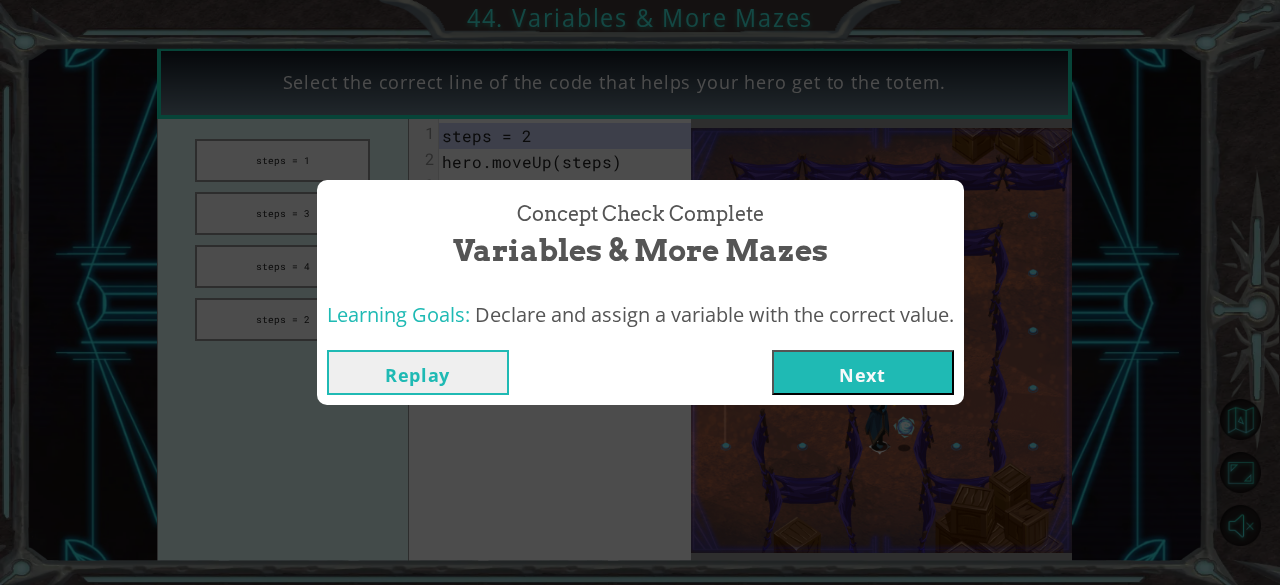 click on "Next" at bounding box center (863, 372) 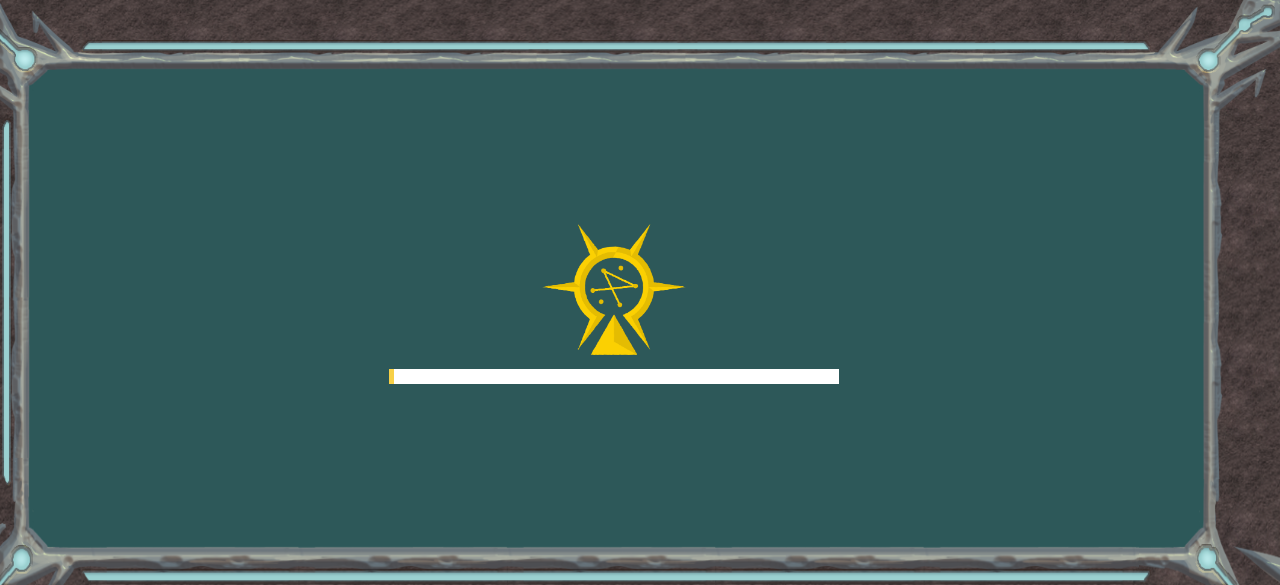click at bounding box center [614, 376] 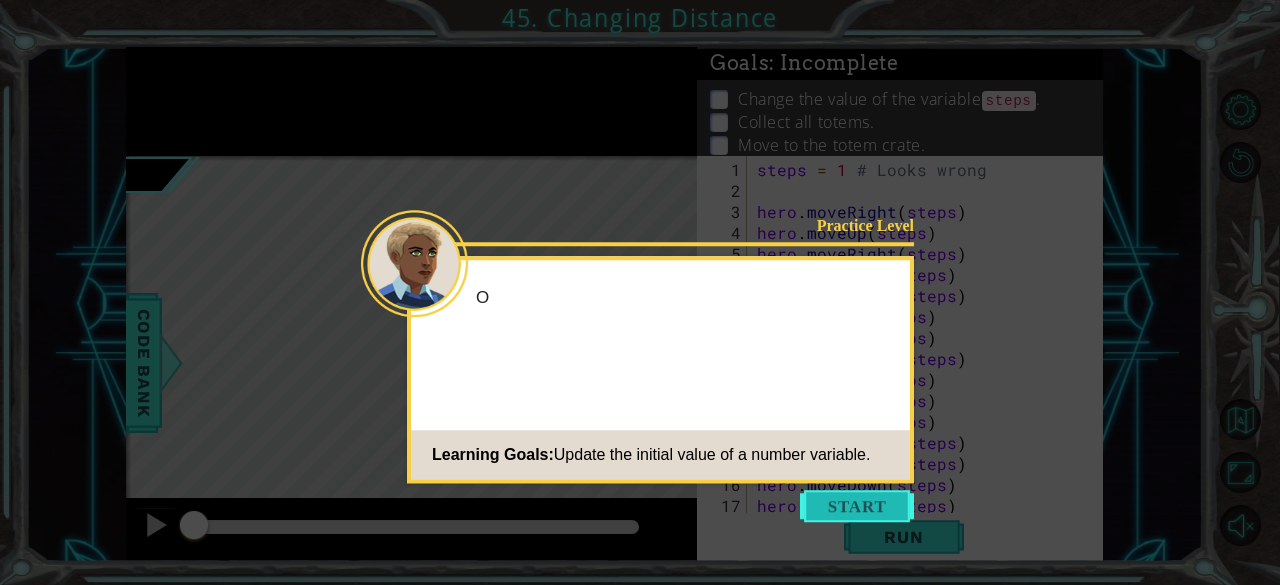 click at bounding box center (857, 506) 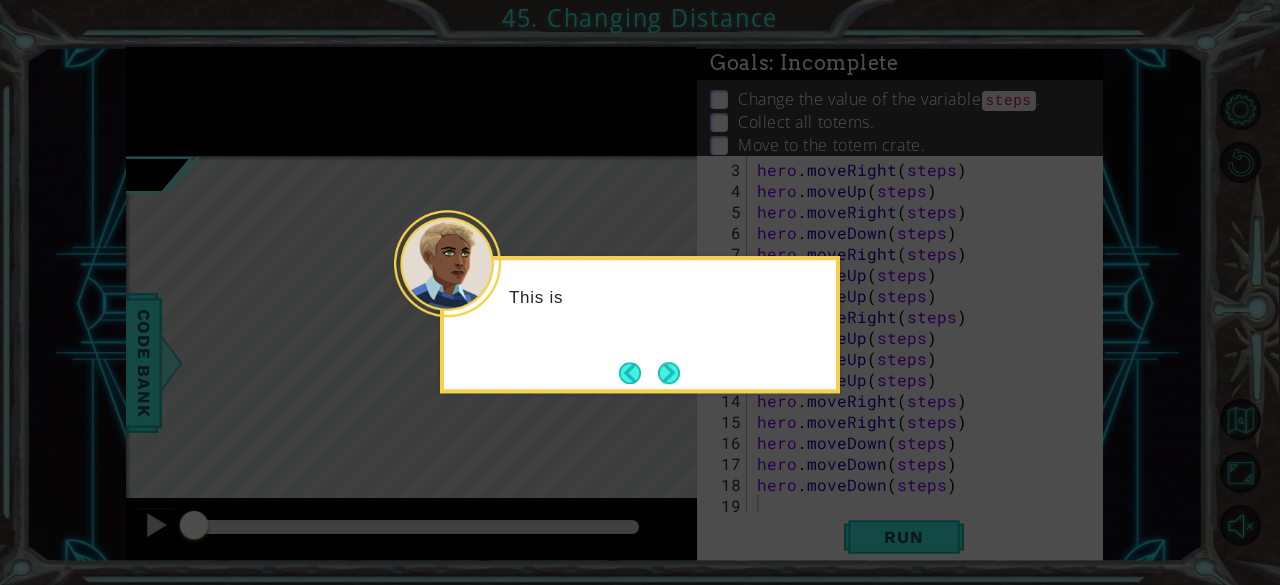 scroll, scrollTop: 0, scrollLeft: 0, axis: both 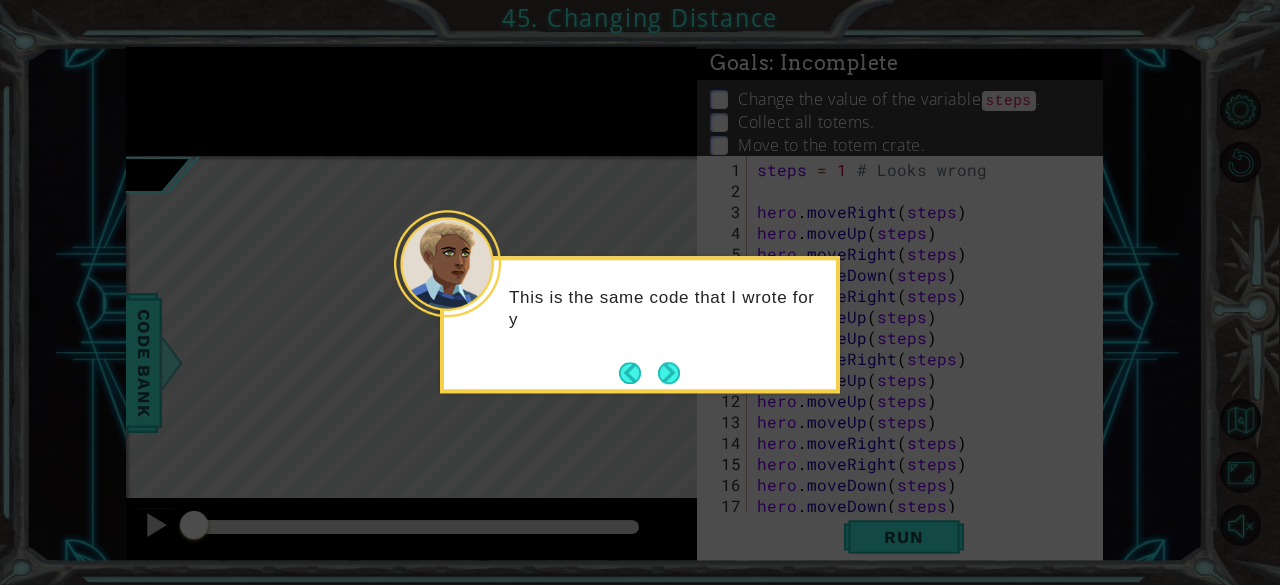 click 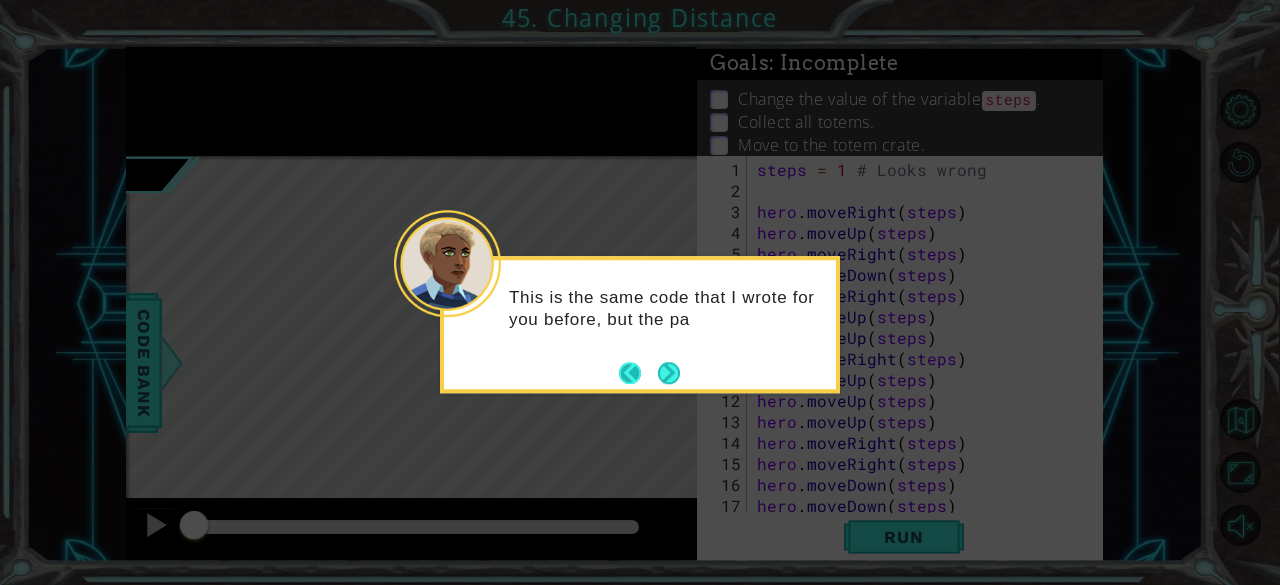 click at bounding box center [638, 373] 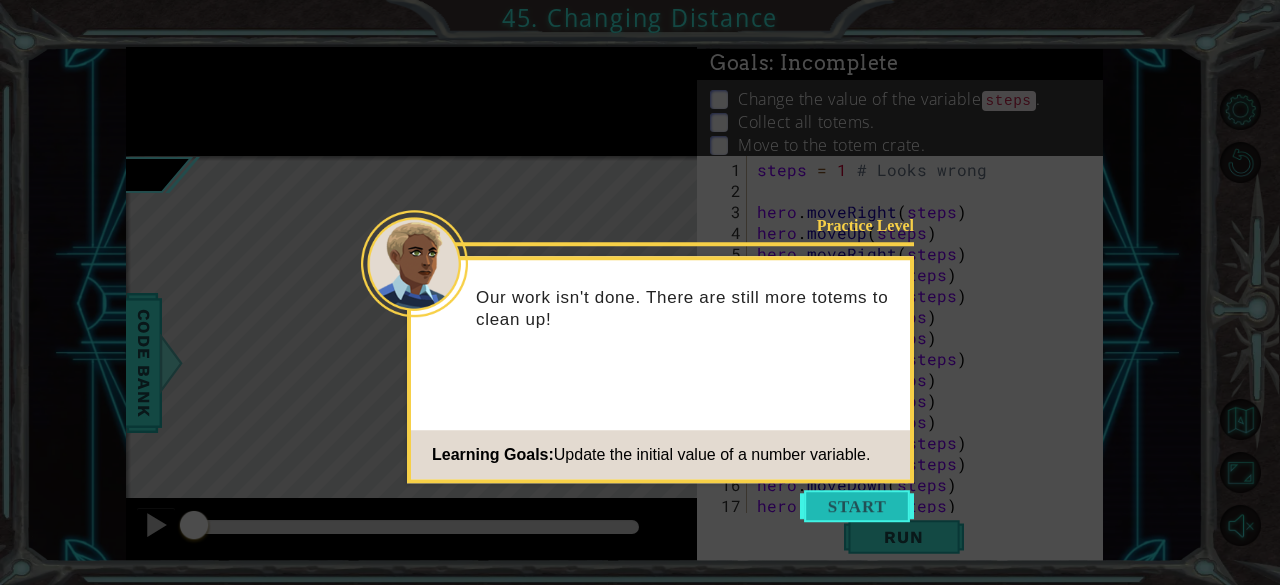 click at bounding box center (857, 506) 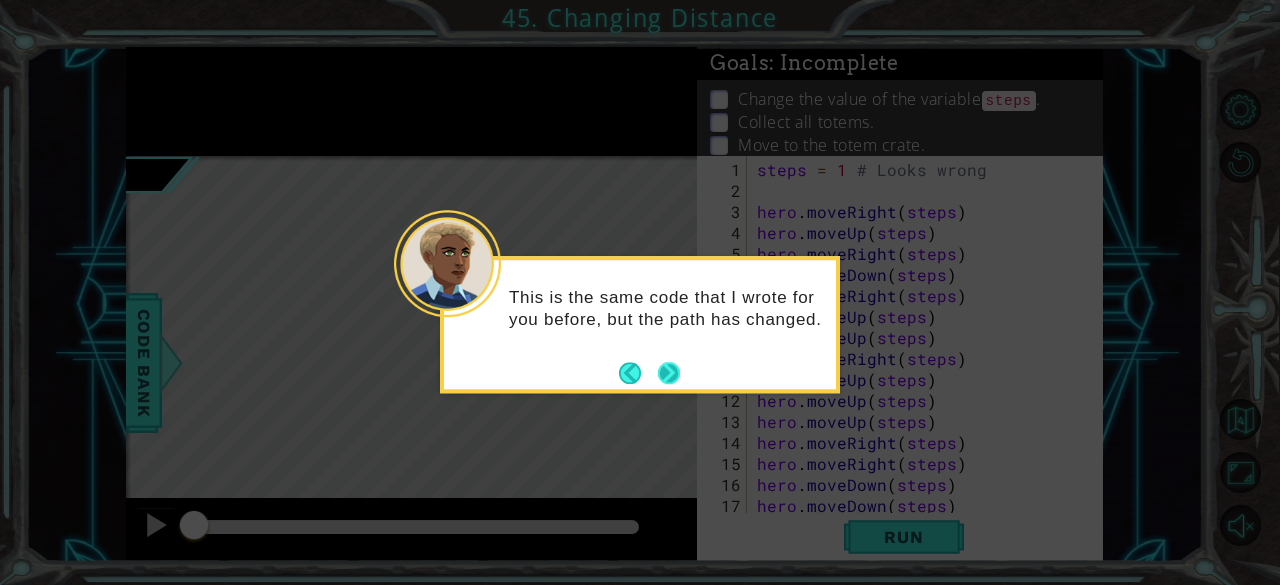 click at bounding box center [669, 373] 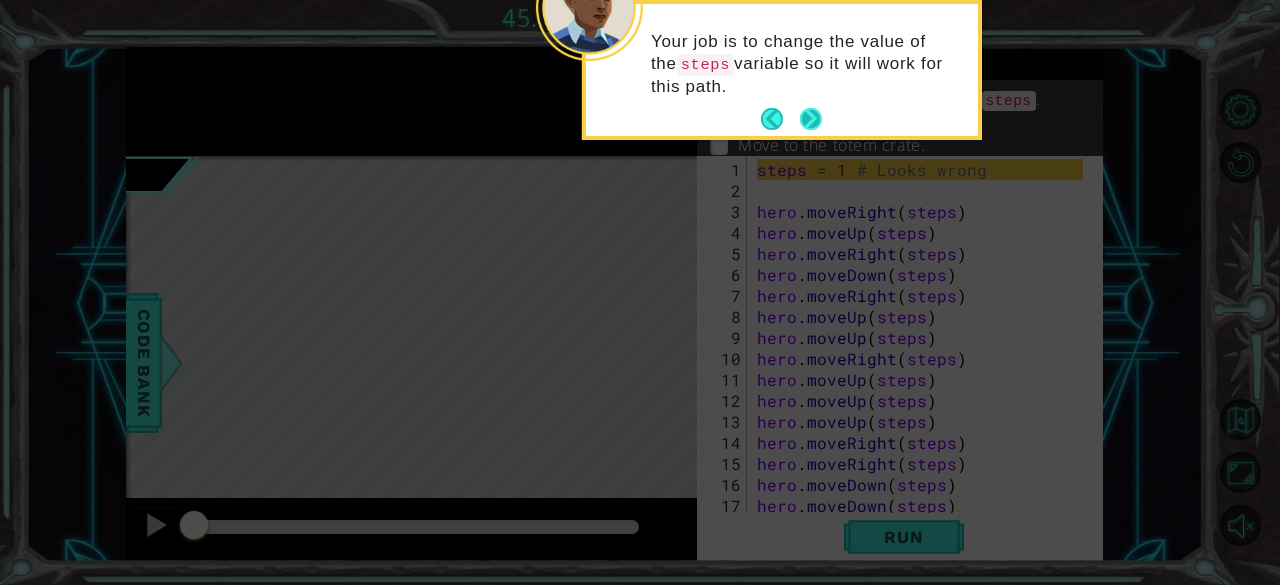 click at bounding box center [810, 119] 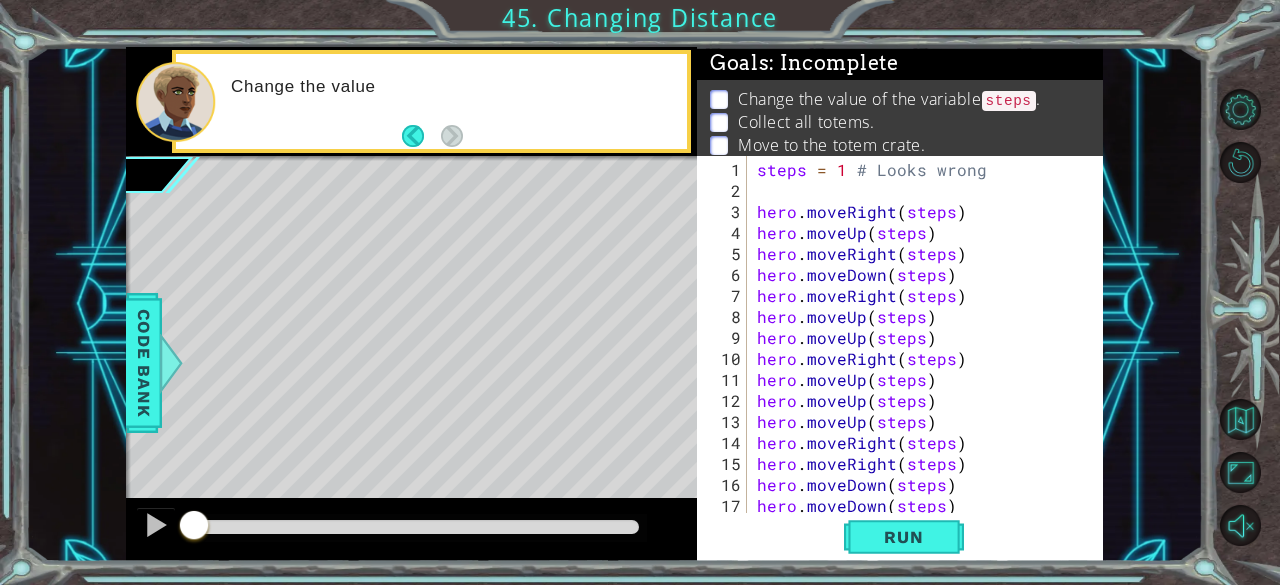 scroll, scrollTop: 42, scrollLeft: 0, axis: vertical 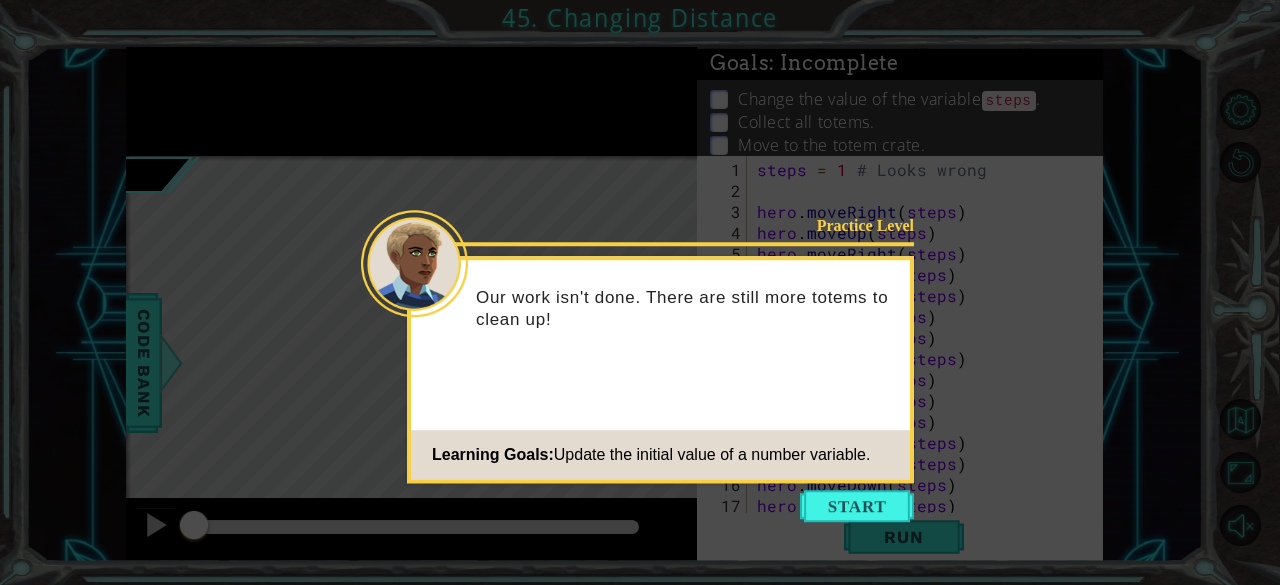 type 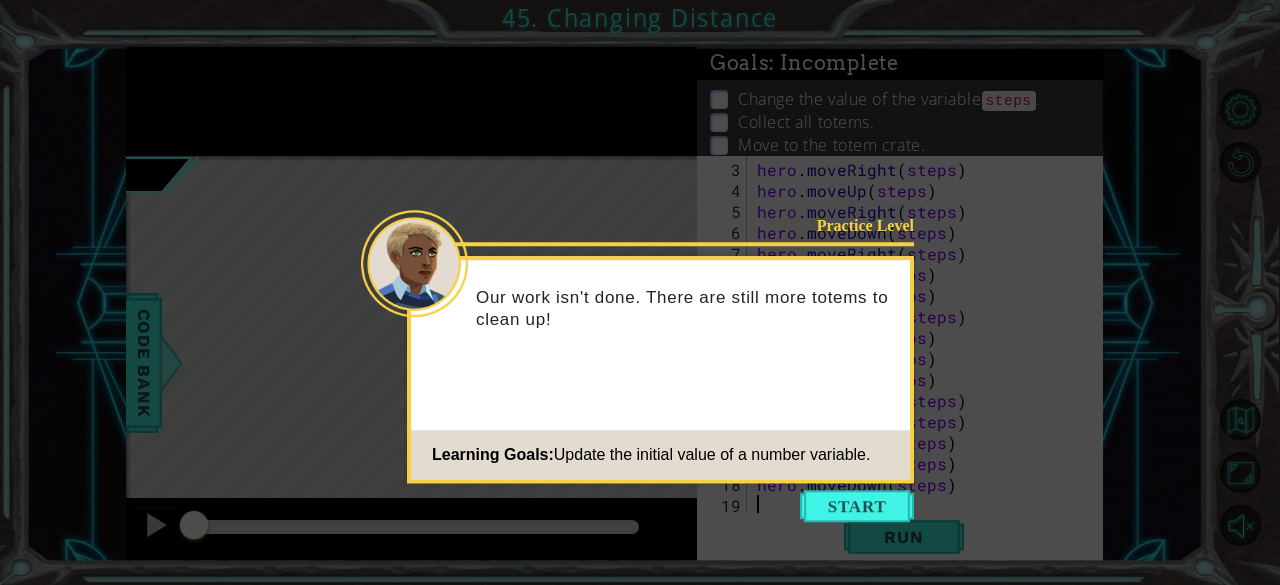 scroll, scrollTop: 42, scrollLeft: 0, axis: vertical 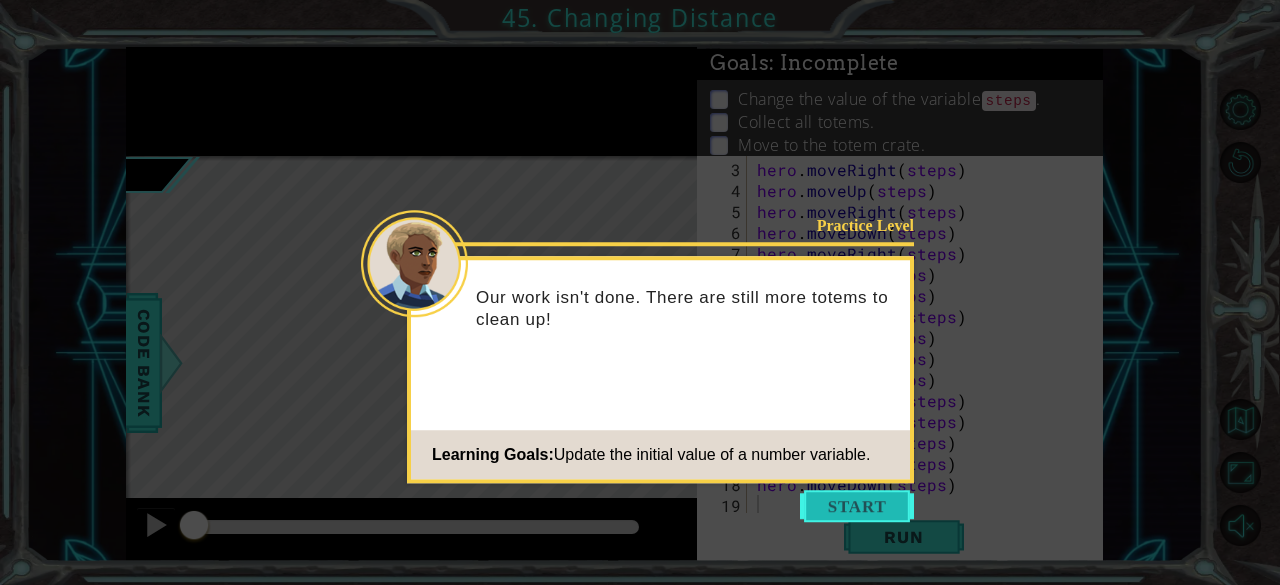 click 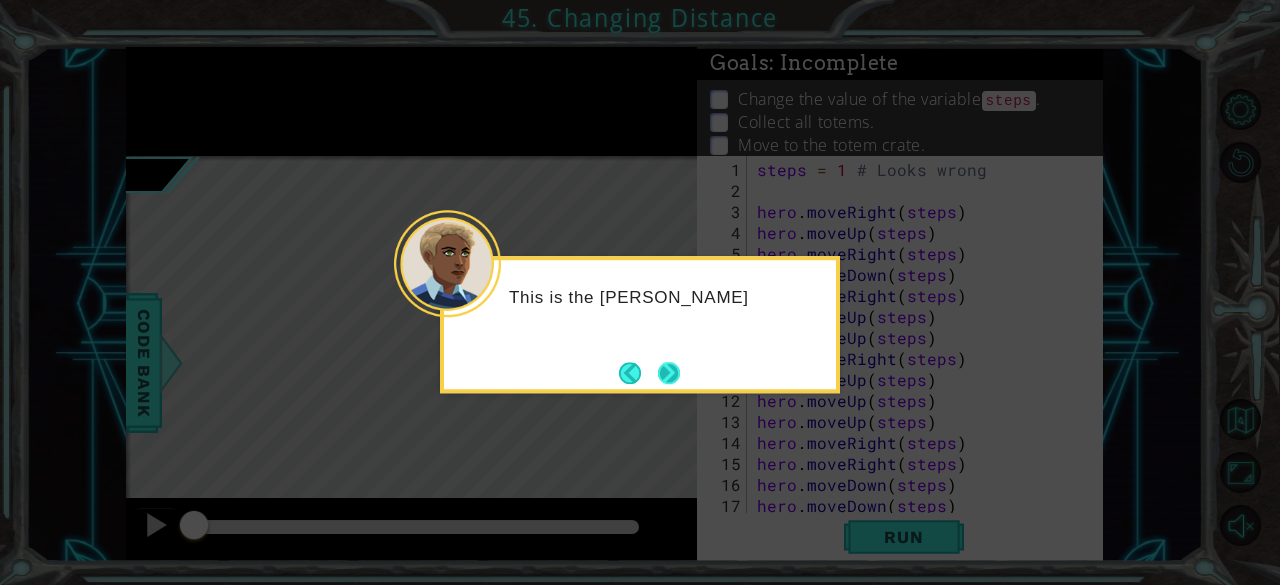 click at bounding box center [669, 373] 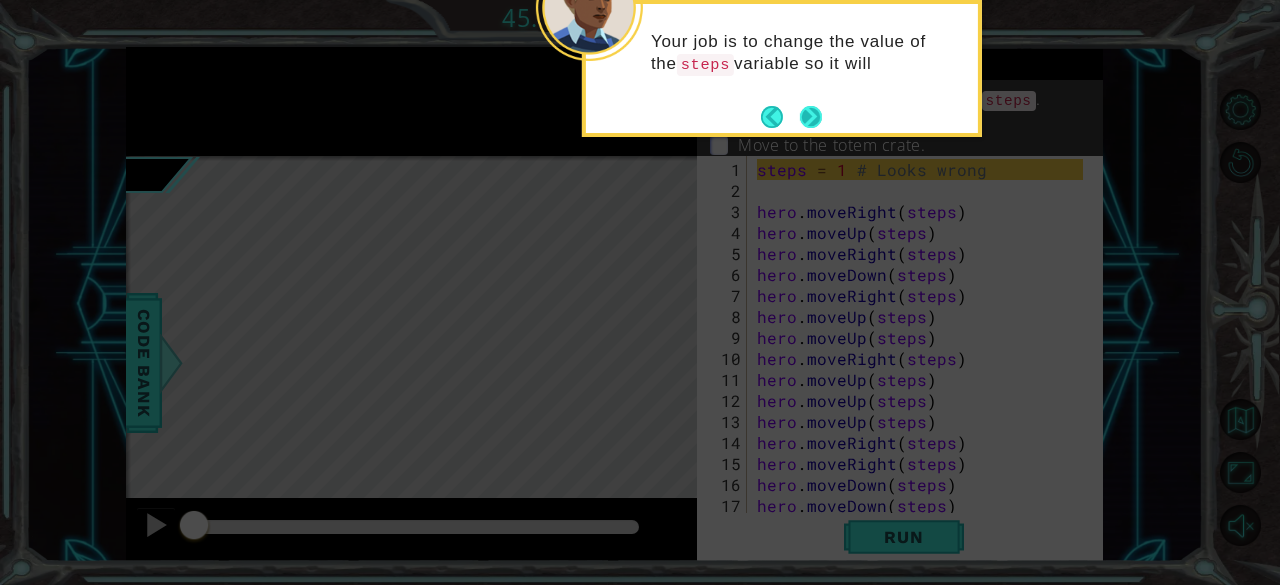click at bounding box center [811, 117] 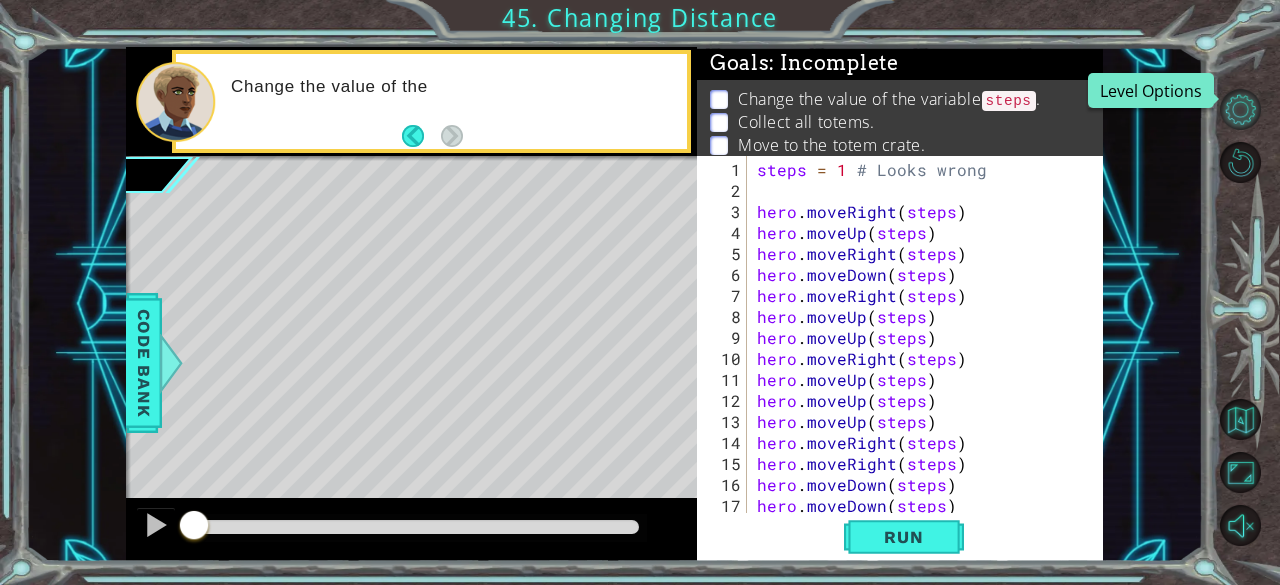 click at bounding box center [1240, 109] 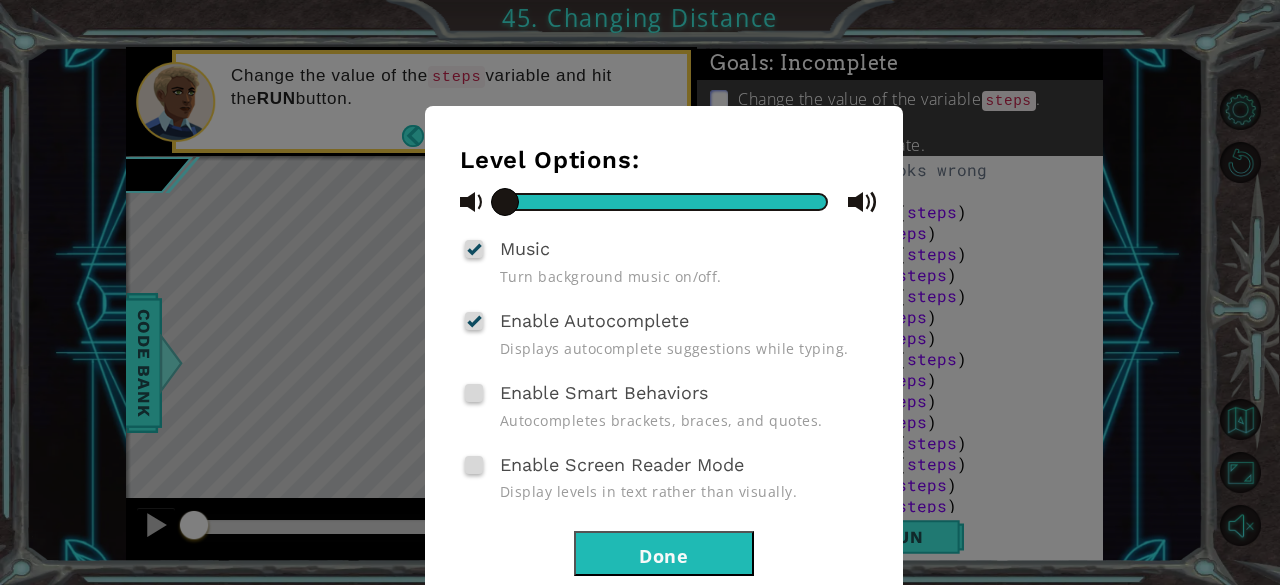 scroll, scrollTop: 91, scrollLeft: 0, axis: vertical 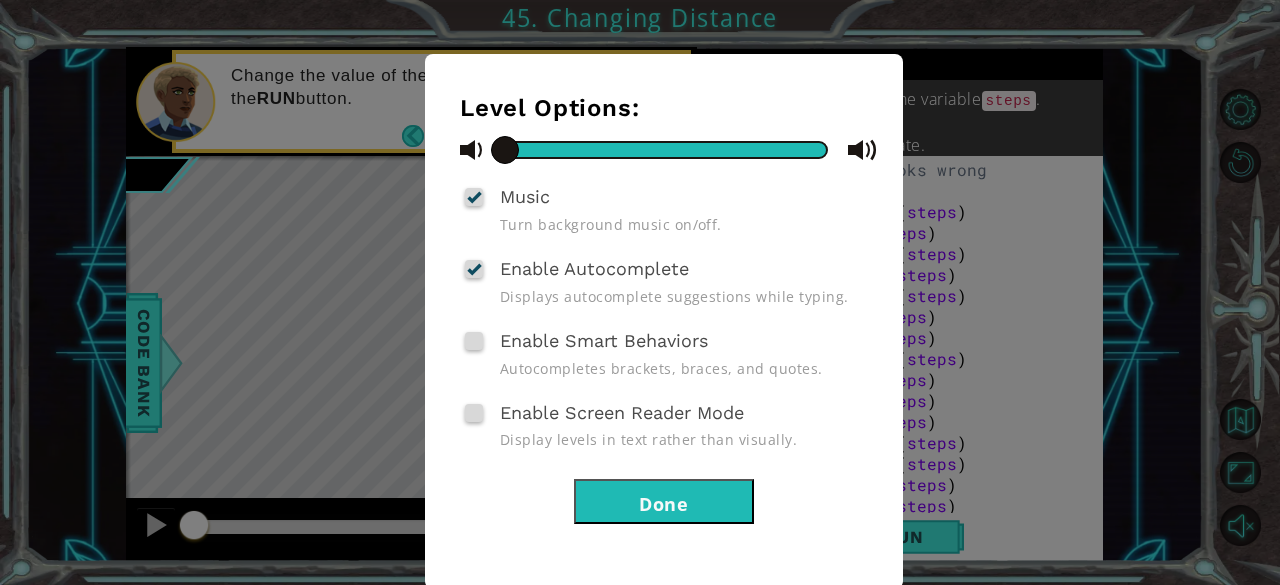 click on "Done" at bounding box center [664, 501] 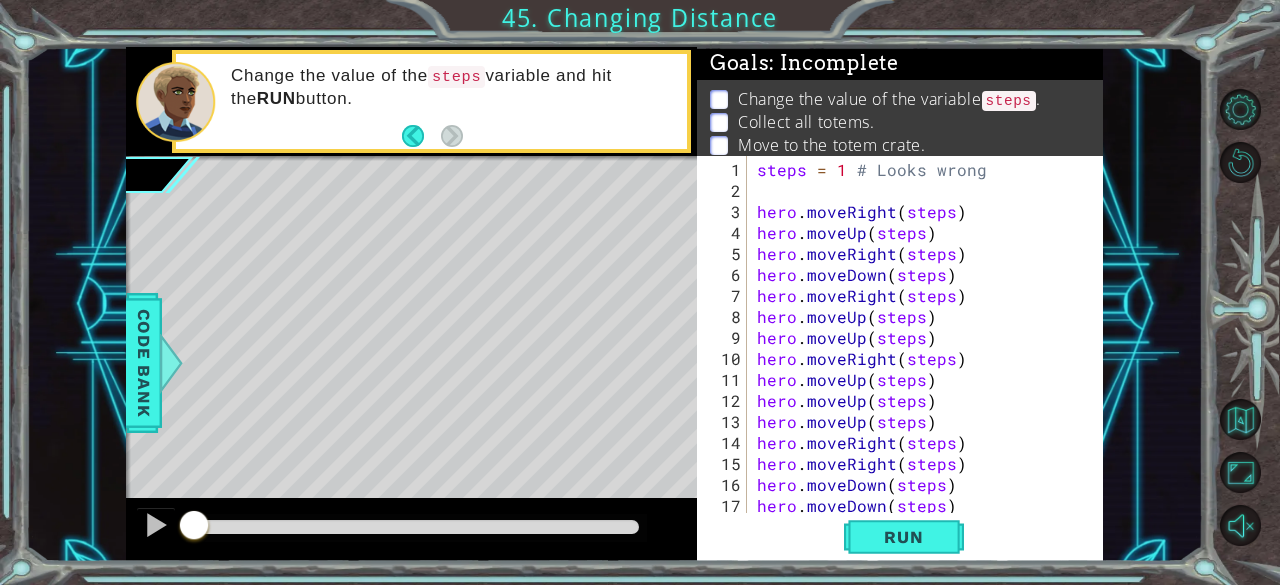 scroll, scrollTop: 0, scrollLeft: 0, axis: both 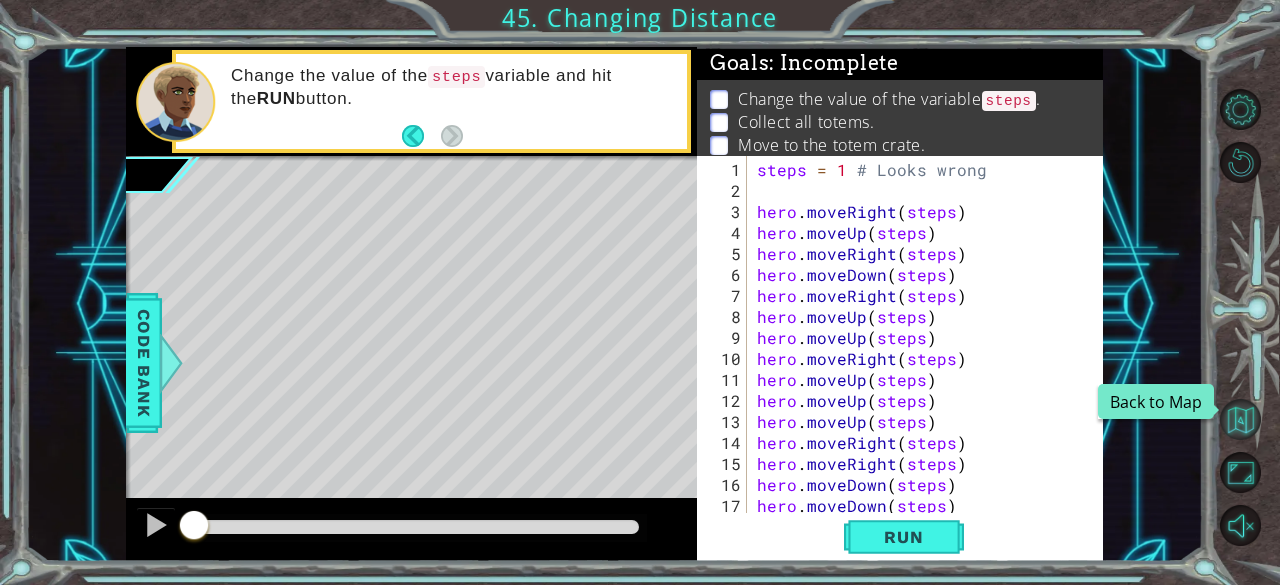 click at bounding box center (1240, 419) 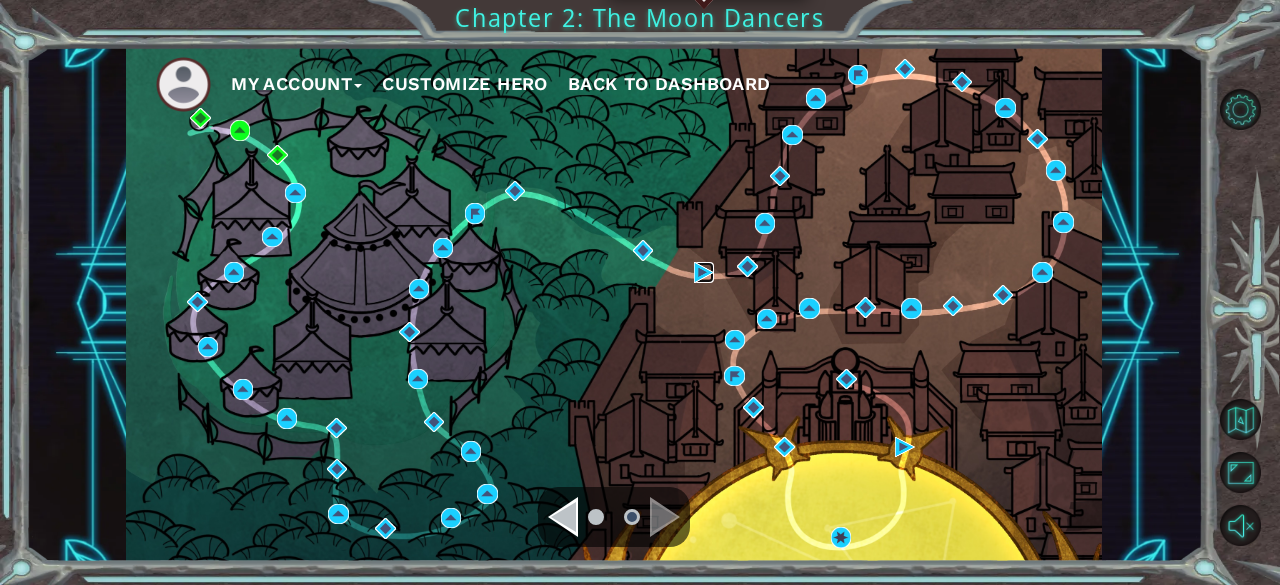 click at bounding box center (704, 272) 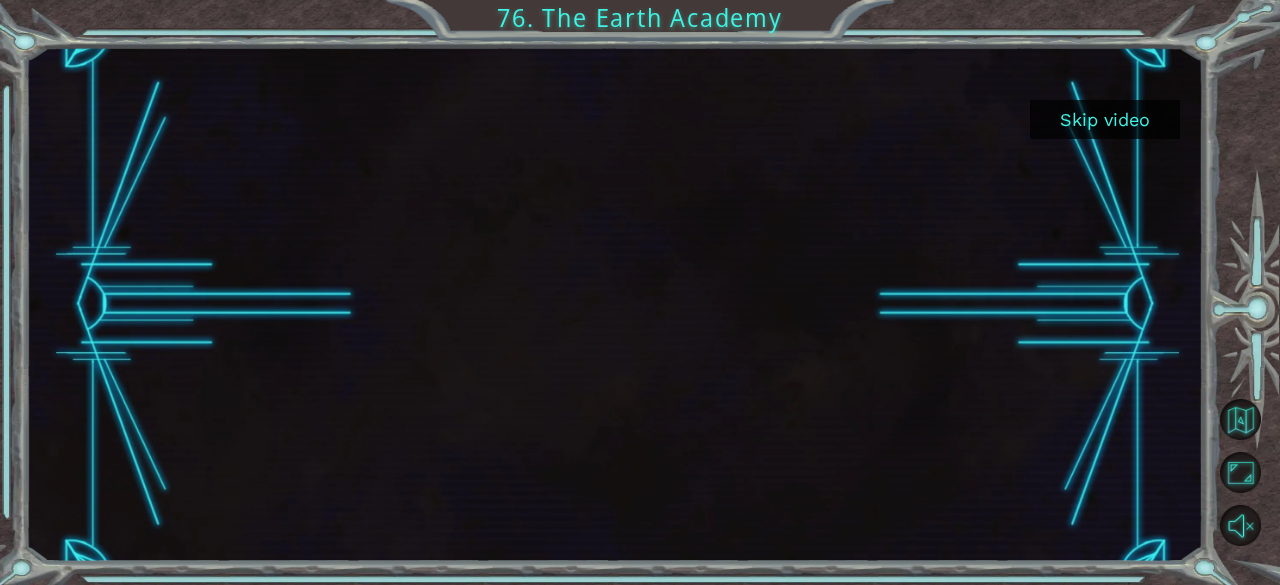 click on "Skip video" at bounding box center (1105, 119) 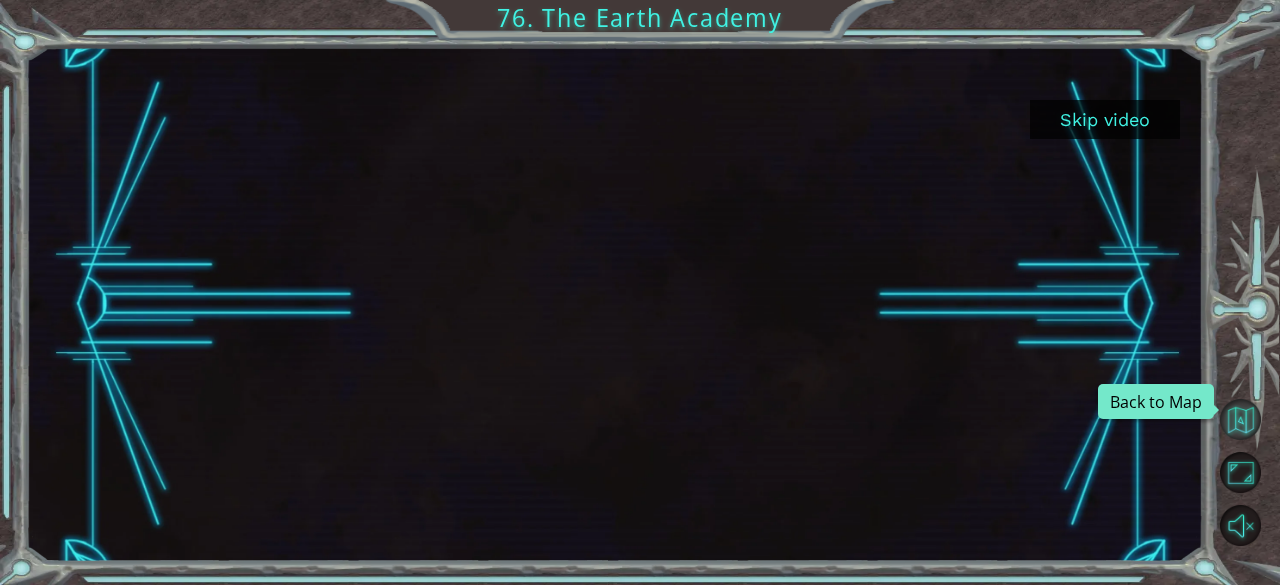 click at bounding box center (1240, 419) 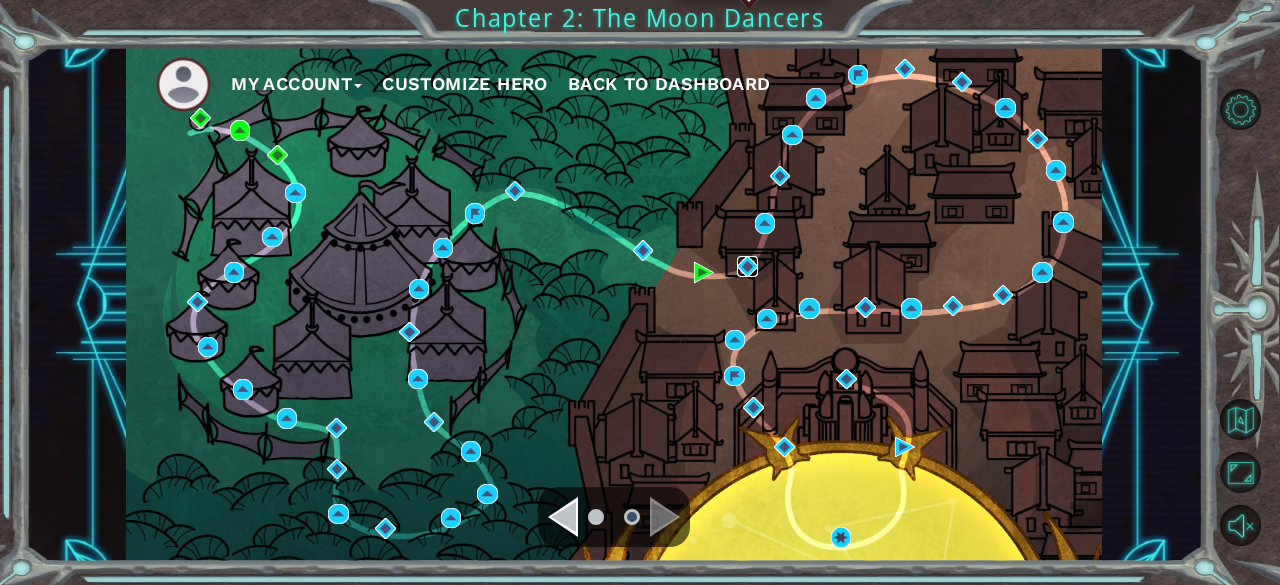 click at bounding box center (747, 266) 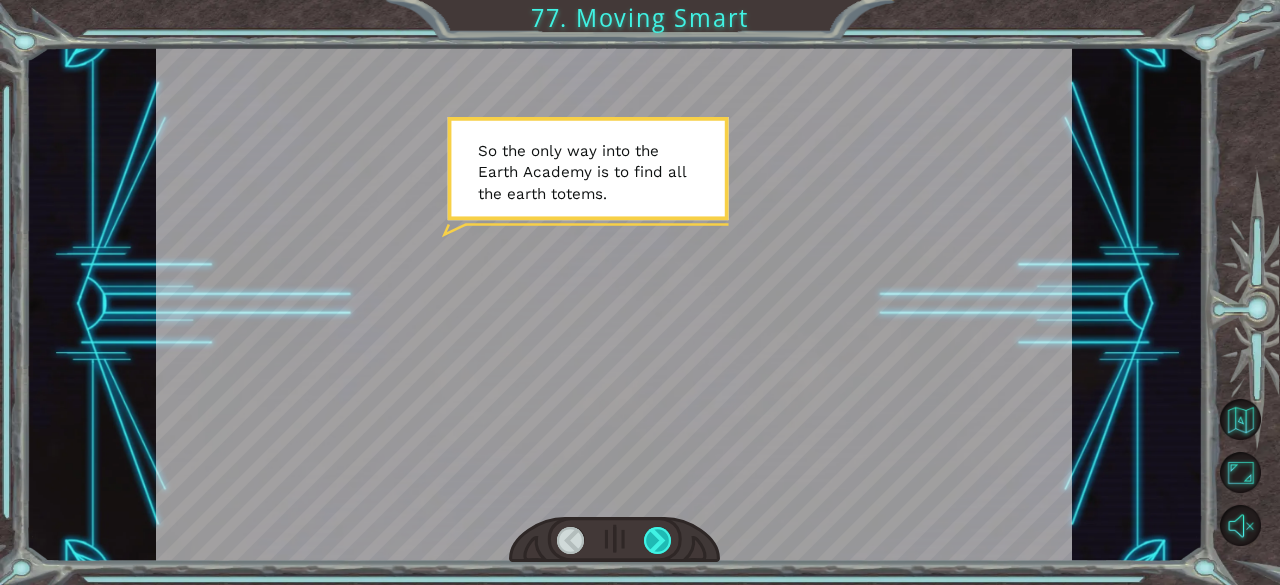 click at bounding box center (658, 541) 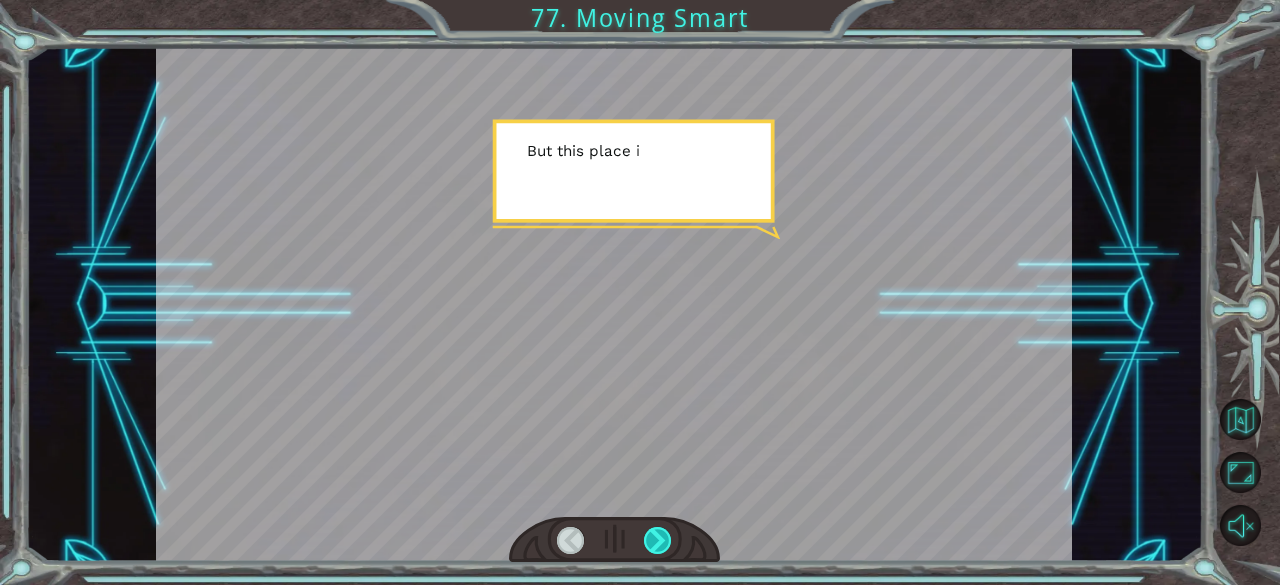 click at bounding box center [658, 541] 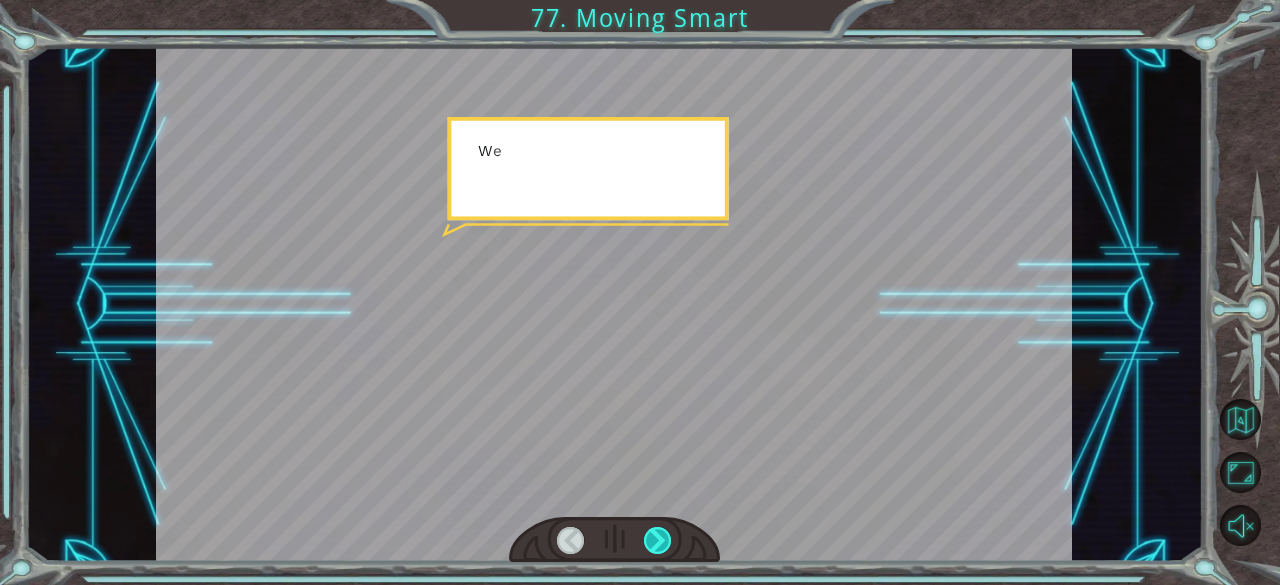 click at bounding box center (658, 541) 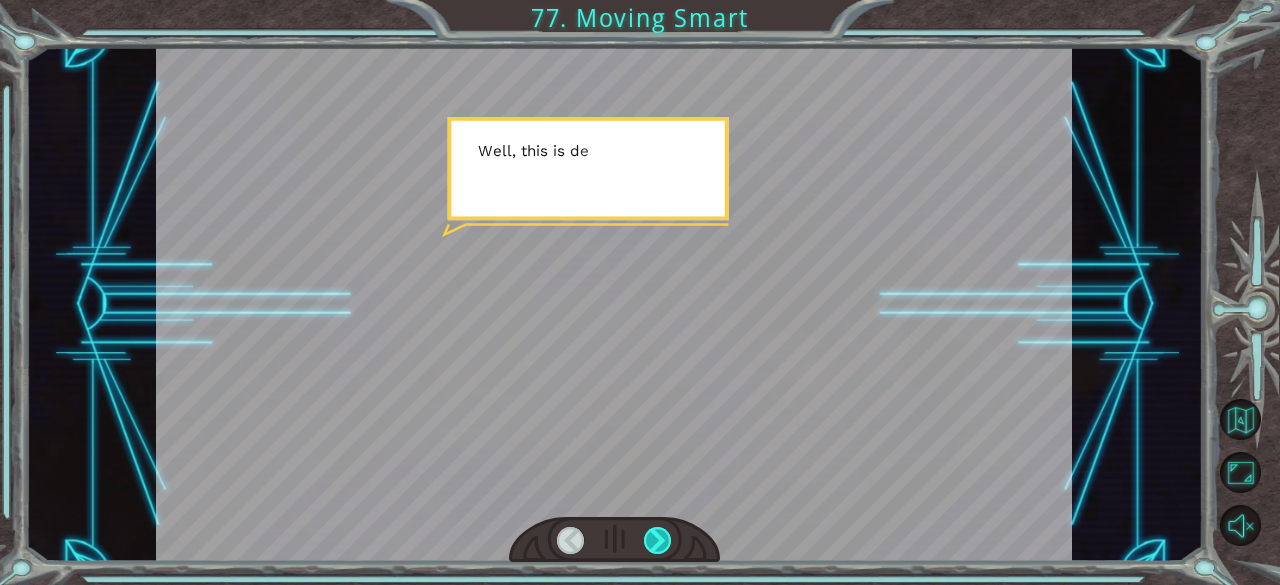 click at bounding box center (658, 541) 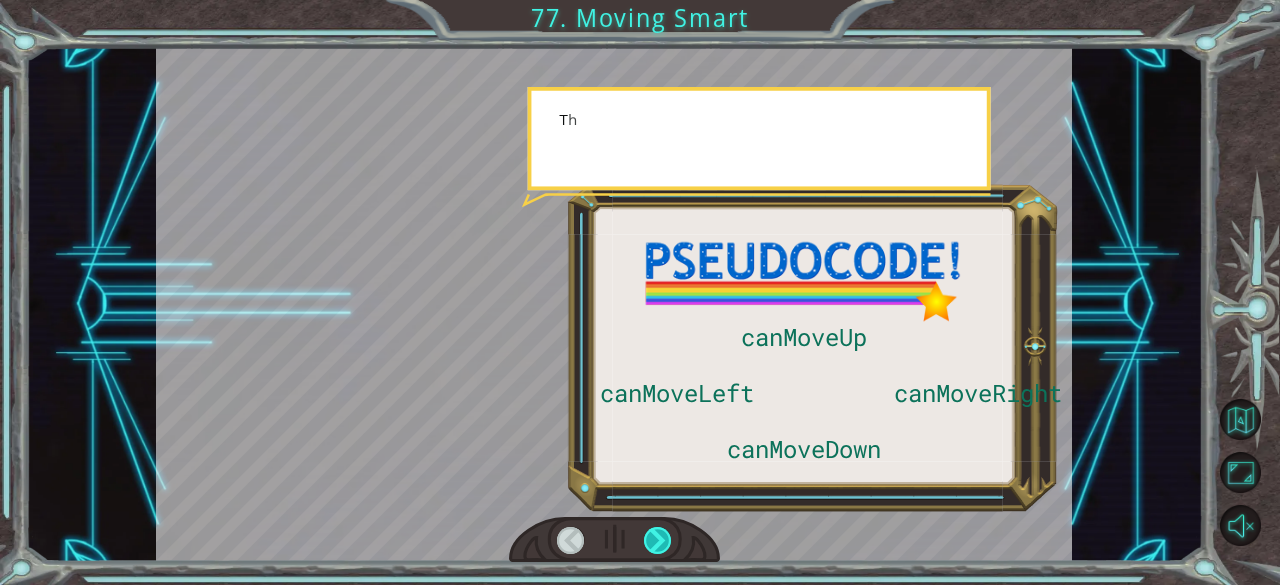 click at bounding box center (658, 541) 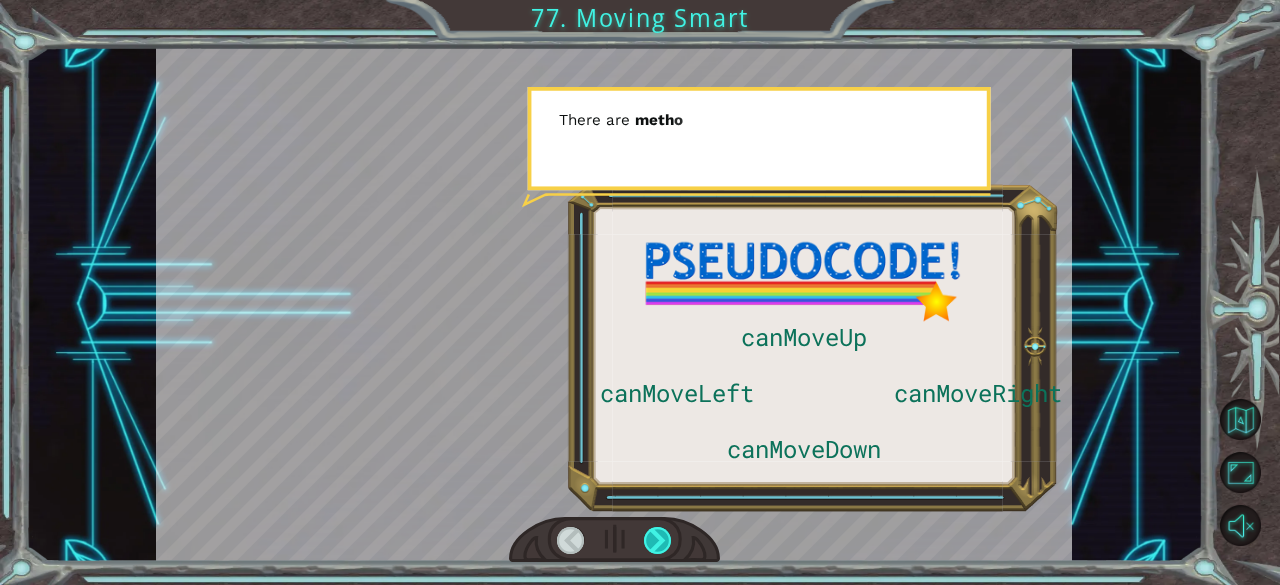 click at bounding box center [658, 541] 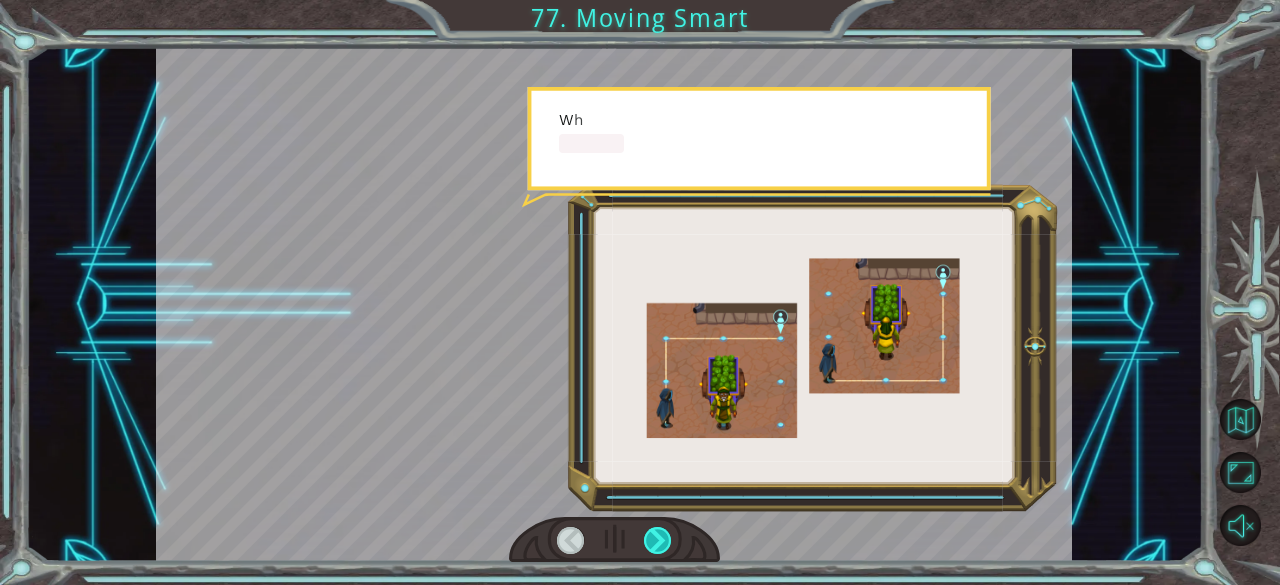 click at bounding box center [658, 541] 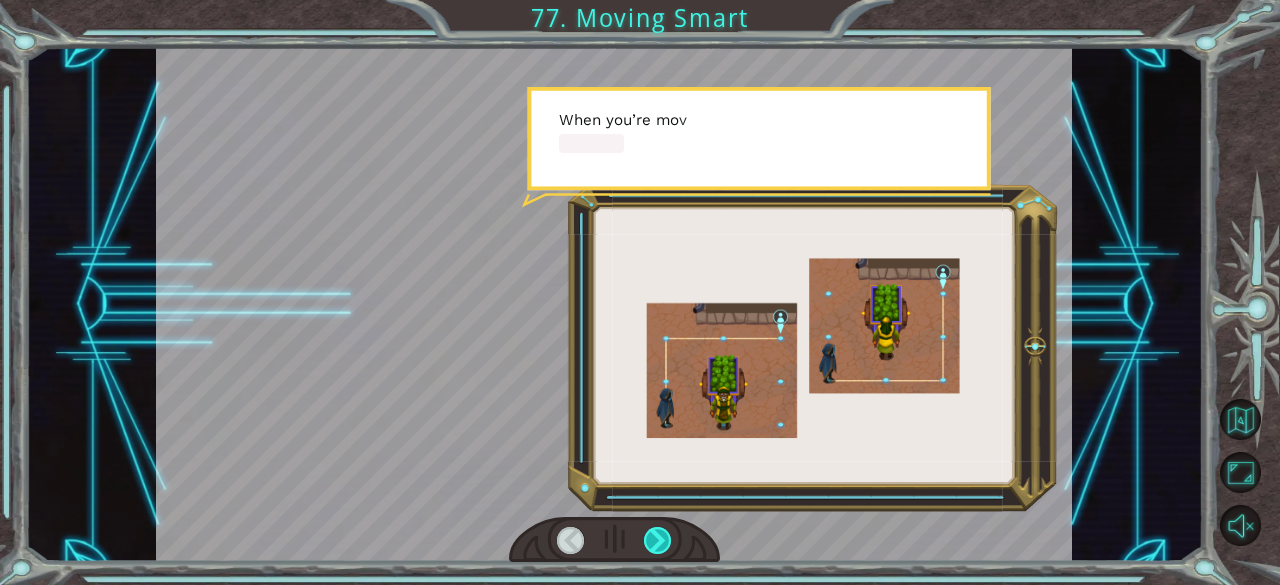 click at bounding box center (658, 541) 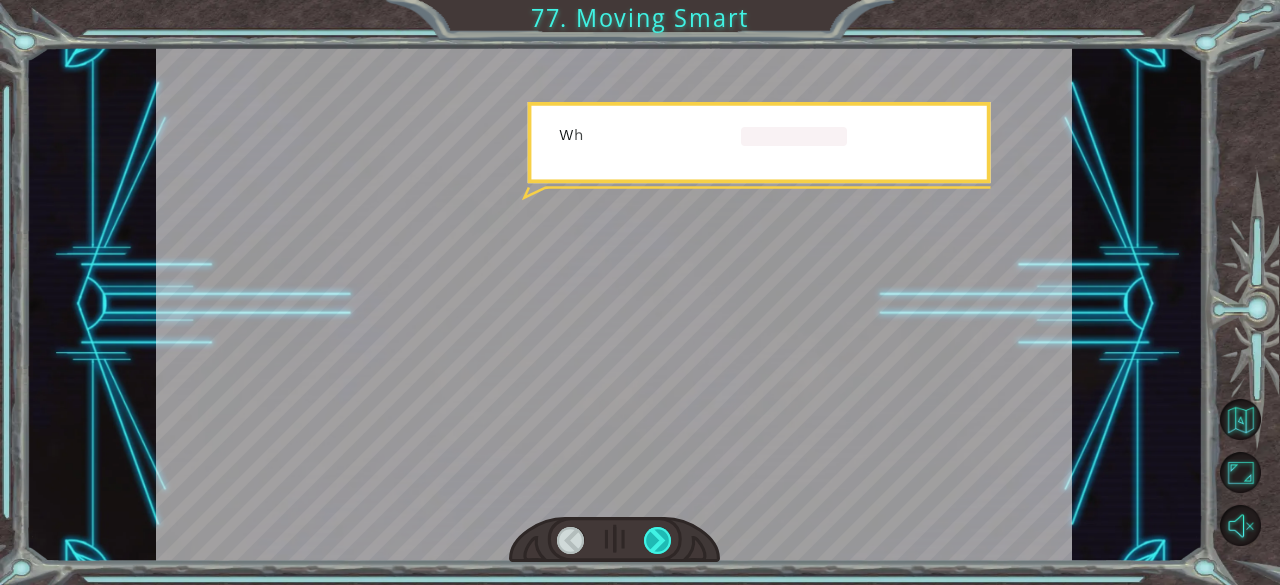 click at bounding box center [658, 541] 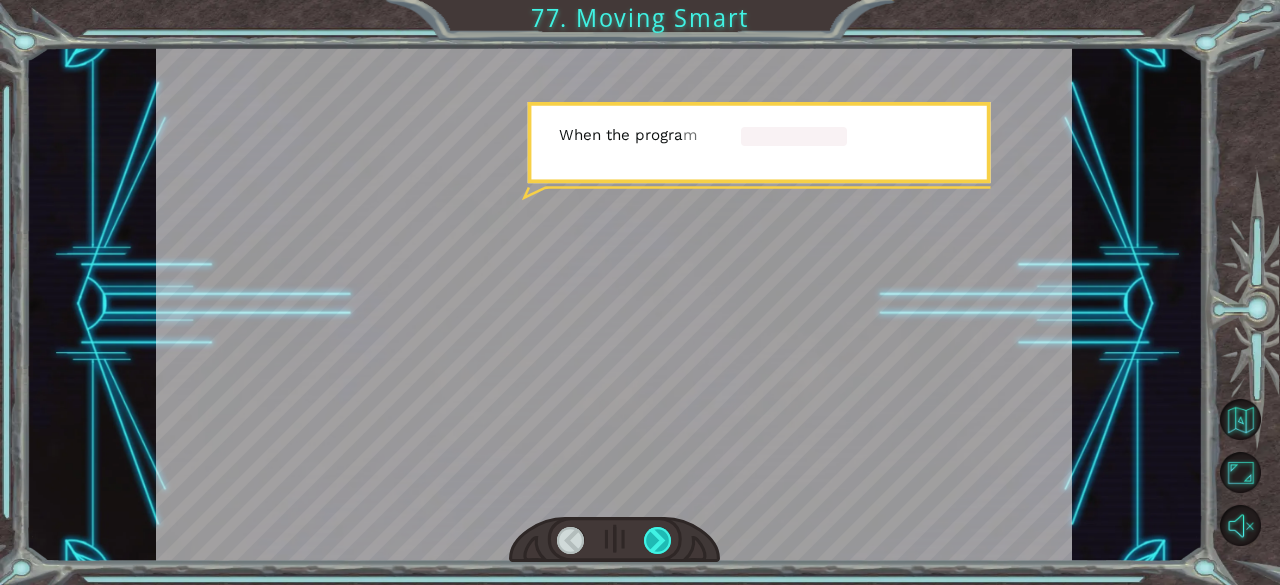 click at bounding box center [658, 541] 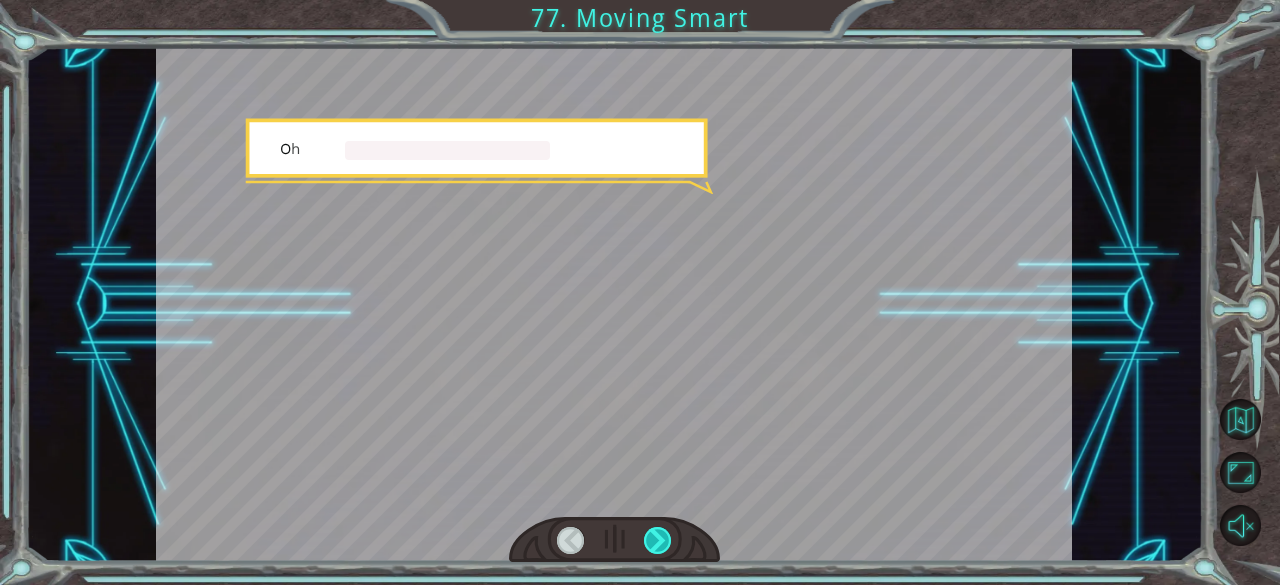 click at bounding box center [658, 541] 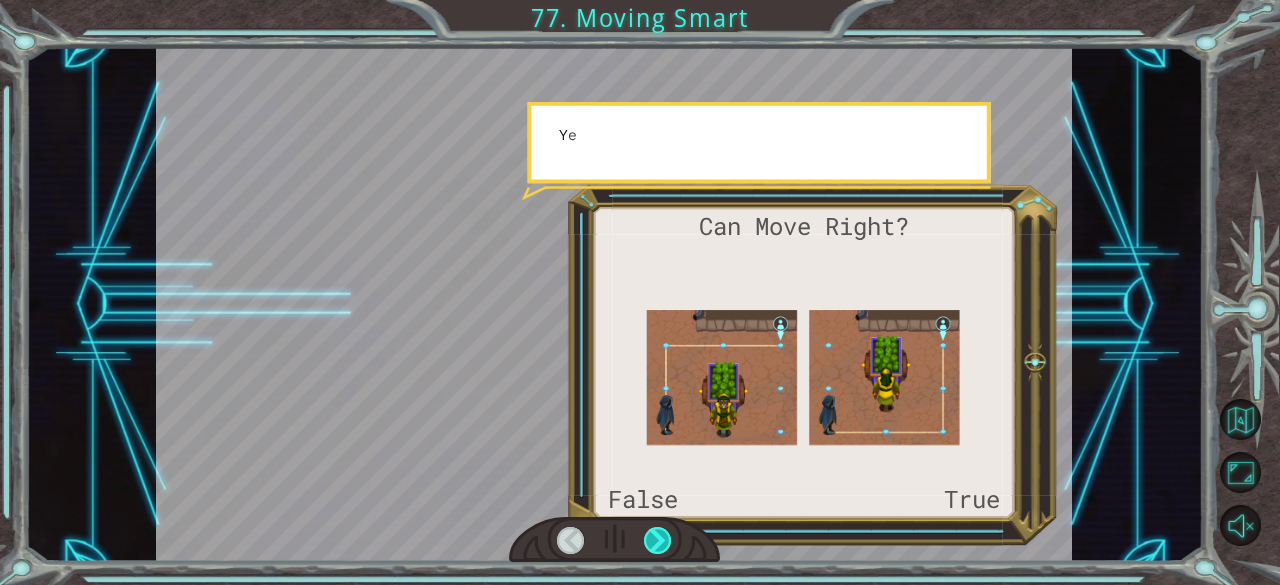 click at bounding box center [658, 541] 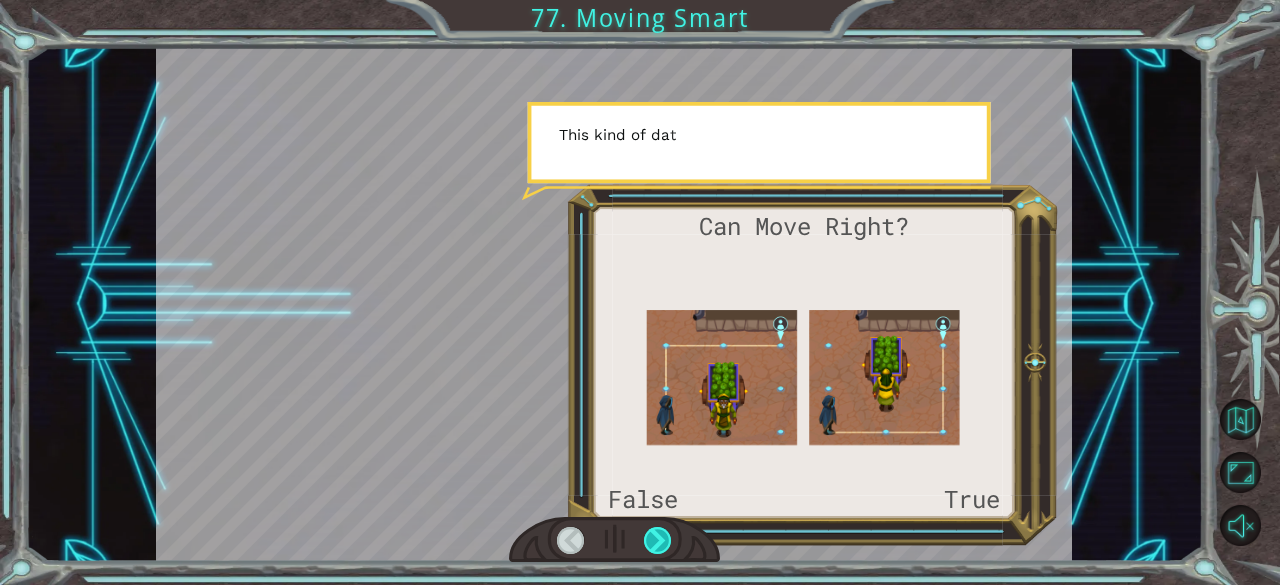 click at bounding box center (658, 541) 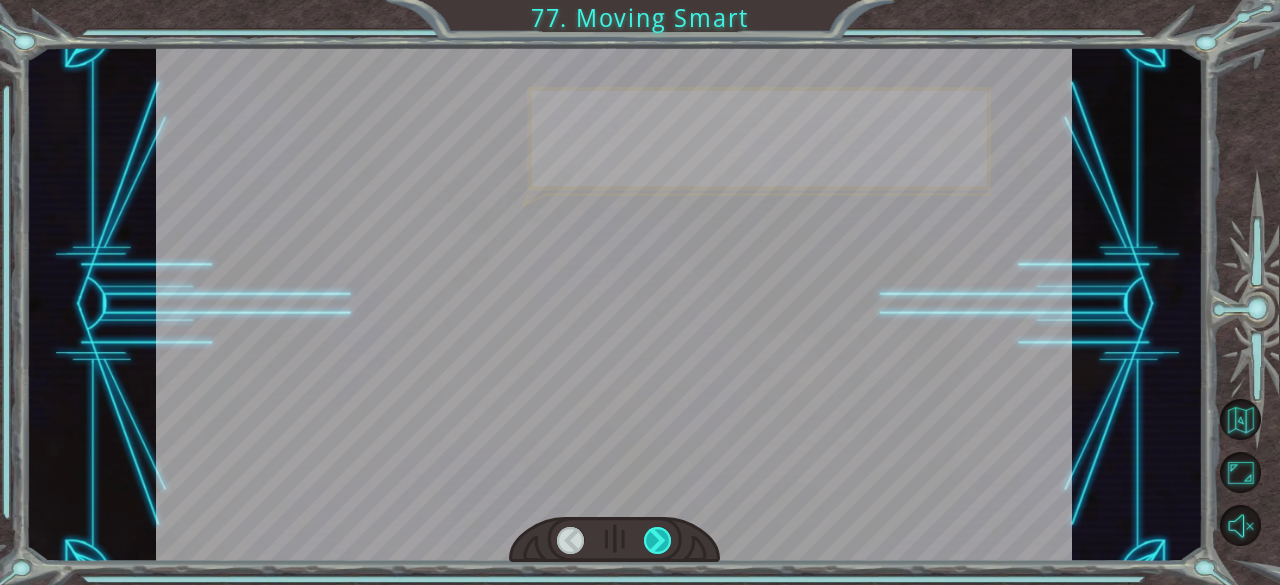 click at bounding box center [658, 541] 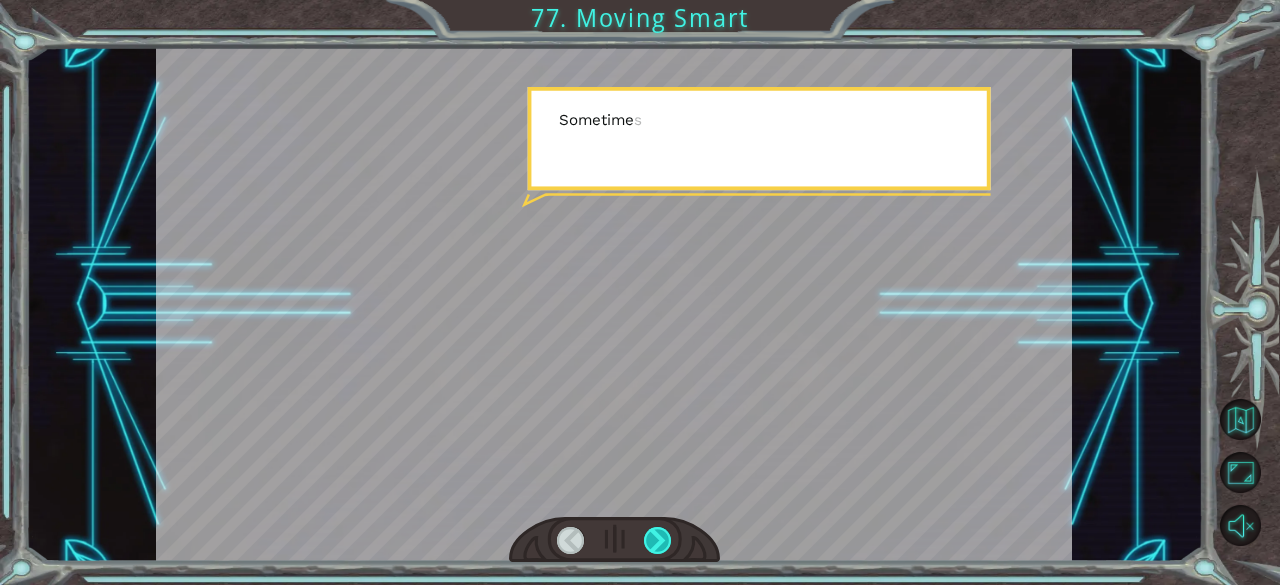 click at bounding box center [658, 541] 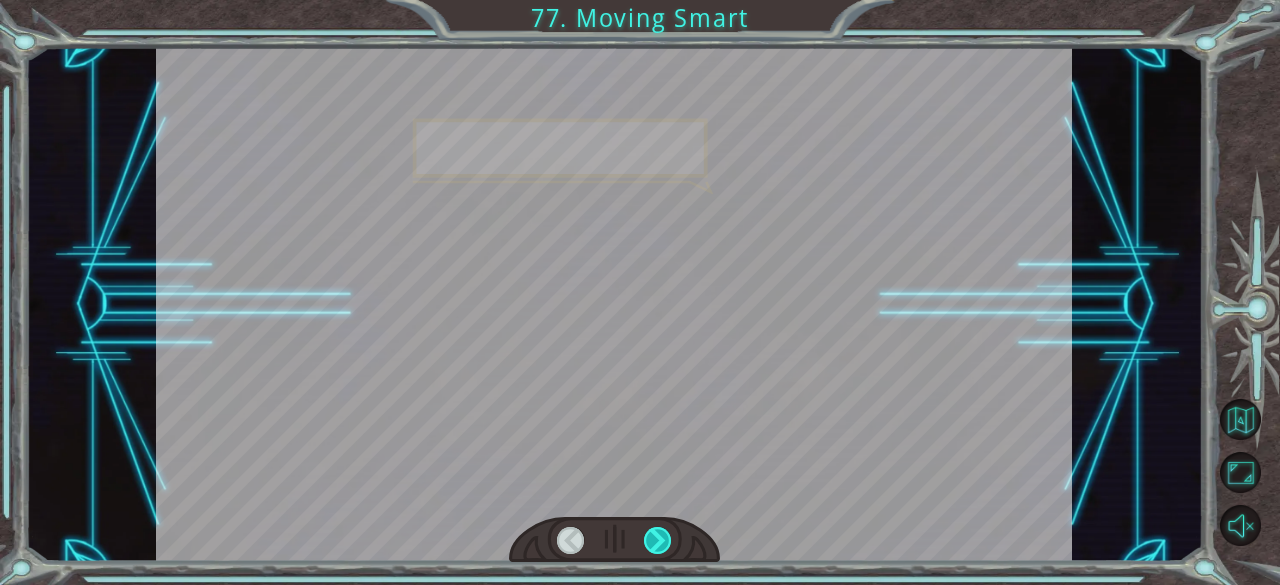 click at bounding box center [658, 541] 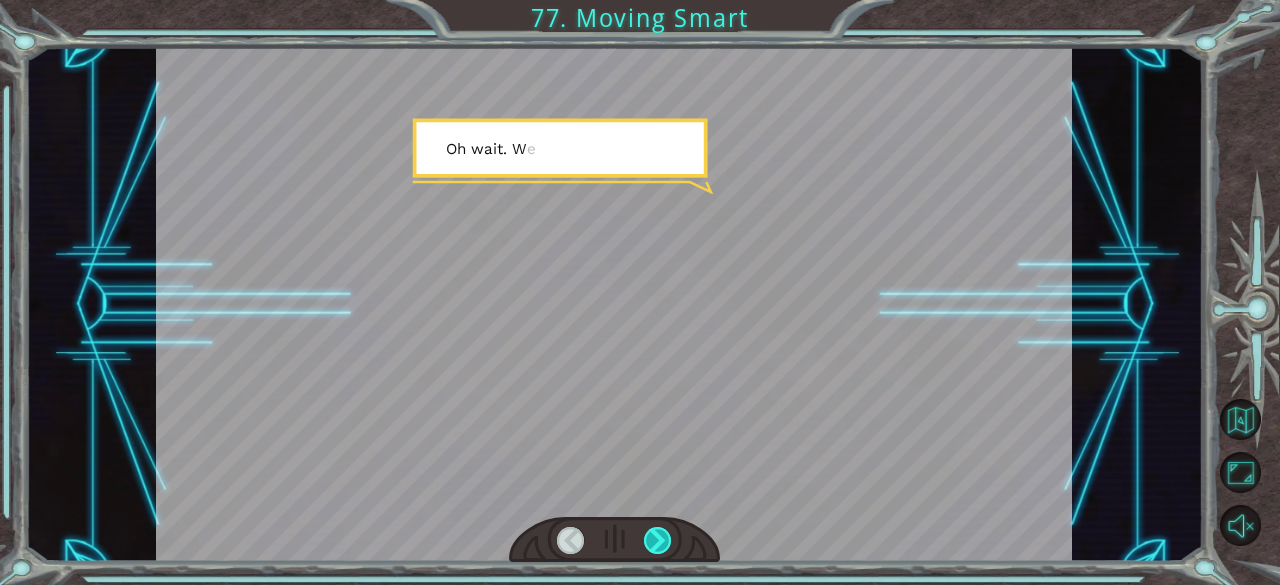 click at bounding box center [658, 541] 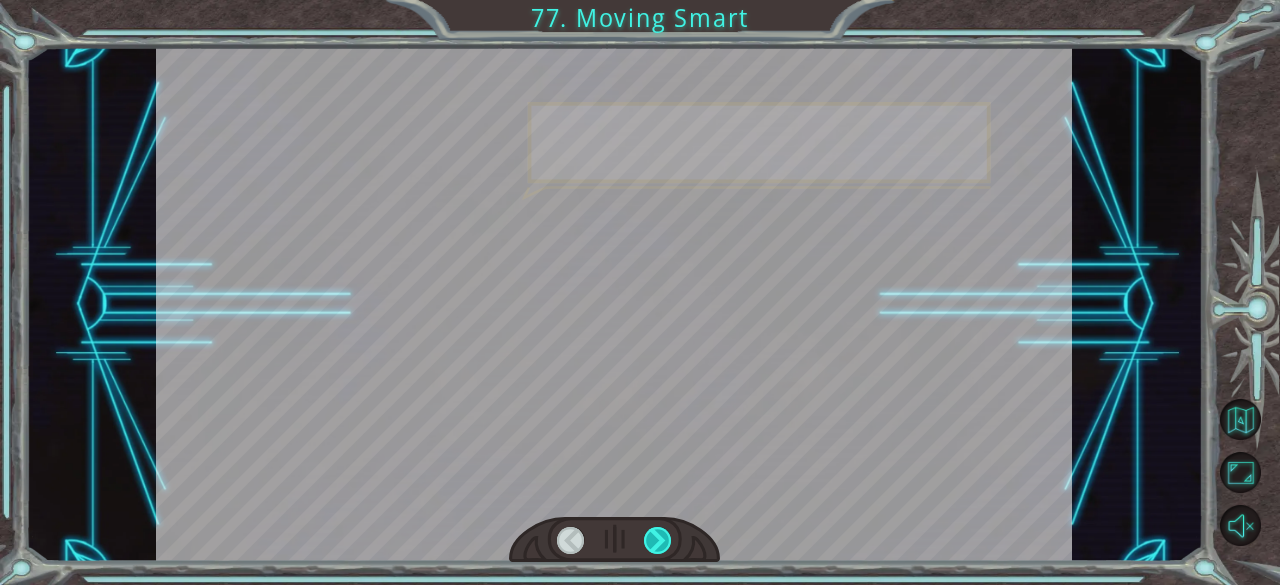 click at bounding box center (658, 541) 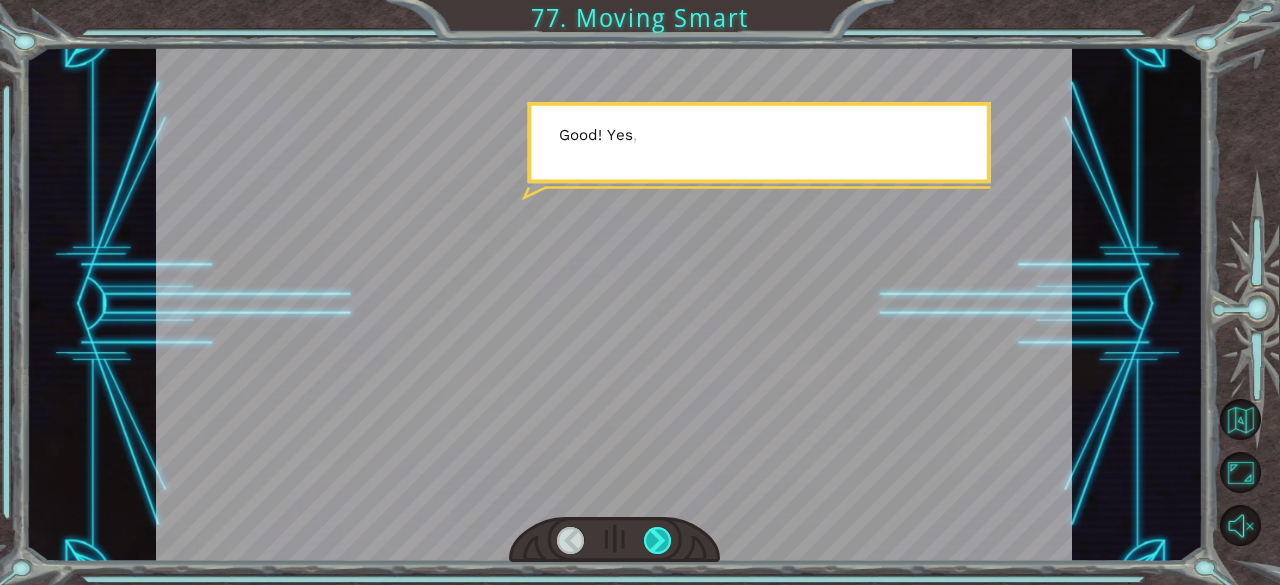 click at bounding box center (658, 541) 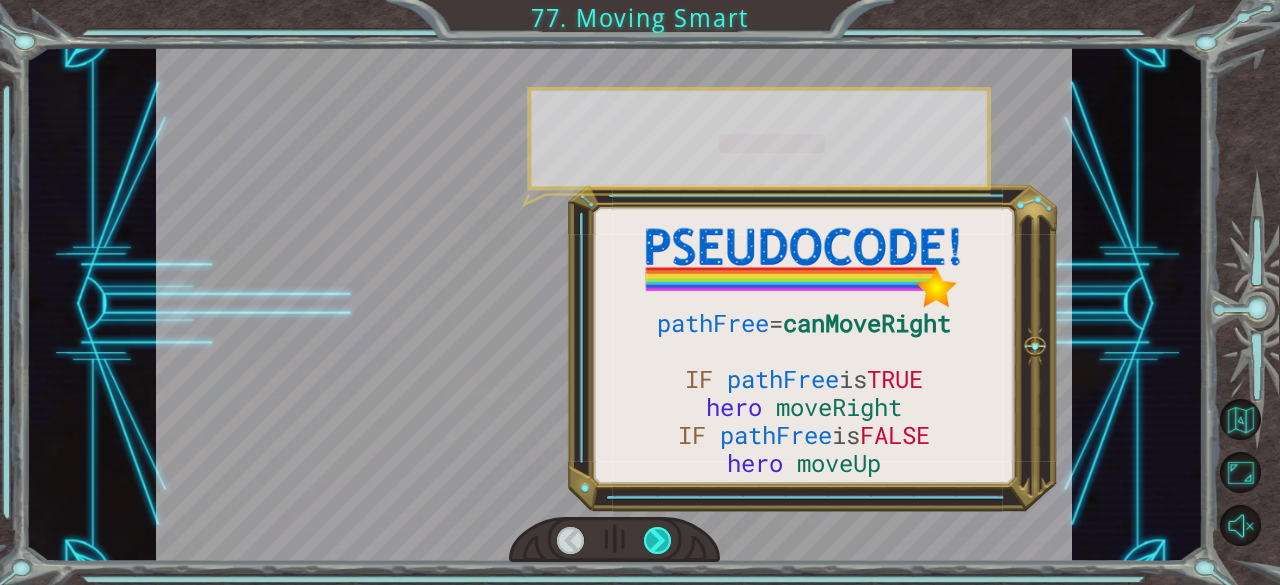 click at bounding box center (658, 541) 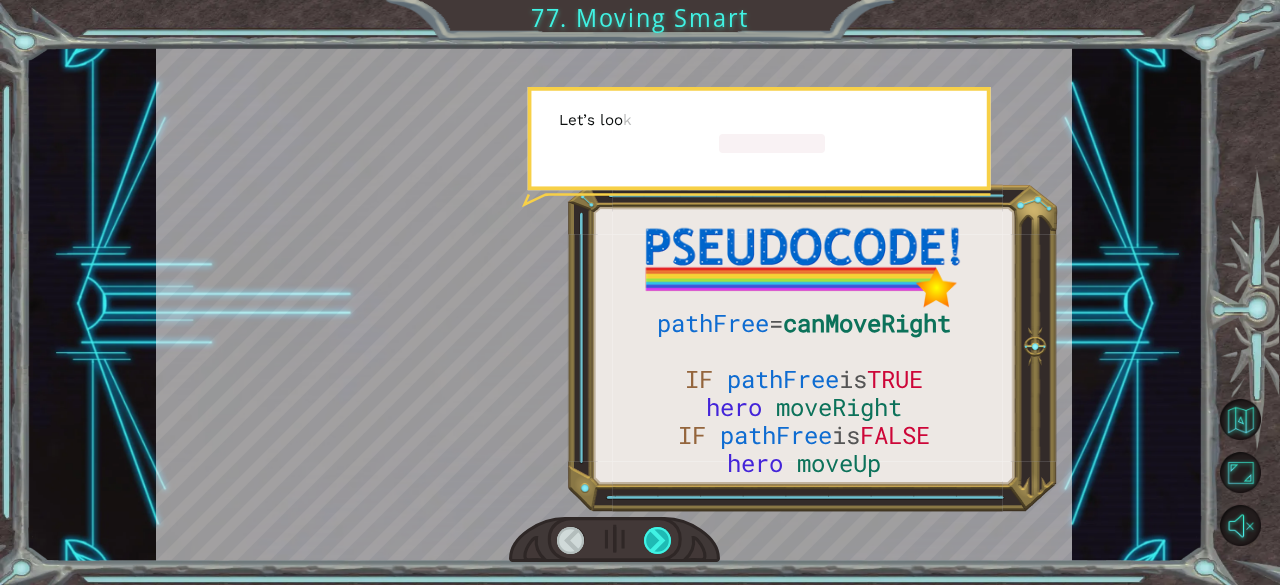 click at bounding box center [658, 541] 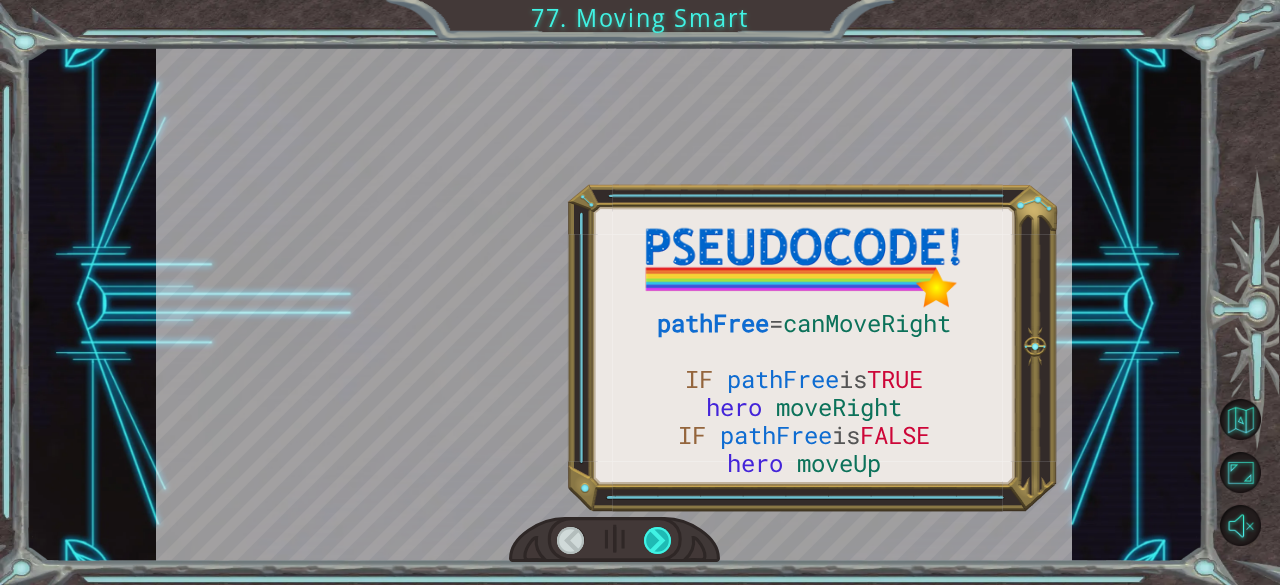 click at bounding box center [658, 541] 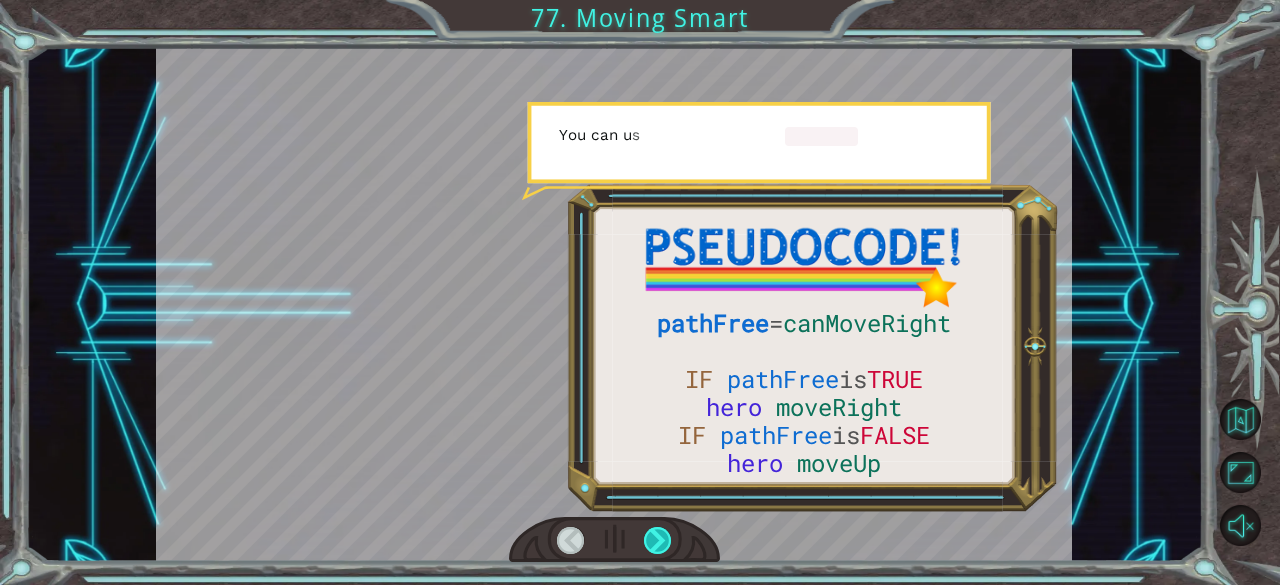 click at bounding box center (658, 541) 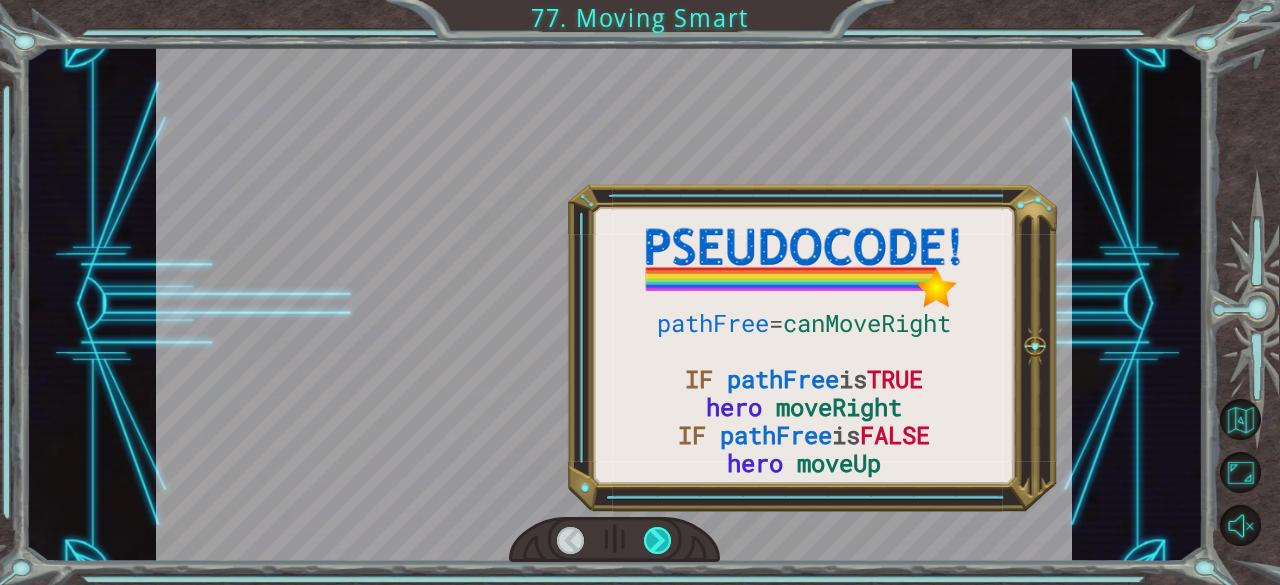 click at bounding box center (658, 541) 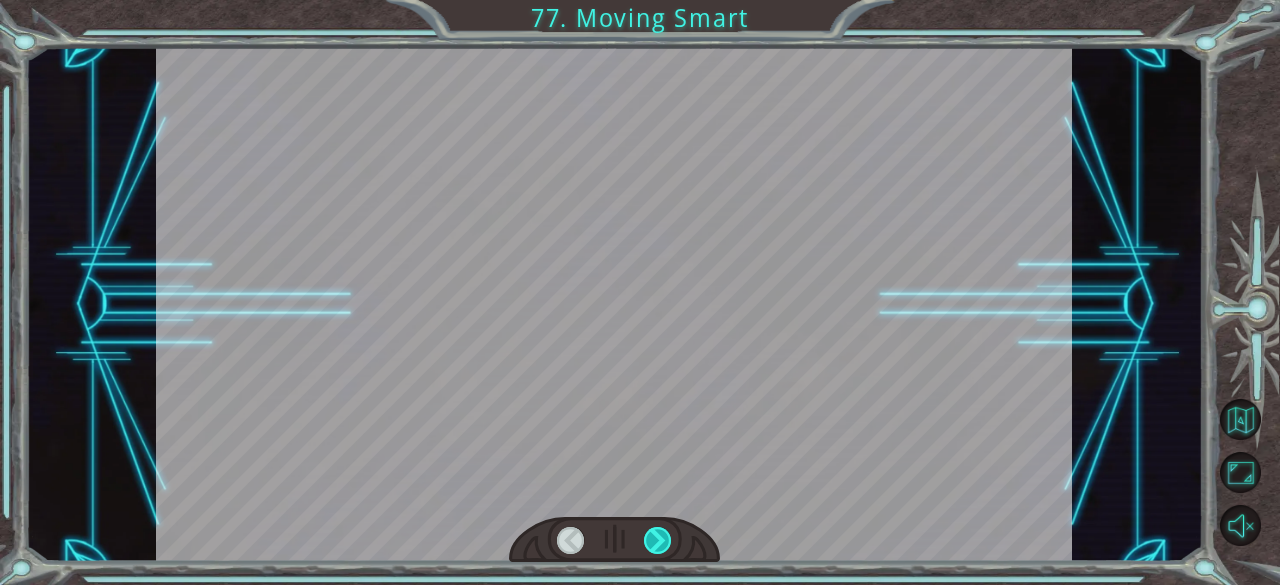 click at bounding box center [658, 541] 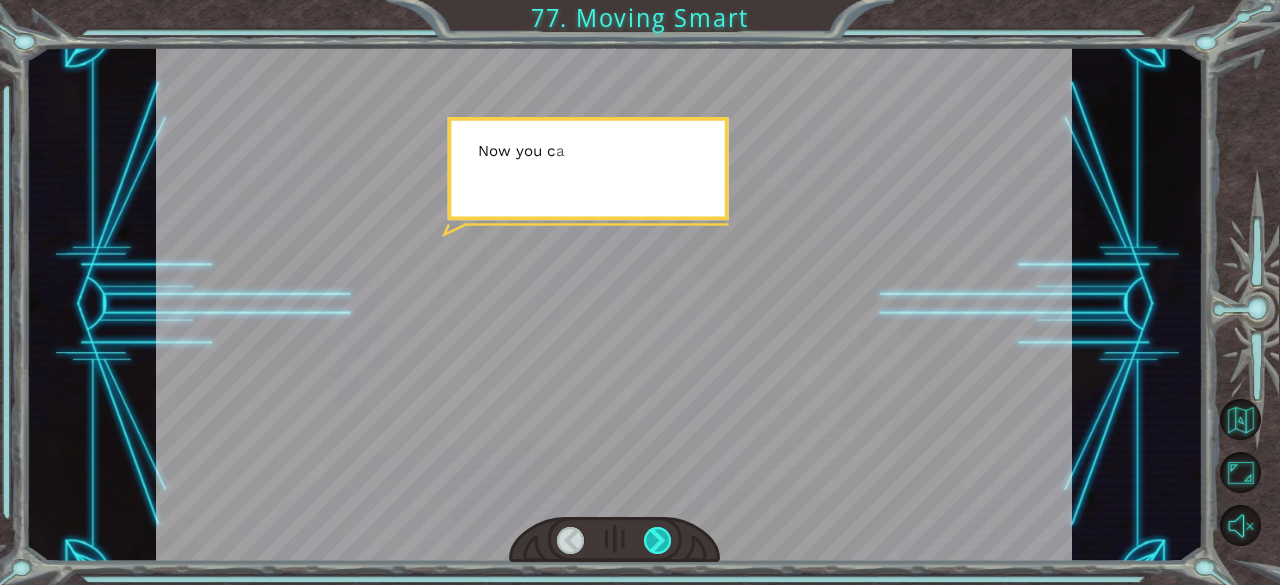 click at bounding box center (658, 541) 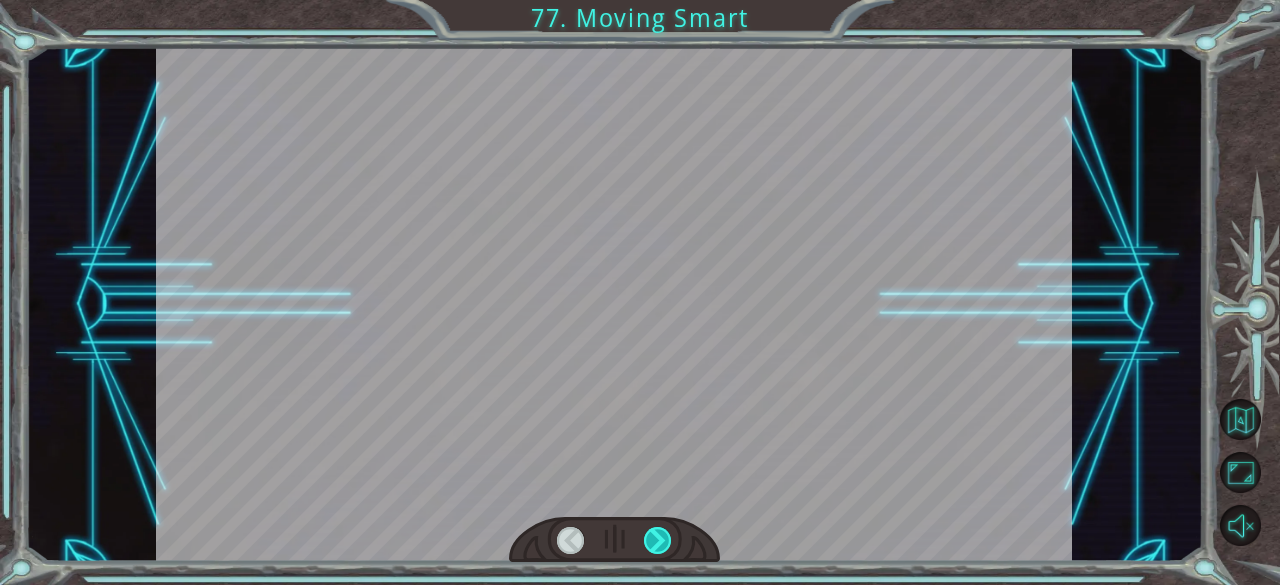 click at bounding box center (658, 541) 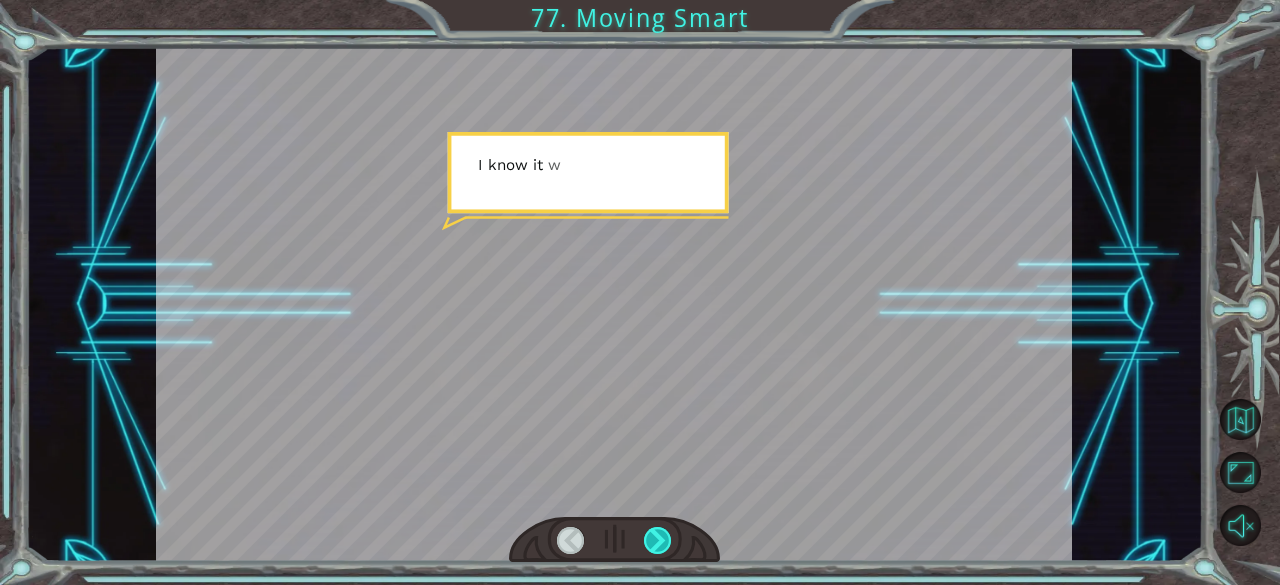 click at bounding box center (658, 541) 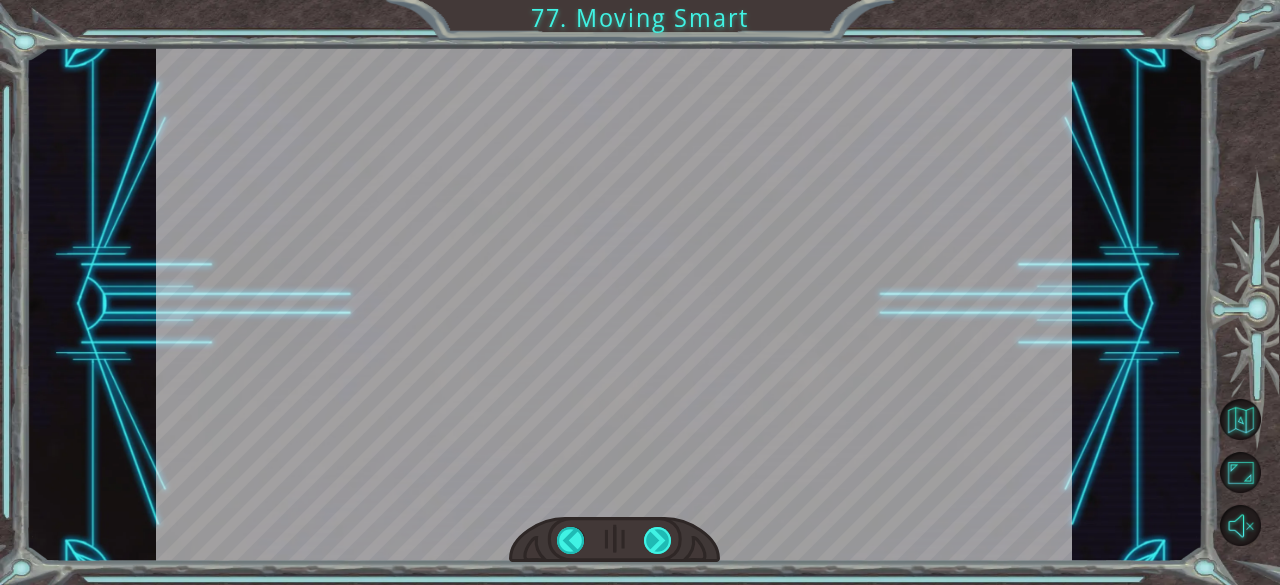 click at bounding box center (658, 541) 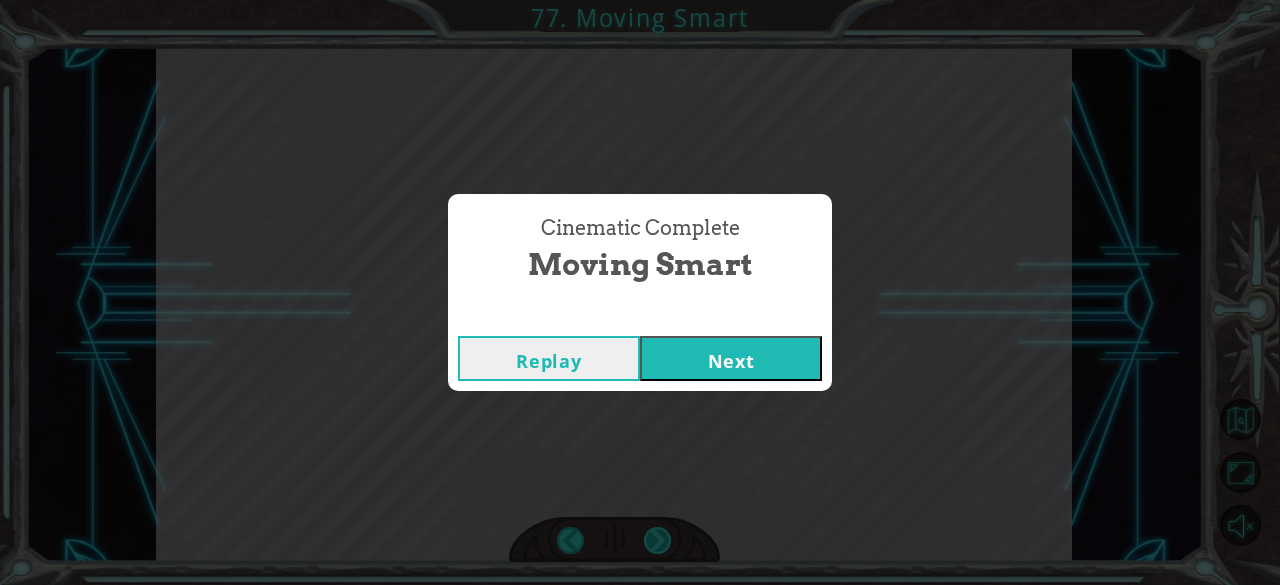 click on "Cinematic Complete     Moving Smart
Replay
Next" at bounding box center [640, 292] 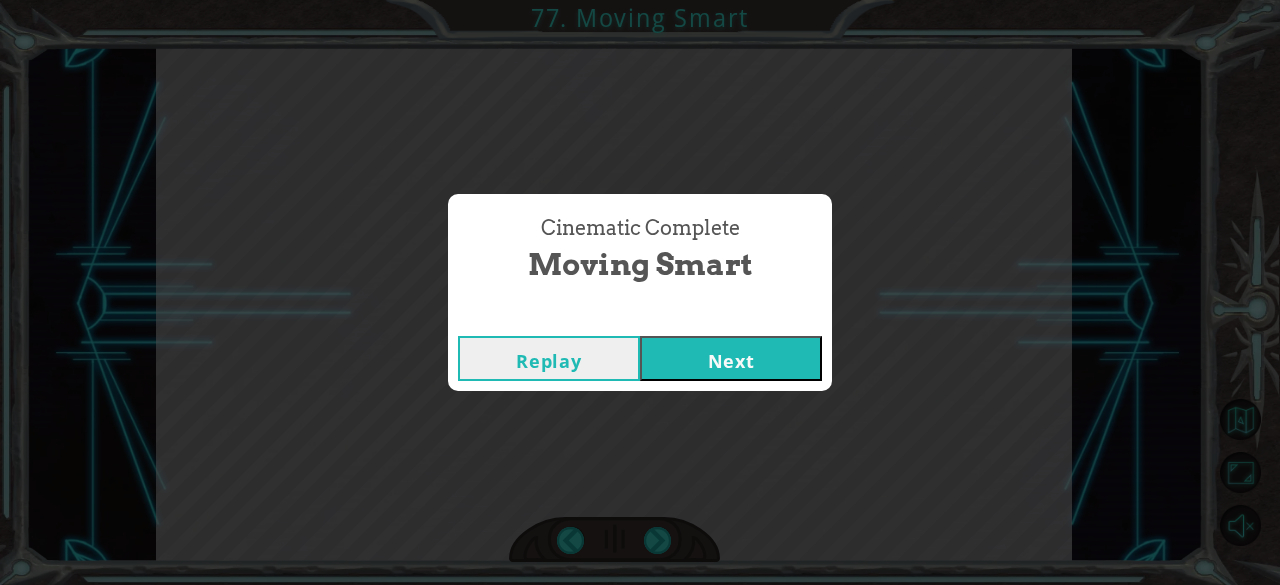 click on "Next" at bounding box center (731, 358) 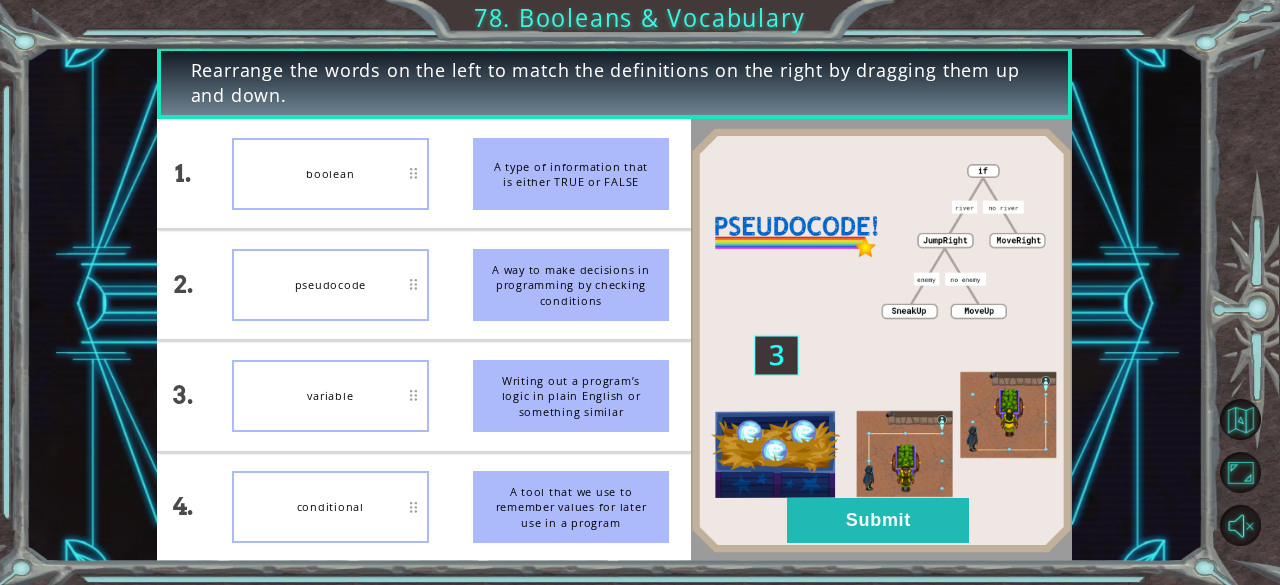 click at bounding box center [881, 340] 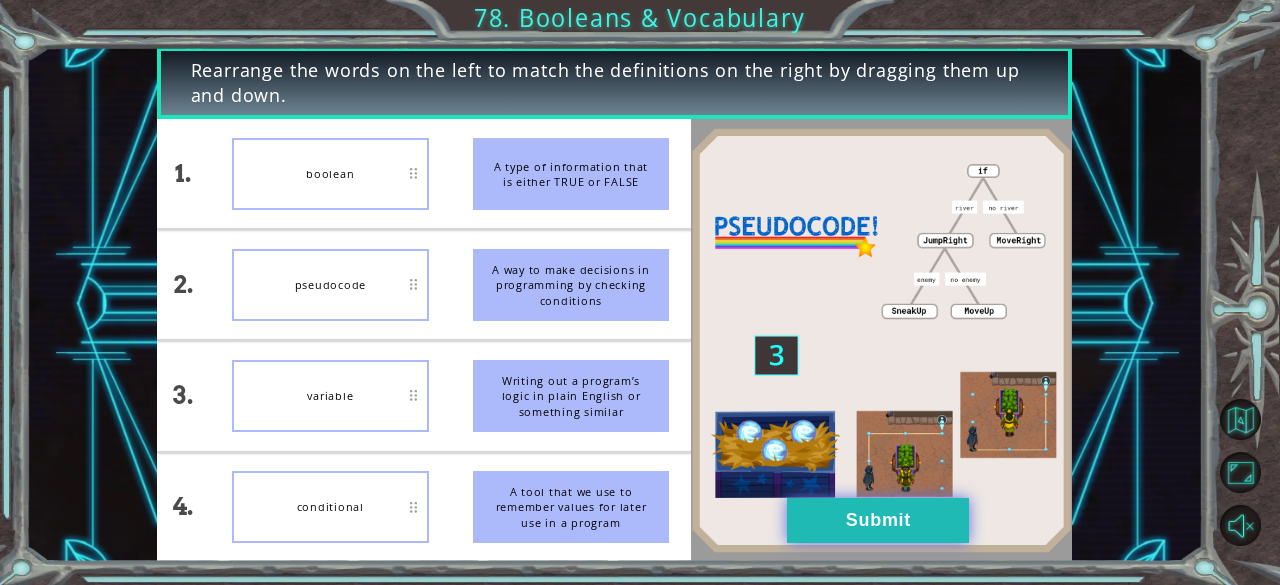 click on "Submit" at bounding box center (878, 520) 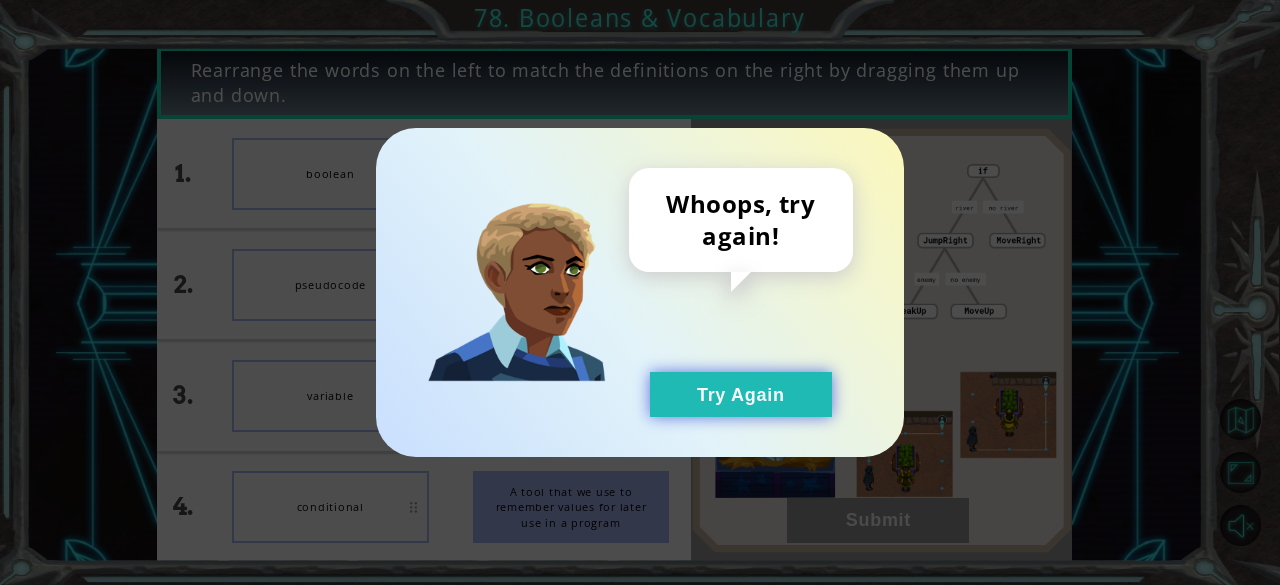 click on "Try Again" at bounding box center (741, 394) 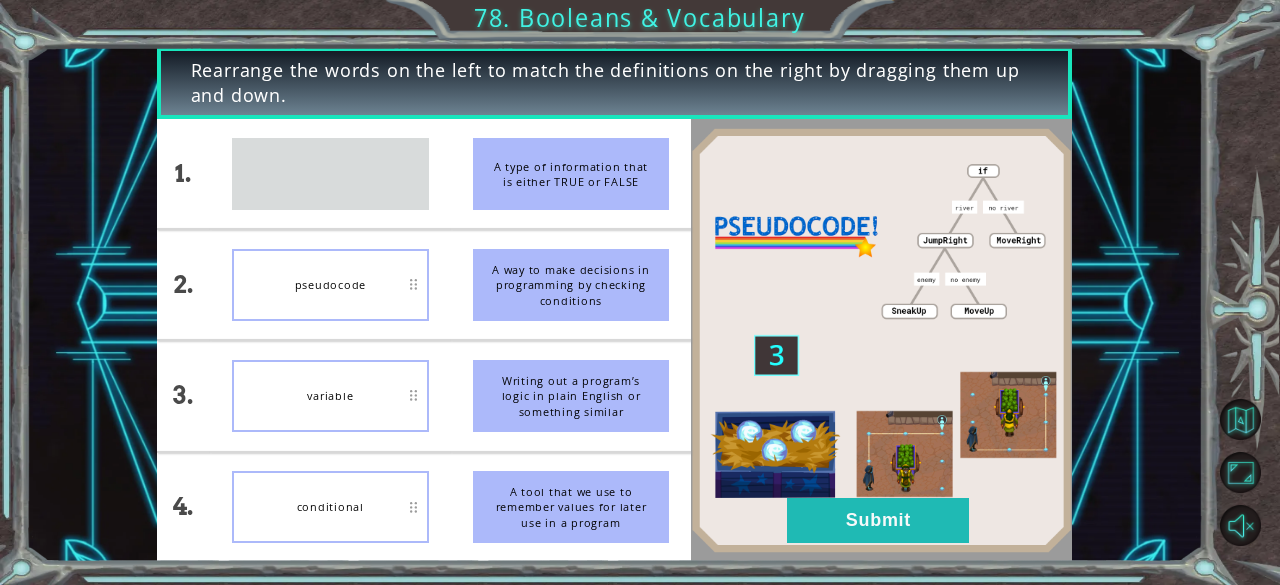 type 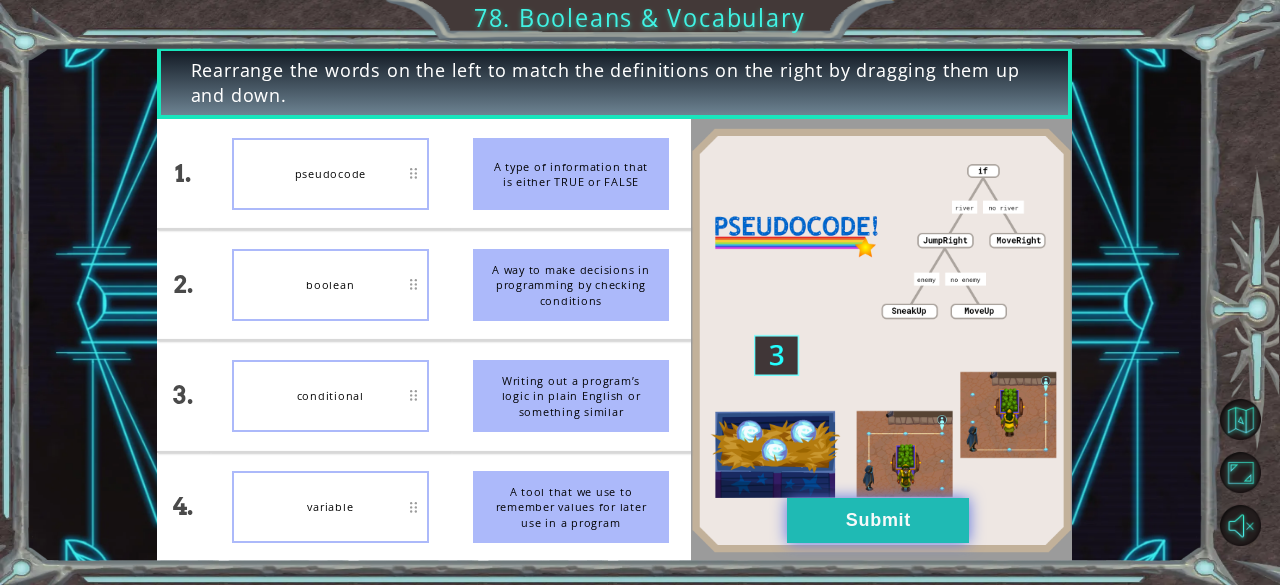 click on "Submit" at bounding box center (878, 520) 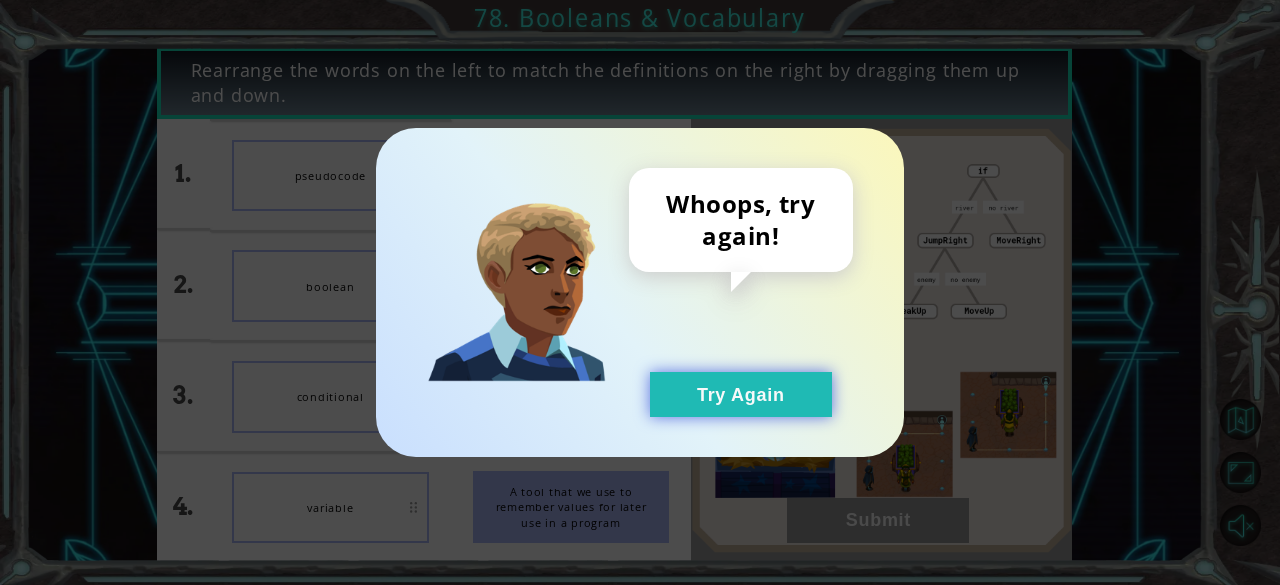 click on "Try Again" at bounding box center (741, 394) 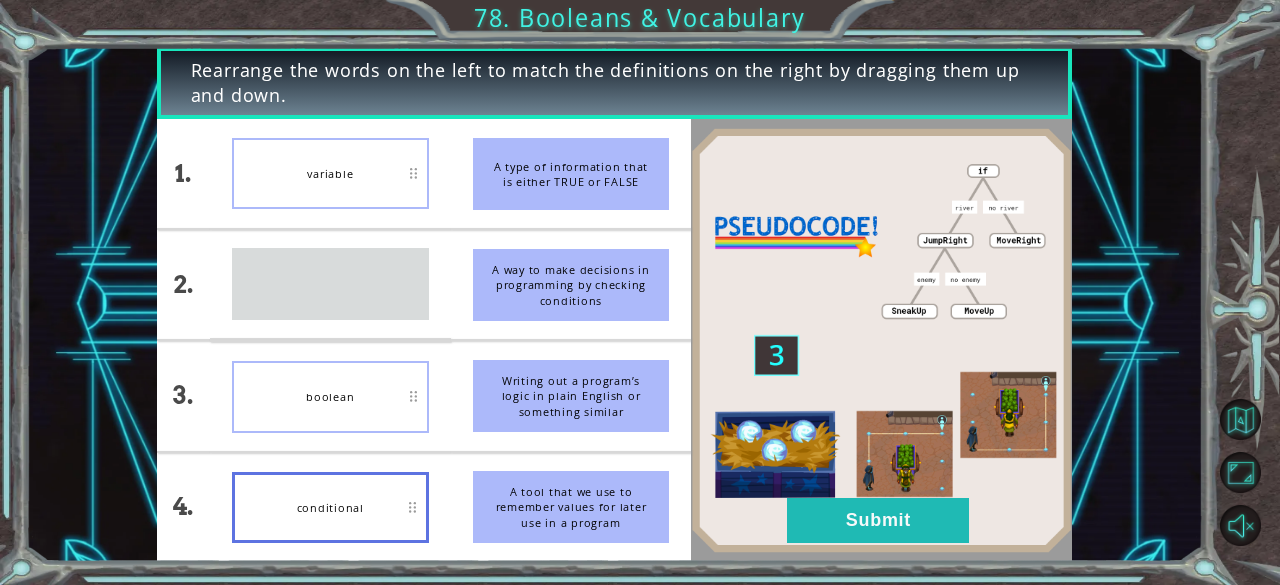 click on "pseudocode" at bounding box center [330, 284] 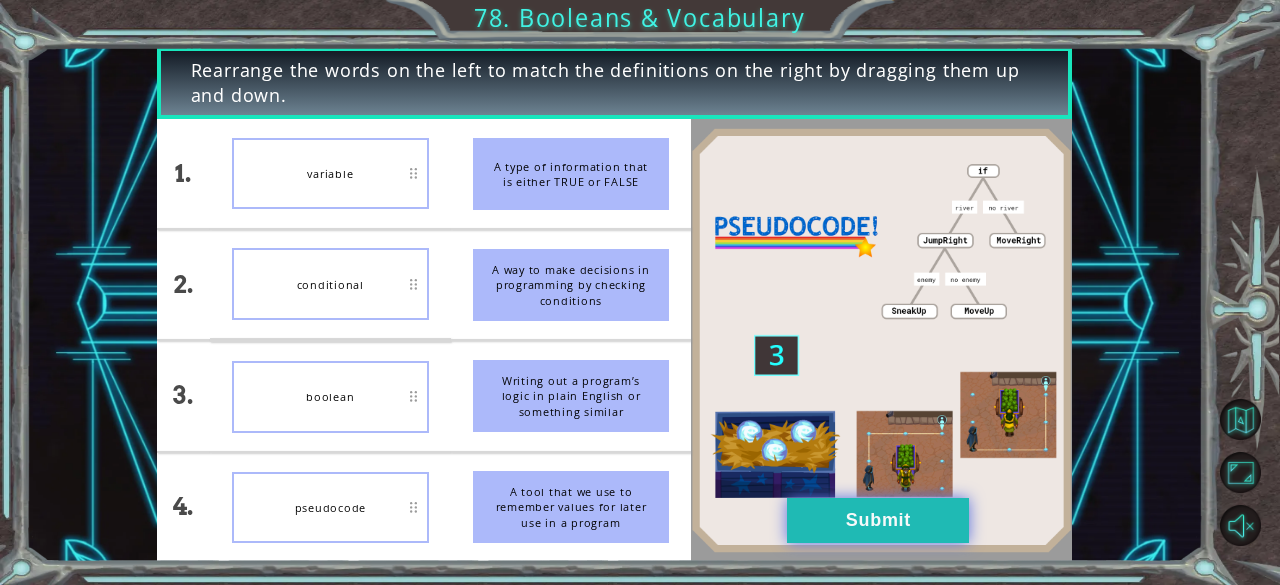 click on "Submit" at bounding box center [878, 520] 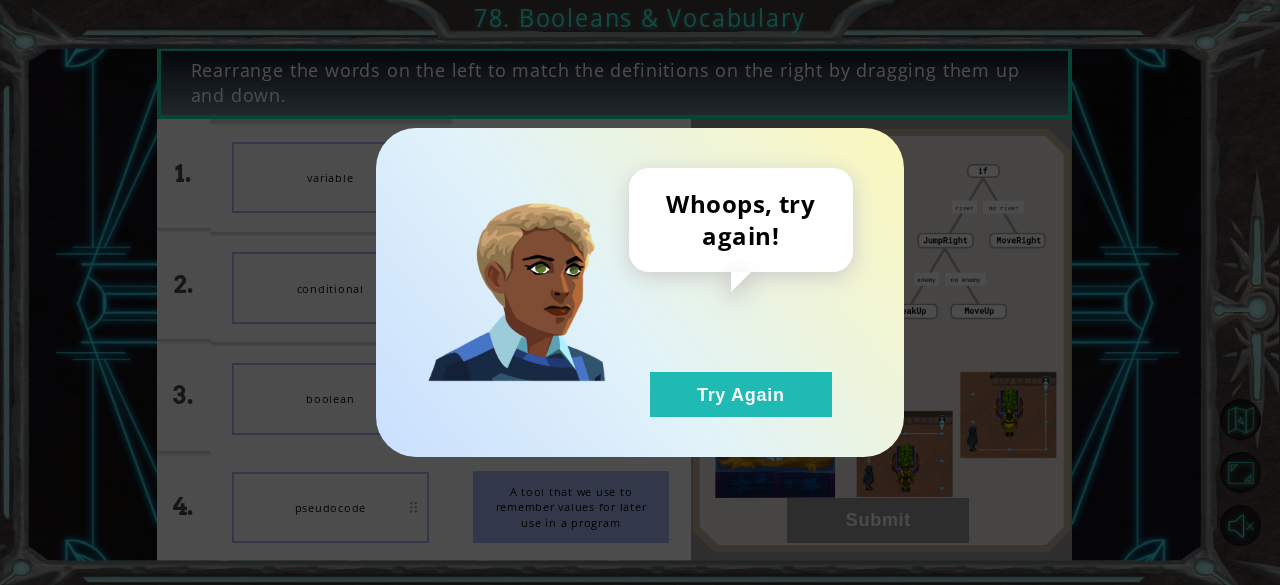 click on "Whoops, try again!
Try Again" at bounding box center [640, 292] 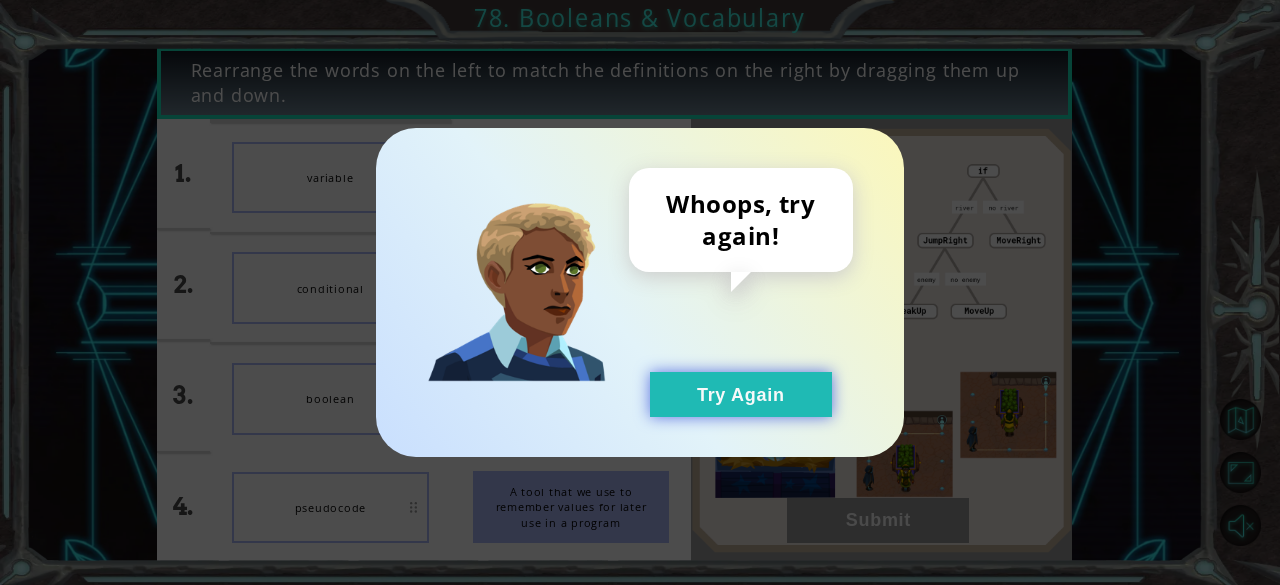 click on "Try Again" at bounding box center [741, 394] 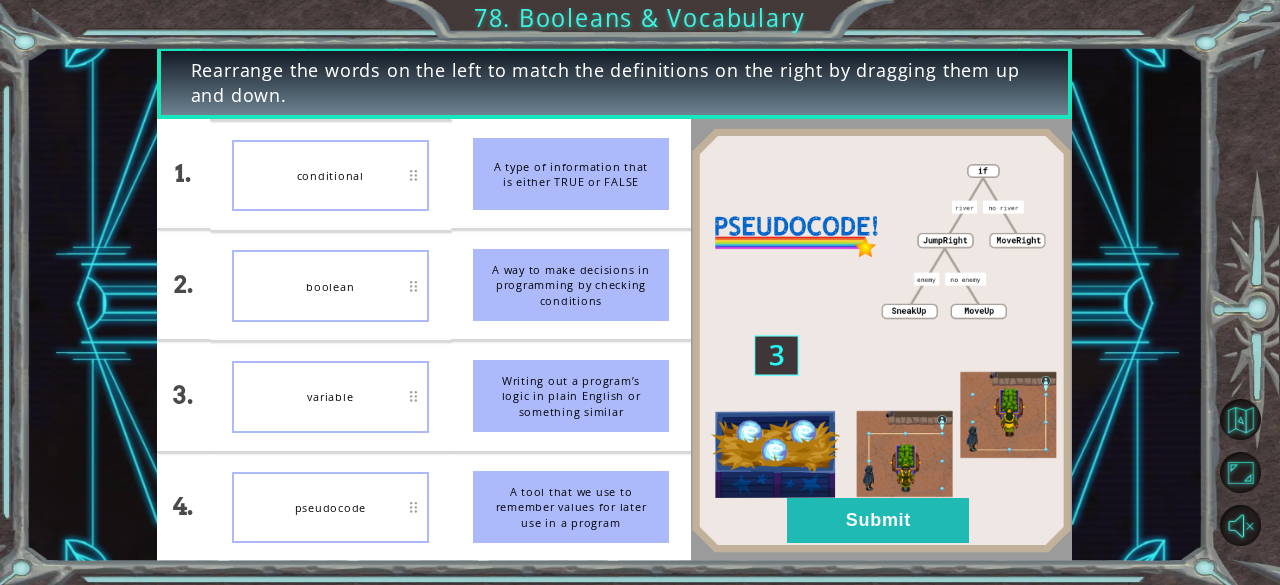 click on "pseudocode" at bounding box center [330, 508] 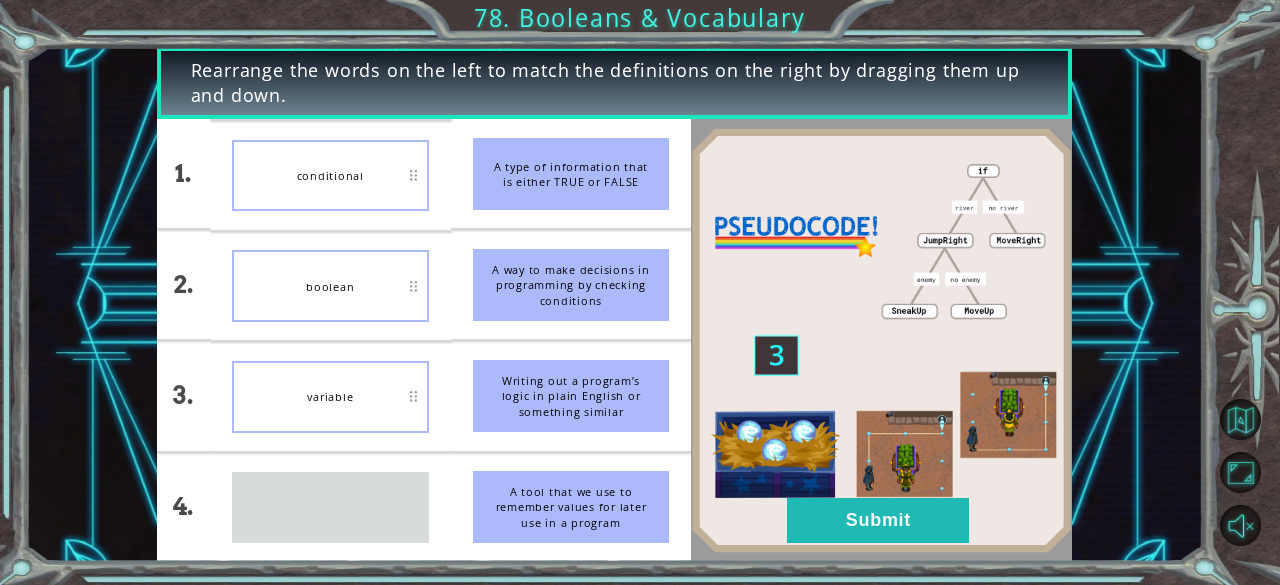 click on "pseudocode" at bounding box center [330, 507] 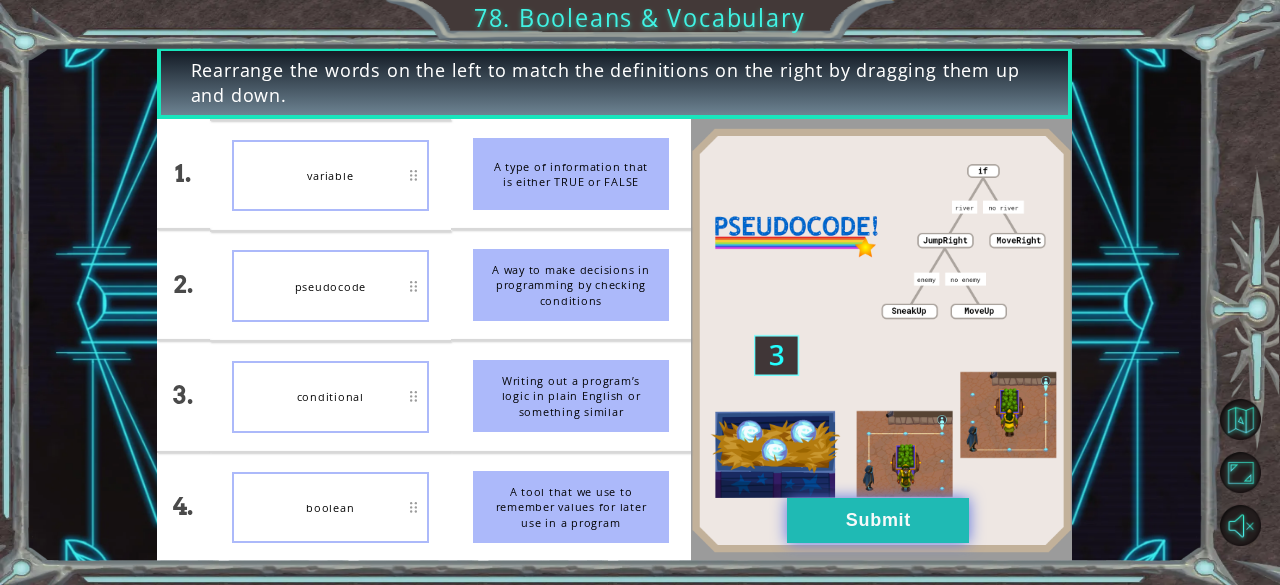 click on "Submit" at bounding box center (878, 520) 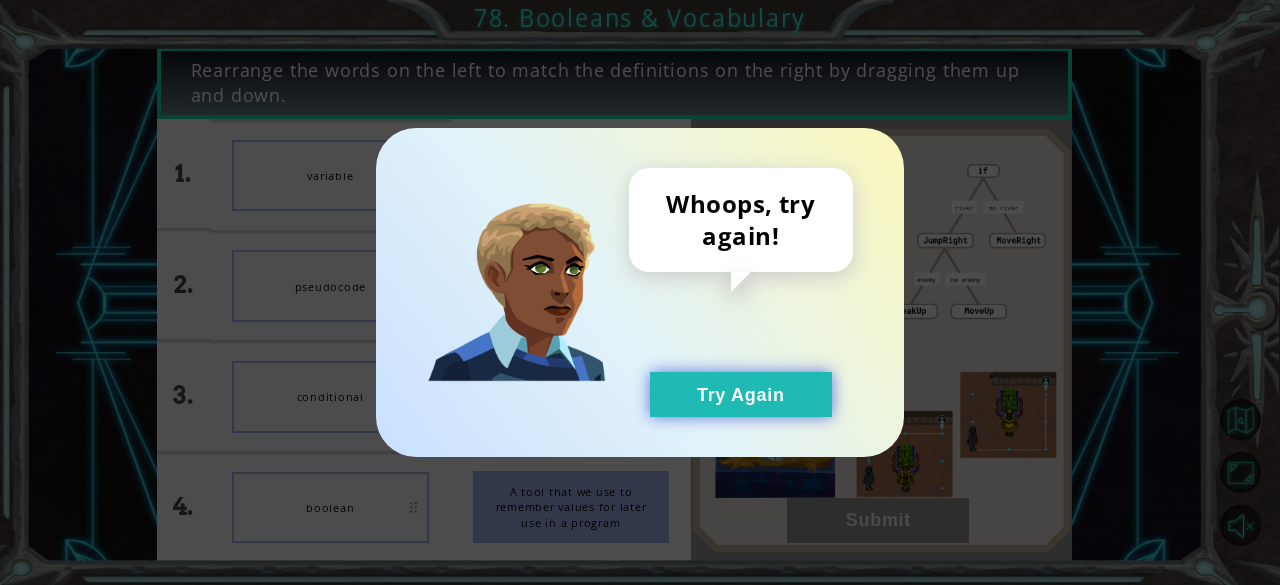 click on "Try Again" at bounding box center [741, 394] 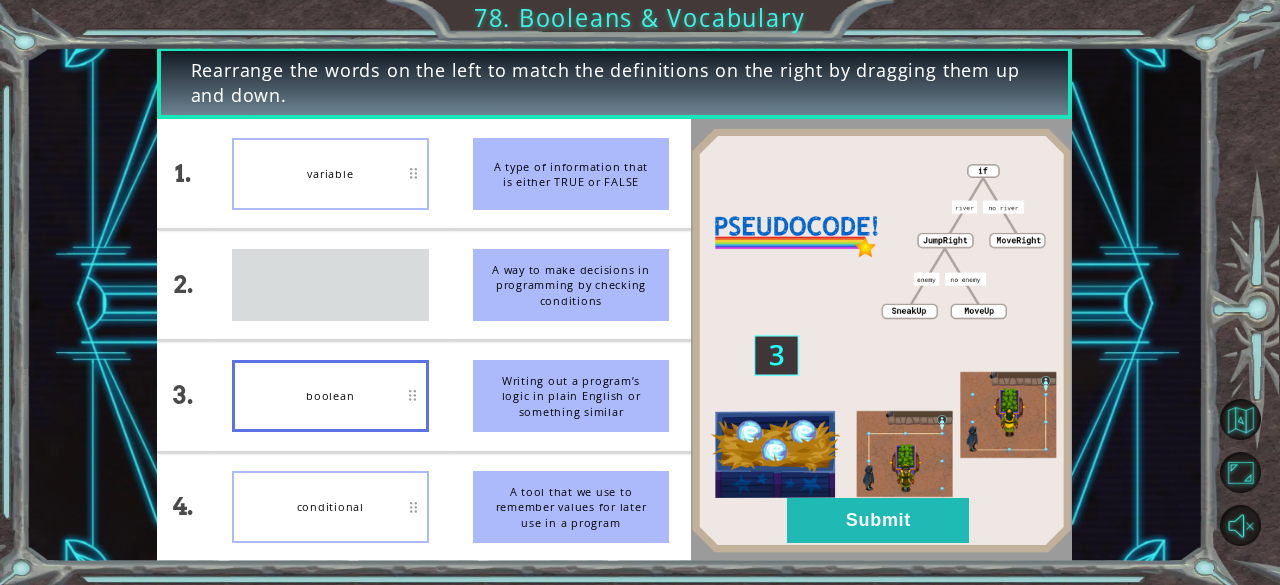 click at bounding box center [330, 452] 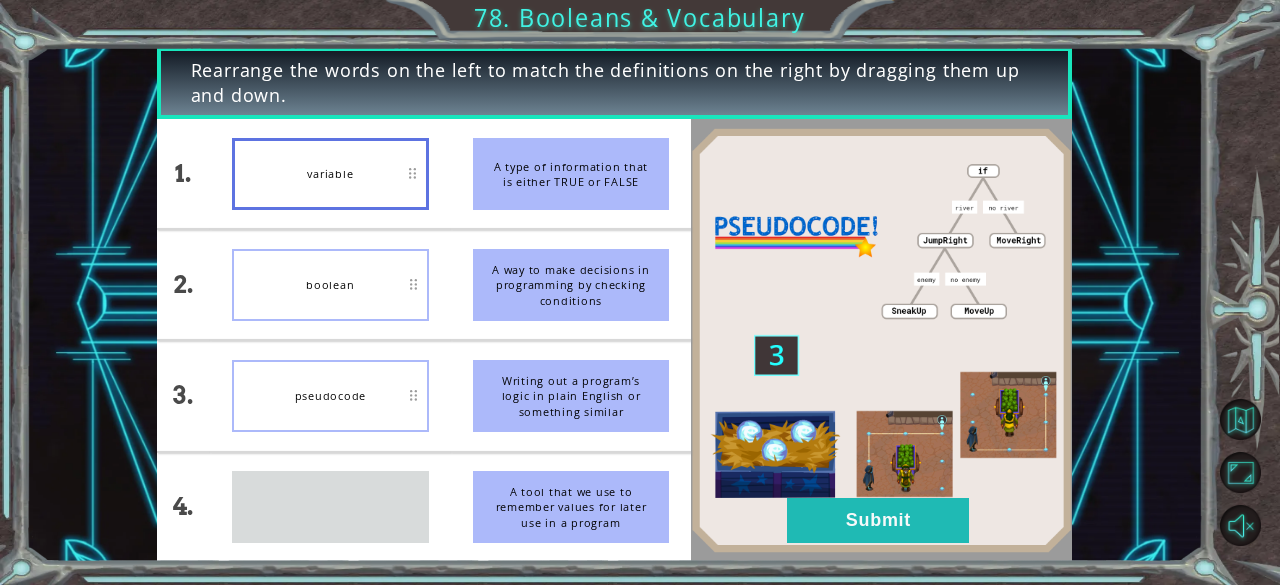 click on "conditional" at bounding box center (330, 507) 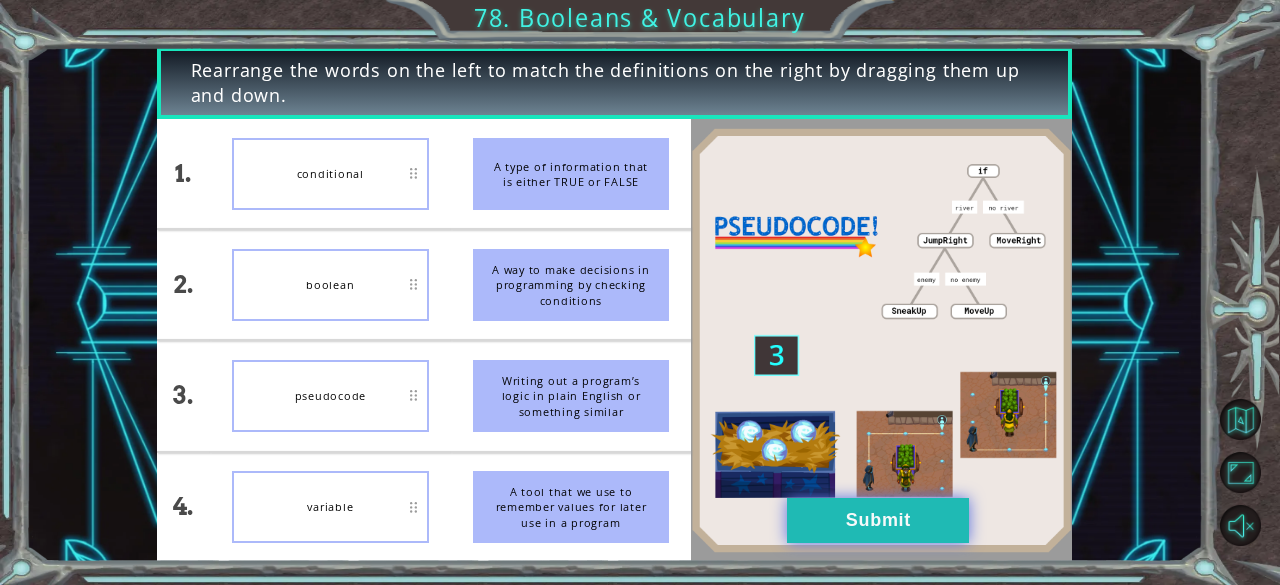 click on "Submit" at bounding box center [878, 520] 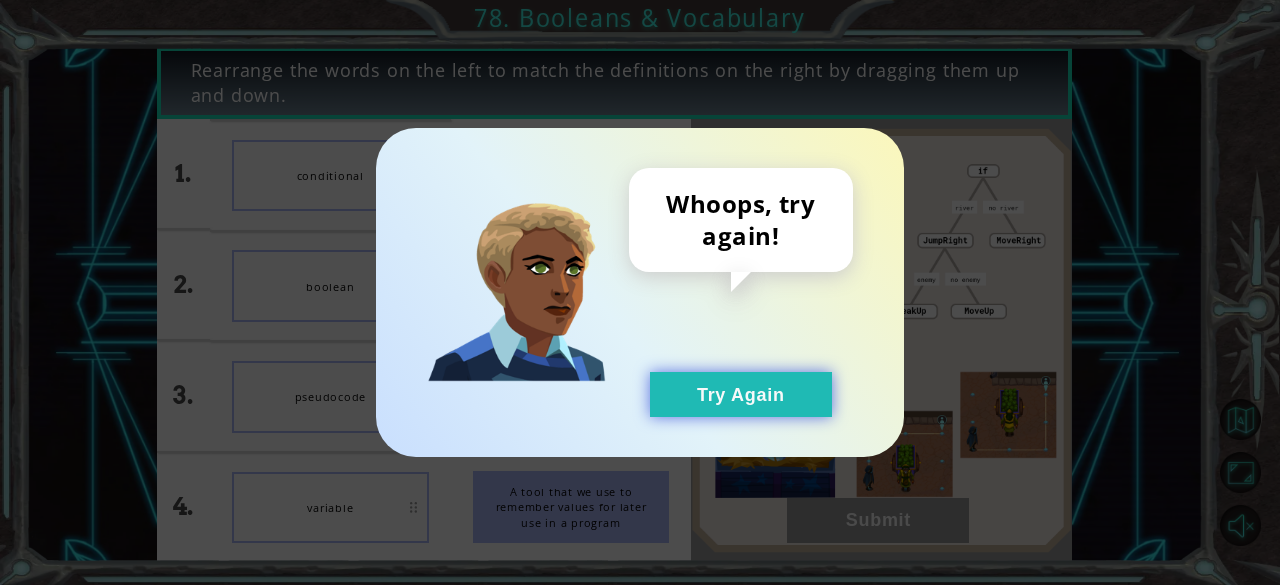 click on "Try Again" at bounding box center [741, 394] 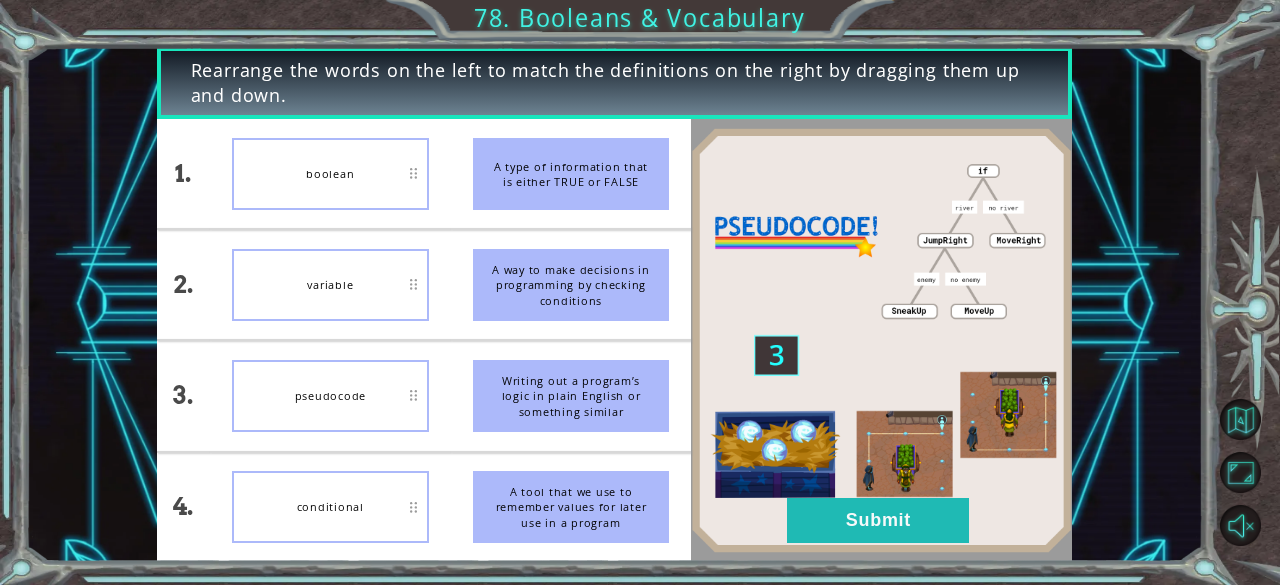 click at bounding box center (330, 229) 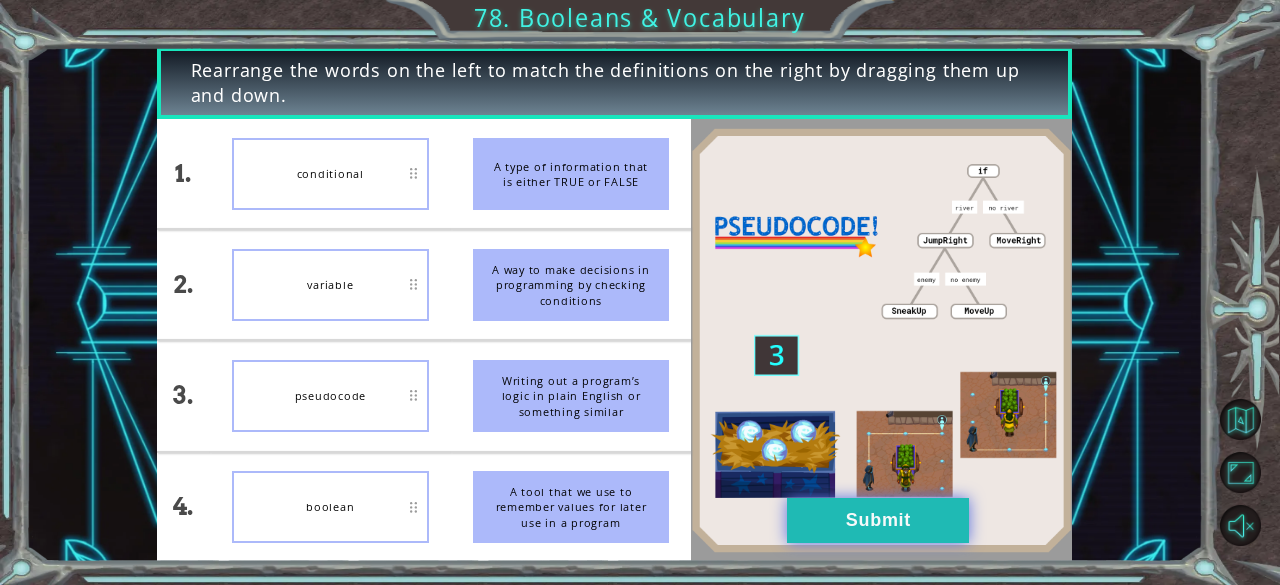 click on "Submit" at bounding box center [878, 520] 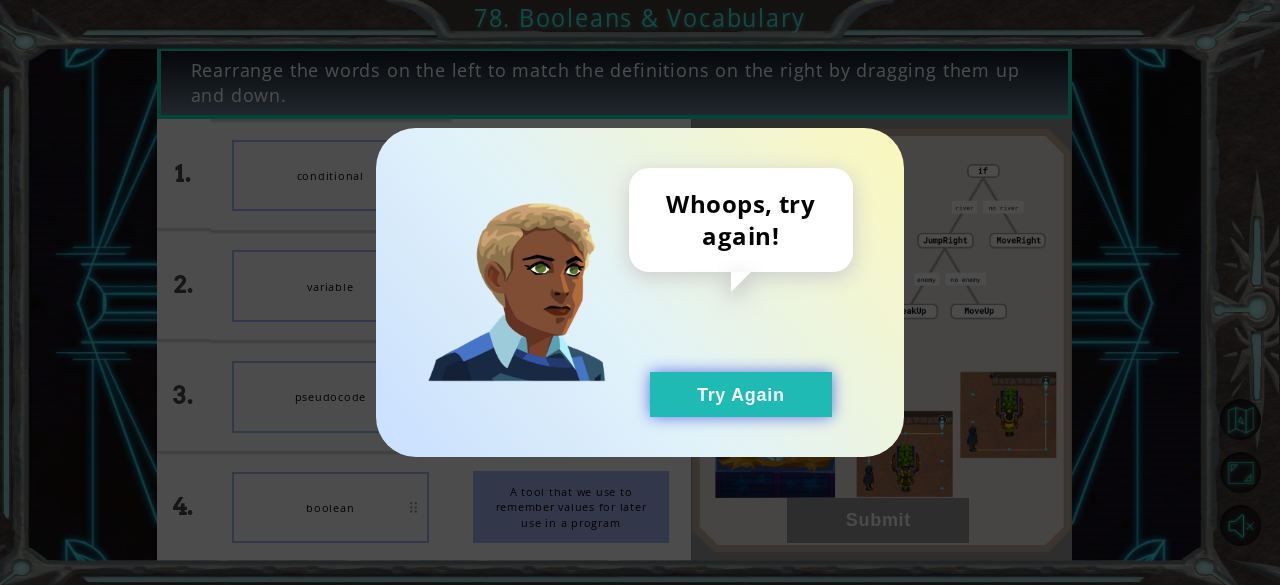click on "Try Again" at bounding box center (741, 394) 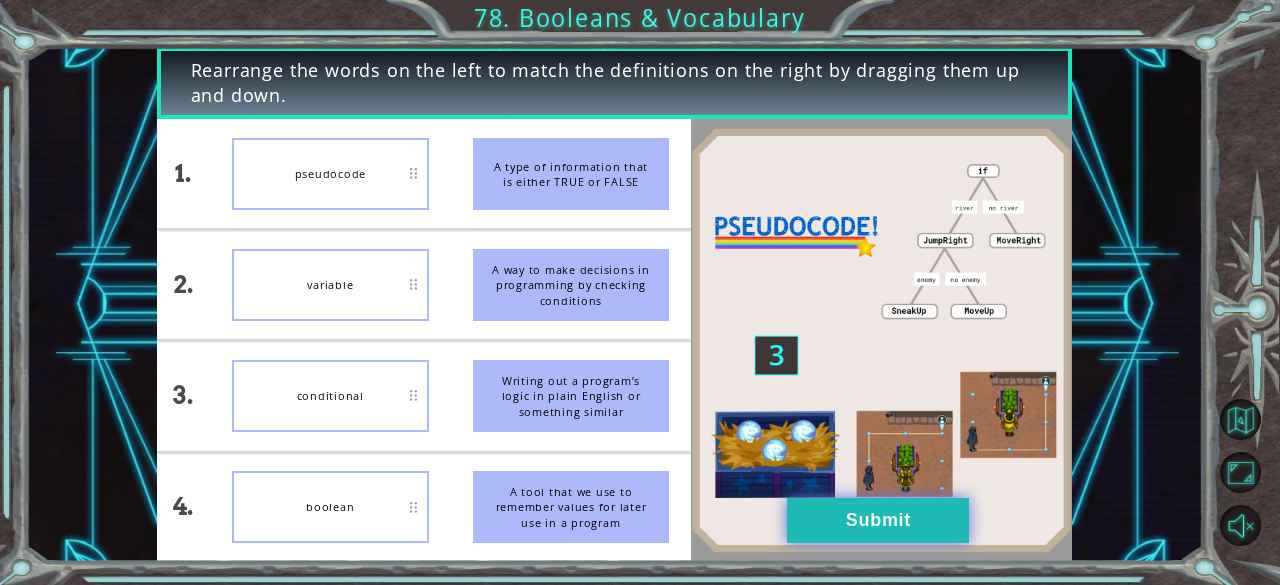 click on "Submit" at bounding box center (878, 520) 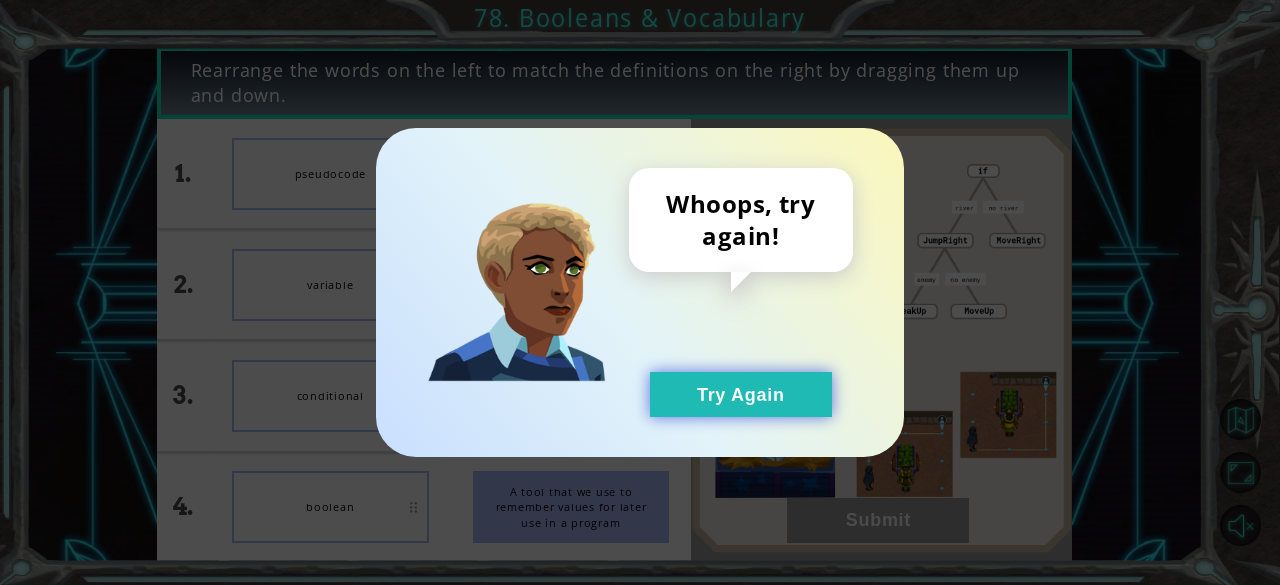 click on "Try Again" at bounding box center (741, 394) 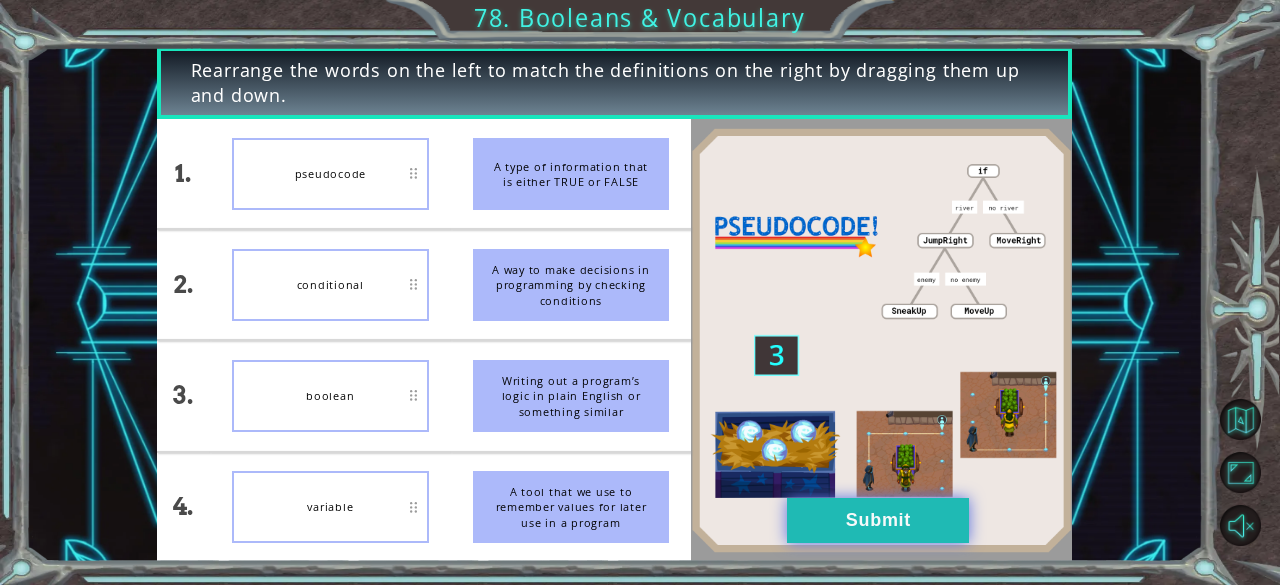 click on "Submit" at bounding box center [878, 520] 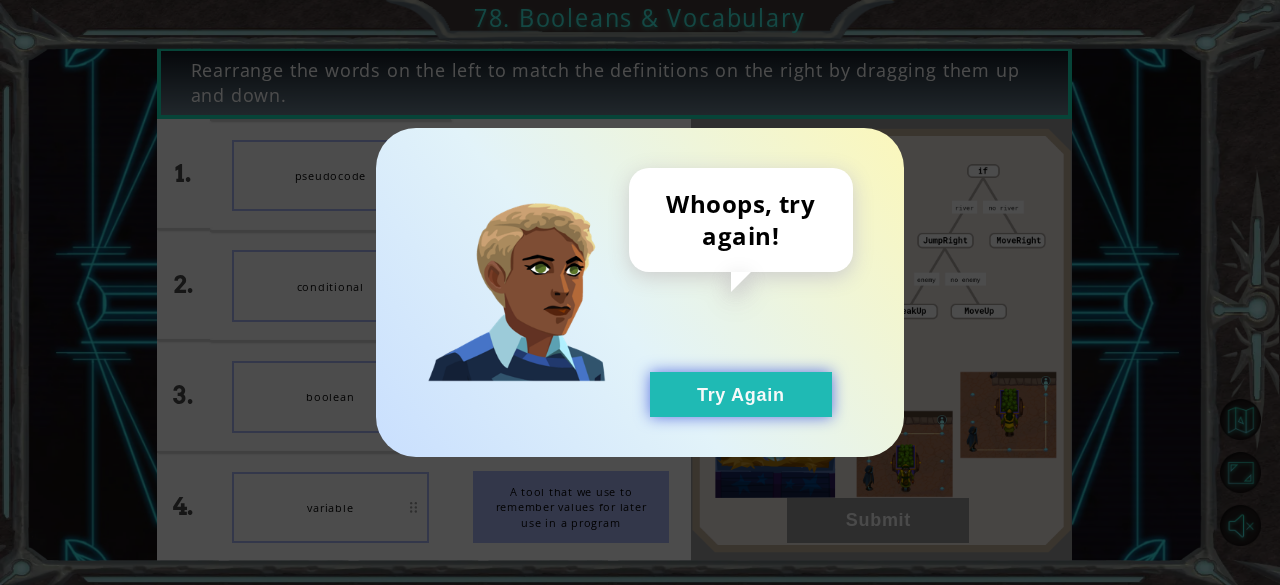 click on "Try Again" at bounding box center (741, 394) 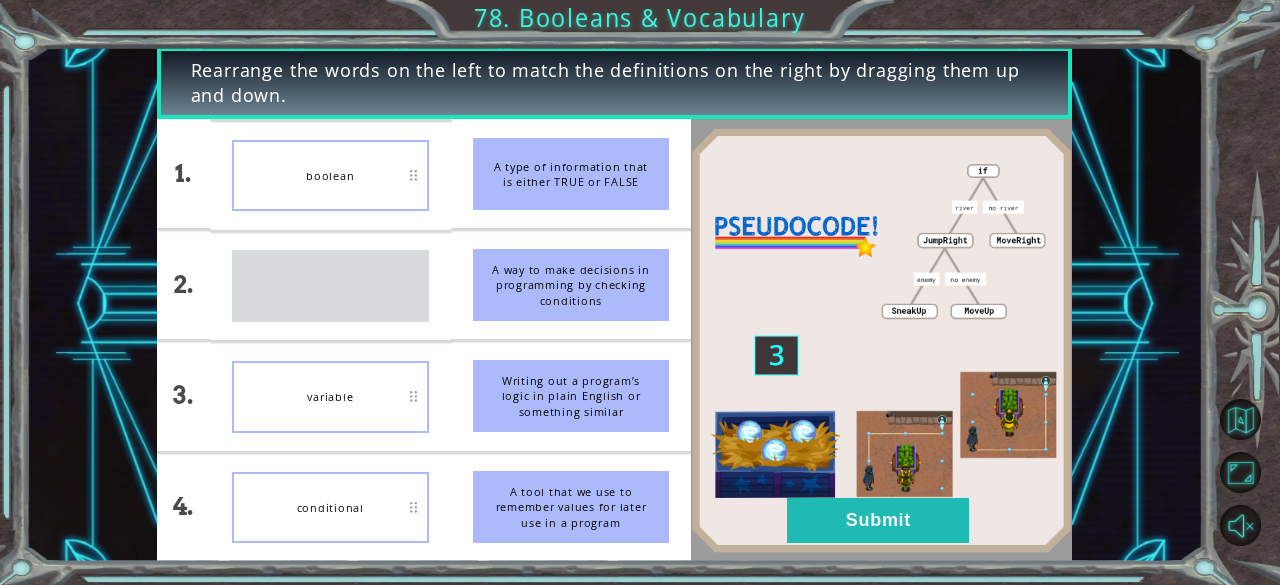click at bounding box center (330, 231) 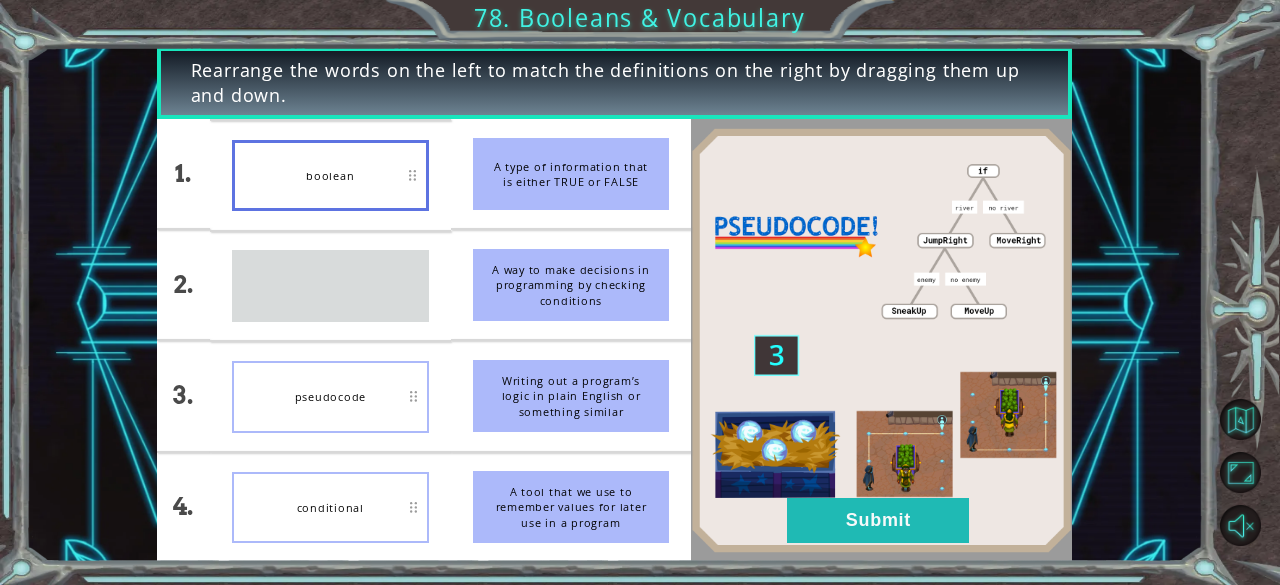 click on "variable" at bounding box center [330, 286] 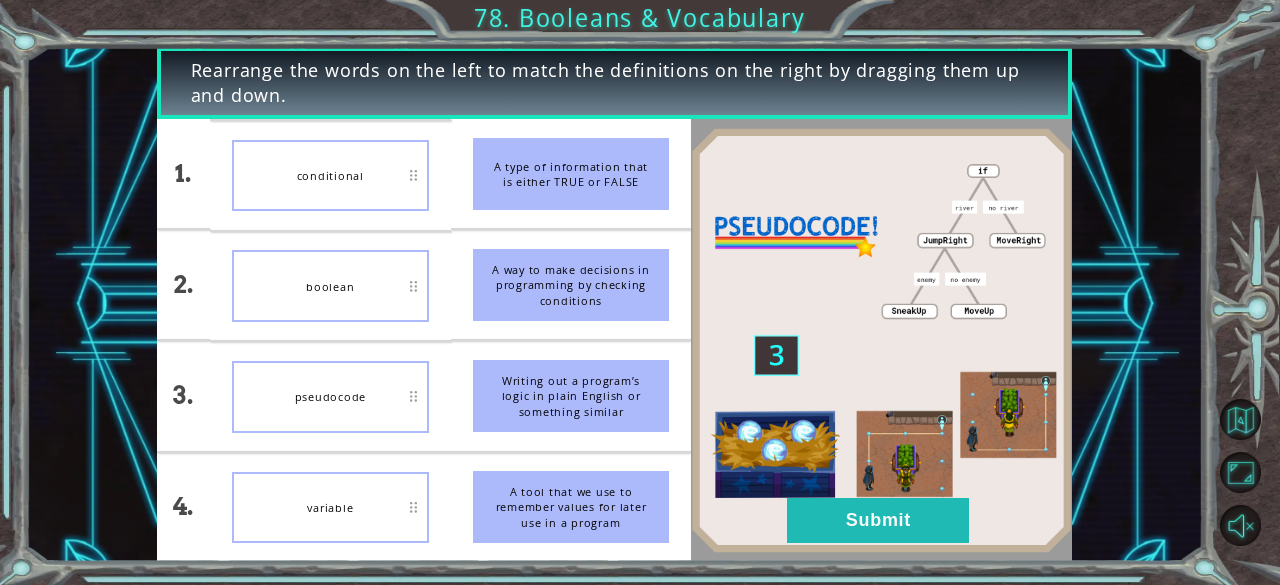 click at bounding box center (881, 340) 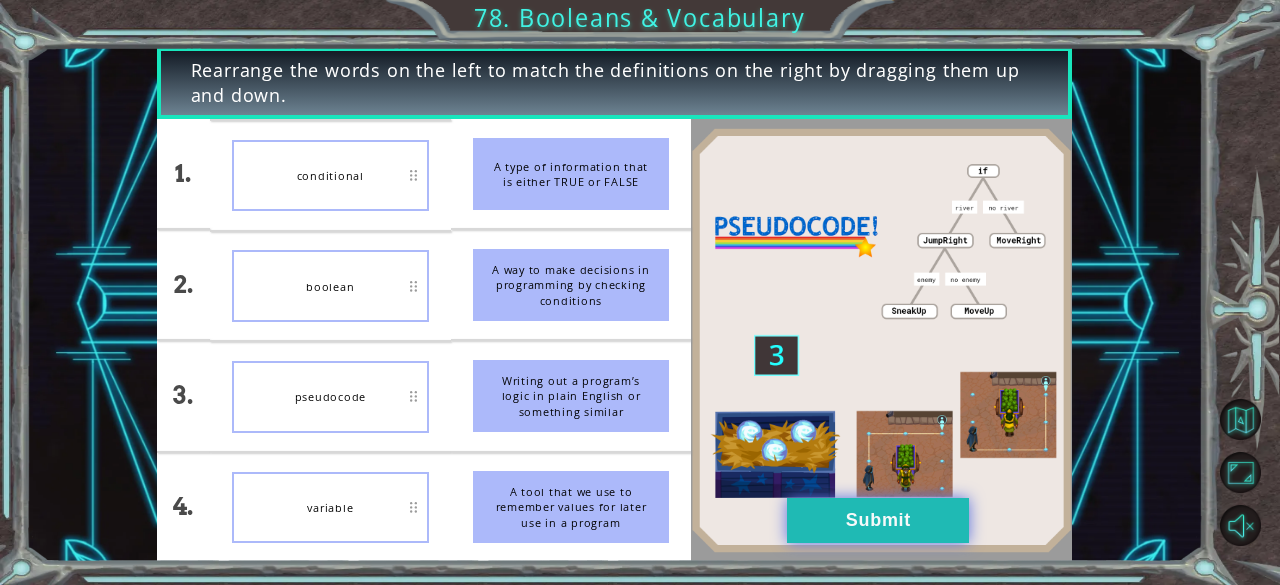 click on "Submit" at bounding box center (878, 520) 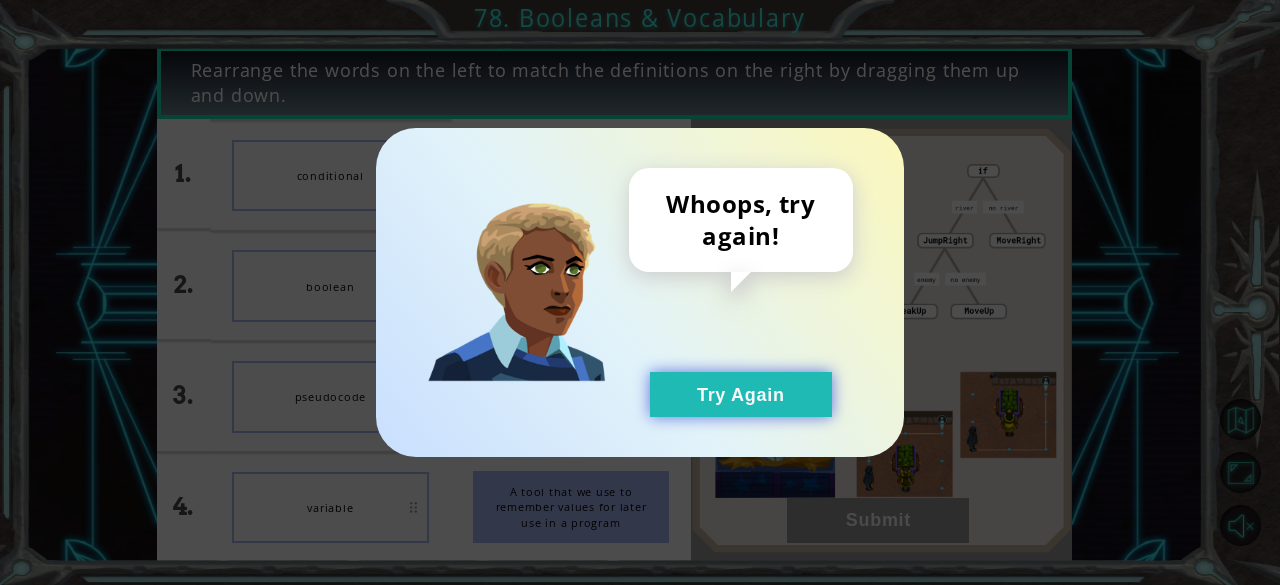 click on "Try Again" at bounding box center (741, 394) 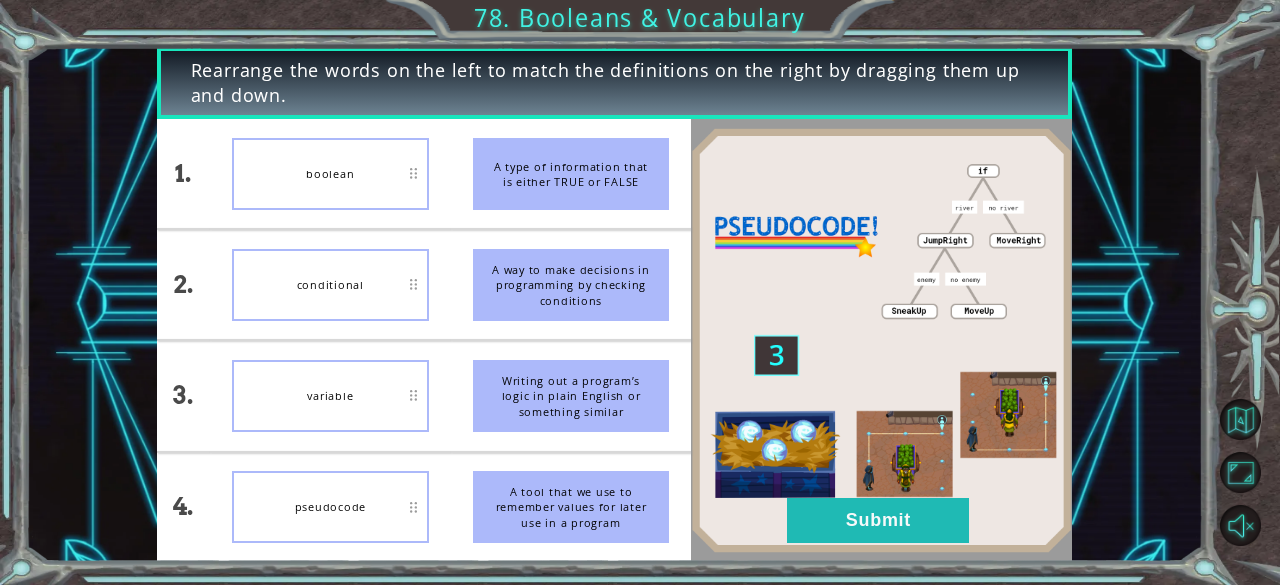 click on "variable" at bounding box center [330, 396] 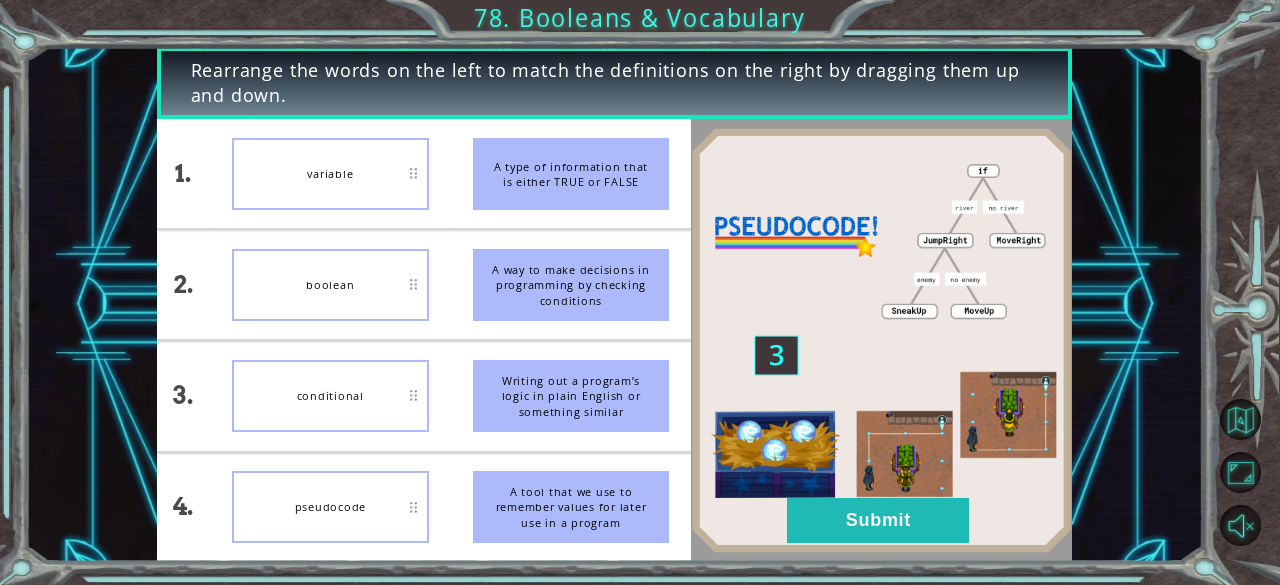 click on "variable" at bounding box center (330, 174) 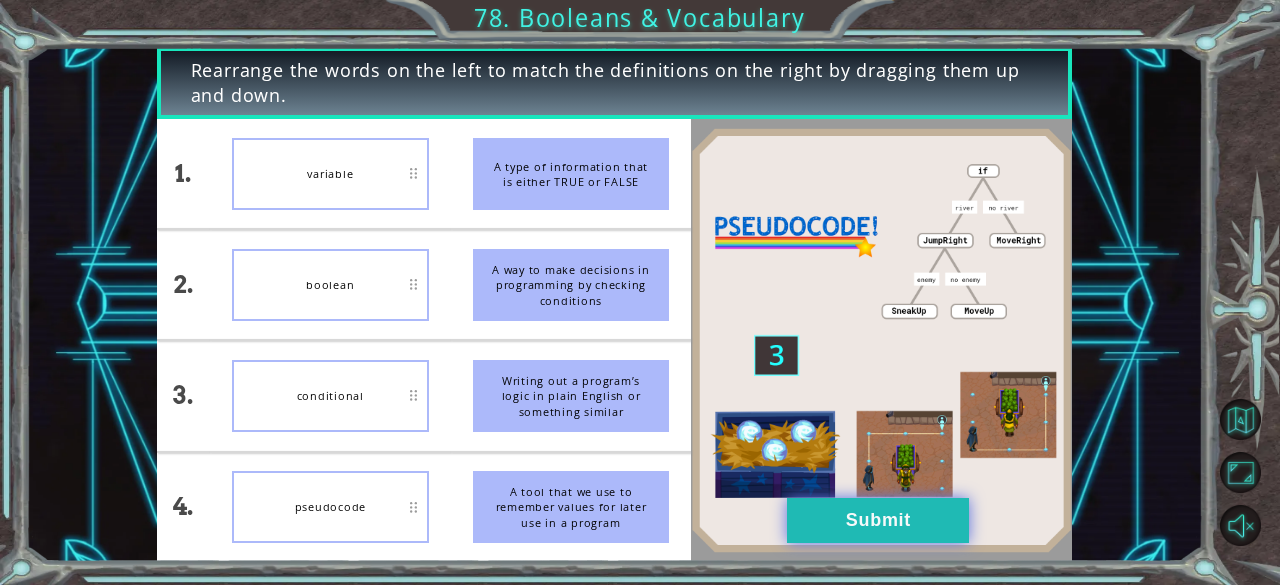 click on "Submit" at bounding box center [878, 520] 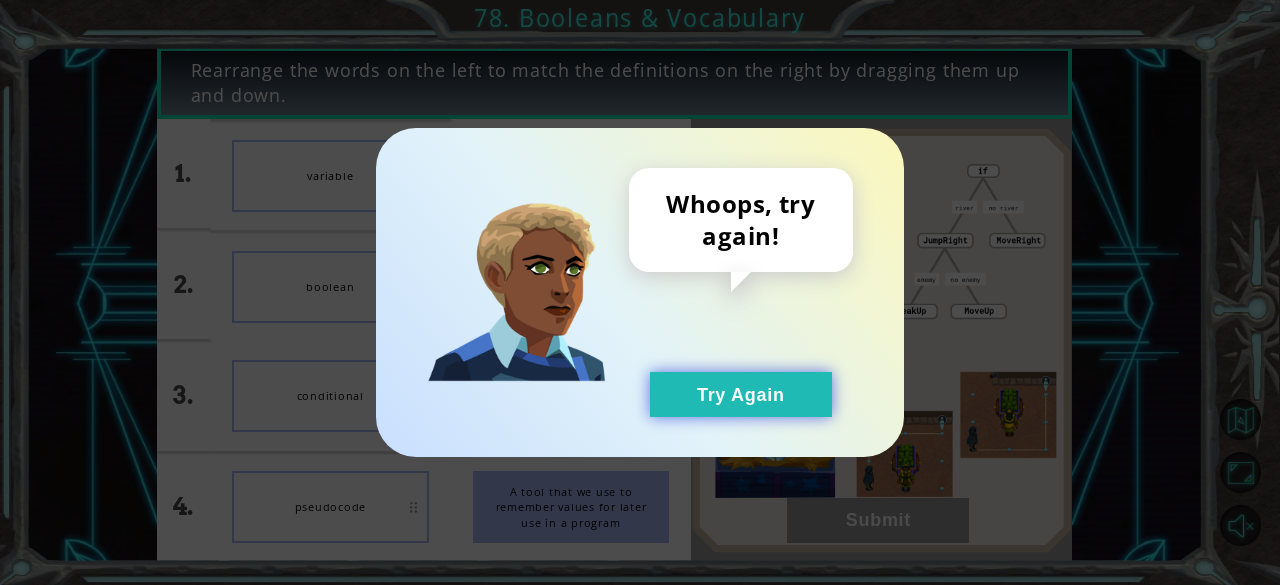 click on "Try Again" at bounding box center [741, 394] 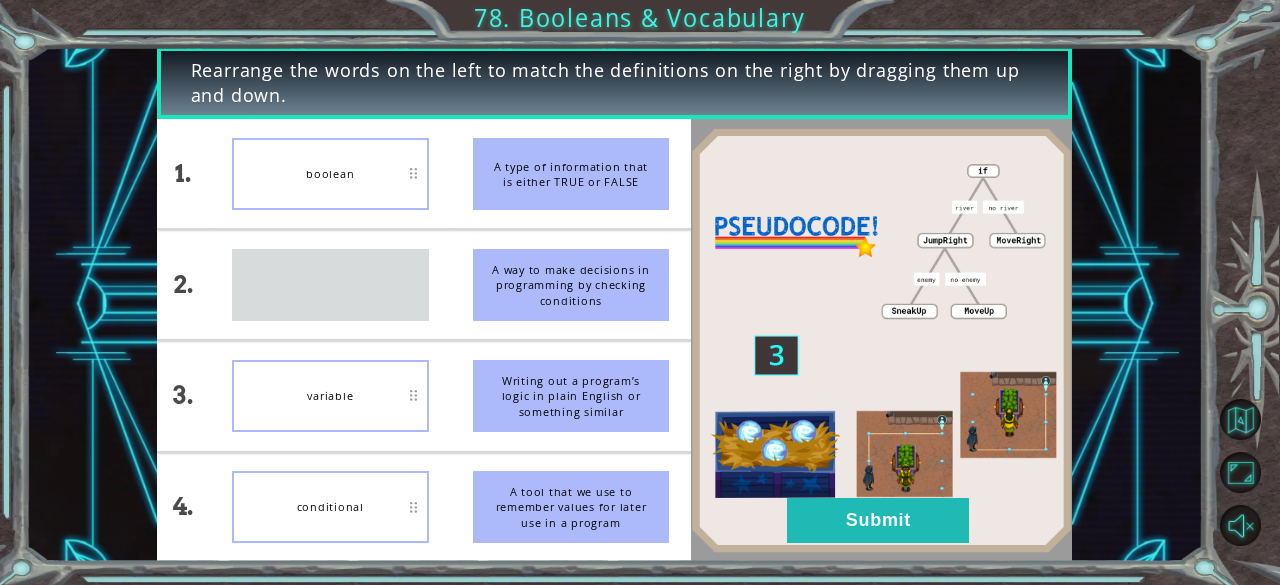 click on "pseudocode" at bounding box center [330, 285] 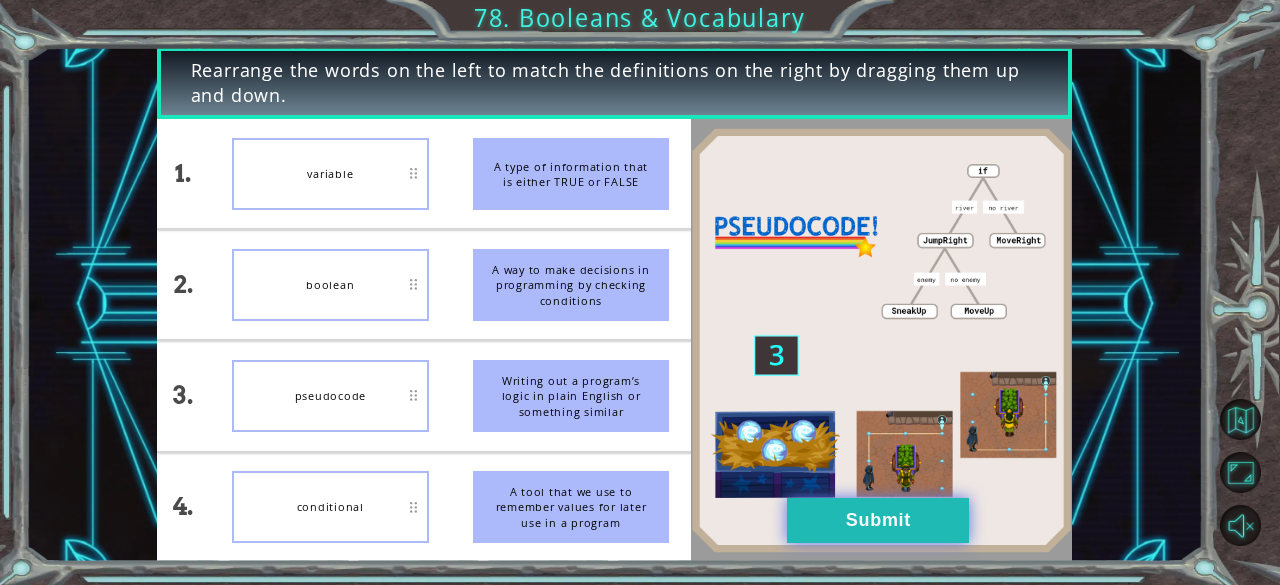 click on "Submit" at bounding box center [878, 520] 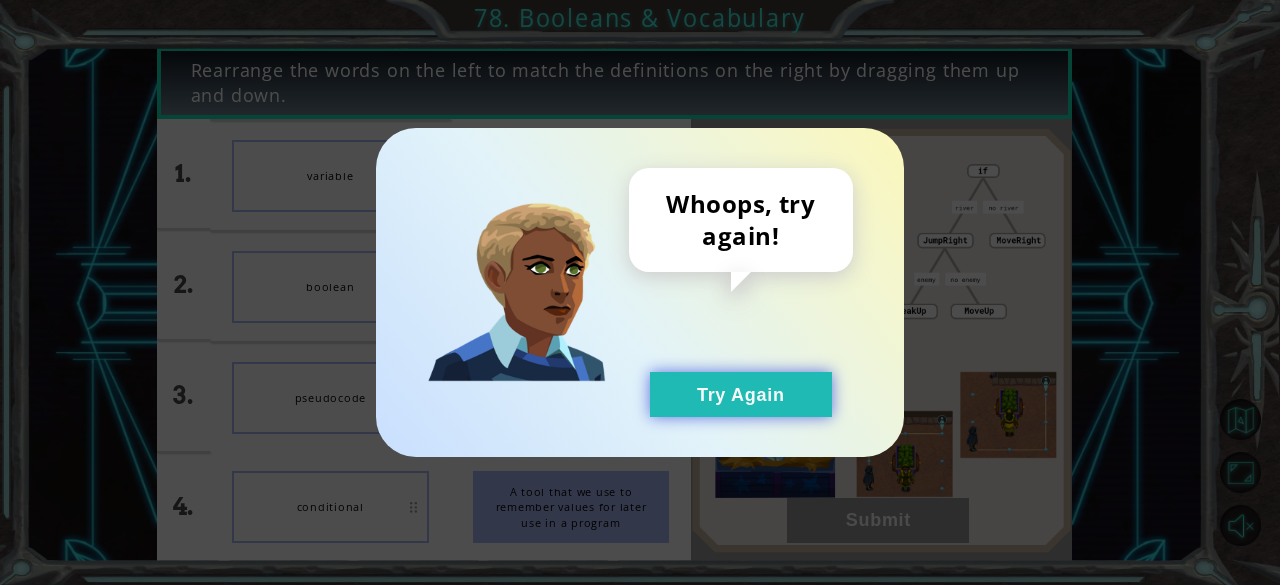 click on "Try Again" at bounding box center [741, 394] 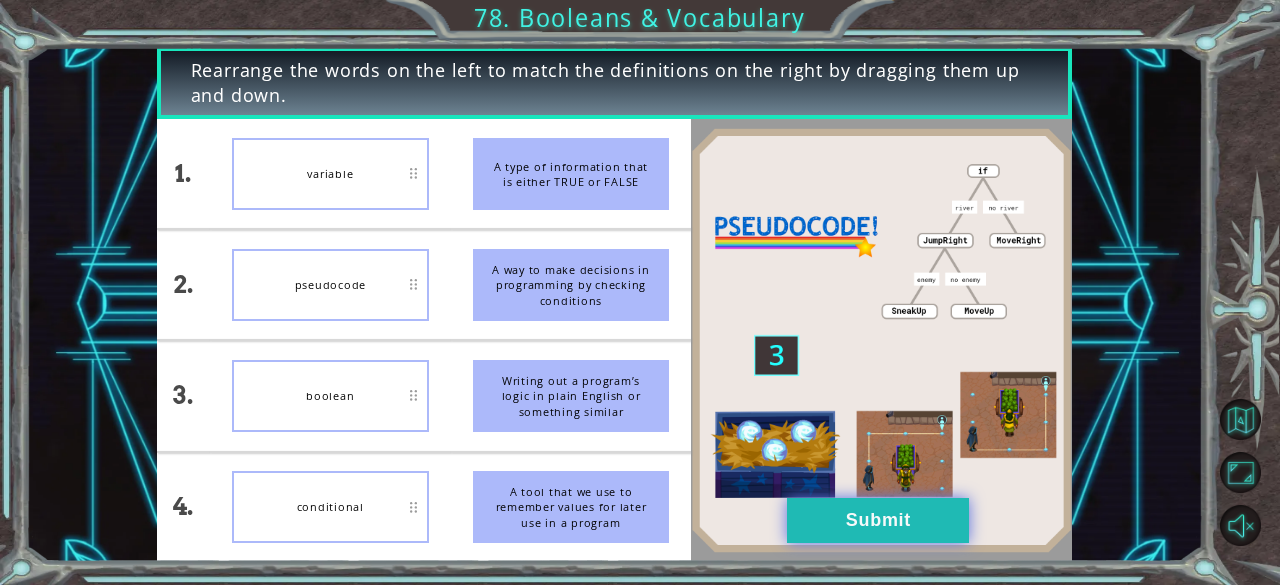 click on "Submit" at bounding box center [878, 520] 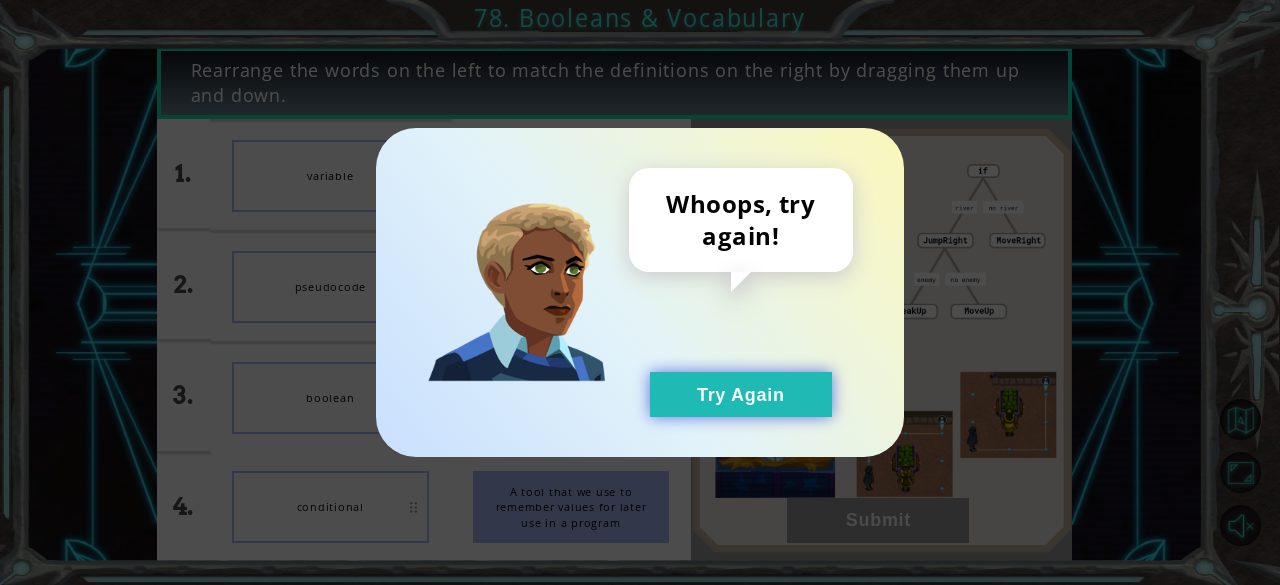 click on "Try Again" at bounding box center [741, 394] 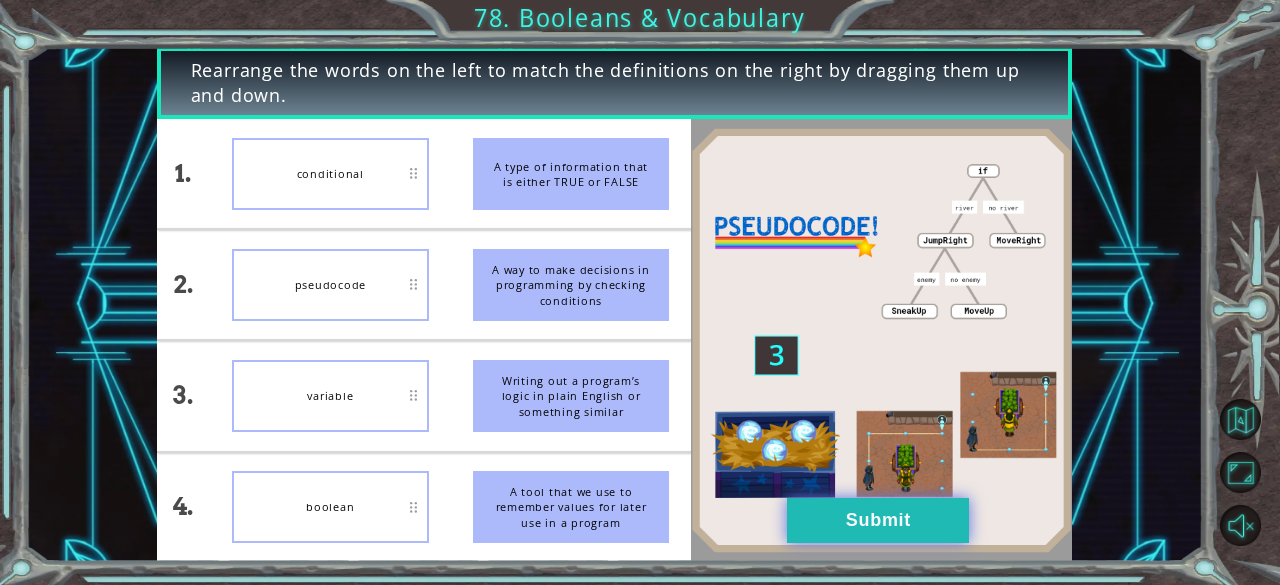 click on "Submit" at bounding box center (878, 520) 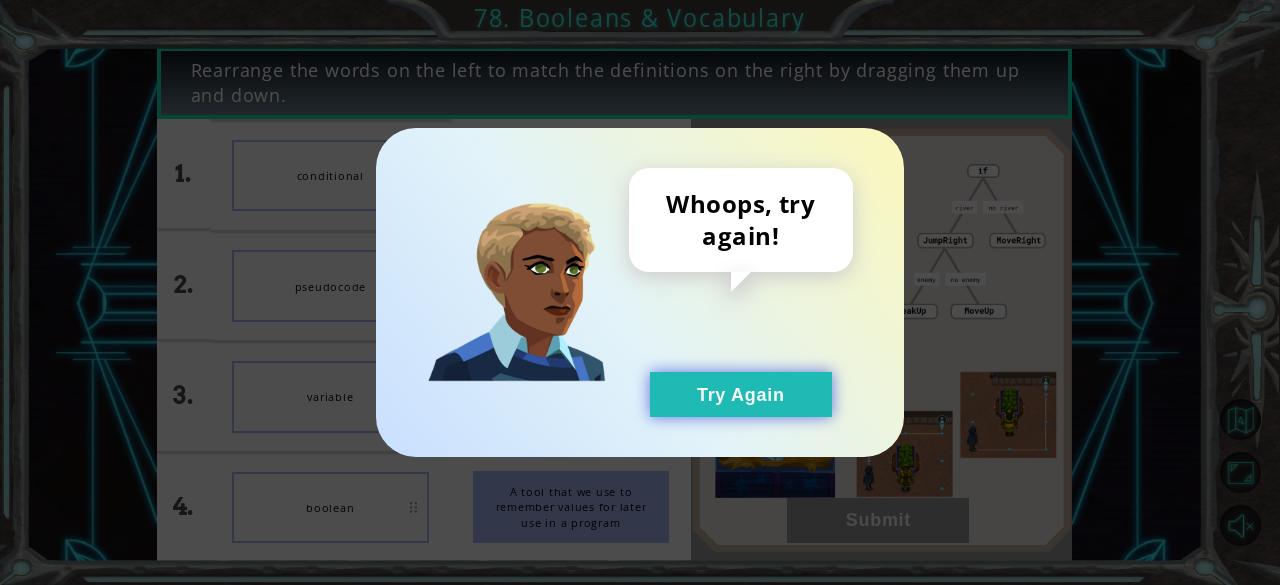 click on "Try Again" at bounding box center (741, 394) 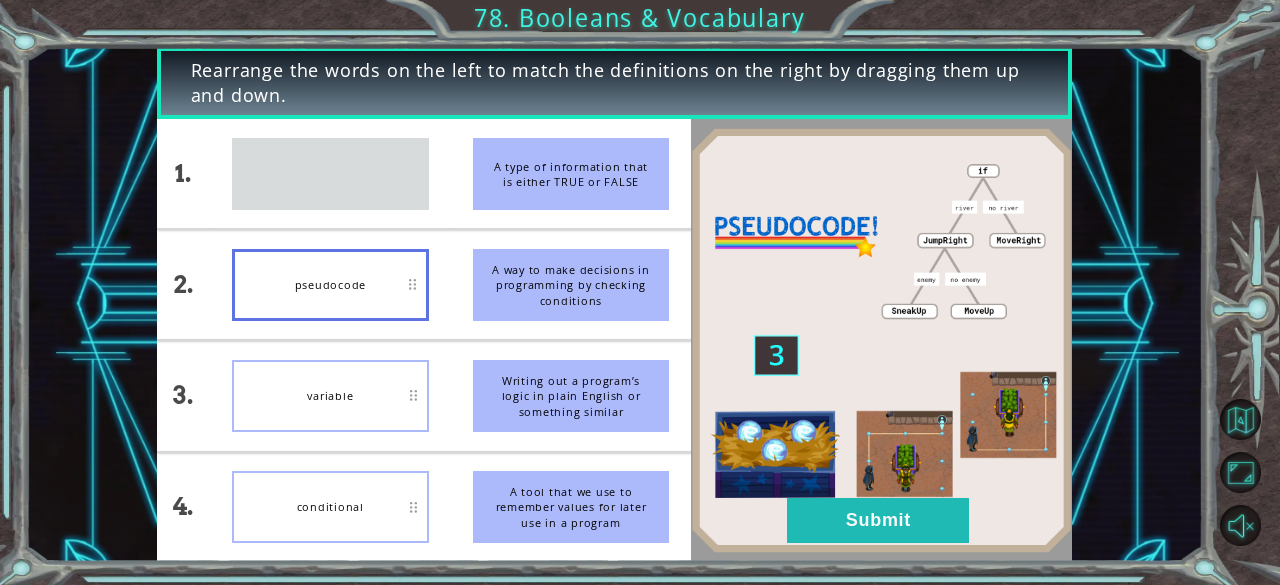 click on "boolean" at bounding box center [330, 174] 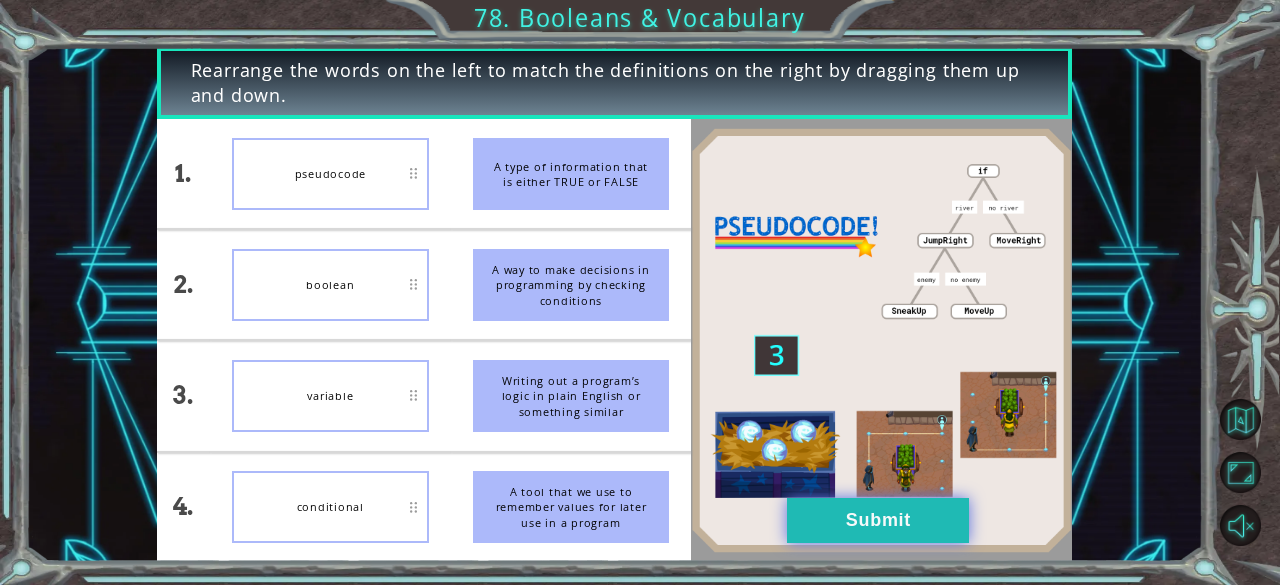 click on "Submit" at bounding box center (878, 520) 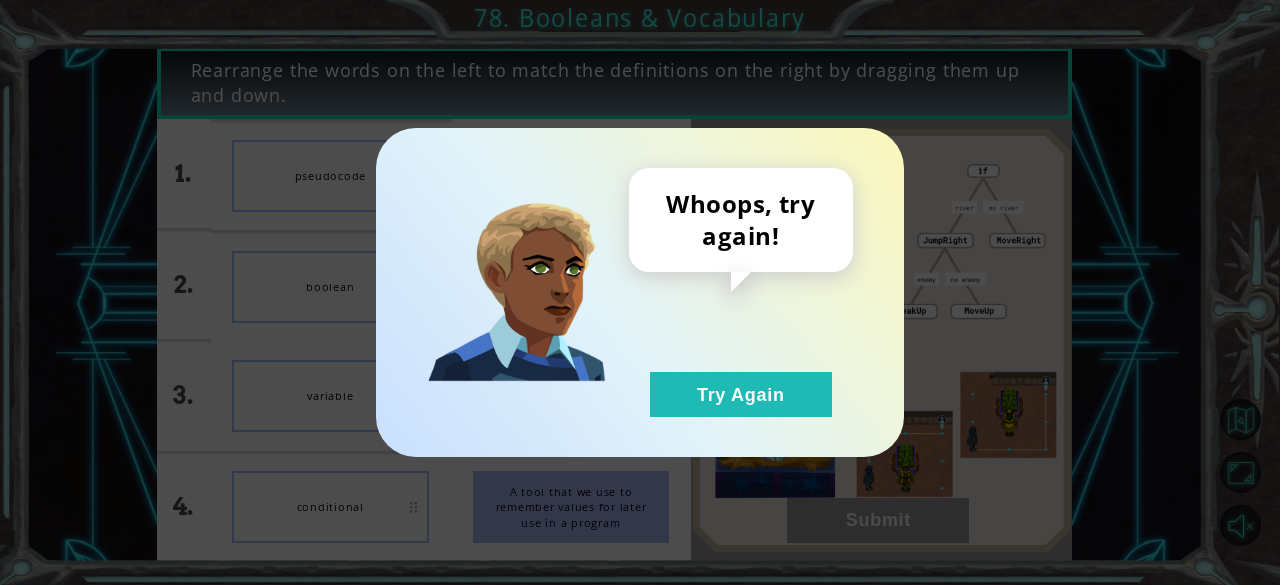 click on "Whoops, try again!
Try Again" at bounding box center [640, 292] 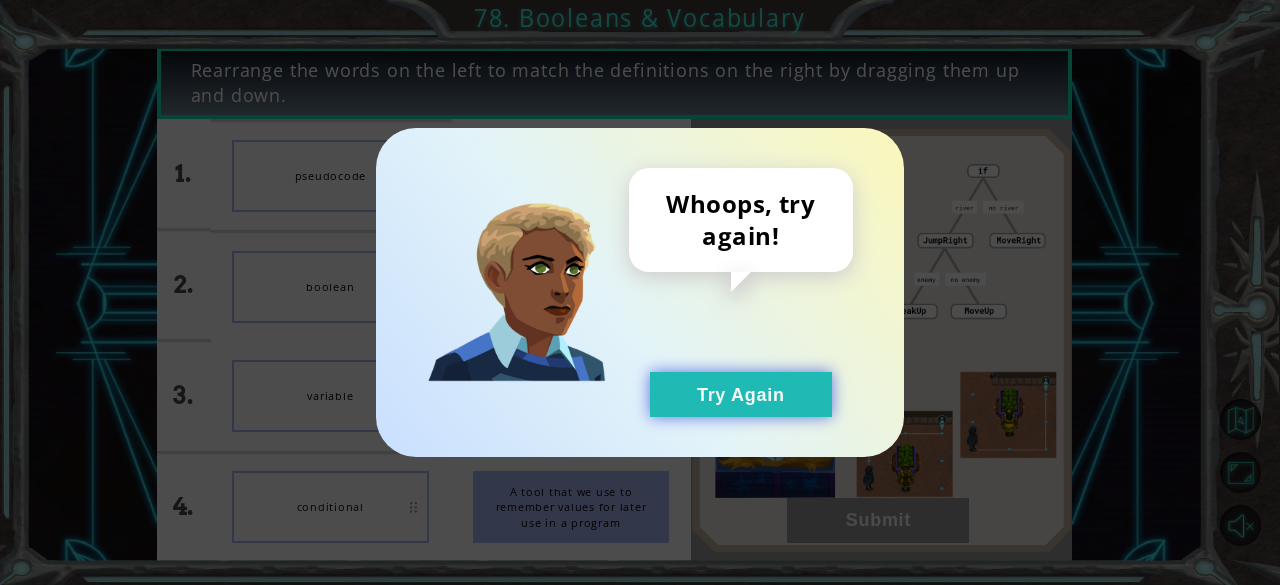 click on "Try Again" at bounding box center [741, 394] 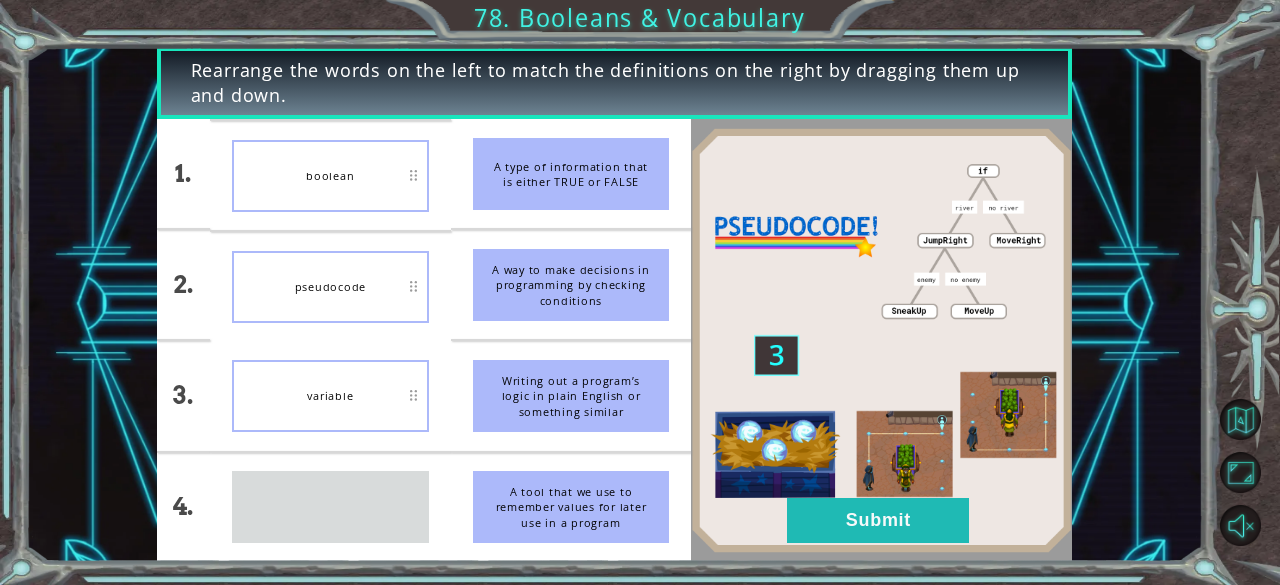 click on "variable" at bounding box center (330, 396) 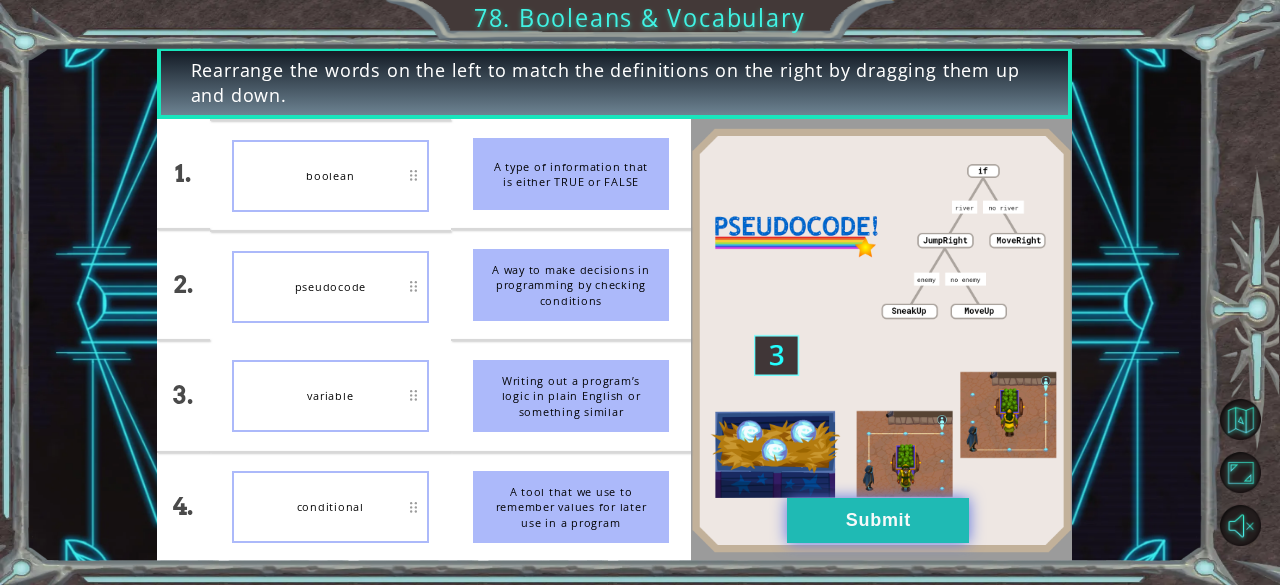 click on "Submit" at bounding box center (878, 520) 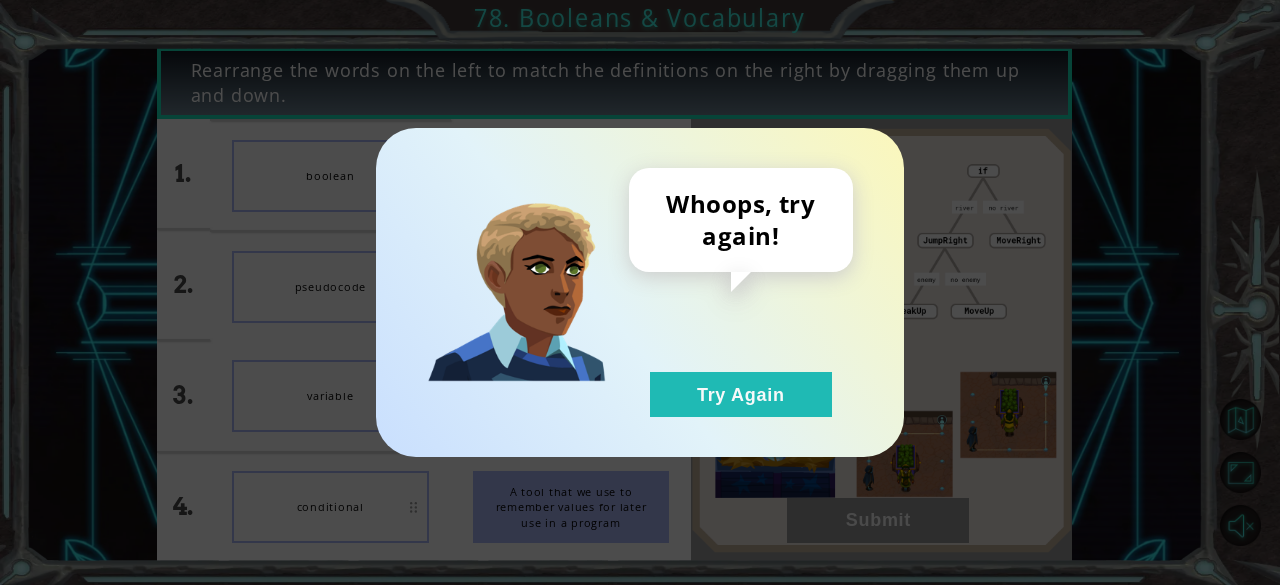 drag, startPoint x: 730, startPoint y: 411, endPoint x: 680, endPoint y: 417, distance: 50.358715 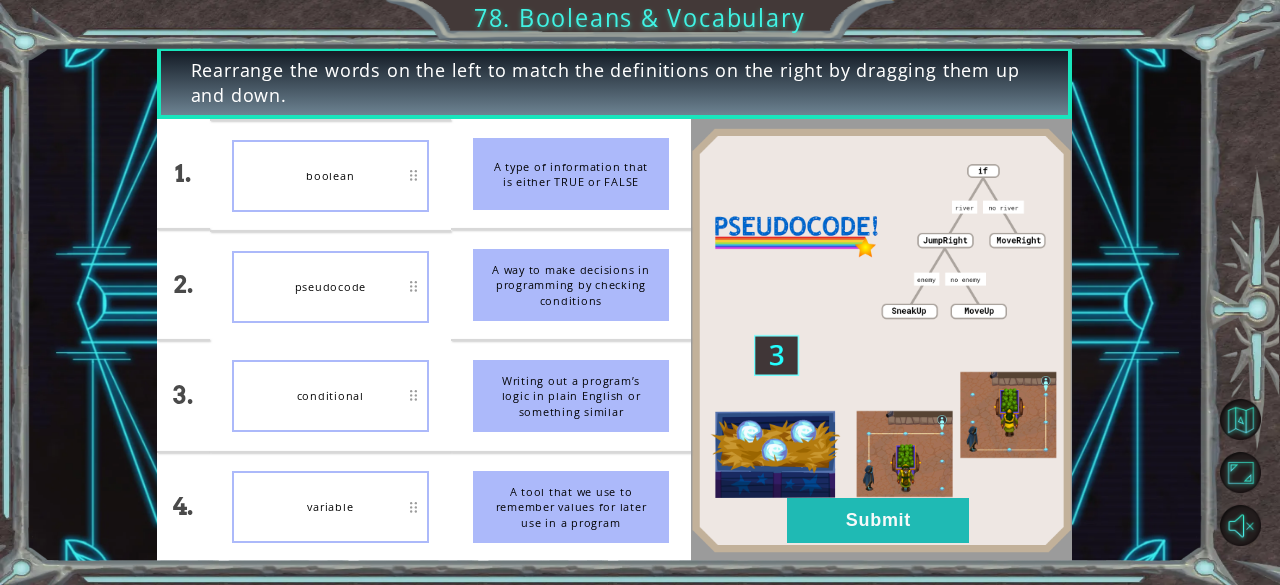 click on "conditional" at bounding box center (330, 396) 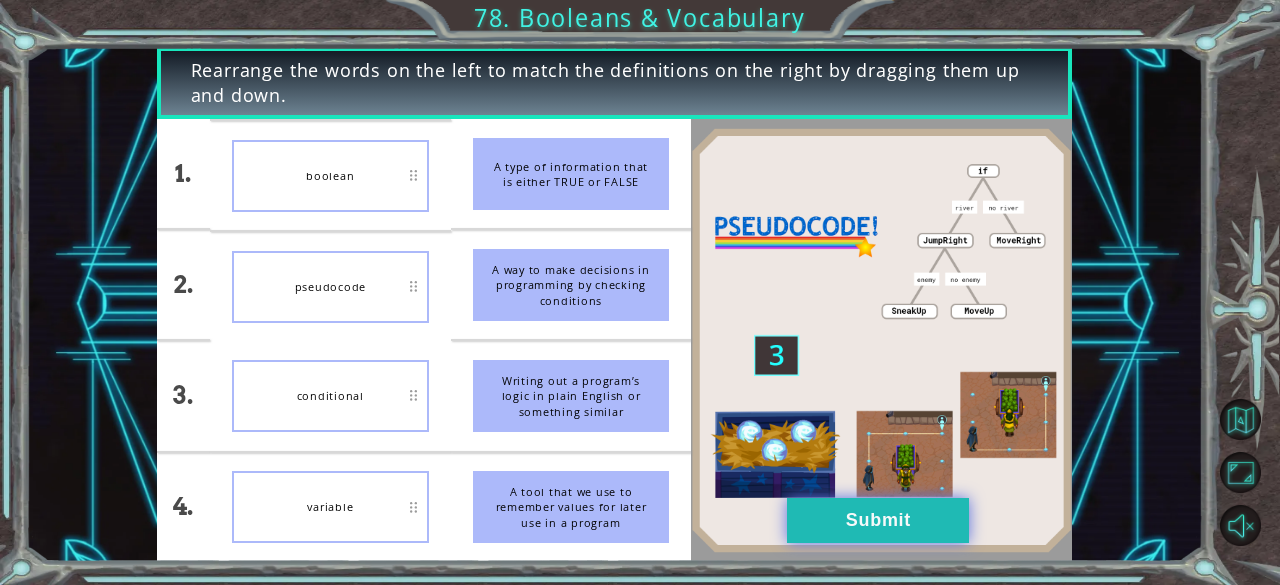 click on "Submit" at bounding box center [878, 520] 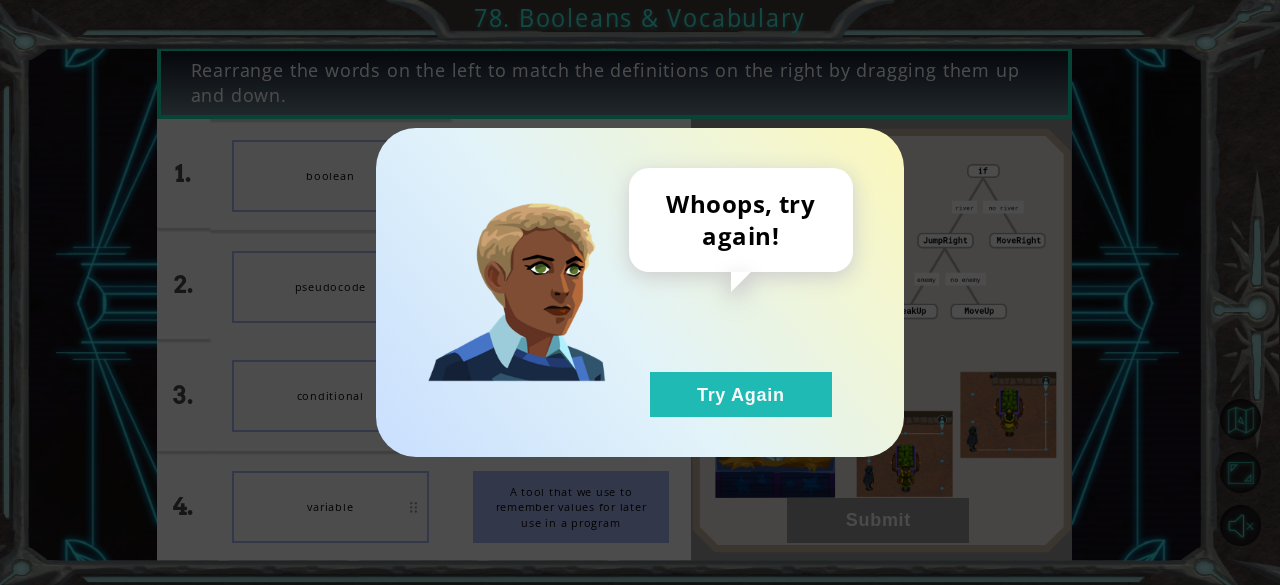 click on "Whoops, try again!
Try Again" at bounding box center [640, 292] 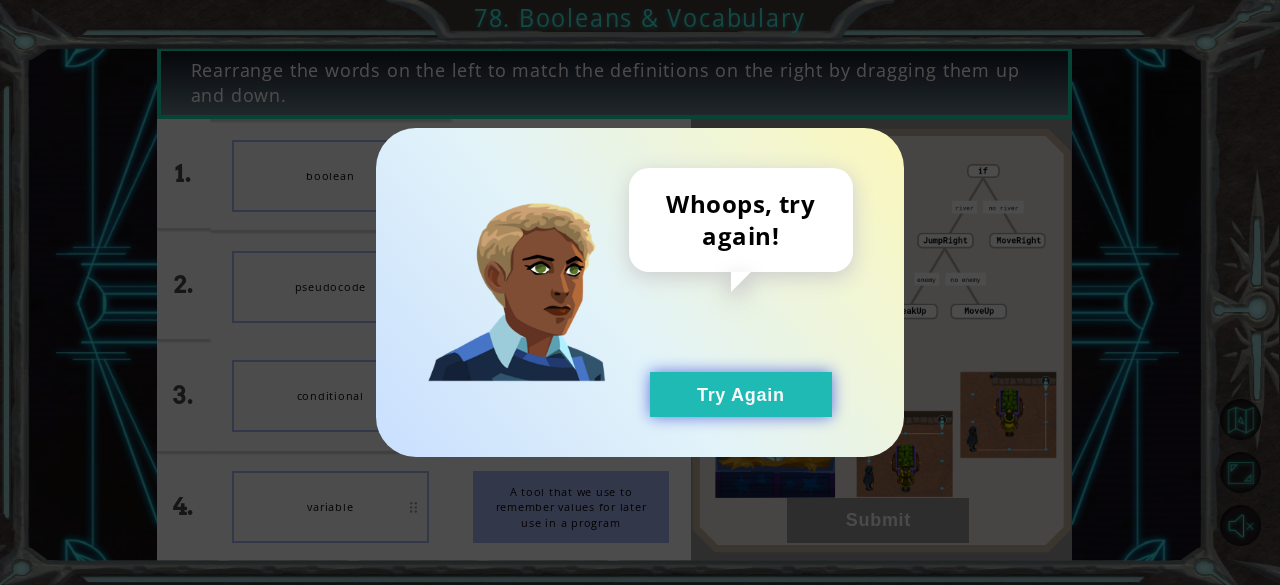 drag, startPoint x: 723, startPoint y: 391, endPoint x: 450, endPoint y: 491, distance: 290.7387 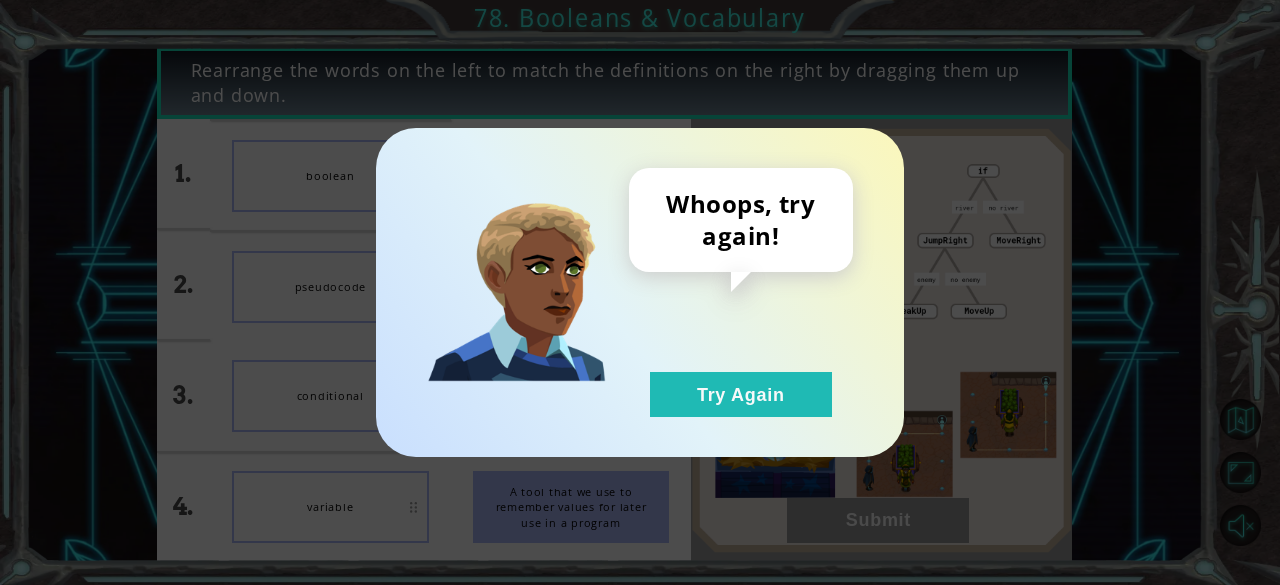 click on "Try Again" at bounding box center [741, 394] 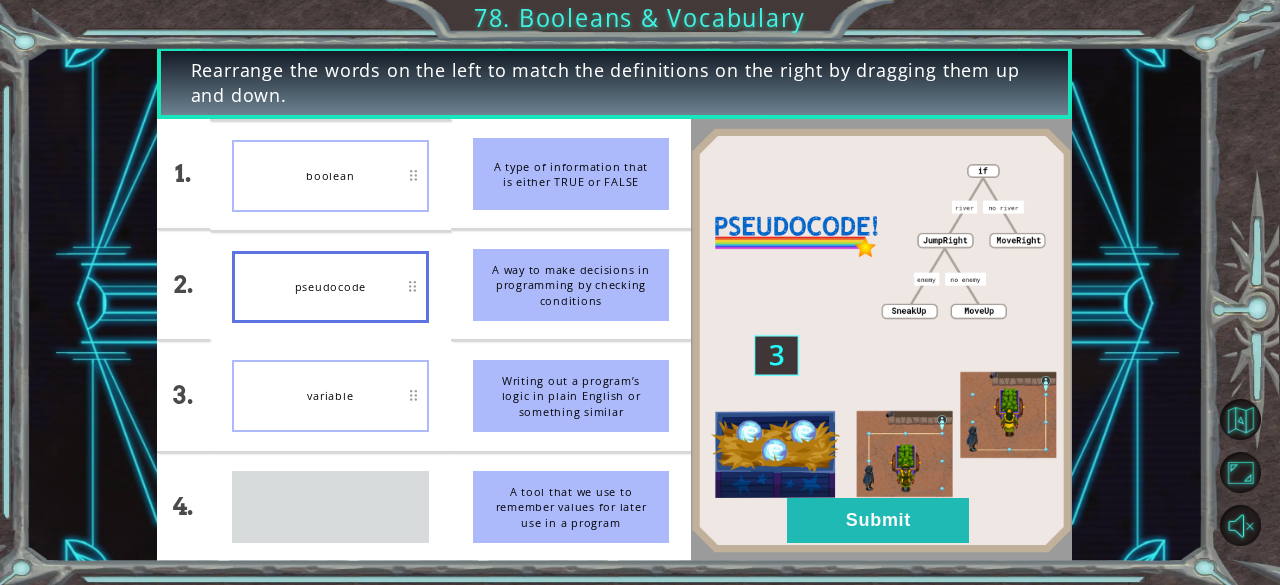 click on "conditional" at bounding box center [330, 507] 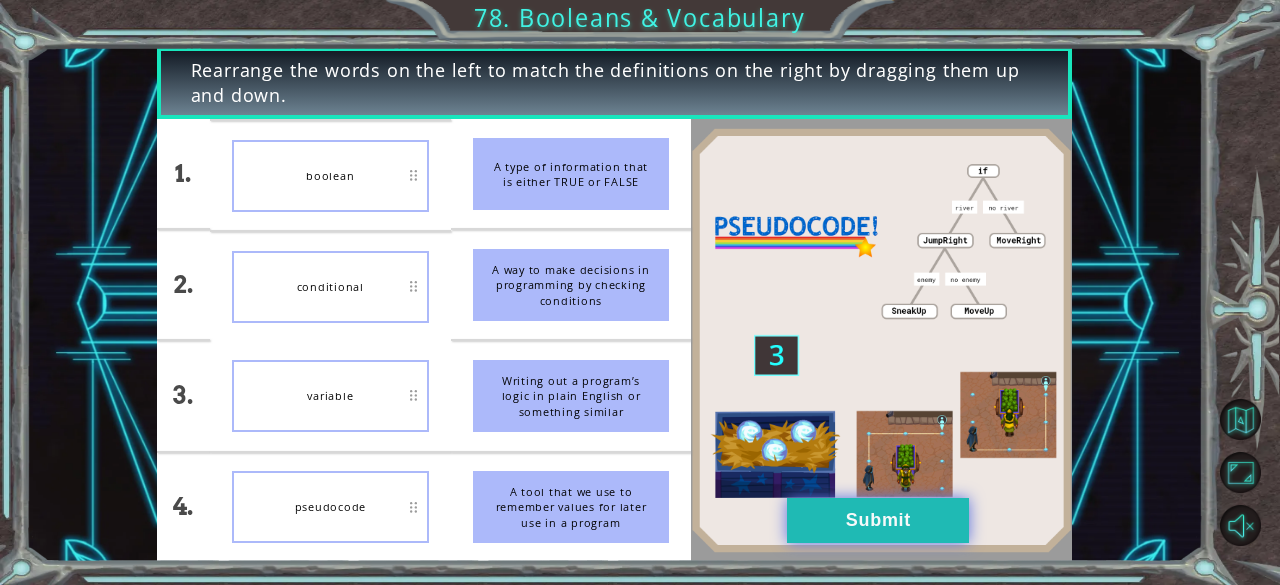 click on "Submit" at bounding box center [878, 520] 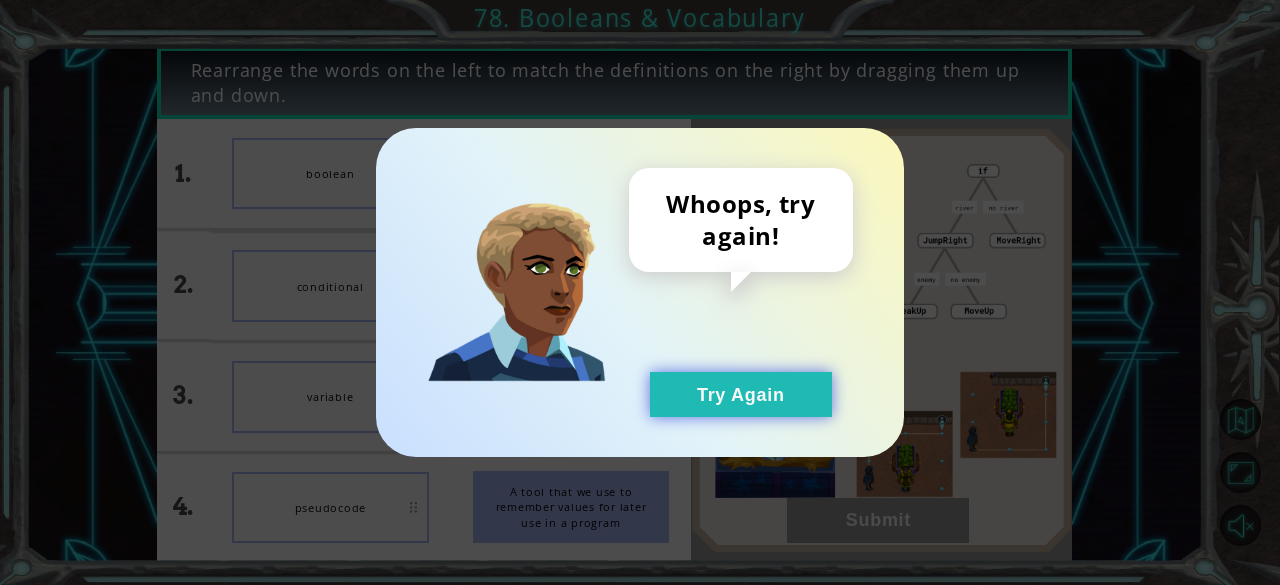 click on "Try Again" at bounding box center [741, 394] 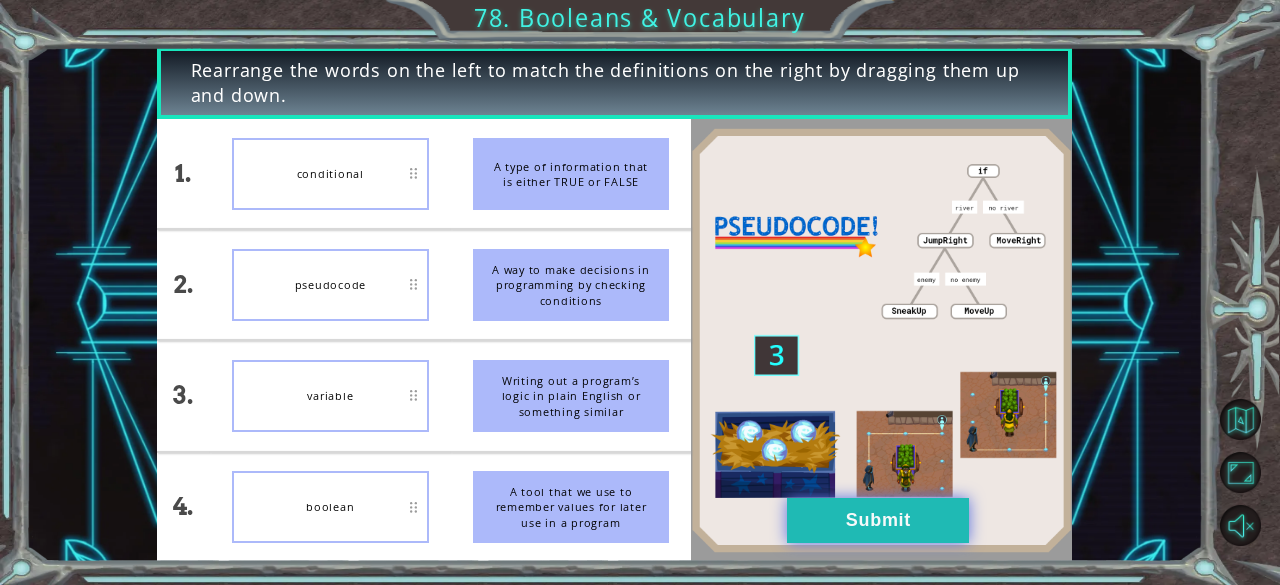 drag, startPoint x: 804, startPoint y: 517, endPoint x: 815, endPoint y: 519, distance: 11.18034 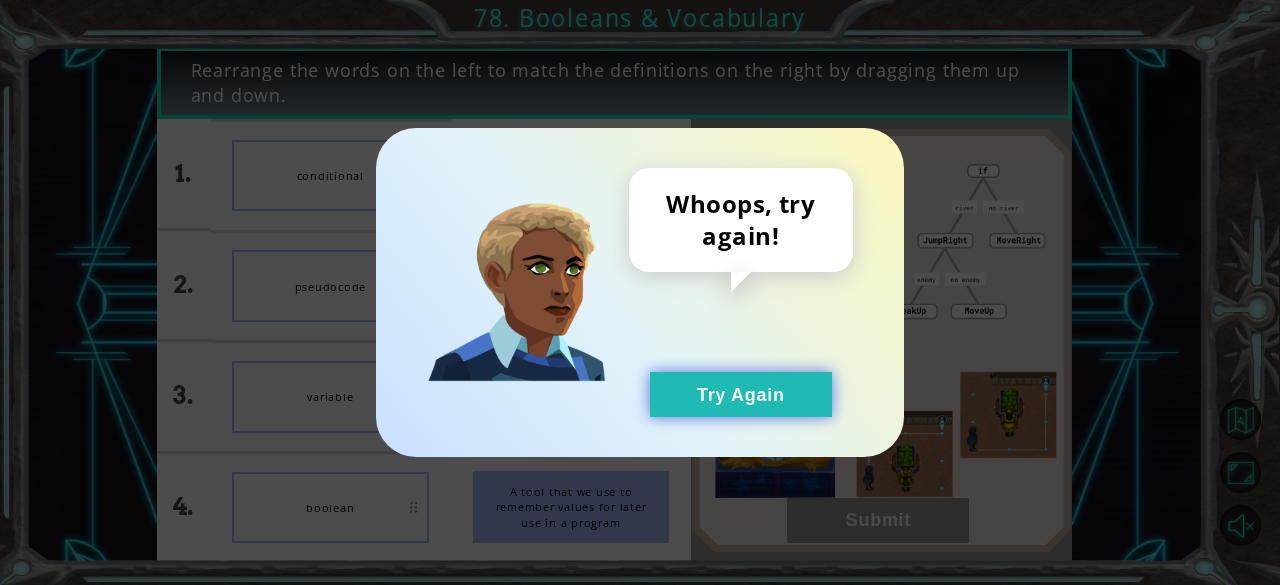 click on "Try Again" at bounding box center [741, 394] 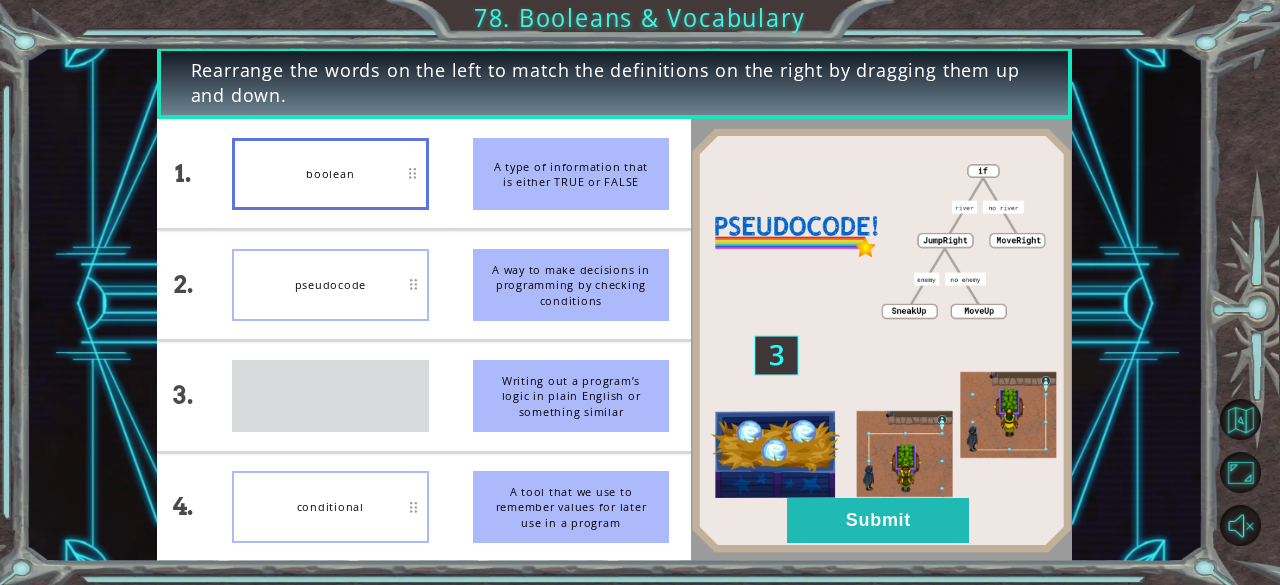 click on "variable" at bounding box center [330, 396] 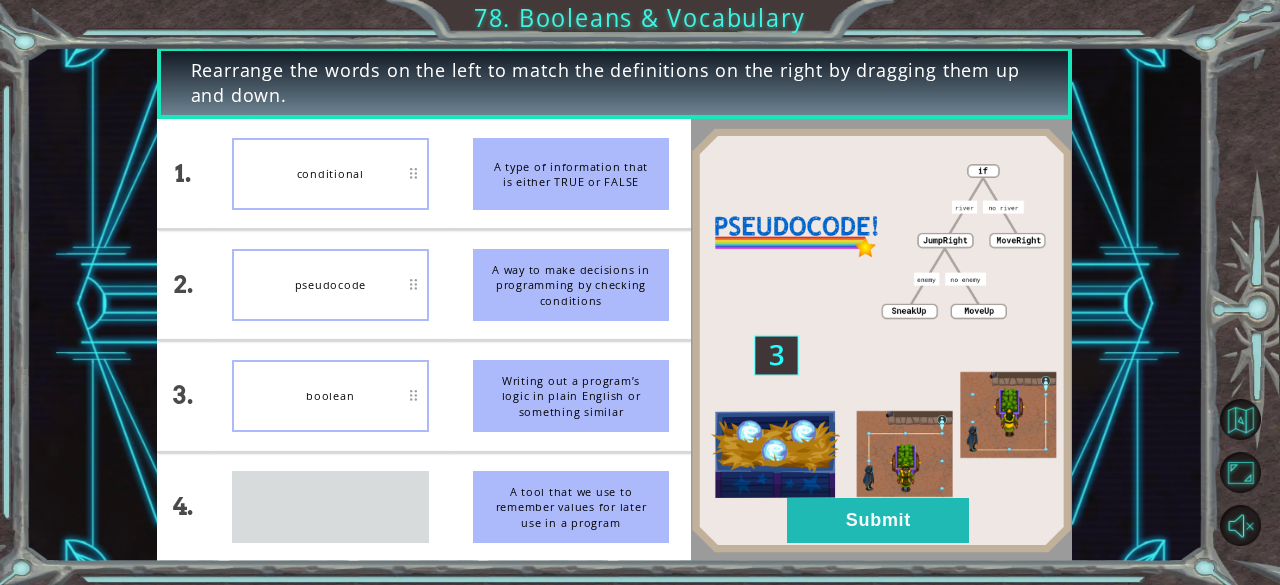 click on "conditional" at bounding box center [330, 173] 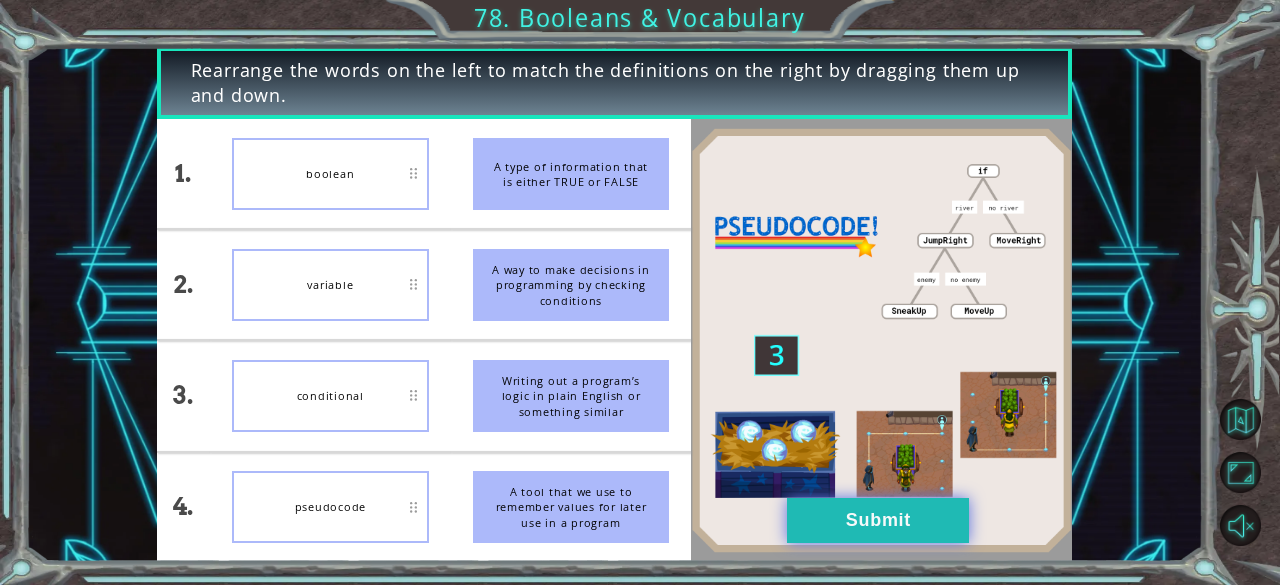 click on "Submit" at bounding box center [878, 520] 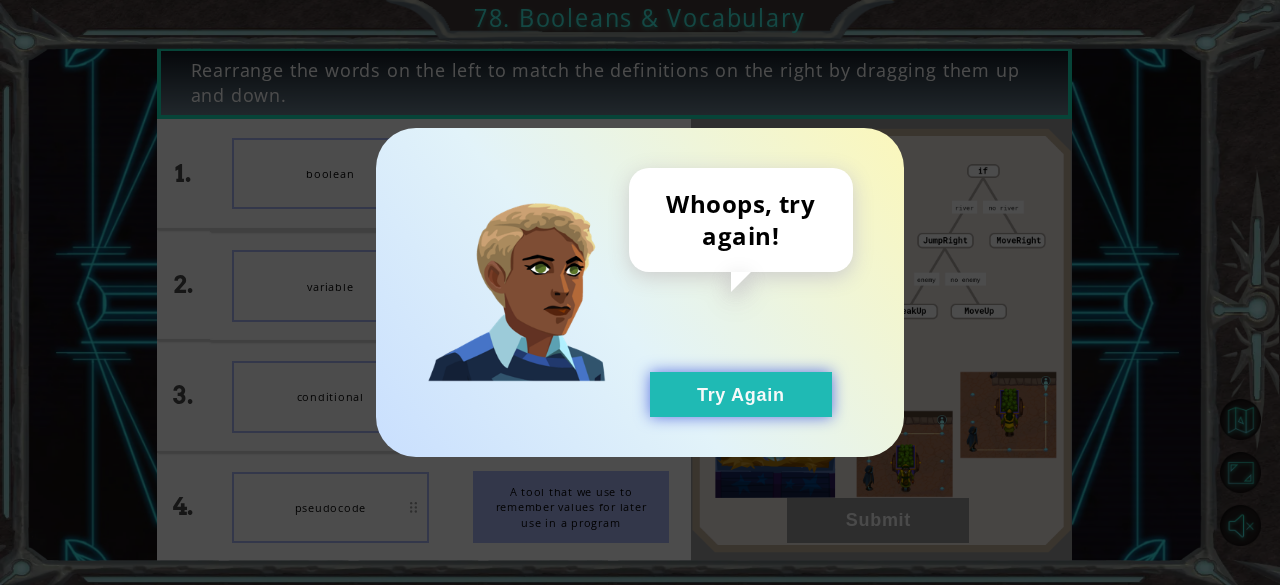 click on "Try Again" at bounding box center (741, 394) 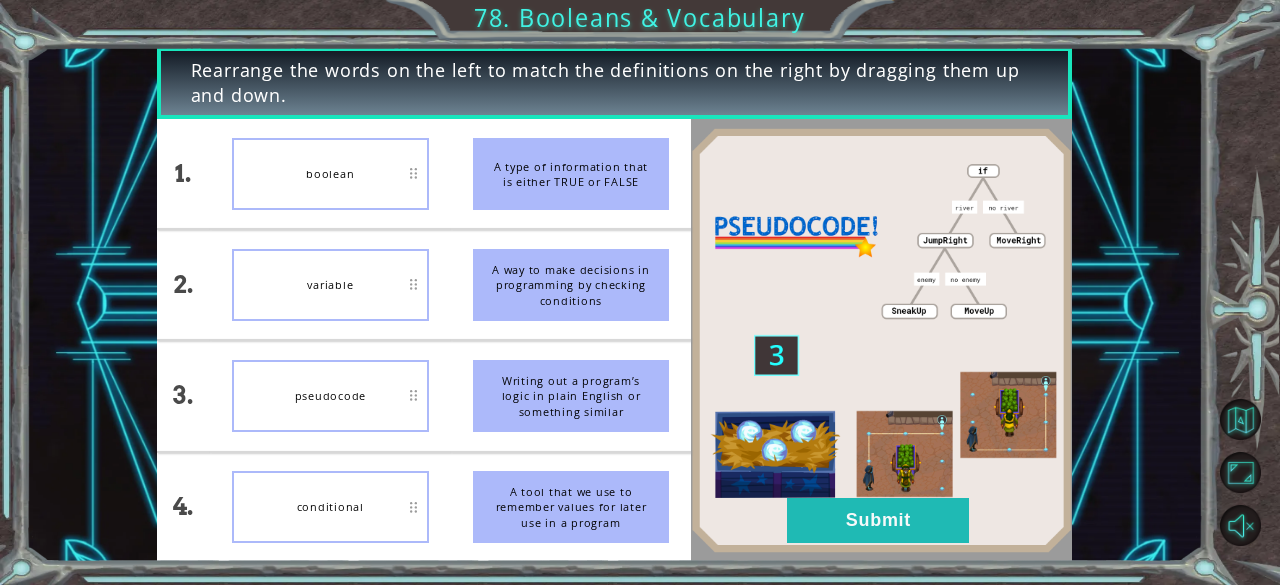 drag, startPoint x: 820, startPoint y: 513, endPoint x: 817, endPoint y: 497, distance: 16.27882 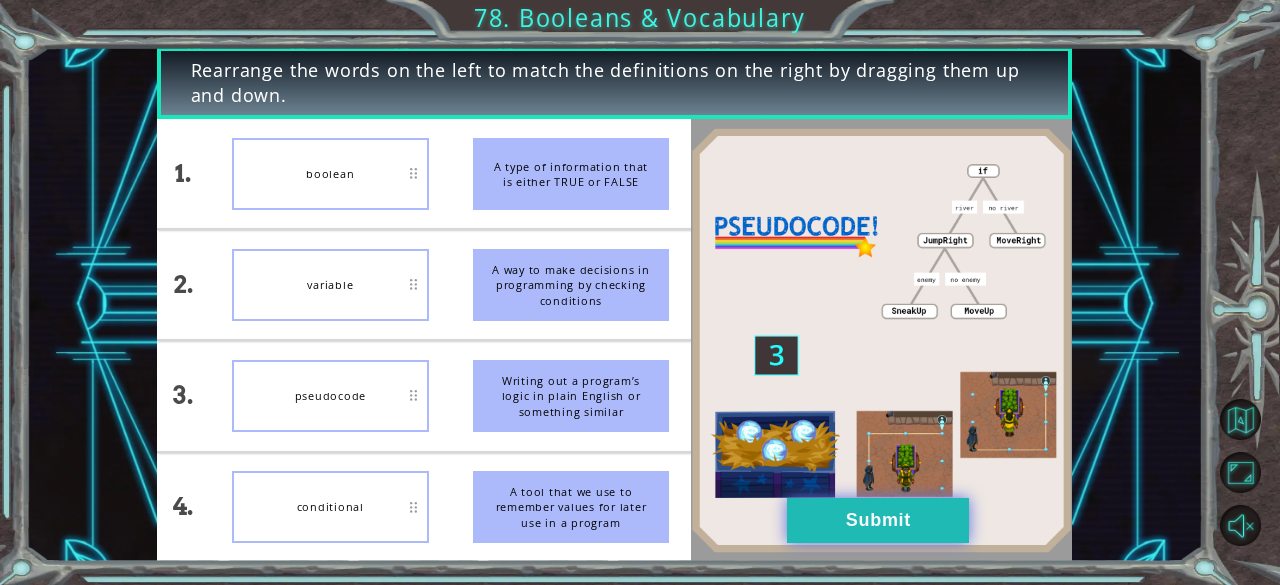 click on "Submit" at bounding box center (878, 520) 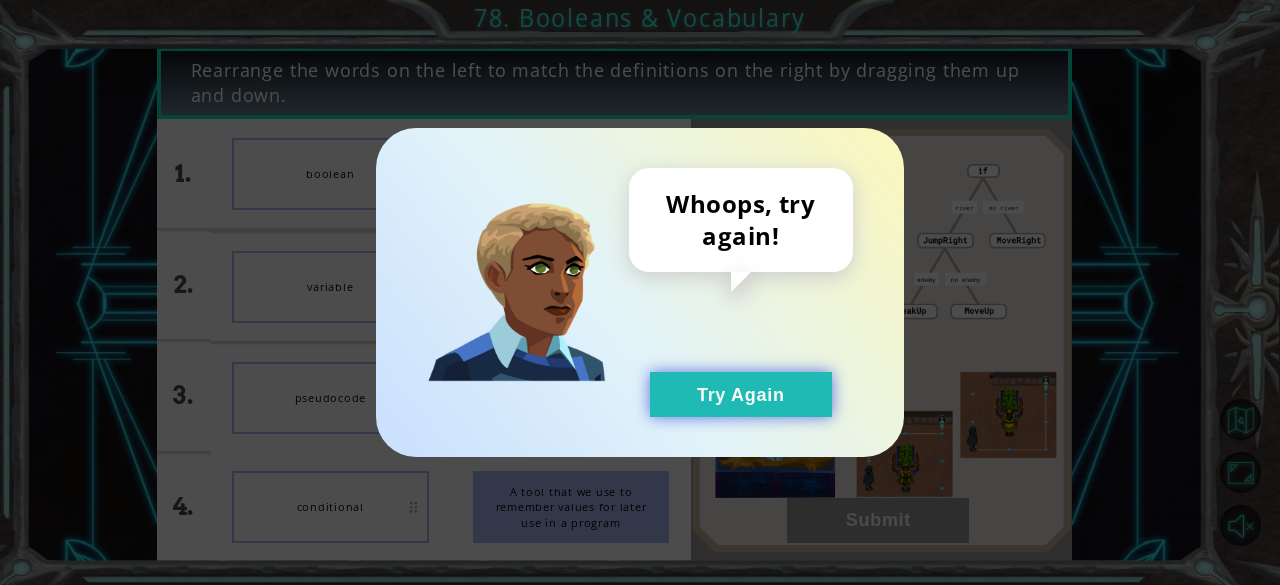 click on "Try Again" at bounding box center (741, 394) 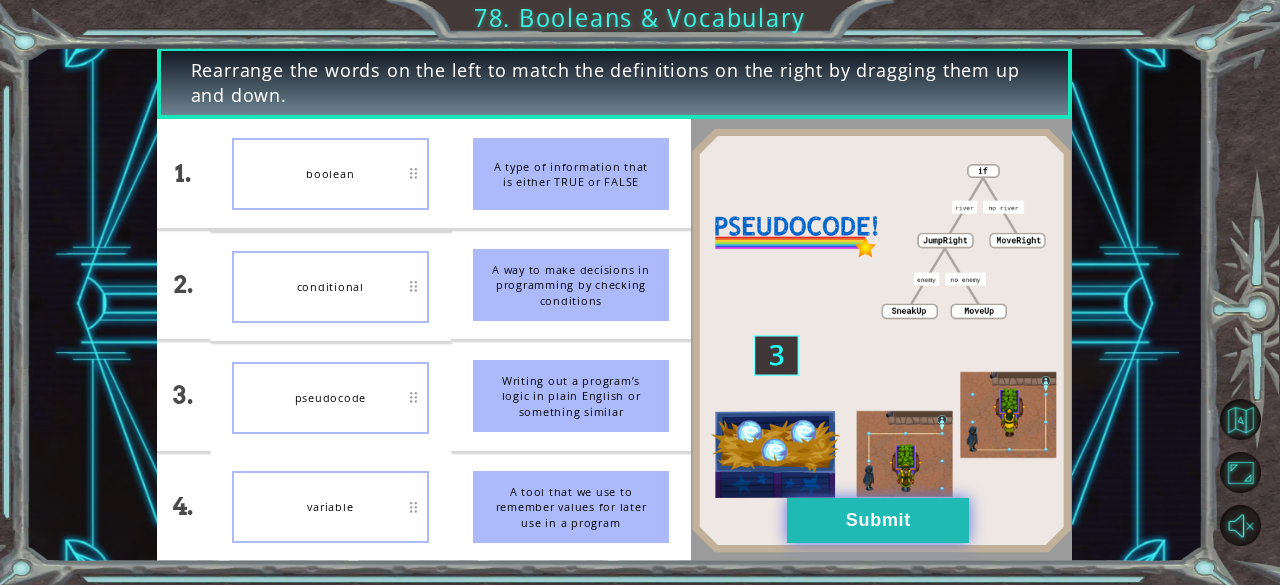click on "Submit" at bounding box center (878, 520) 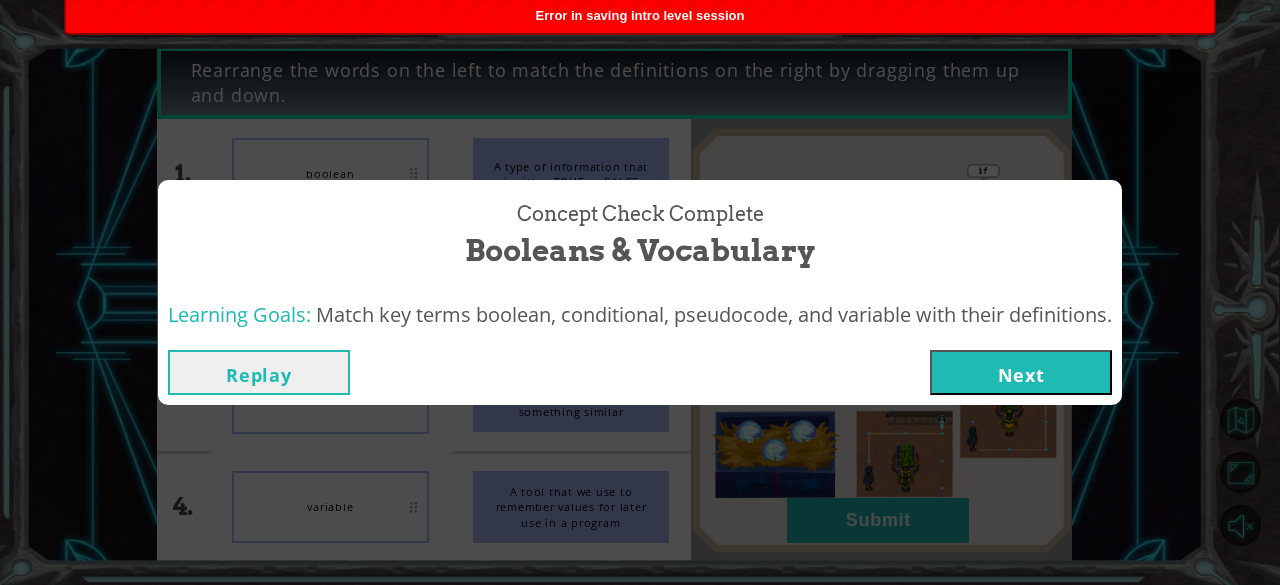 click on "Next" at bounding box center (1021, 372) 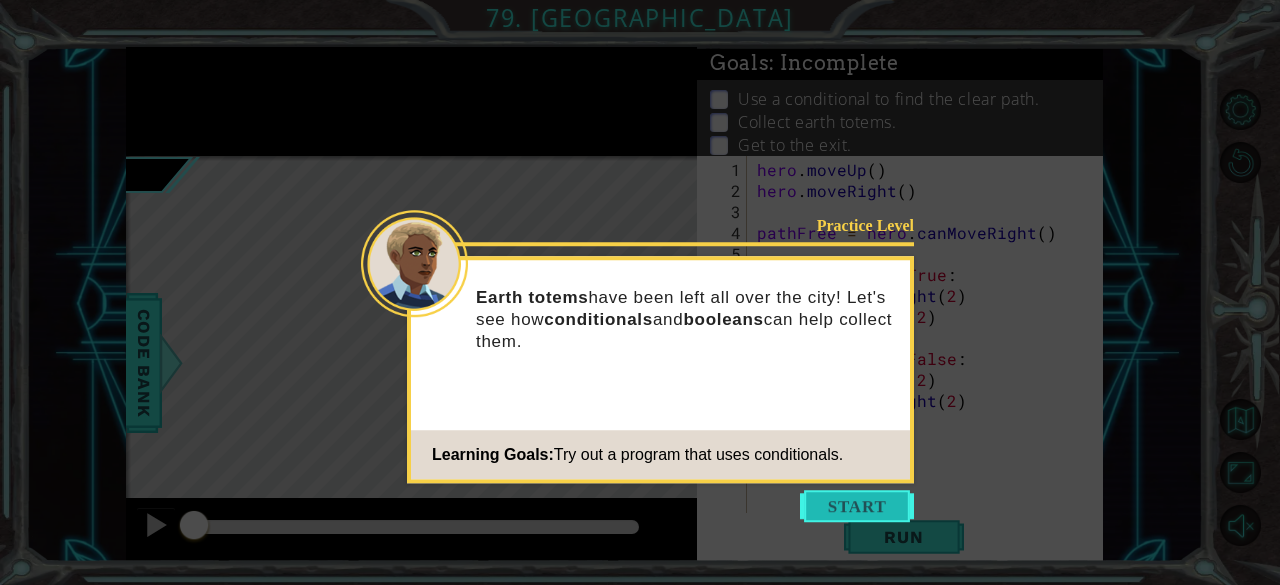 click at bounding box center (857, 506) 